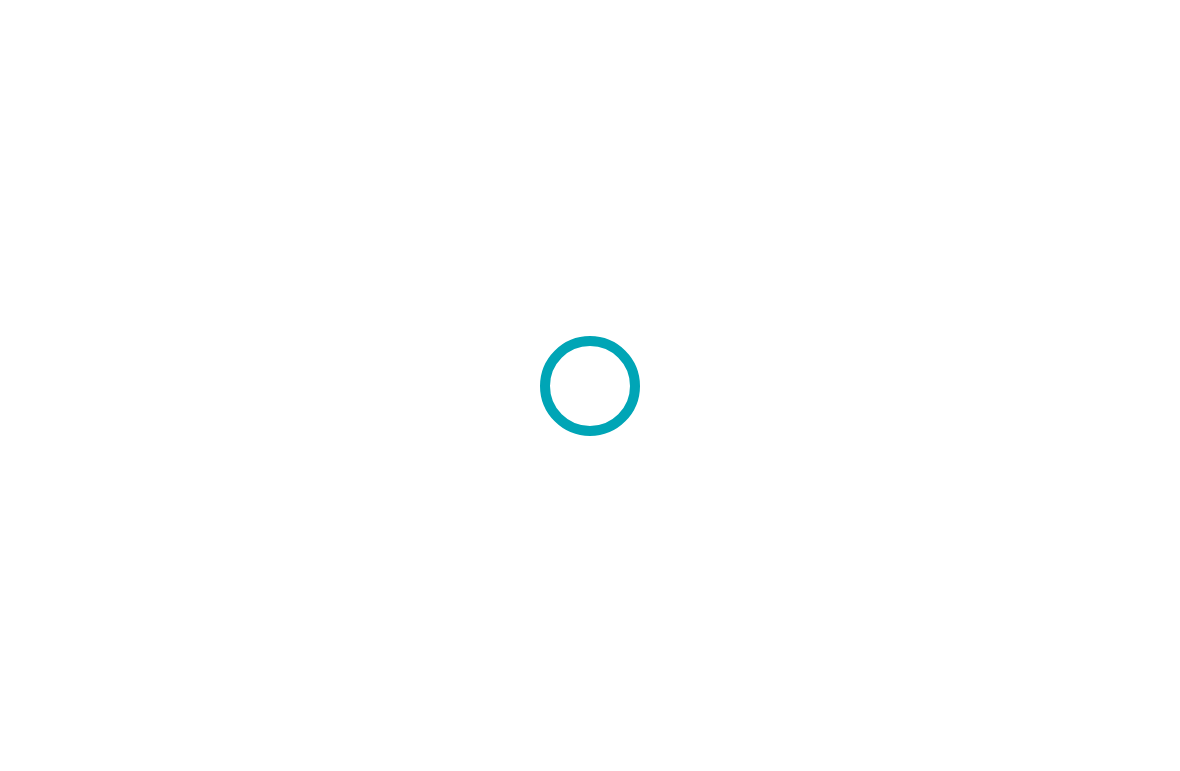 scroll, scrollTop: 0, scrollLeft: 0, axis: both 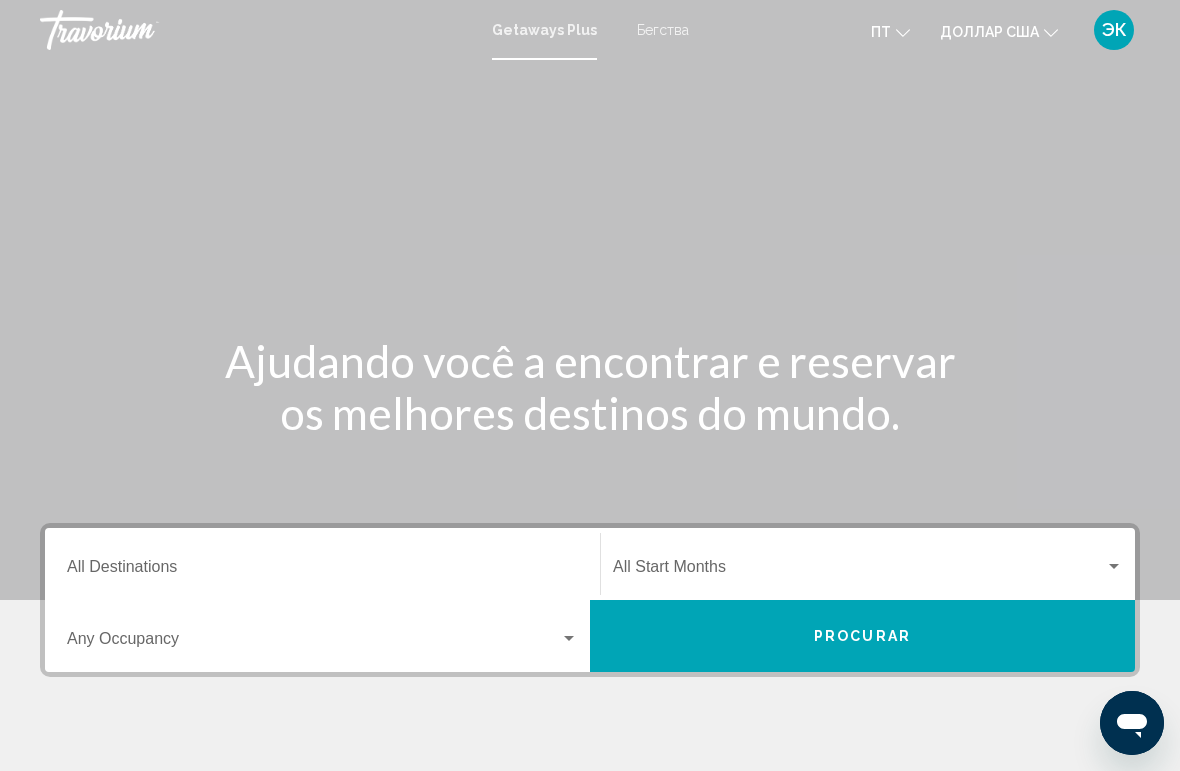 click on "Бегства" at bounding box center [663, 30] 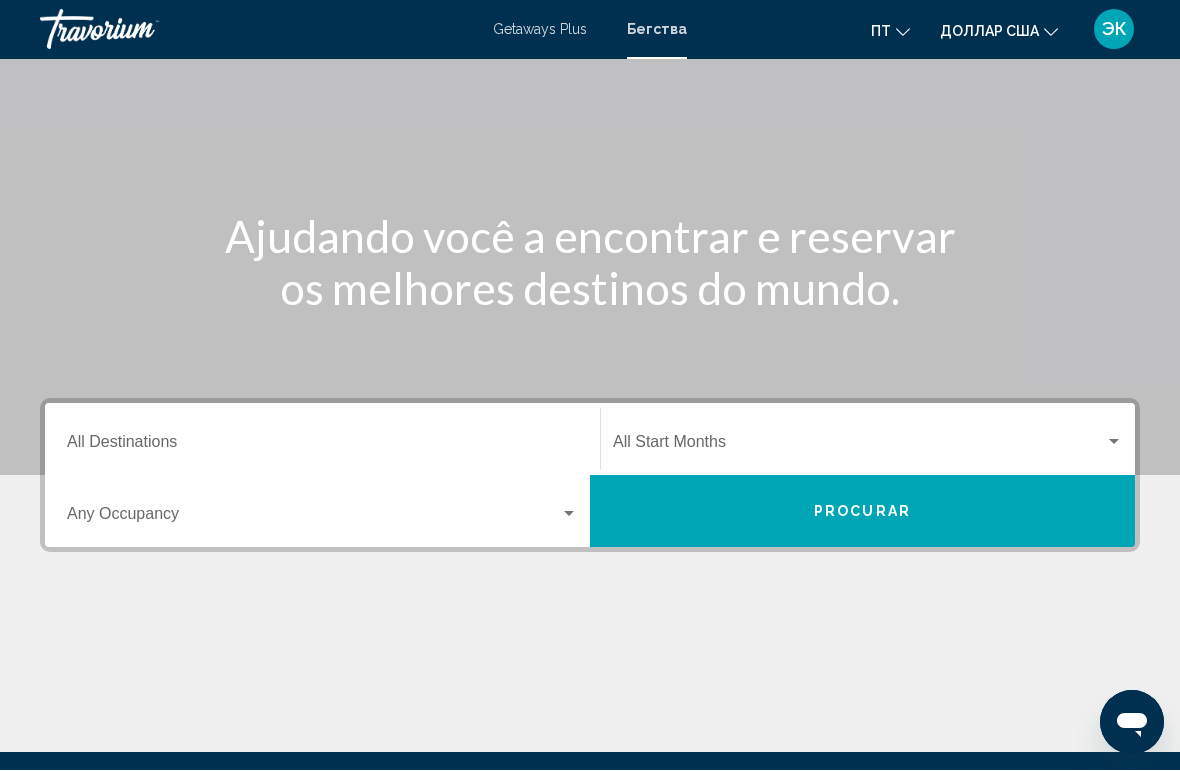 scroll, scrollTop: 153, scrollLeft: 0, axis: vertical 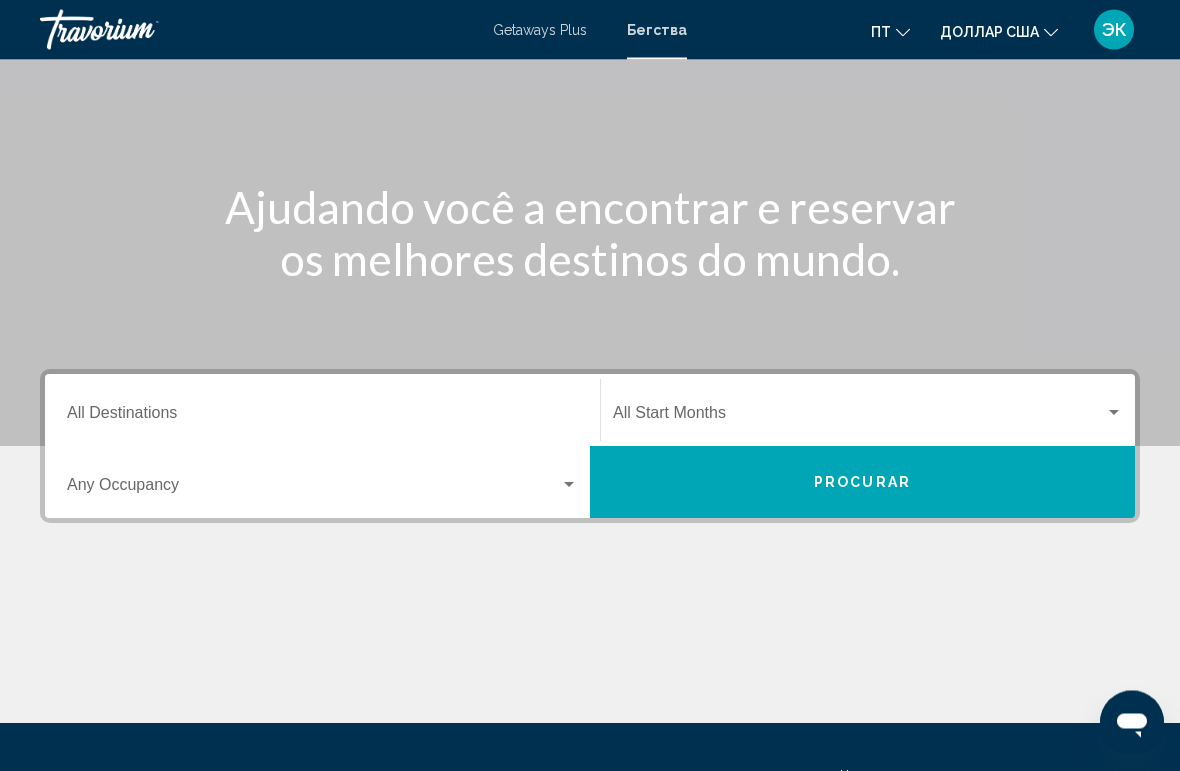 click on "Destination All Destinations" at bounding box center [322, 418] 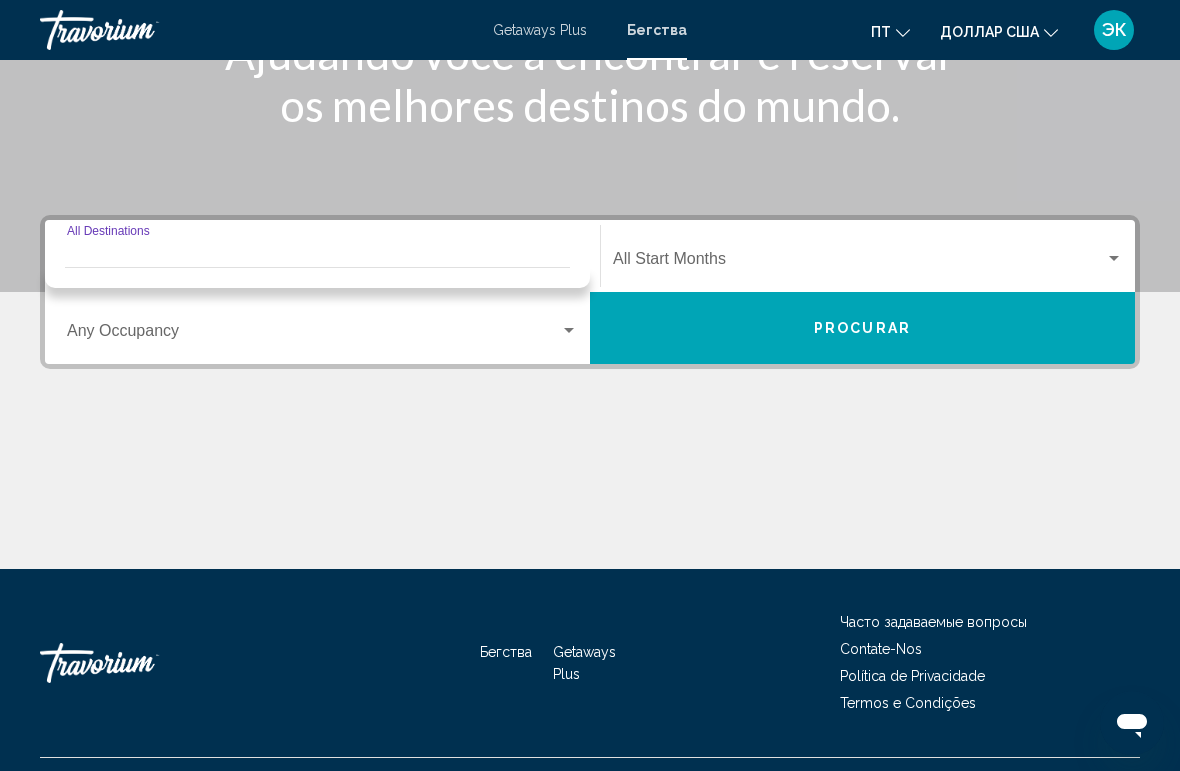 scroll, scrollTop: 307, scrollLeft: 0, axis: vertical 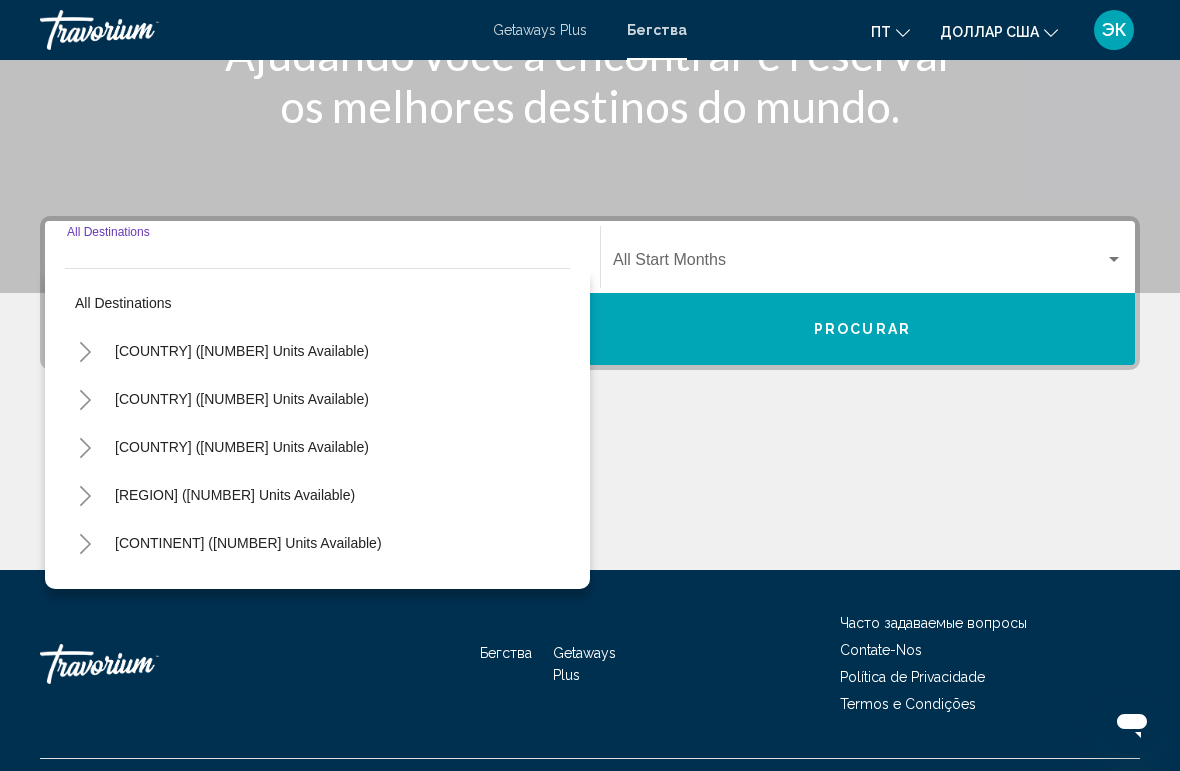click on "[COUNTRY] ([NUMBER] units available)" at bounding box center (242, 399) 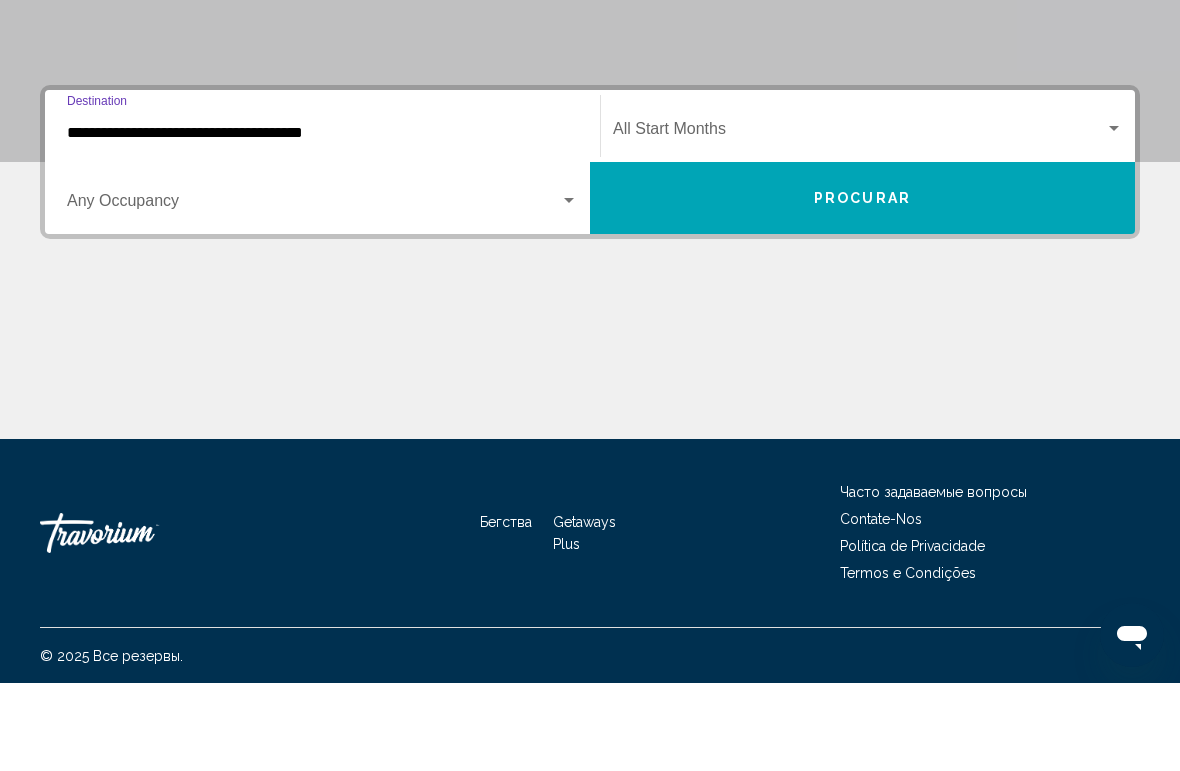 scroll, scrollTop: 351, scrollLeft: 0, axis: vertical 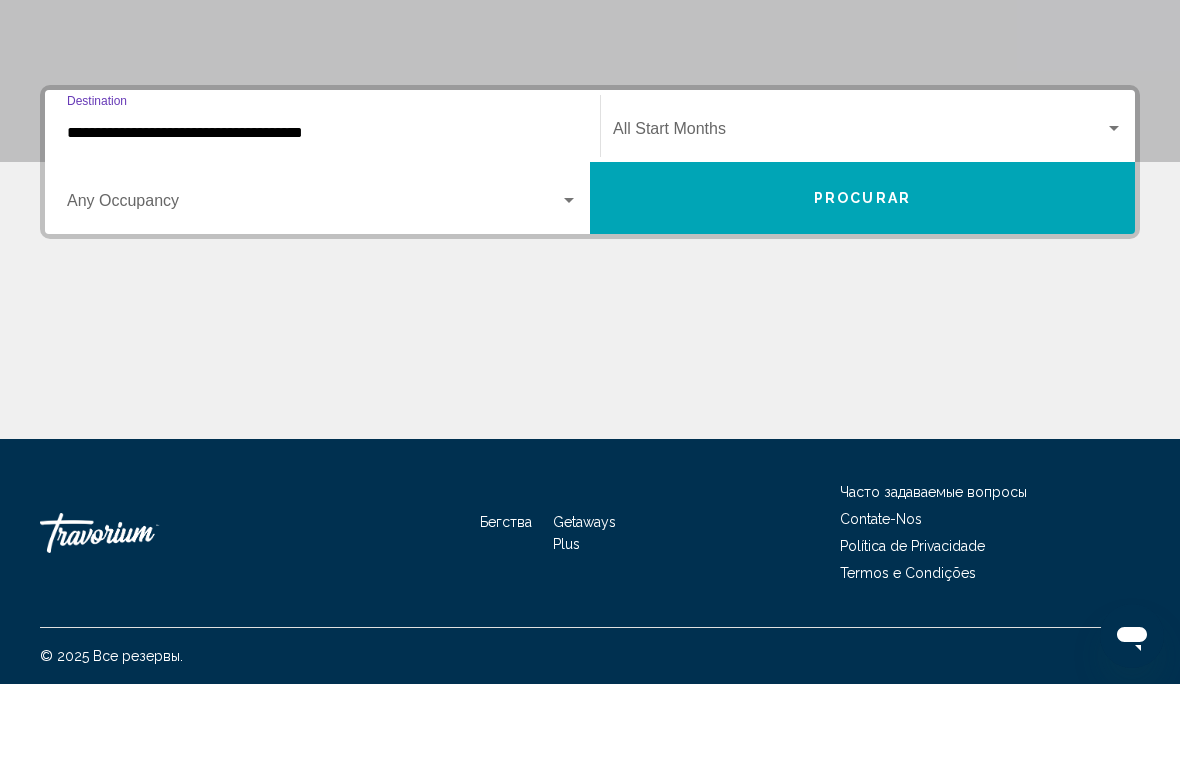 click on "**********" at bounding box center [322, 220] 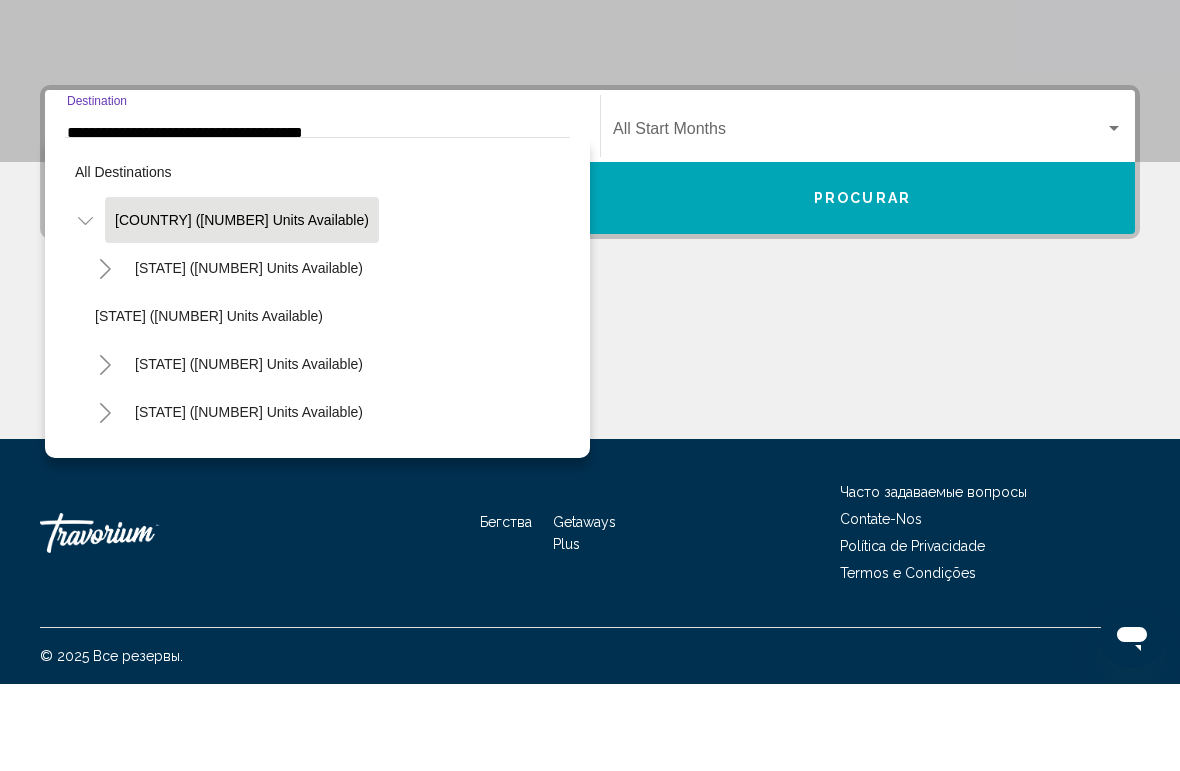 scroll, scrollTop: 316, scrollLeft: 0, axis: vertical 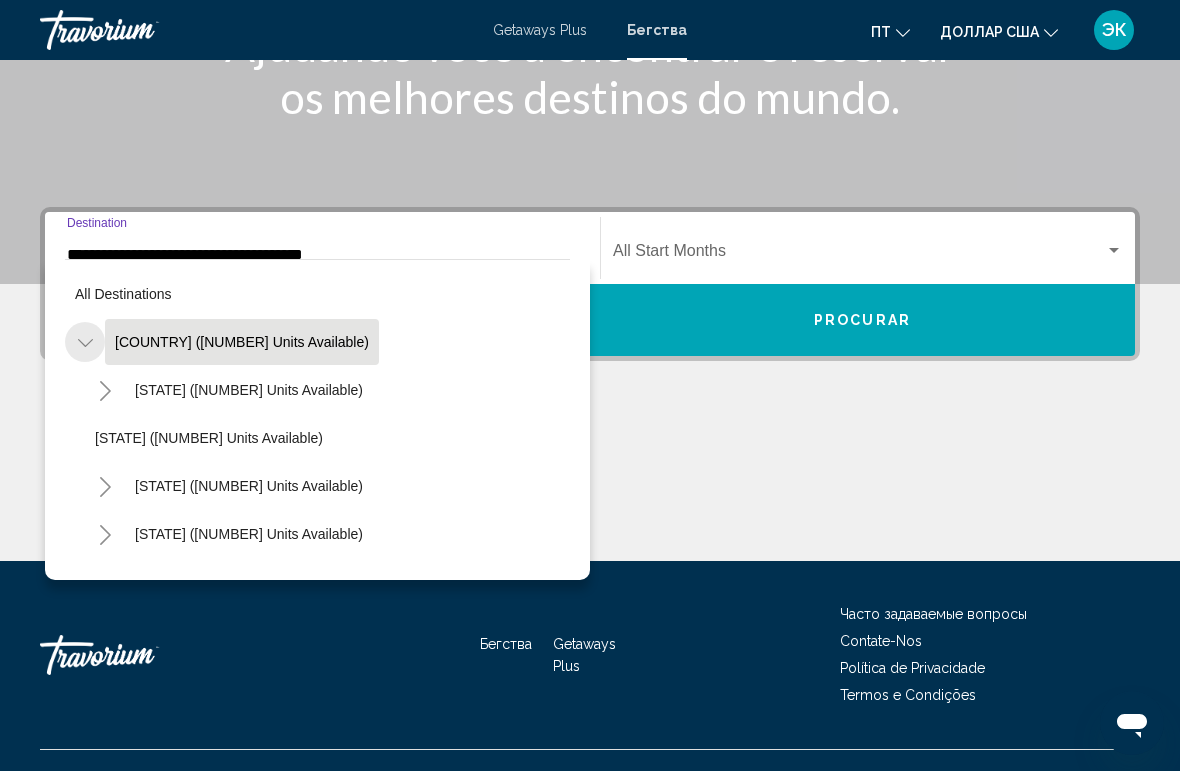 click 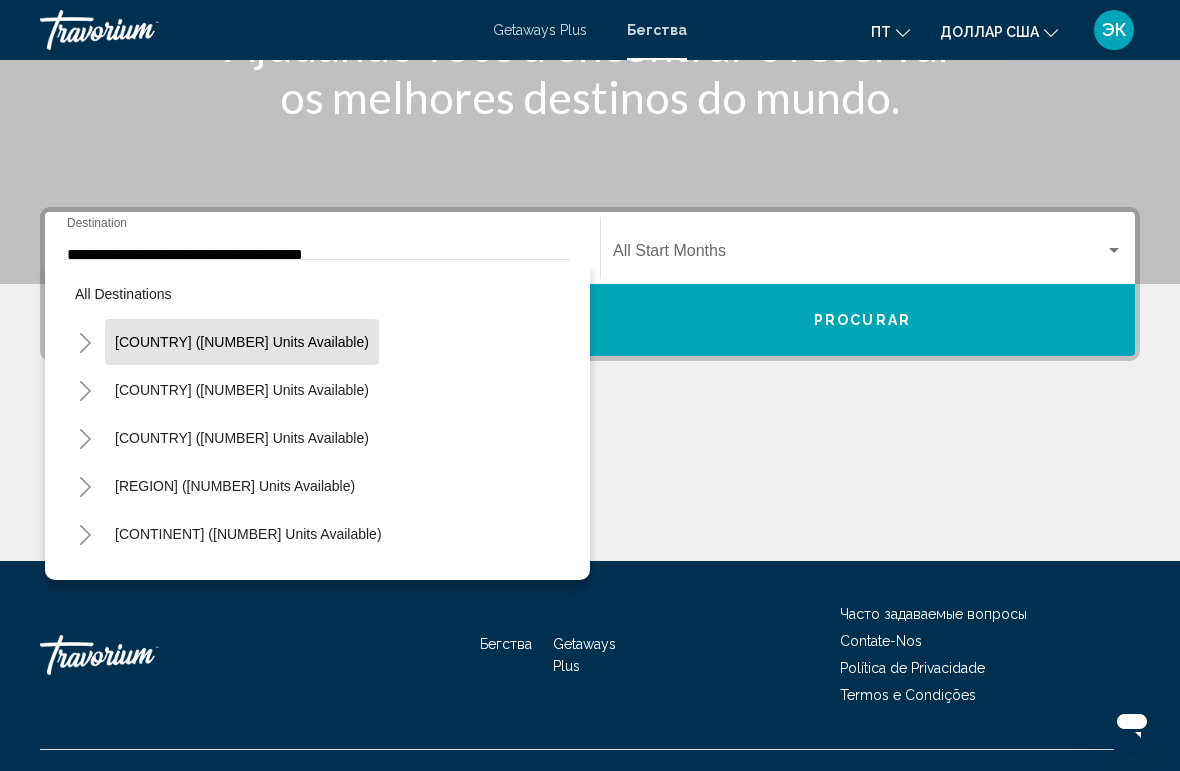 click 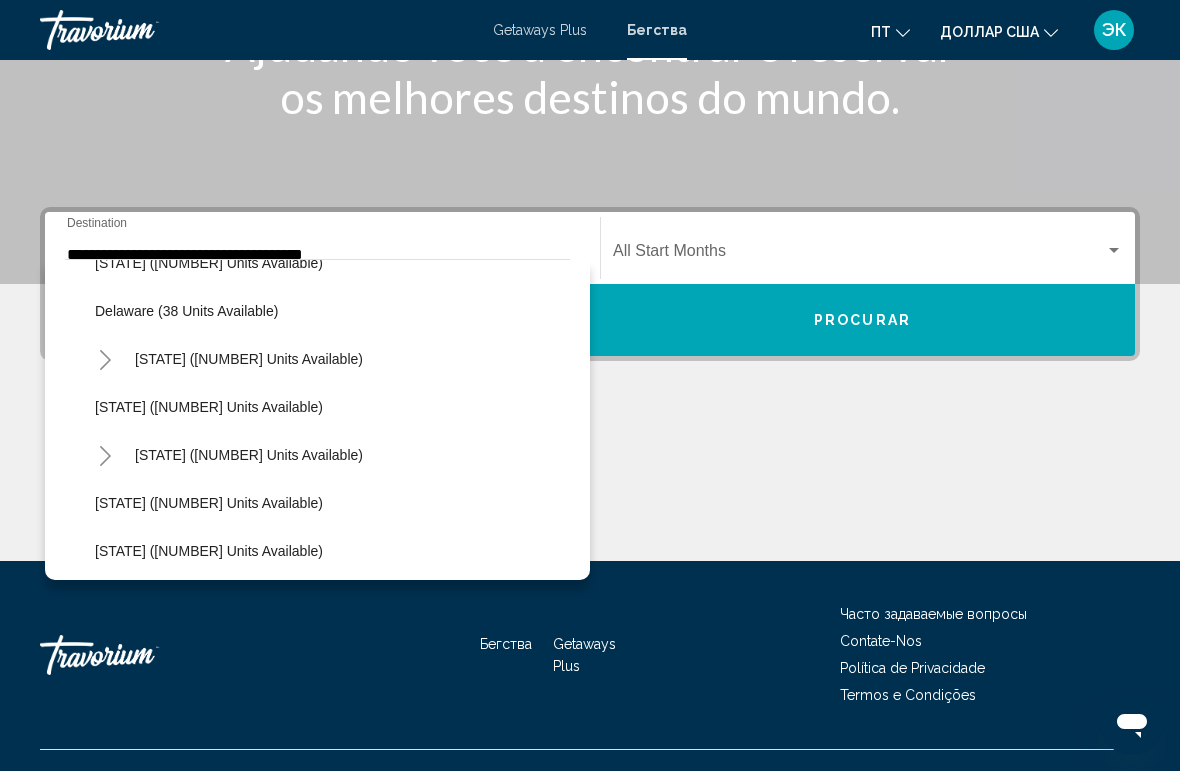 scroll, scrollTop: 336, scrollLeft: 0, axis: vertical 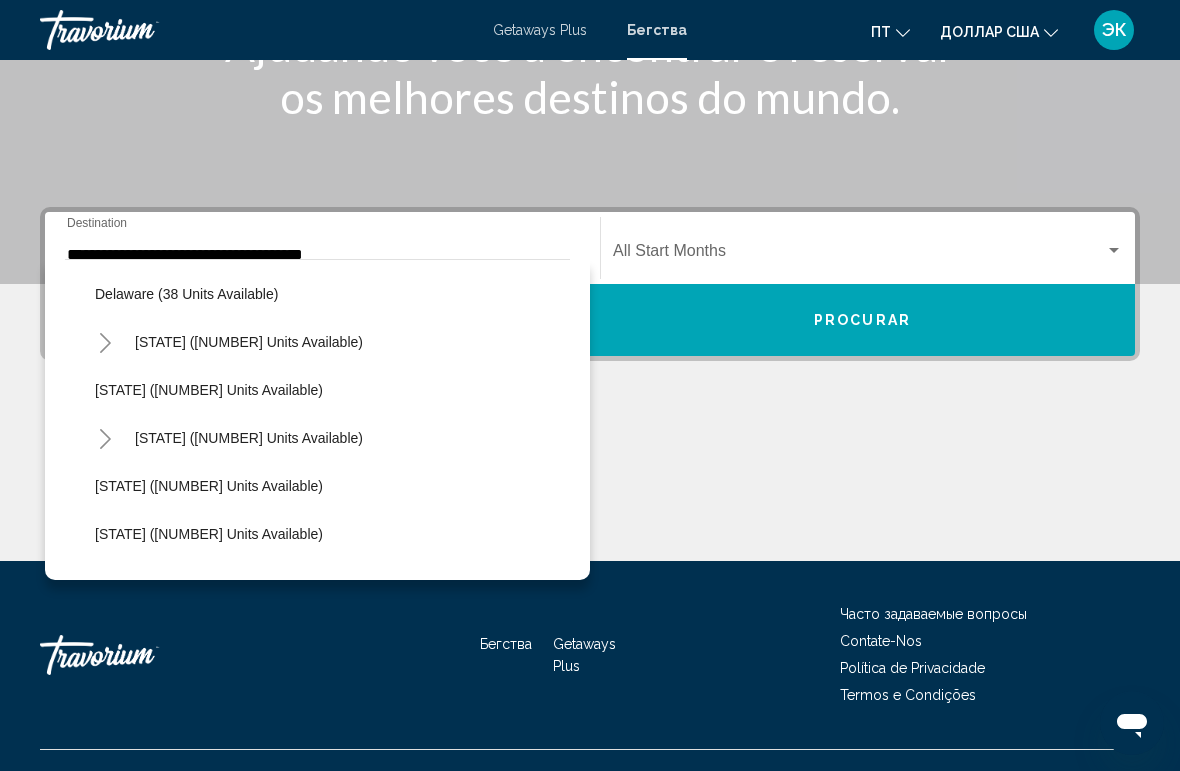 click 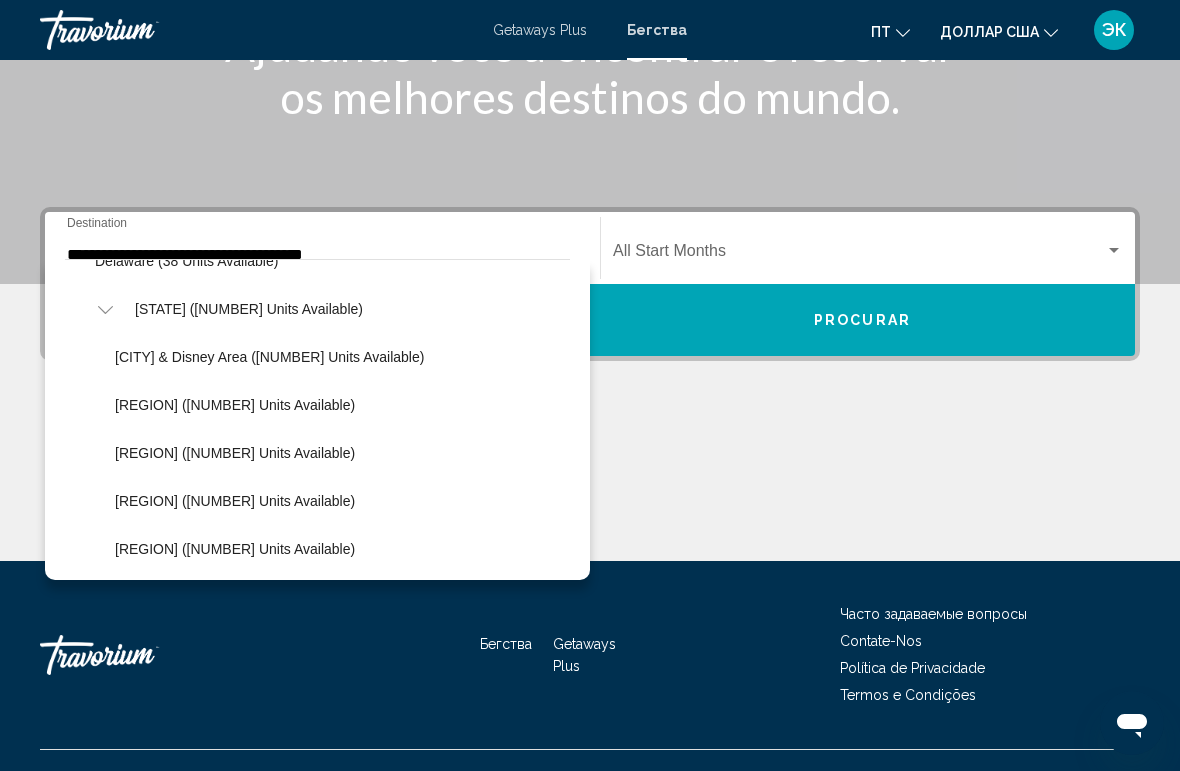 scroll, scrollTop: 364, scrollLeft: 0, axis: vertical 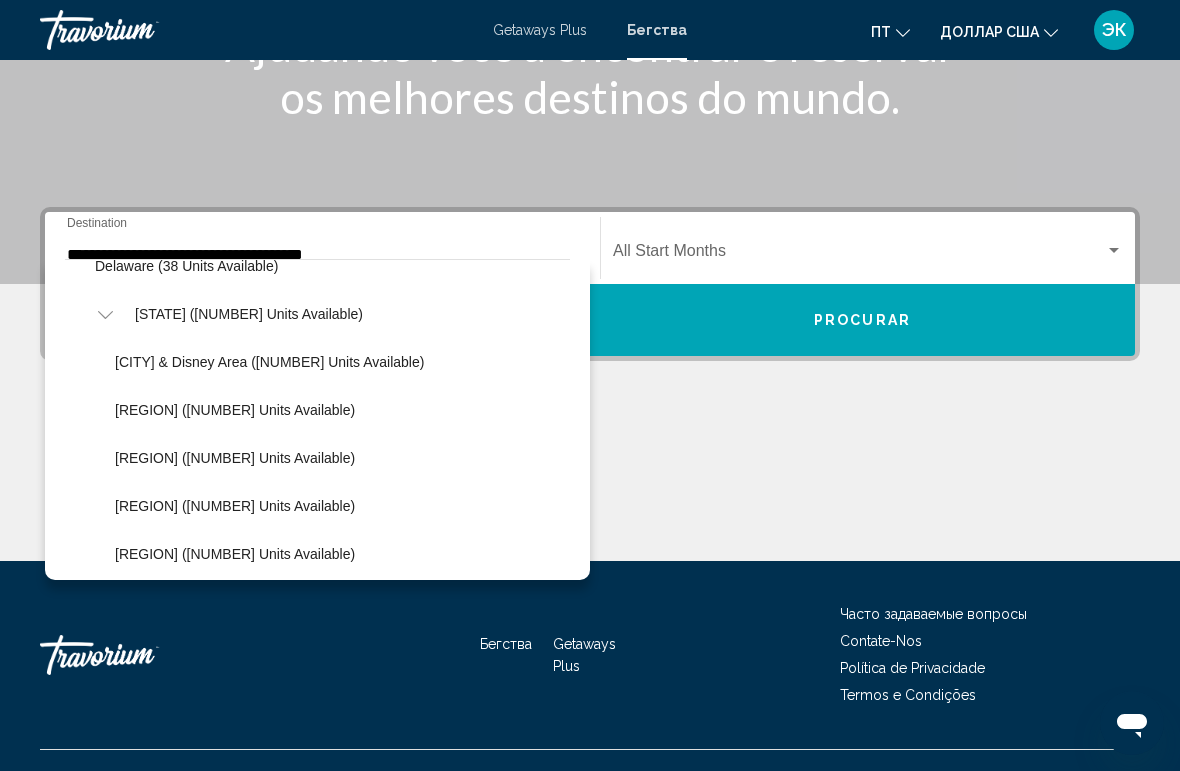 click on "West Coast (54,182 units available)" 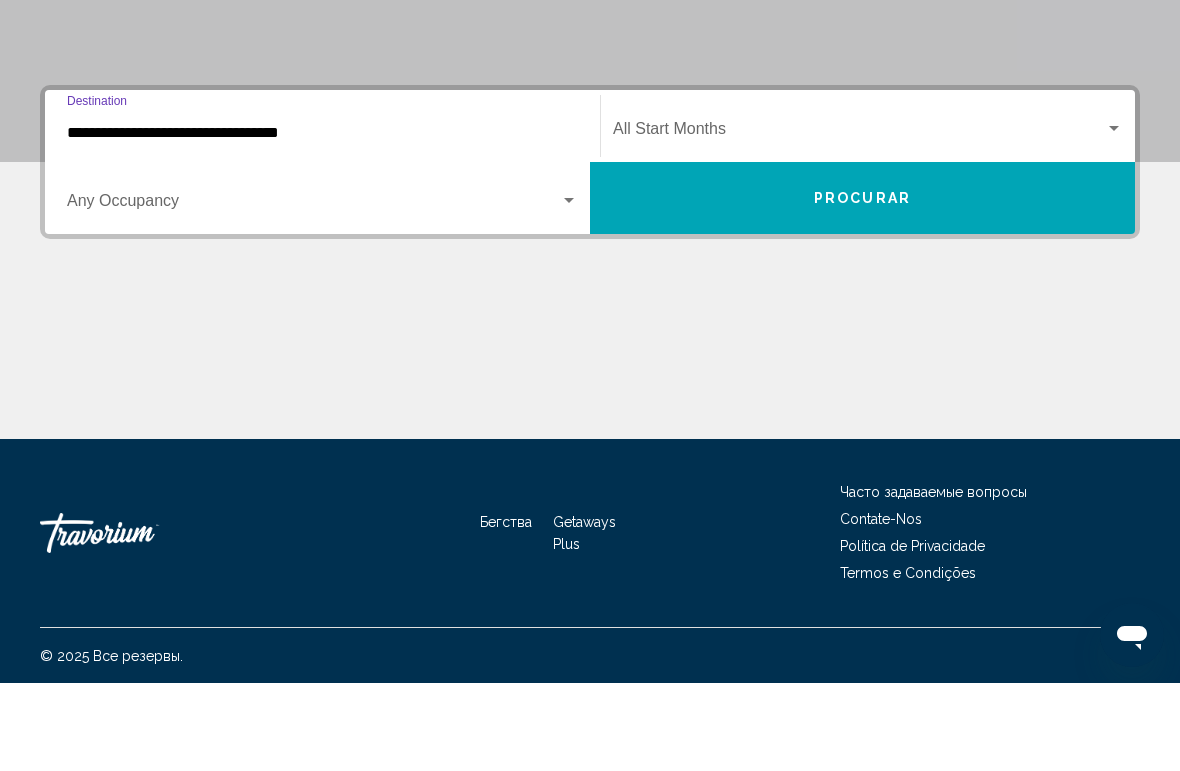 scroll, scrollTop: 351, scrollLeft: 0, axis: vertical 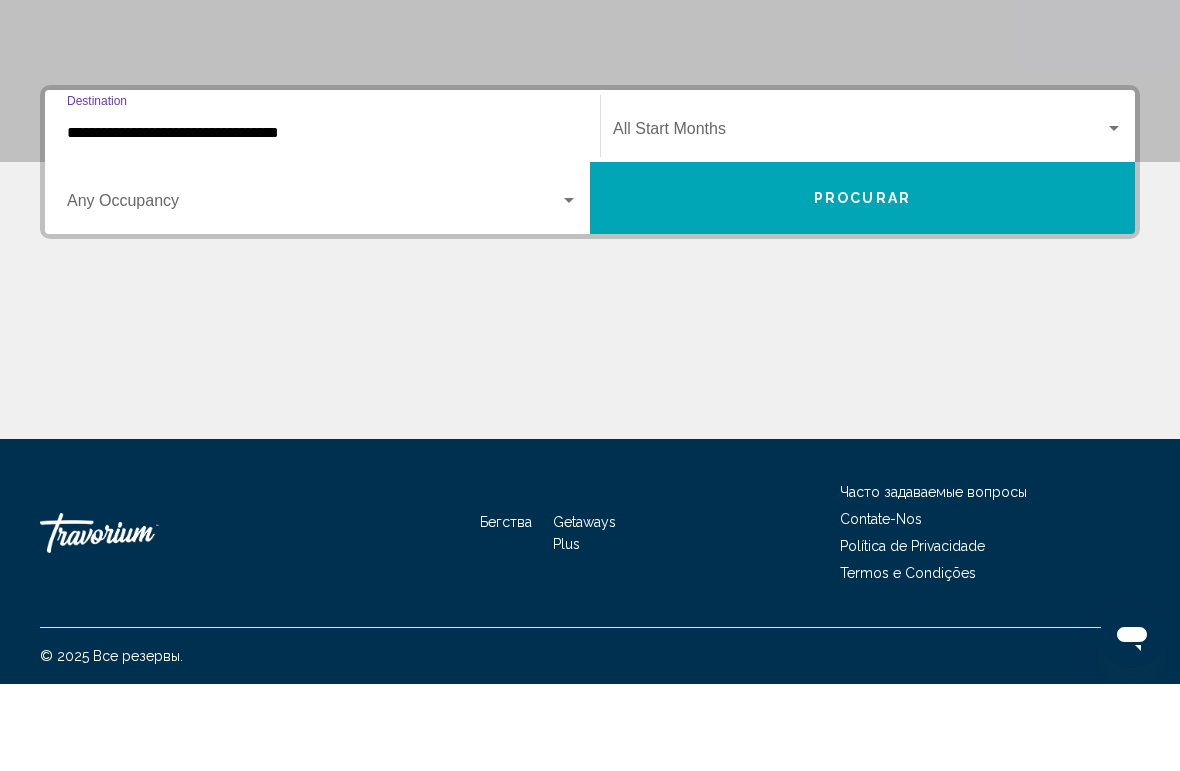 click at bounding box center (859, 220) 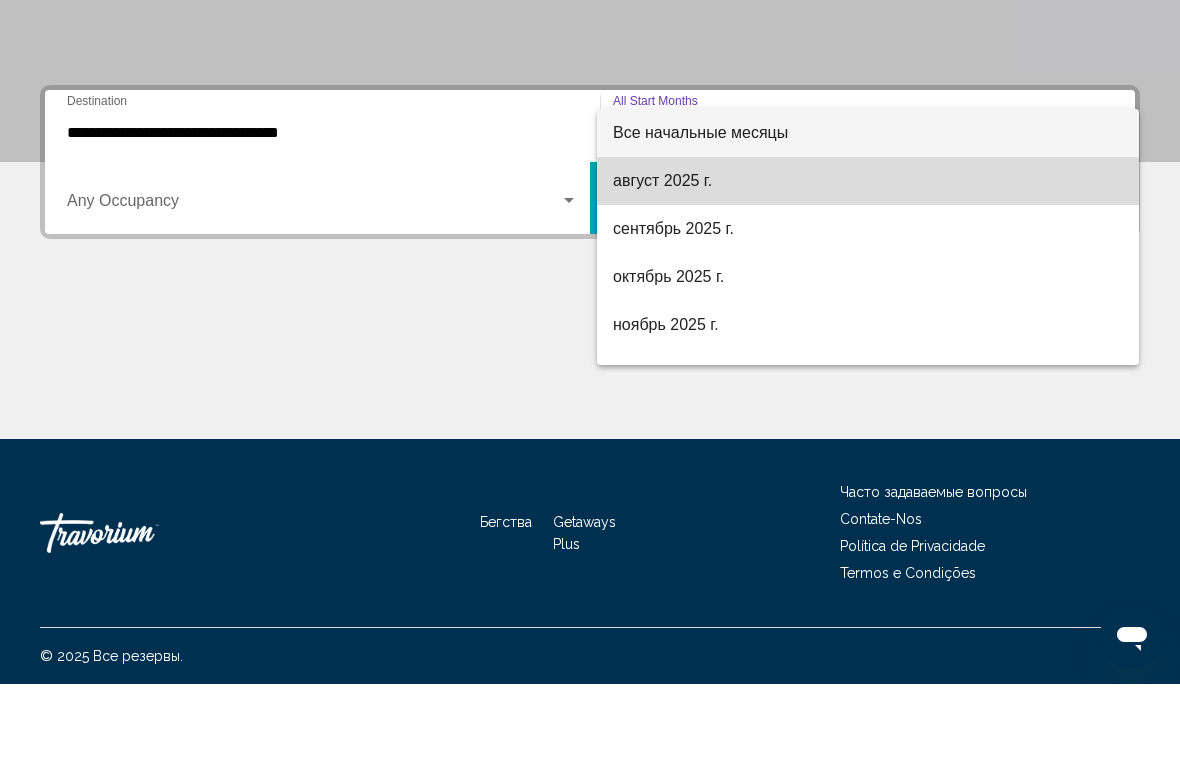 click on "август 2025 г." at bounding box center (662, 267) 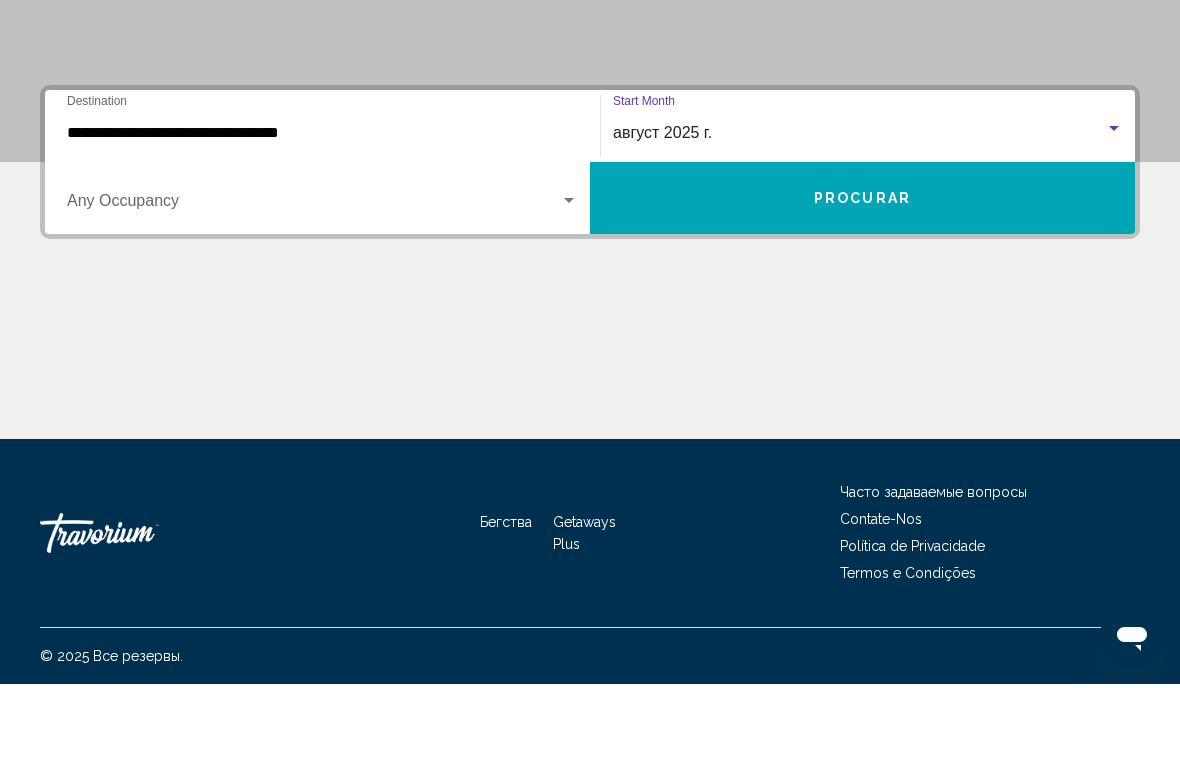 click at bounding box center (569, 288) 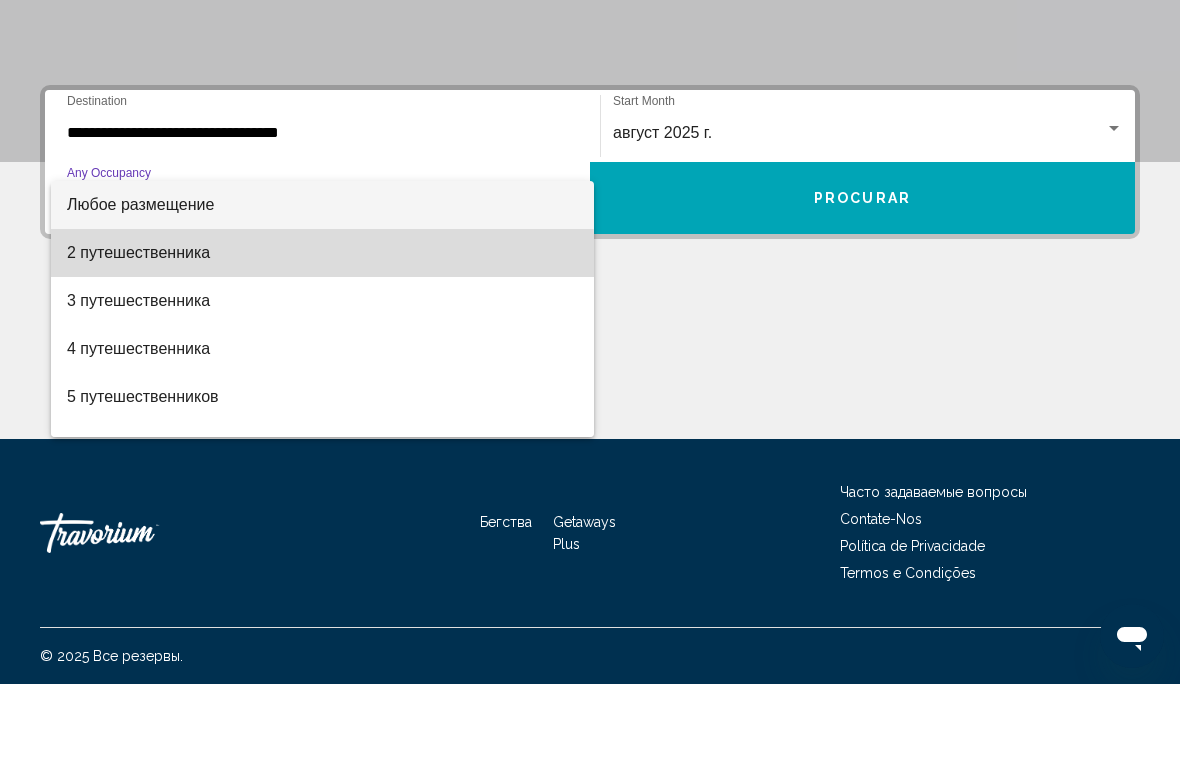 click on "2 путешественника" at bounding box center [138, 339] 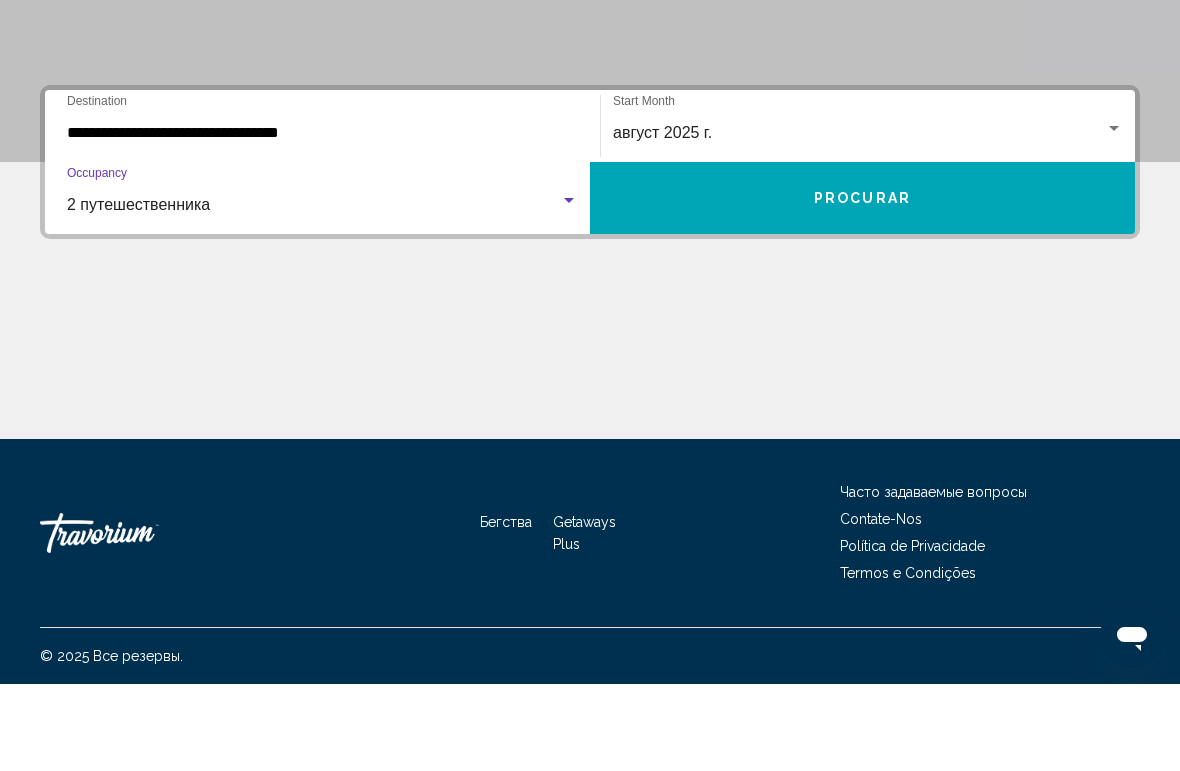 click on "Procurar" at bounding box center [862, 285] 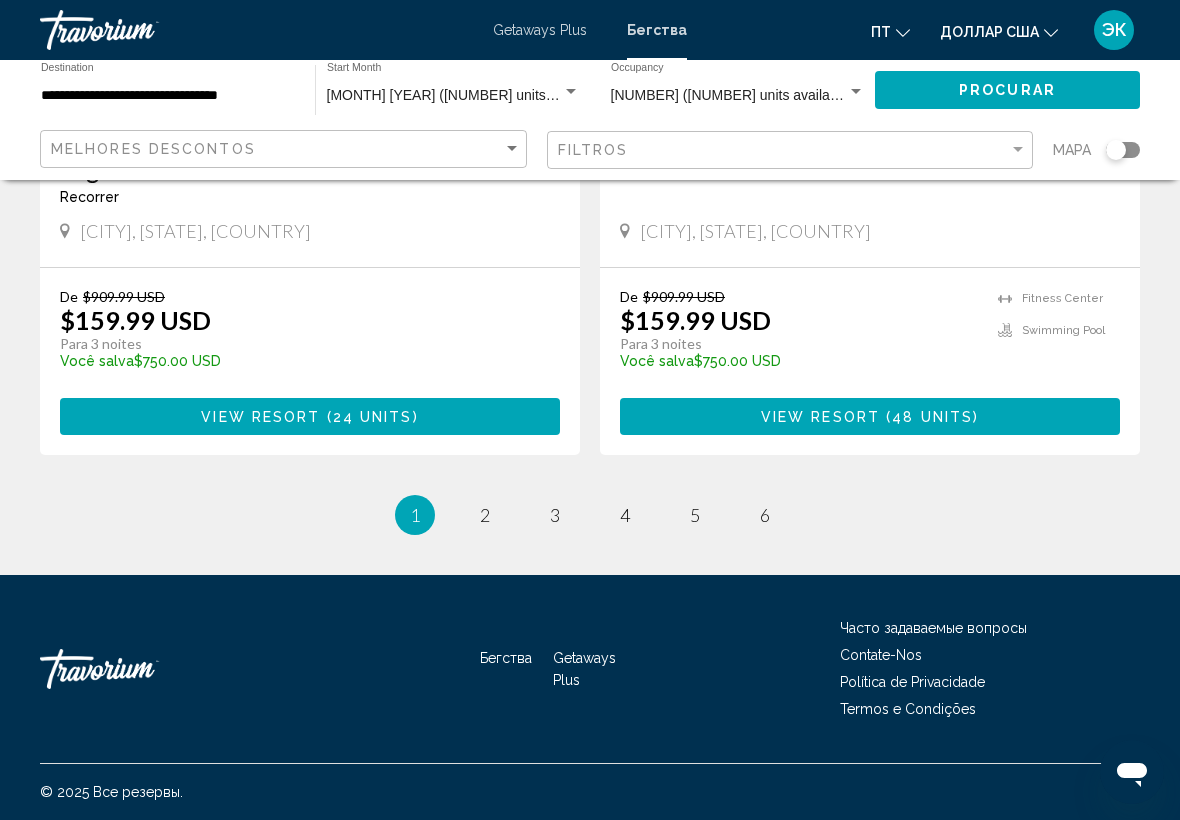 scroll, scrollTop: 4044, scrollLeft: 0, axis: vertical 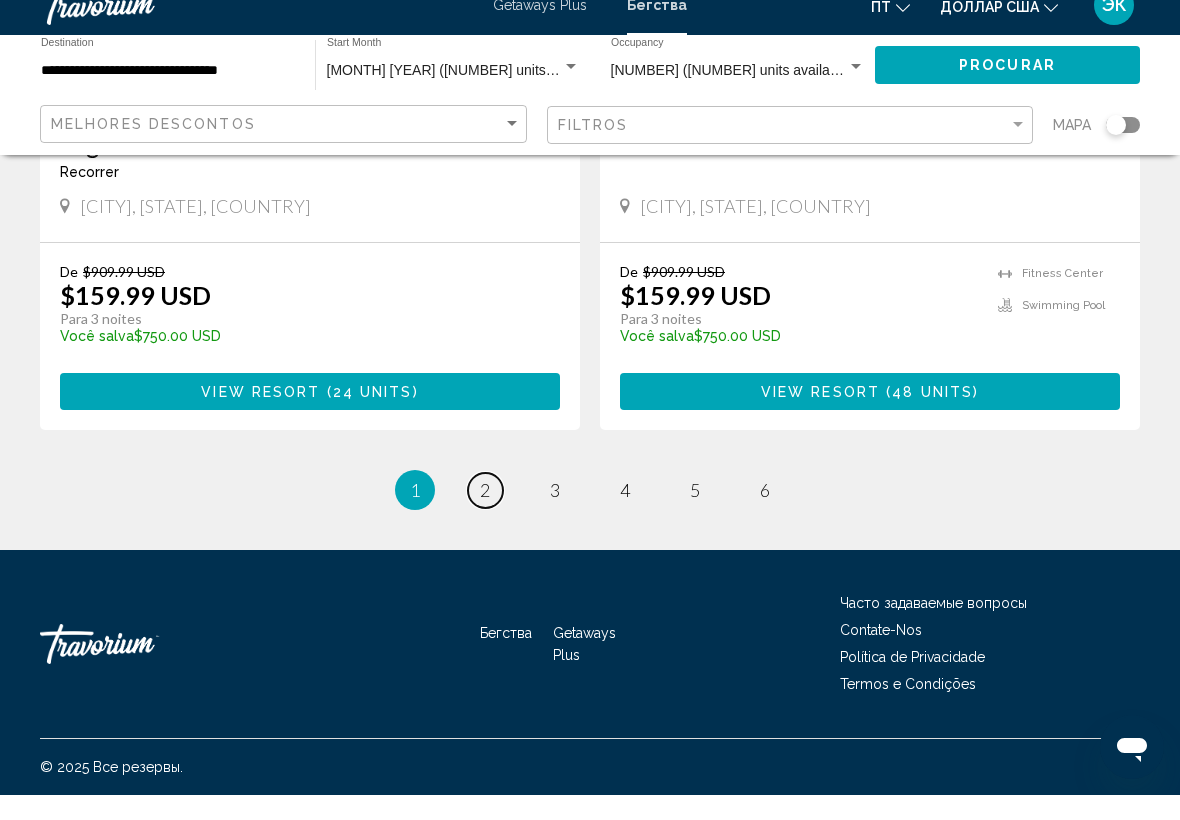 click on "page  2" at bounding box center [485, 515] 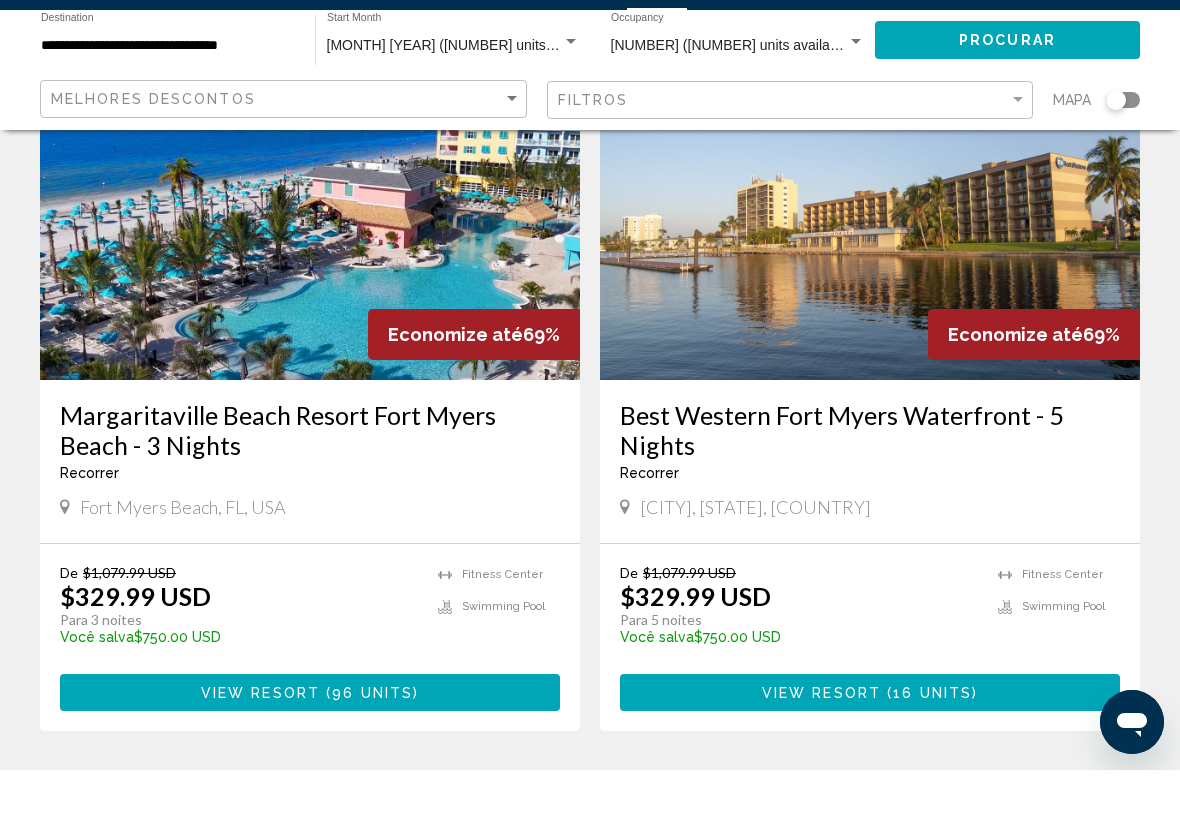 scroll, scrollTop: 2235, scrollLeft: 0, axis: vertical 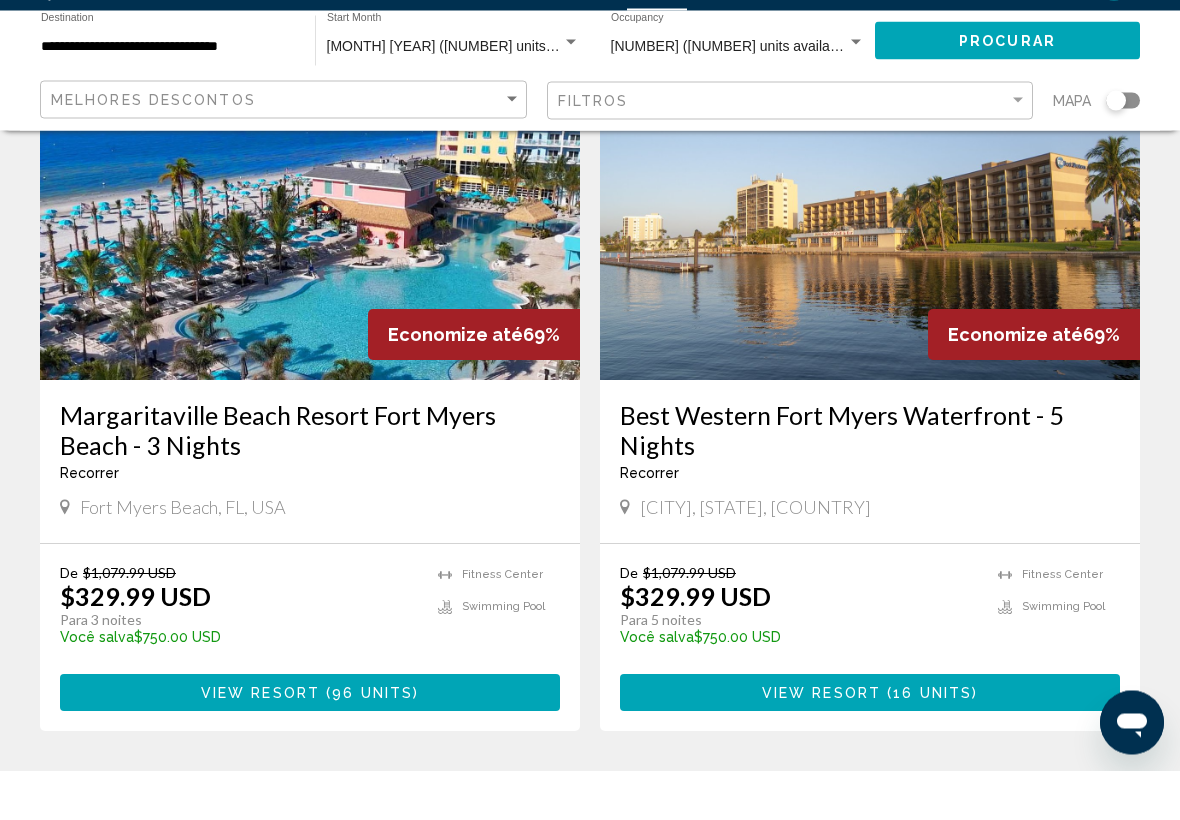 click on "Ft Myers, FL, USA" at bounding box center [755, 557] 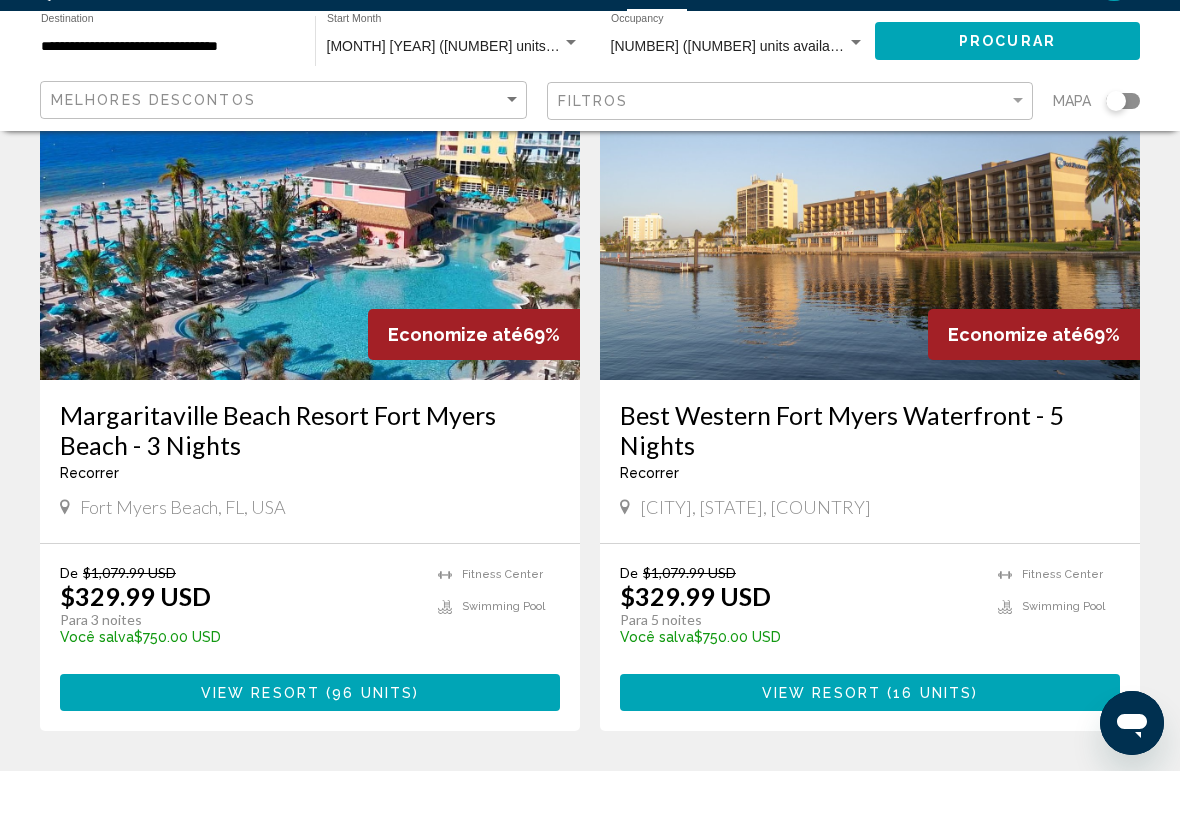 click on "View Resort    ( 16 units )" at bounding box center (870, 741) 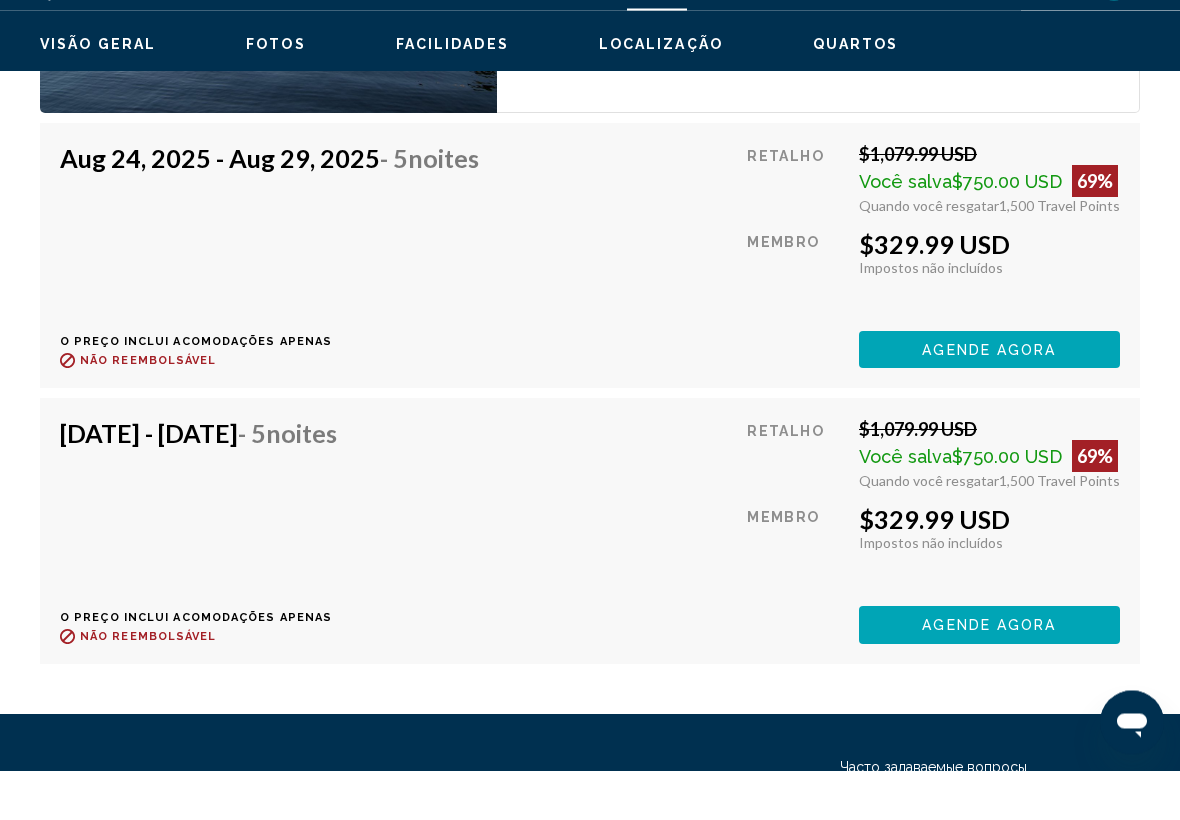 scroll, scrollTop: 4541, scrollLeft: 0, axis: vertical 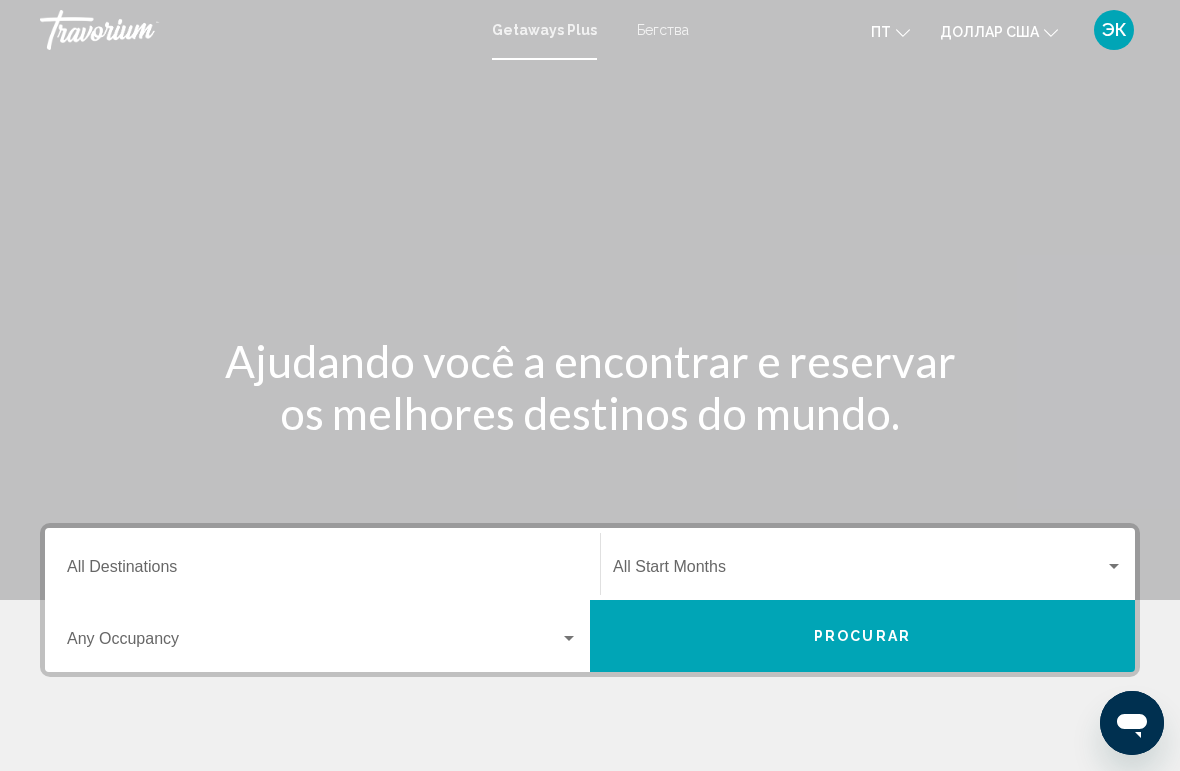 click on "Бегства" at bounding box center (663, 30) 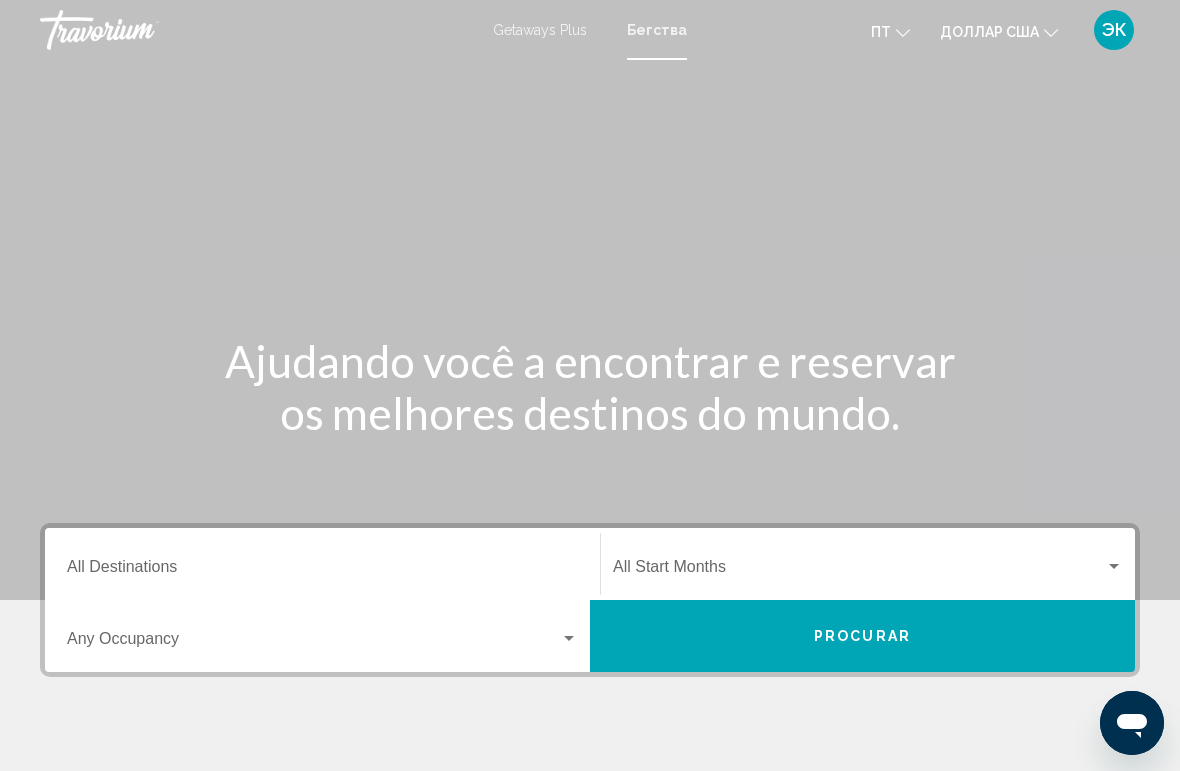 click on "Destination All Destinations" at bounding box center (322, 571) 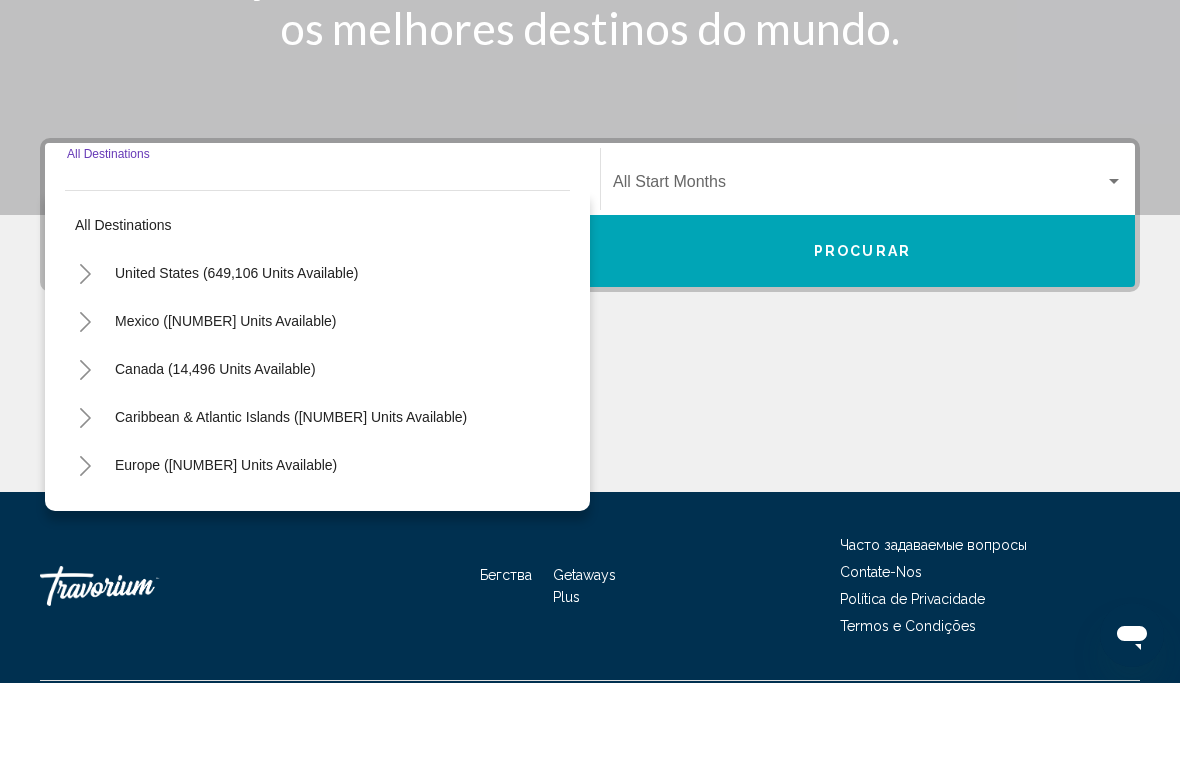 scroll, scrollTop: 351, scrollLeft: 0, axis: vertical 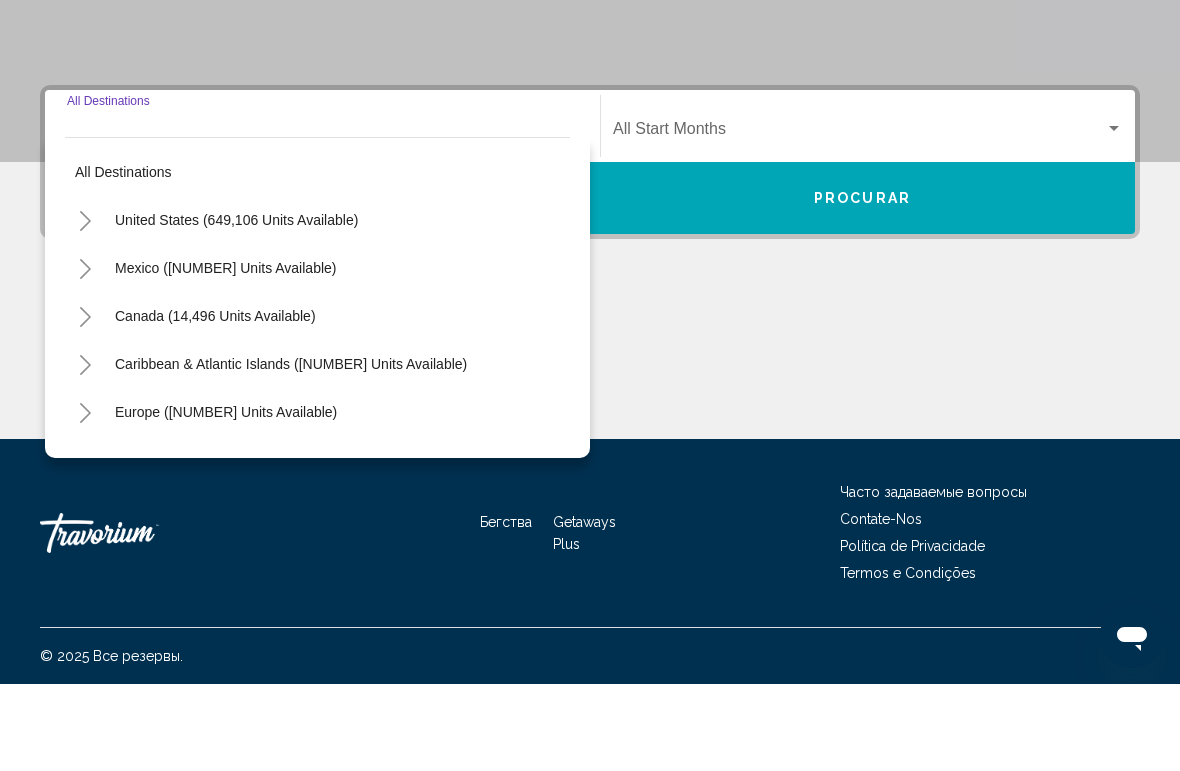 click on "United States (649,106 units available)" at bounding box center [225, 355] 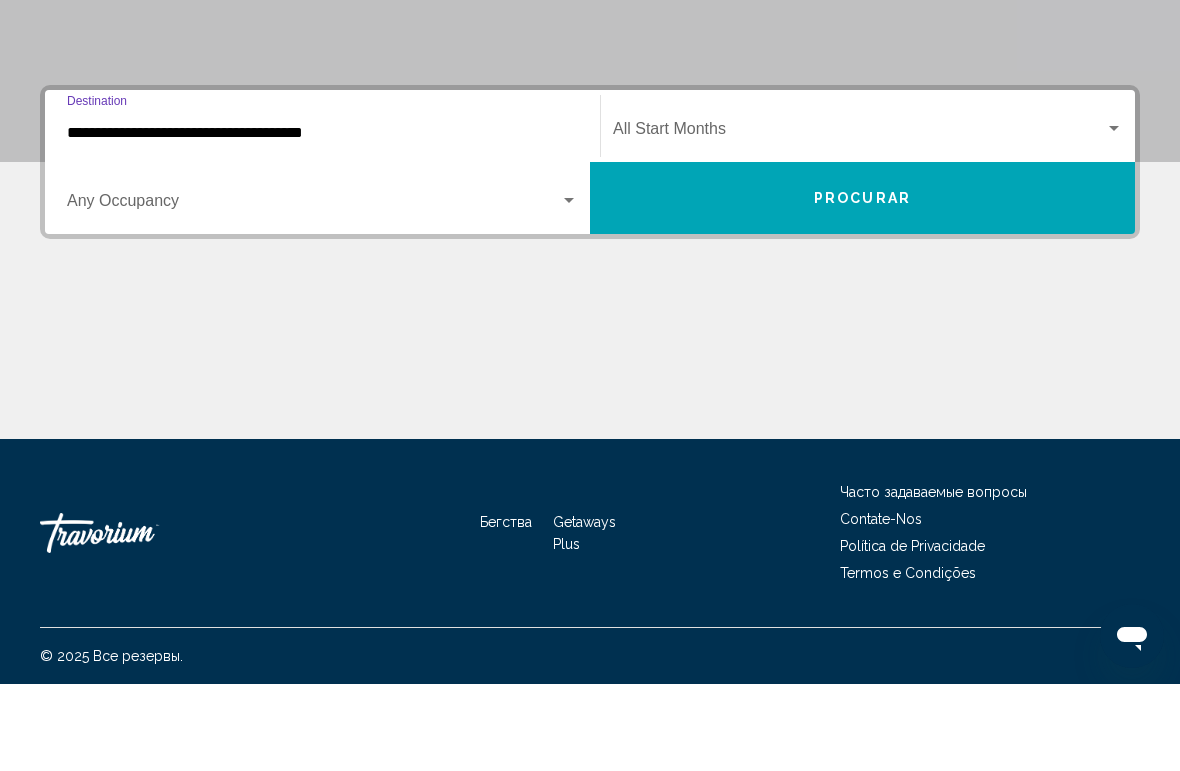 click at bounding box center [313, 292] 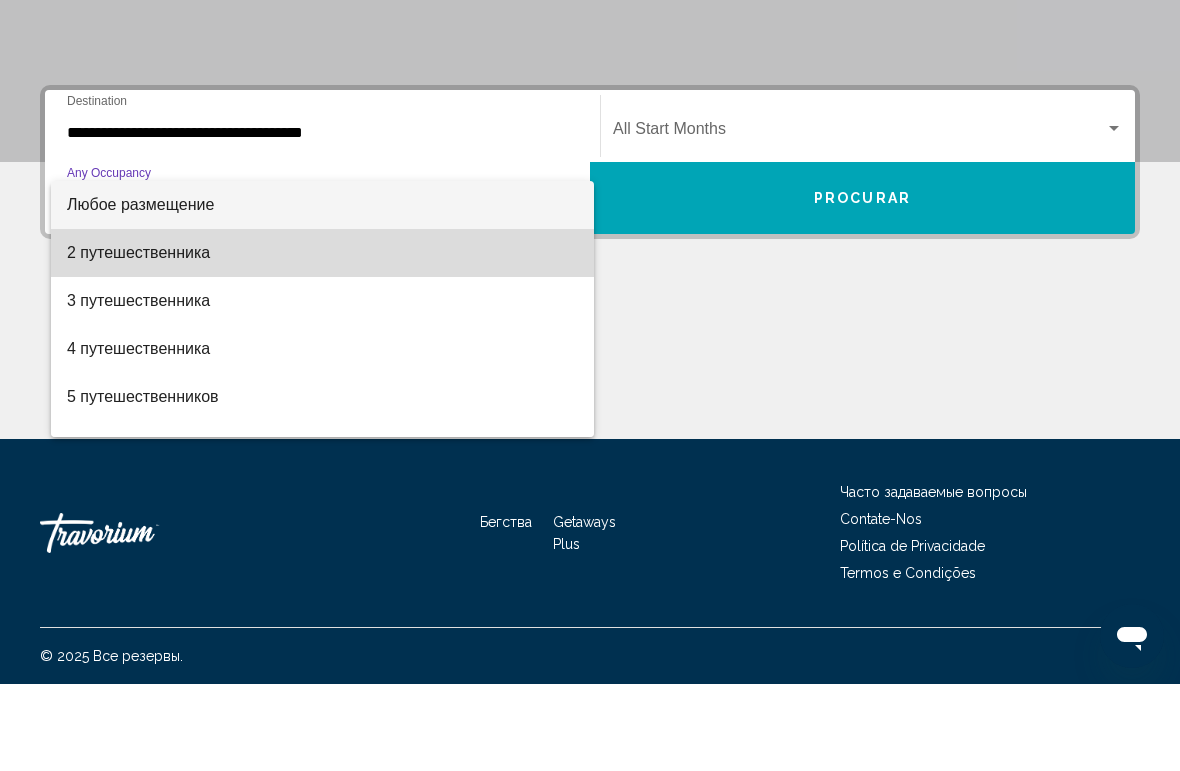 click on "2 путешественника" at bounding box center (322, 340) 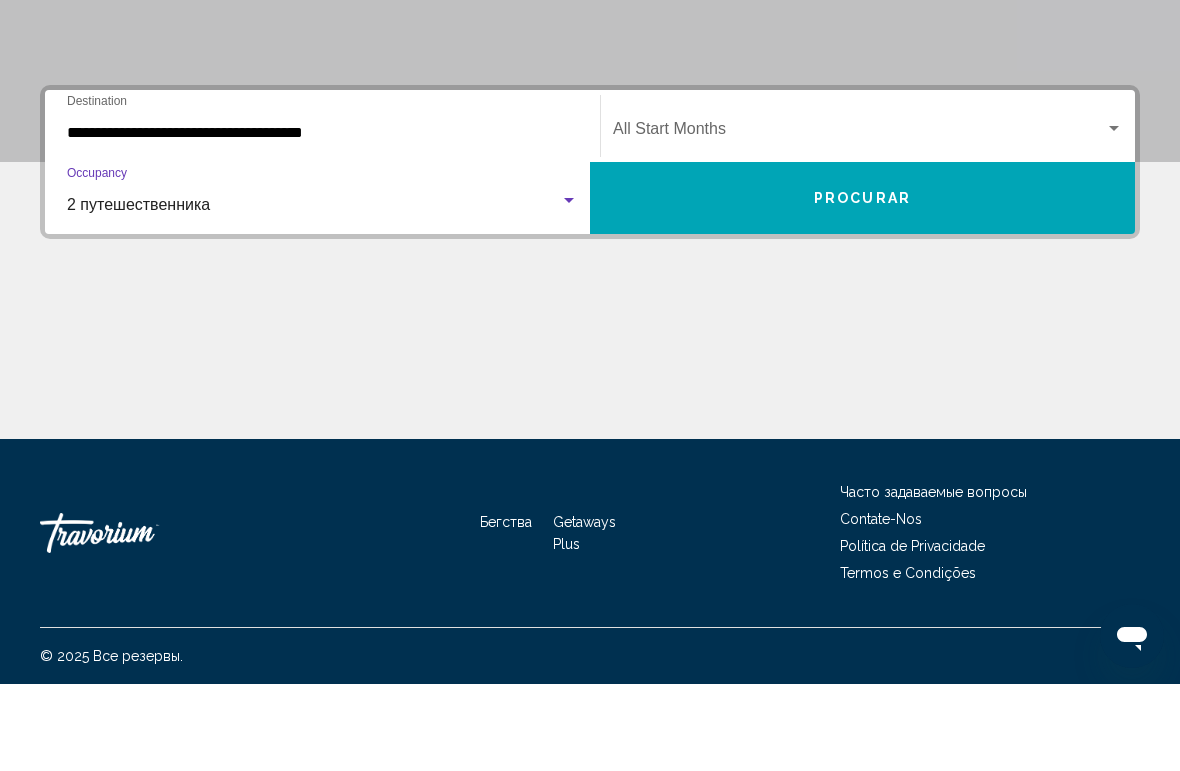 click on "**********" at bounding box center (322, 220) 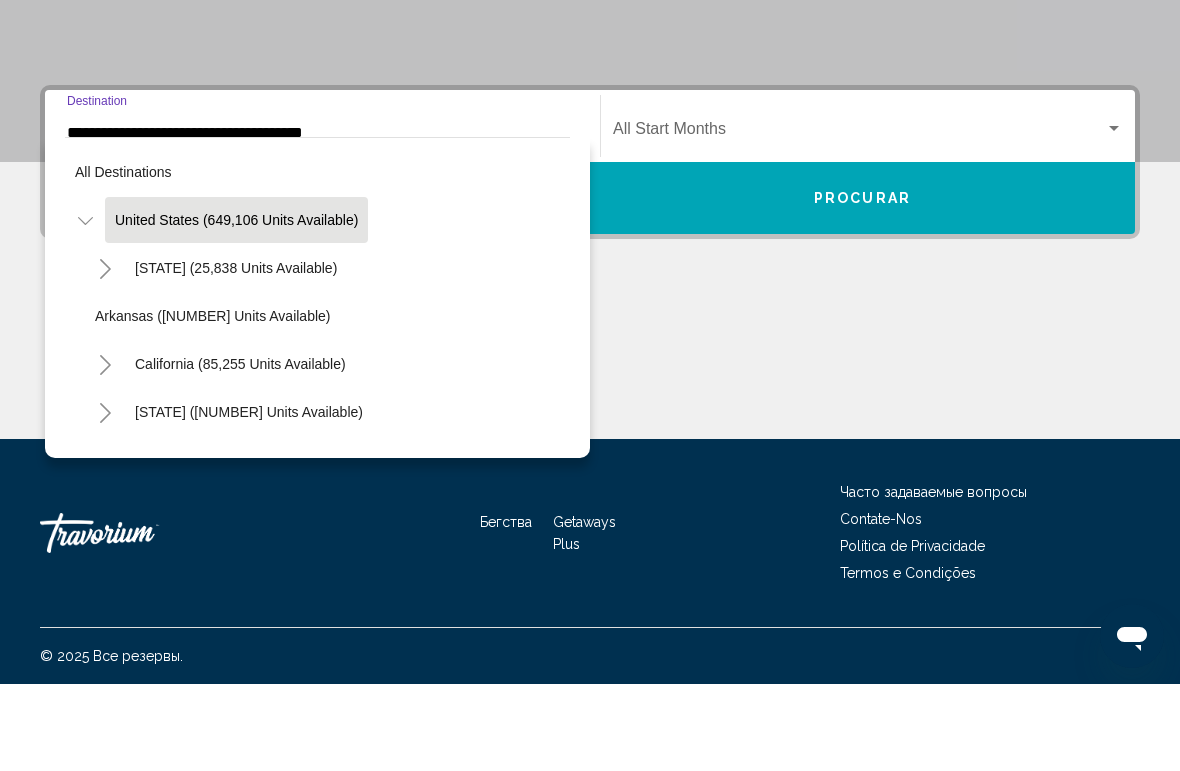scroll, scrollTop: 316, scrollLeft: 0, axis: vertical 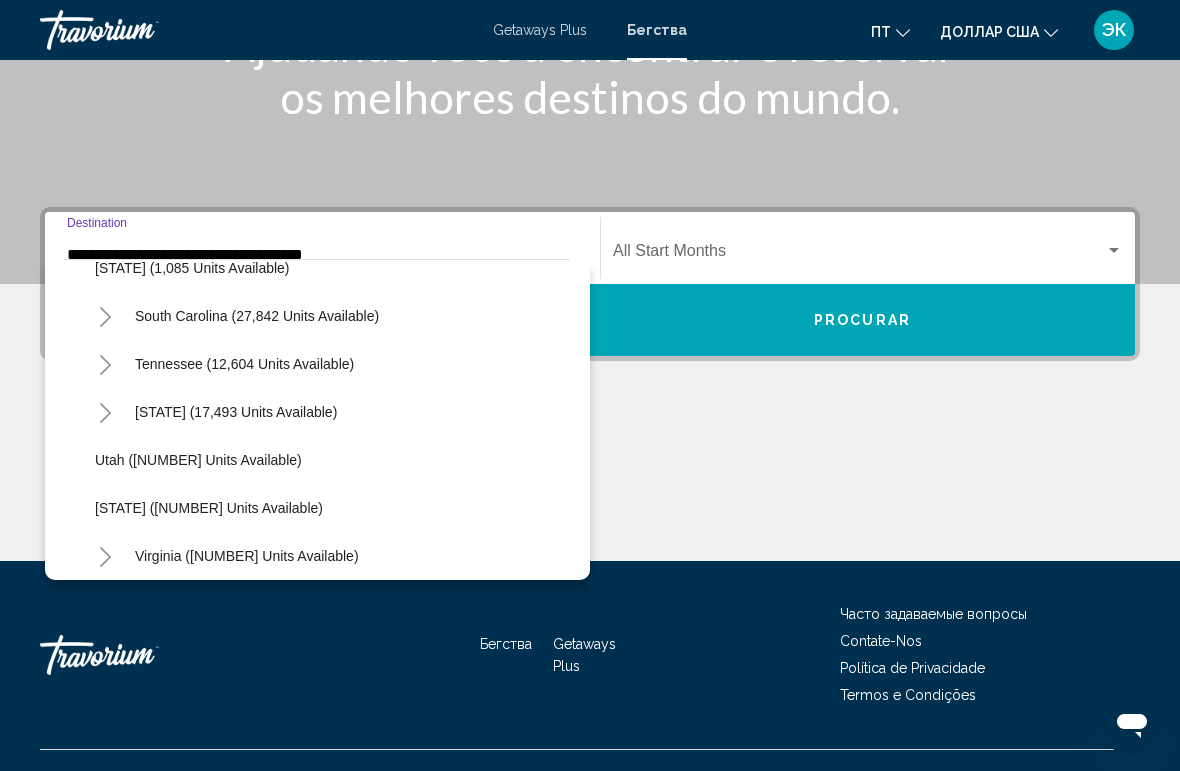 click on "Tennessee (12,604 units available)" 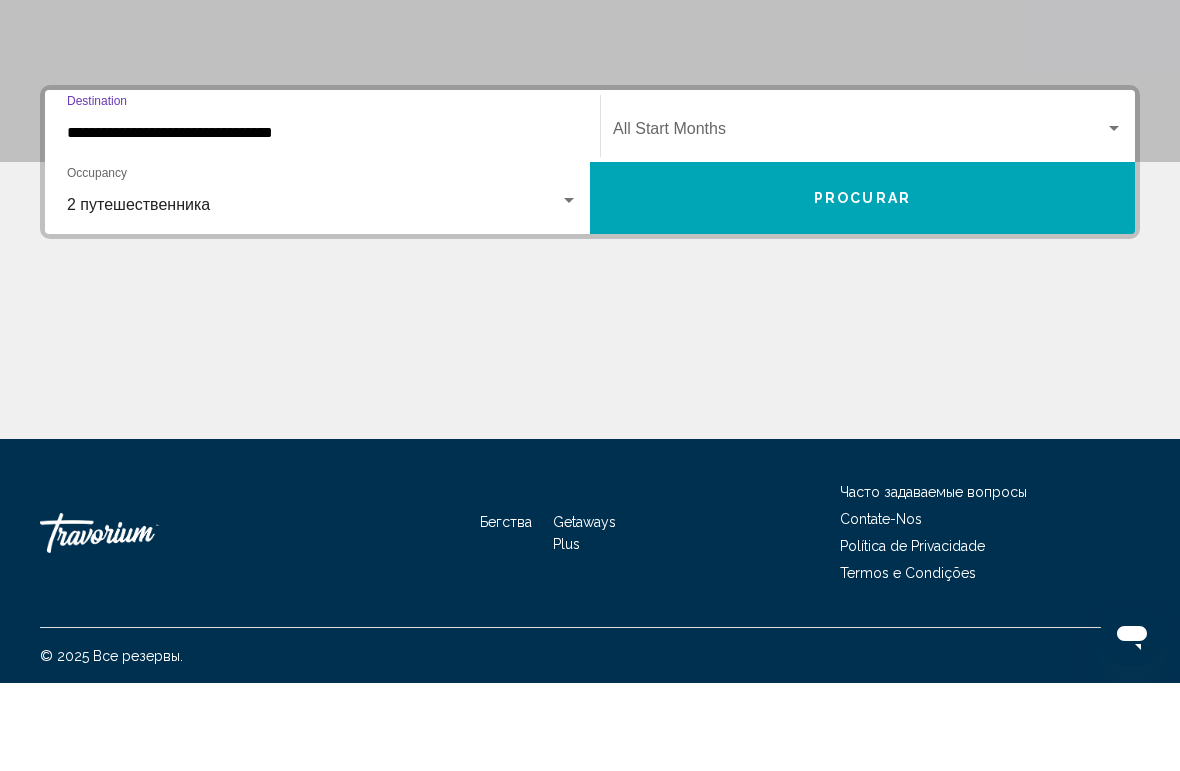scroll, scrollTop: 351, scrollLeft: 0, axis: vertical 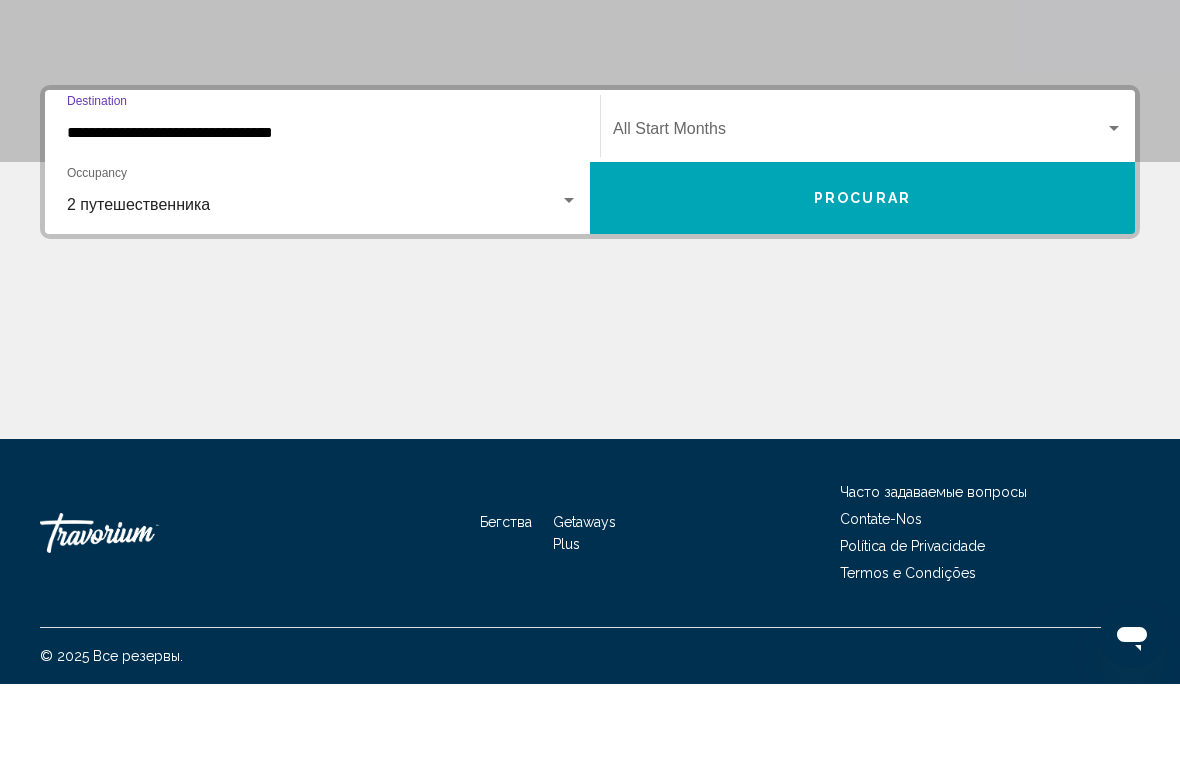 click at bounding box center (569, 288) 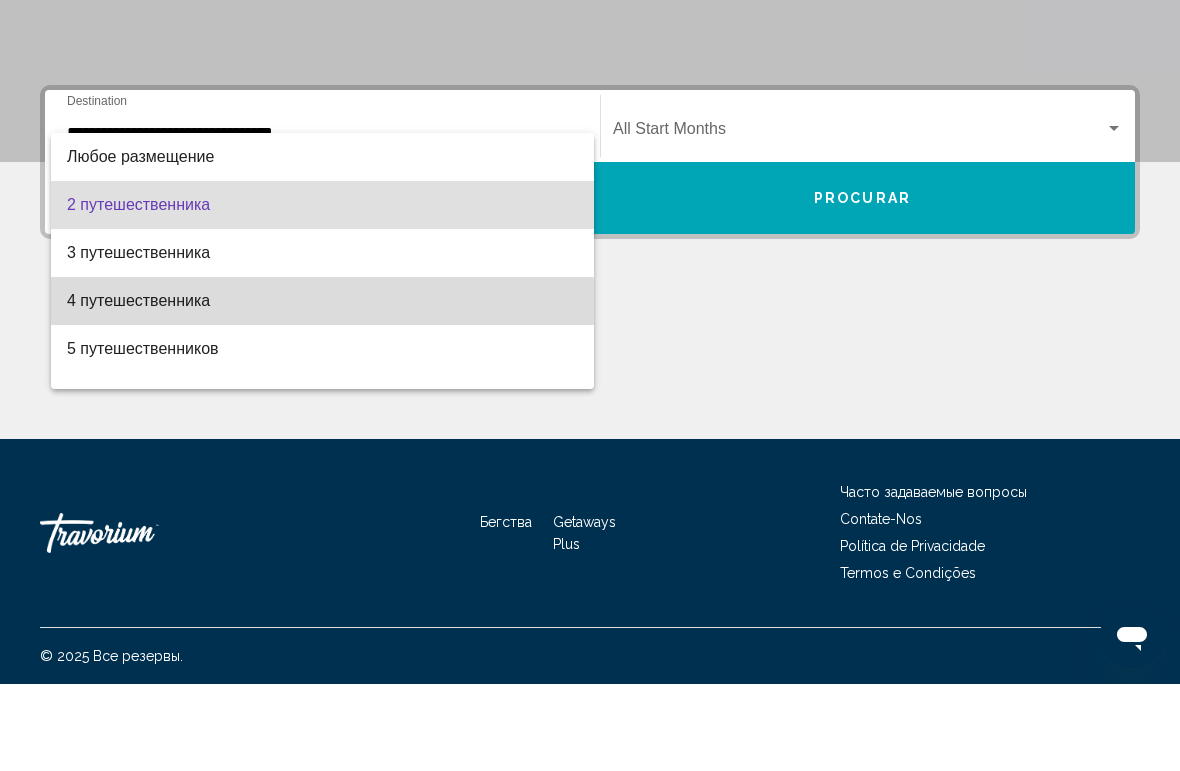 click on "4 путешественника" at bounding box center (322, 388) 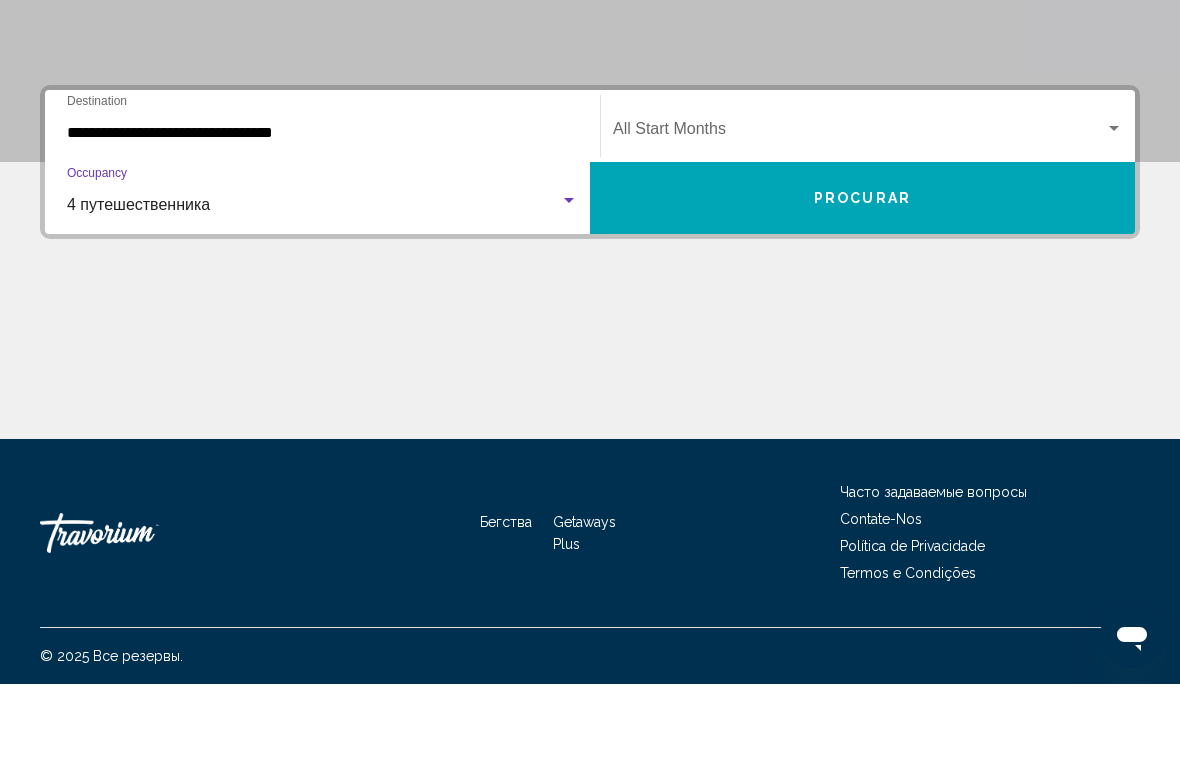 click on "Procurar" at bounding box center [862, 285] 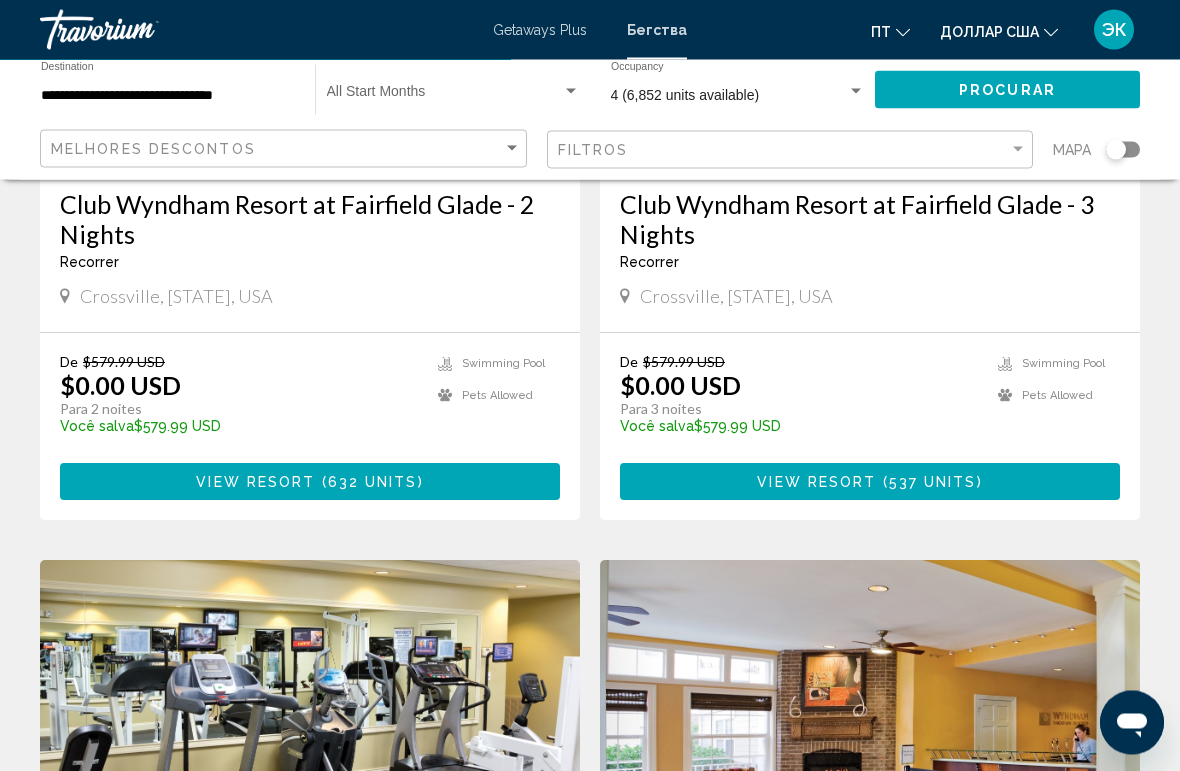 scroll, scrollTop: 470, scrollLeft: 0, axis: vertical 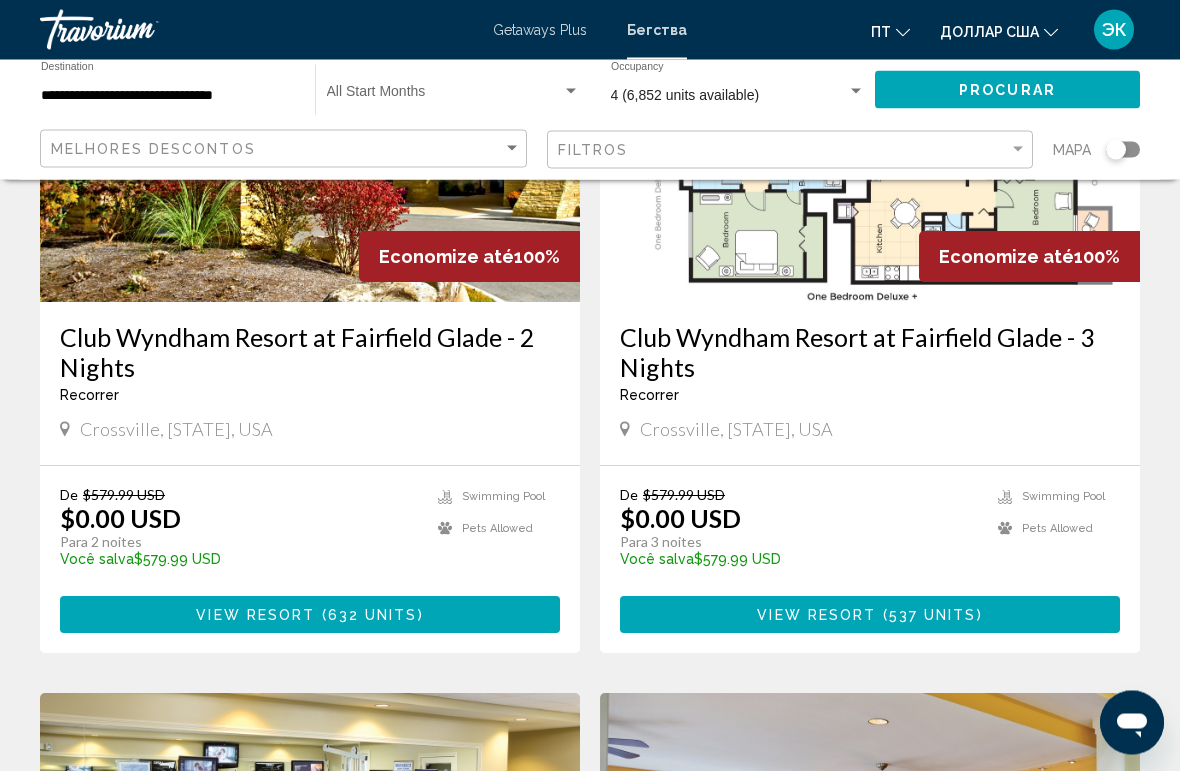 click on "Economize até  100%   Club Wyndham Resort at Fairfield Glade - 2 Nights  Recorrer  -  This is an adults only resort
Crossville, [STATE], [COUNTRY] De $[NUMBER] [CURRENCY] $[NUMBER] [CURRENCY] Para 2 noites Você salva  $[NUMBER] [CURRENCY]   temp
Swimming Pool
Pets Allowed View Resort    ( [NUMBER] units )  Economize até  100%   Club Wyndham Resort at Fairfield Glade - 3 Nights  Recorrer  -  This is an adults only resort
Crossville, [STATE], [COUNTRY] De $[NUMBER] [CURRENCY] $[NUMBER] [CURRENCY] Para 3 noites Você salva  $[NUMBER] [CURRENCY]   temp
Swimming Pool
Pets Allowed View Resort    ( [NUMBER] units )  Economize até  100%   Club Wyndham Smoky Mountains - 2 Nights  Recorrer  -  This is an adults only resort
Sevierville, [STATE], [COUNTRY] De $[NUMBER] [CURRENCY] $[NUMBER] [CURRENCY] Para 2 noites Você salva  $[NUMBER] [CURRENCY]   temp" at bounding box center (590, 2072) 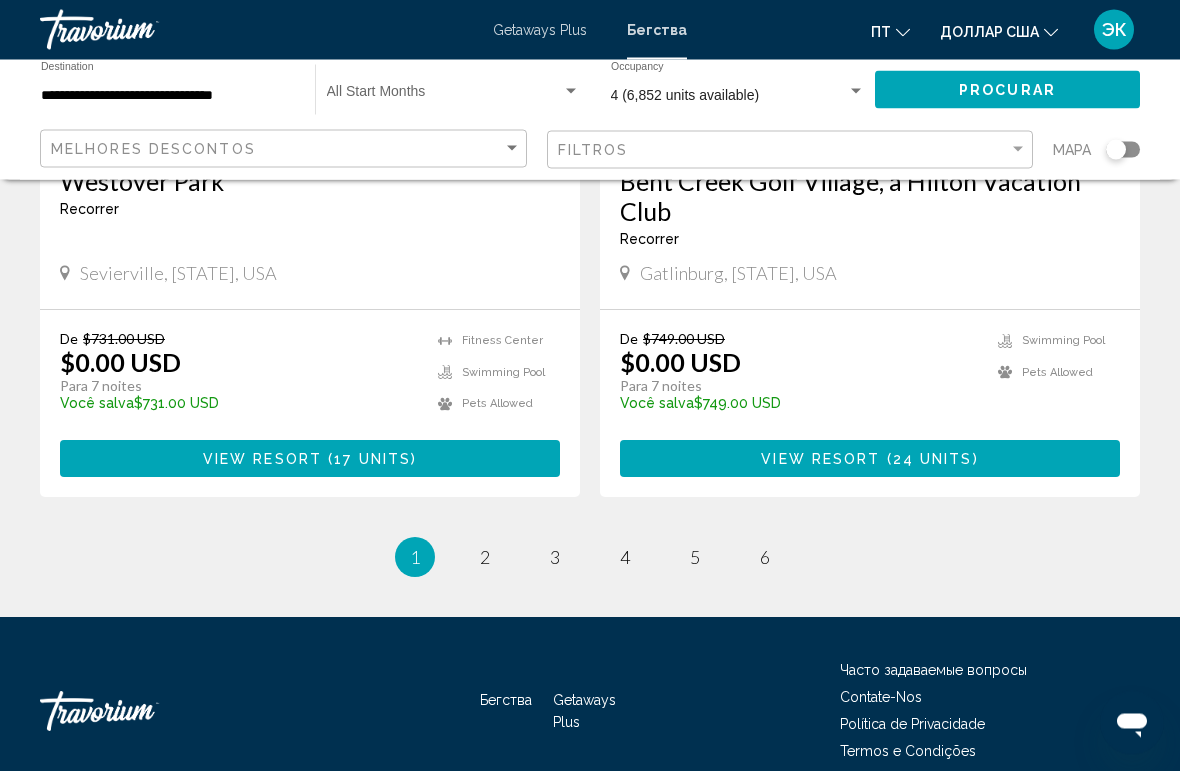scroll, scrollTop: 3916, scrollLeft: 0, axis: vertical 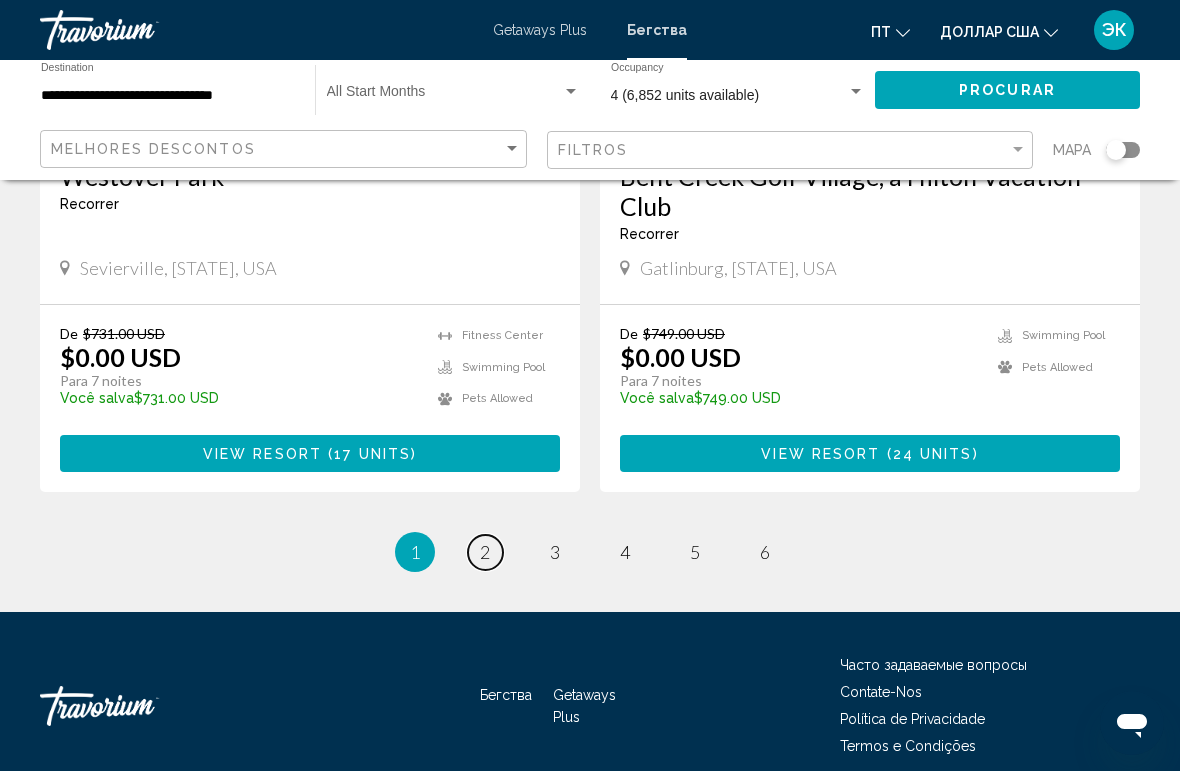 click on "2" at bounding box center [485, 552] 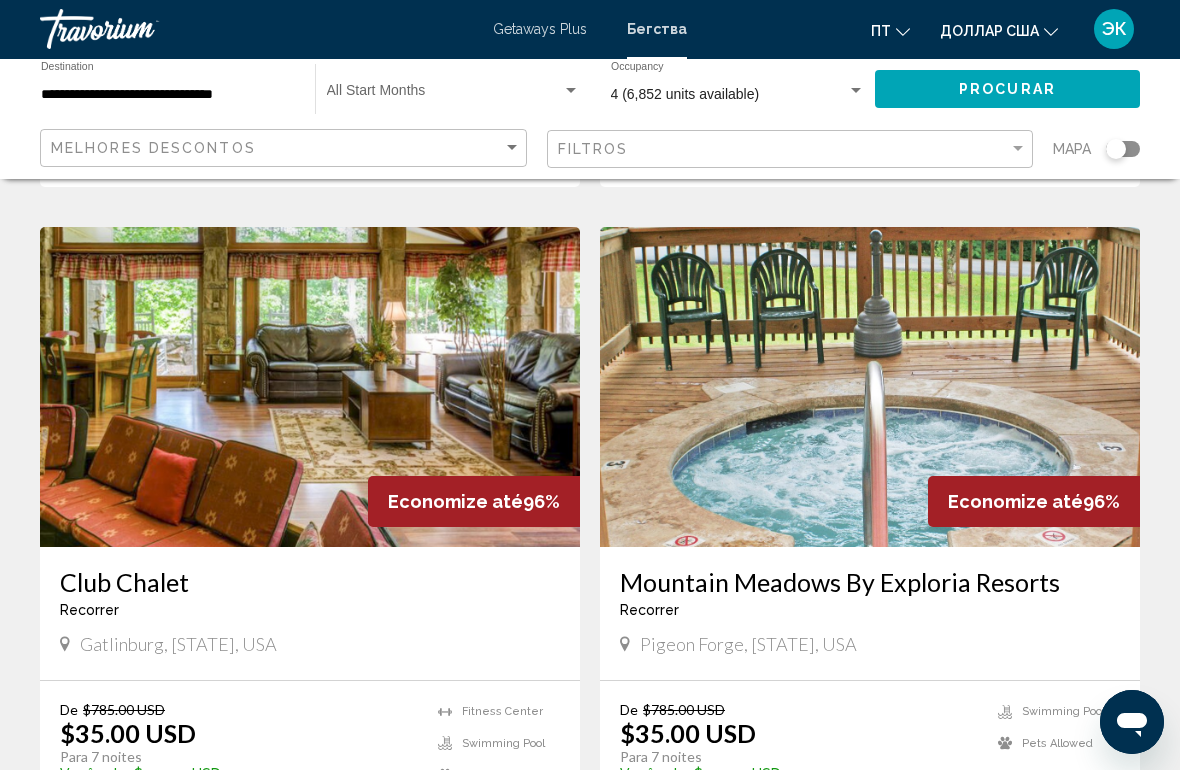 scroll, scrollTop: 1466, scrollLeft: 0, axis: vertical 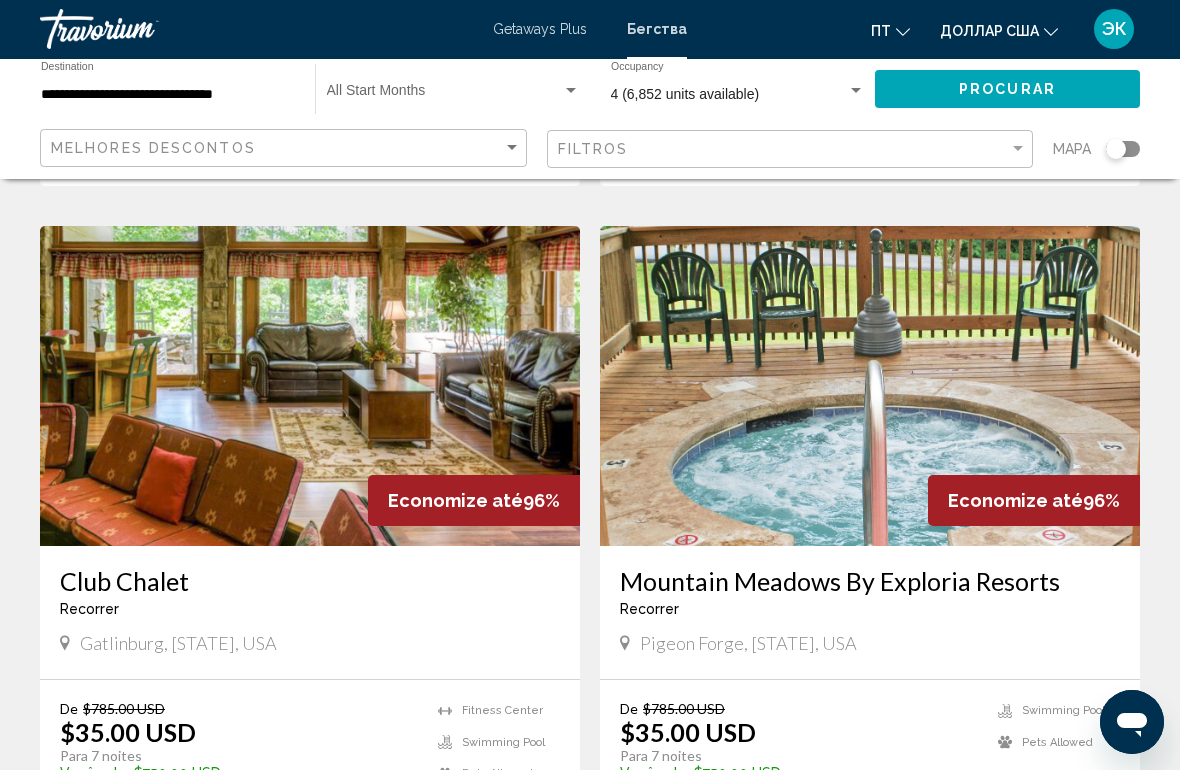 click at bounding box center (310, 387) 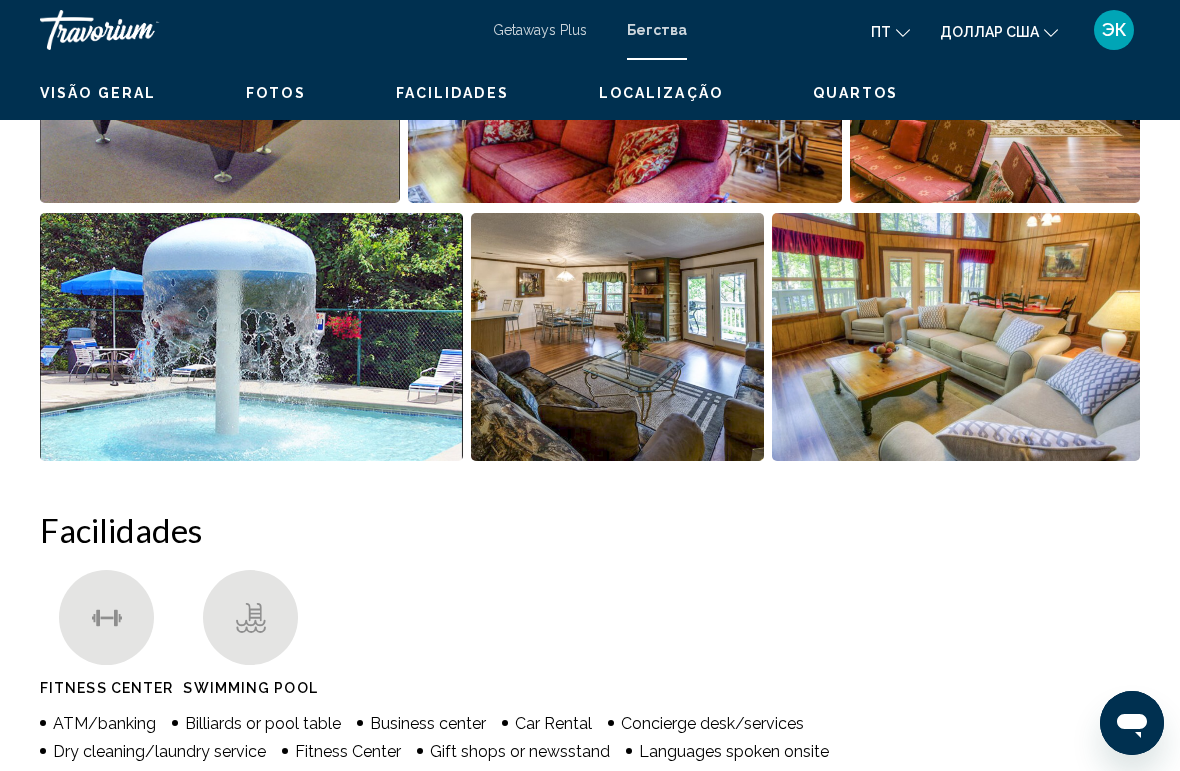 scroll, scrollTop: 0, scrollLeft: 0, axis: both 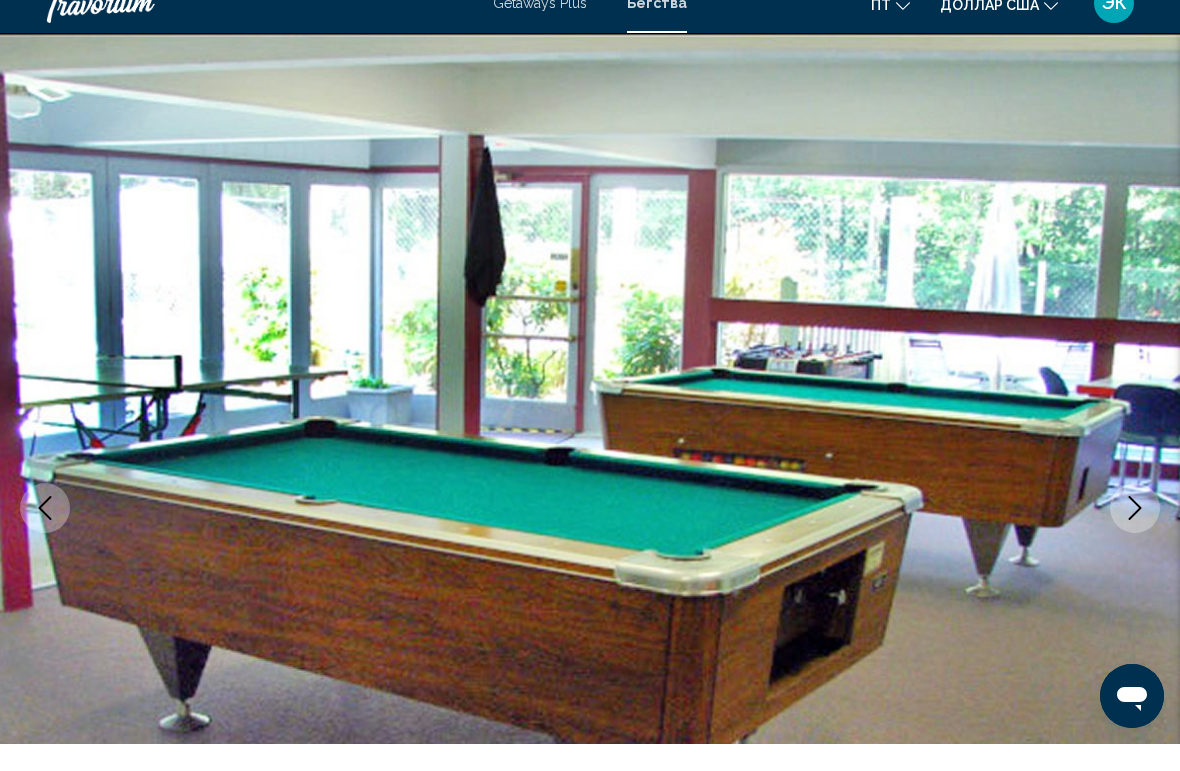 click at bounding box center (1135, 535) 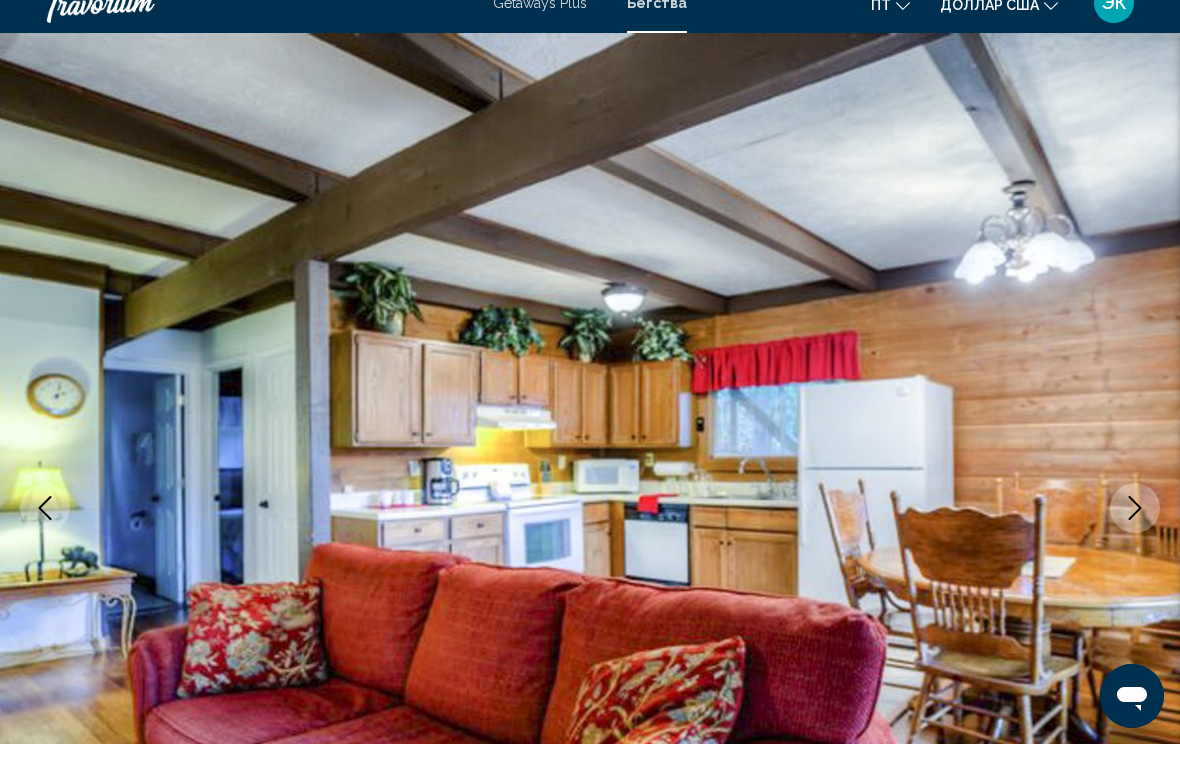 click at bounding box center [1135, 535] 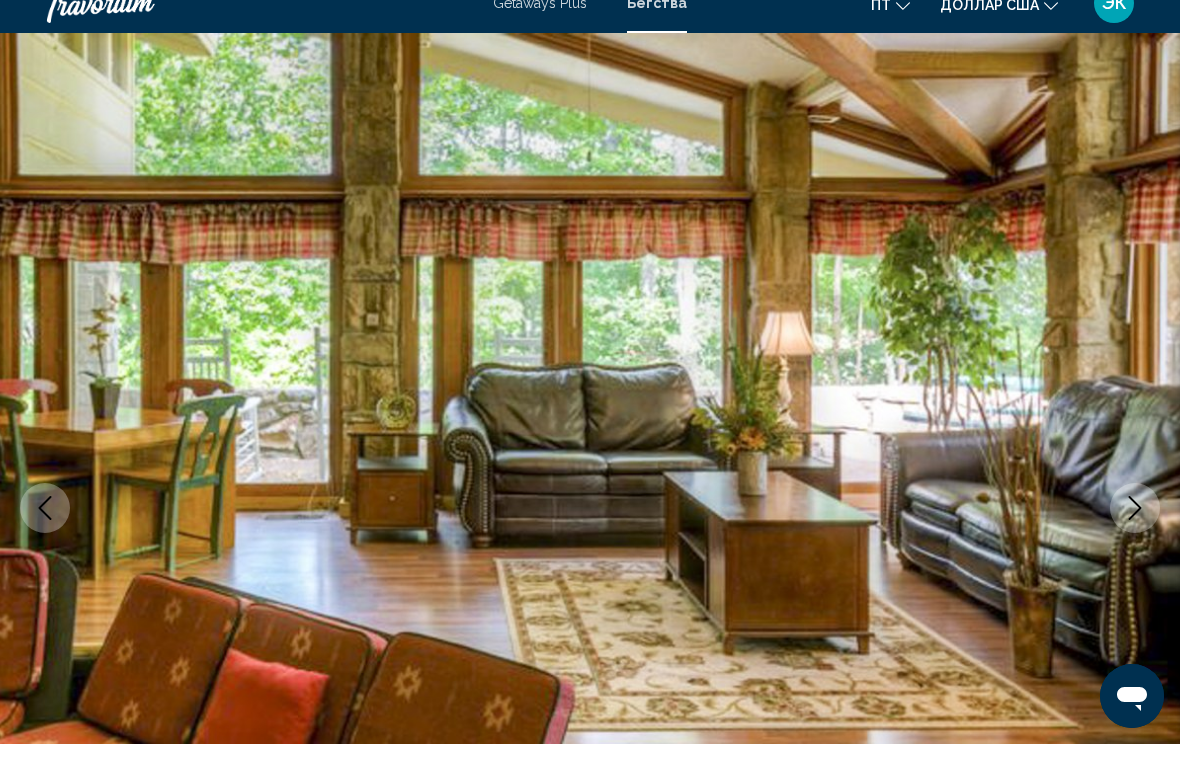 click 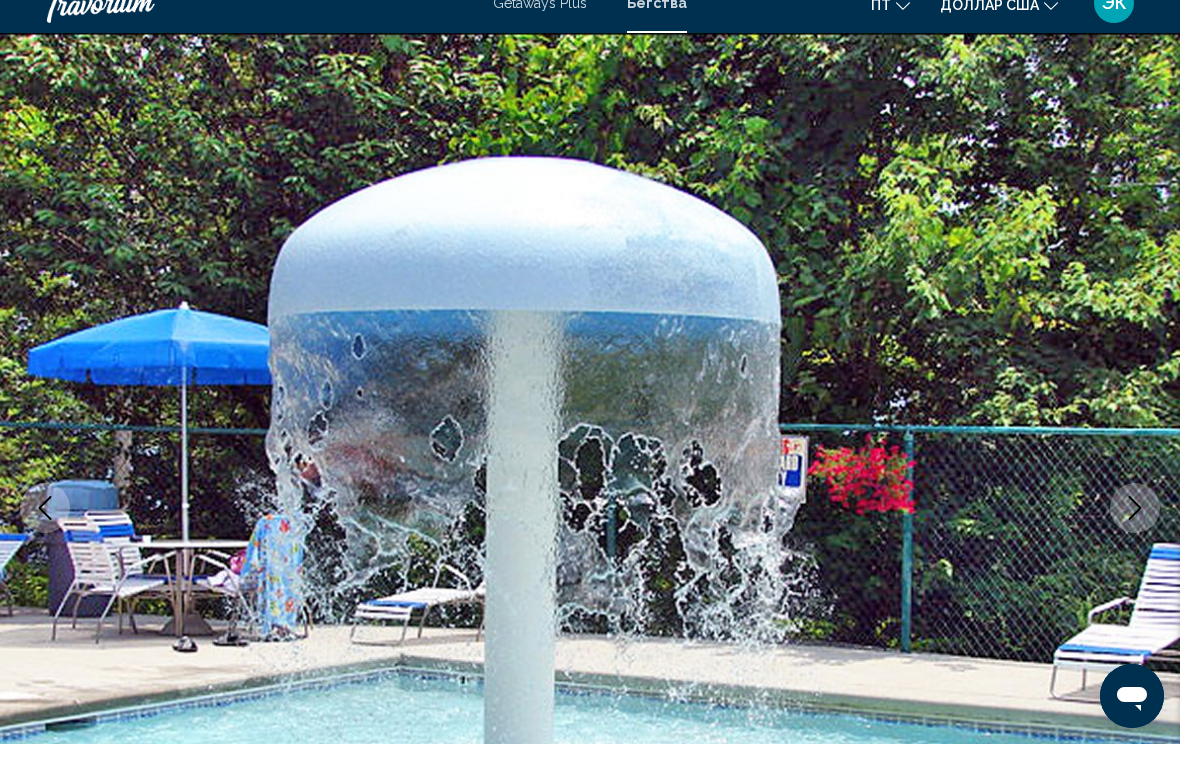click 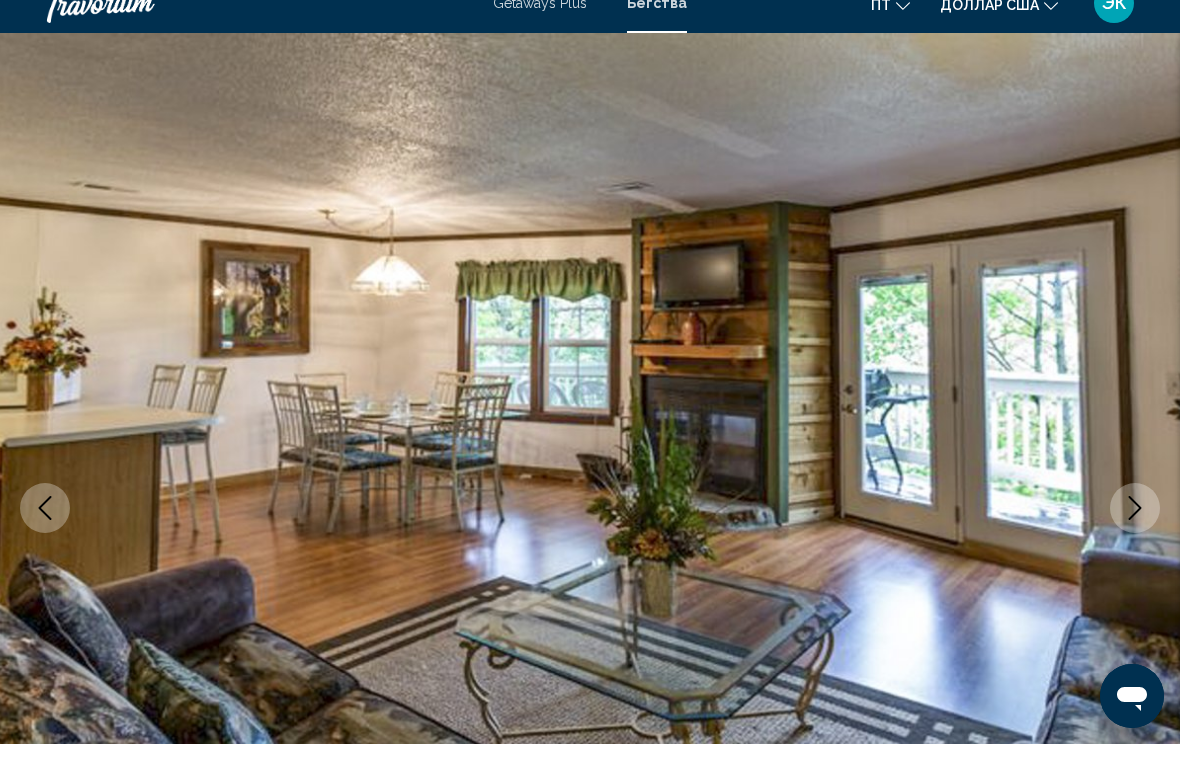 click 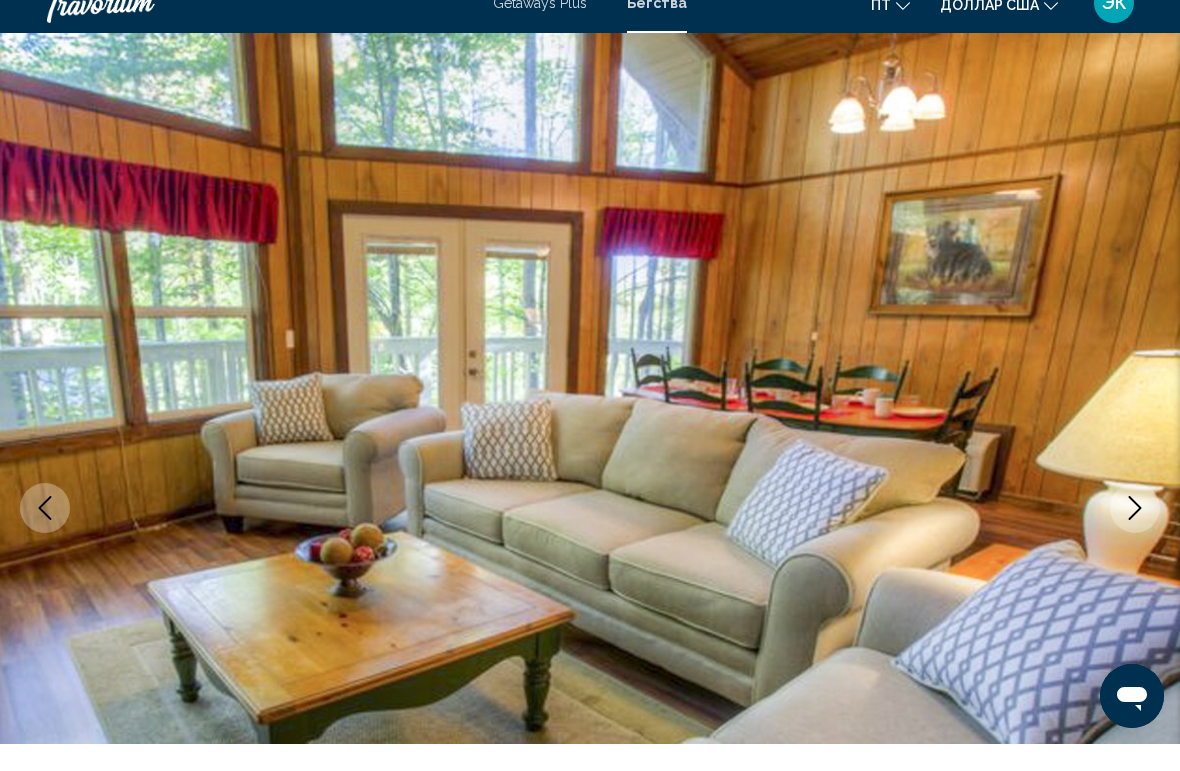 click at bounding box center [1135, 535] 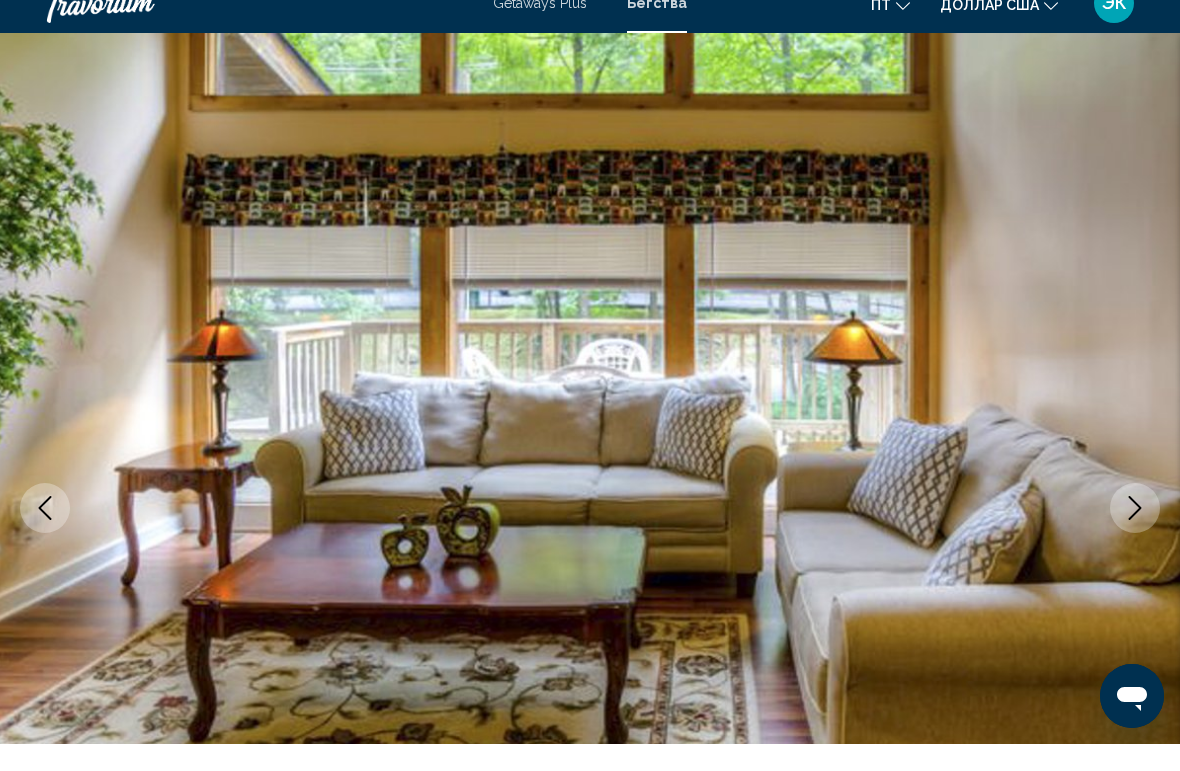 click at bounding box center [1135, 535] 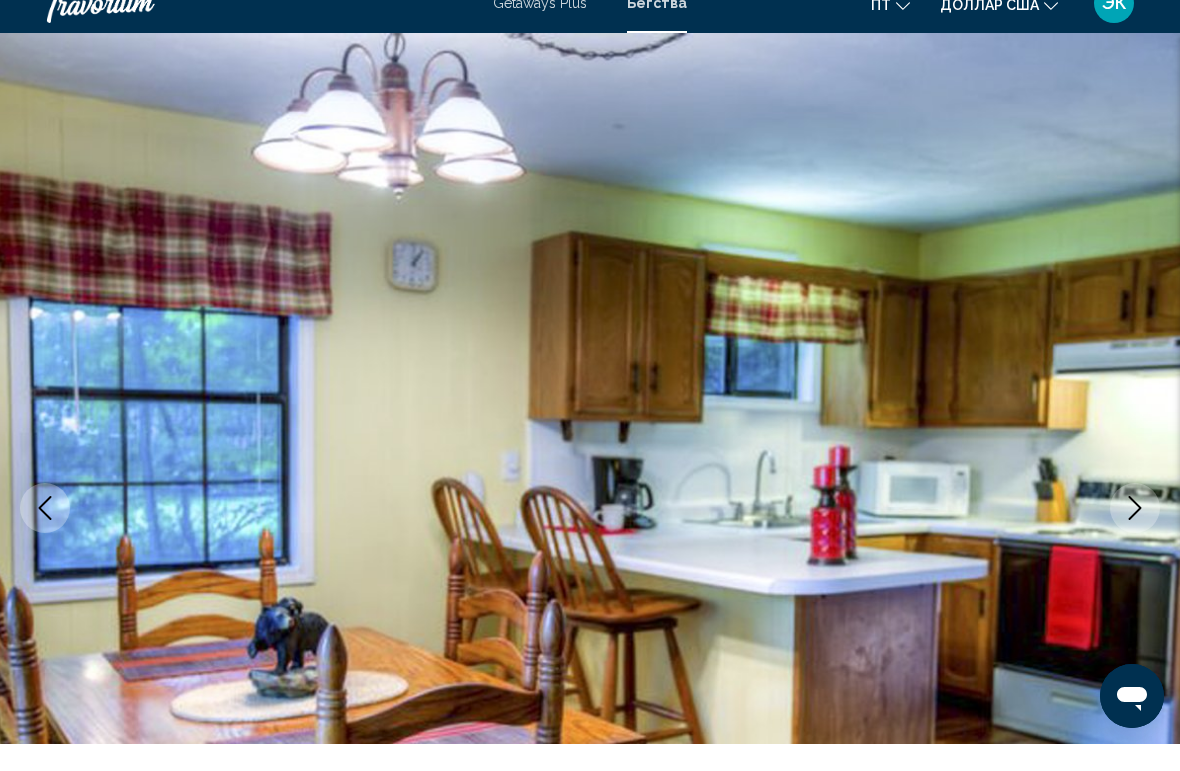 click at bounding box center (1135, 535) 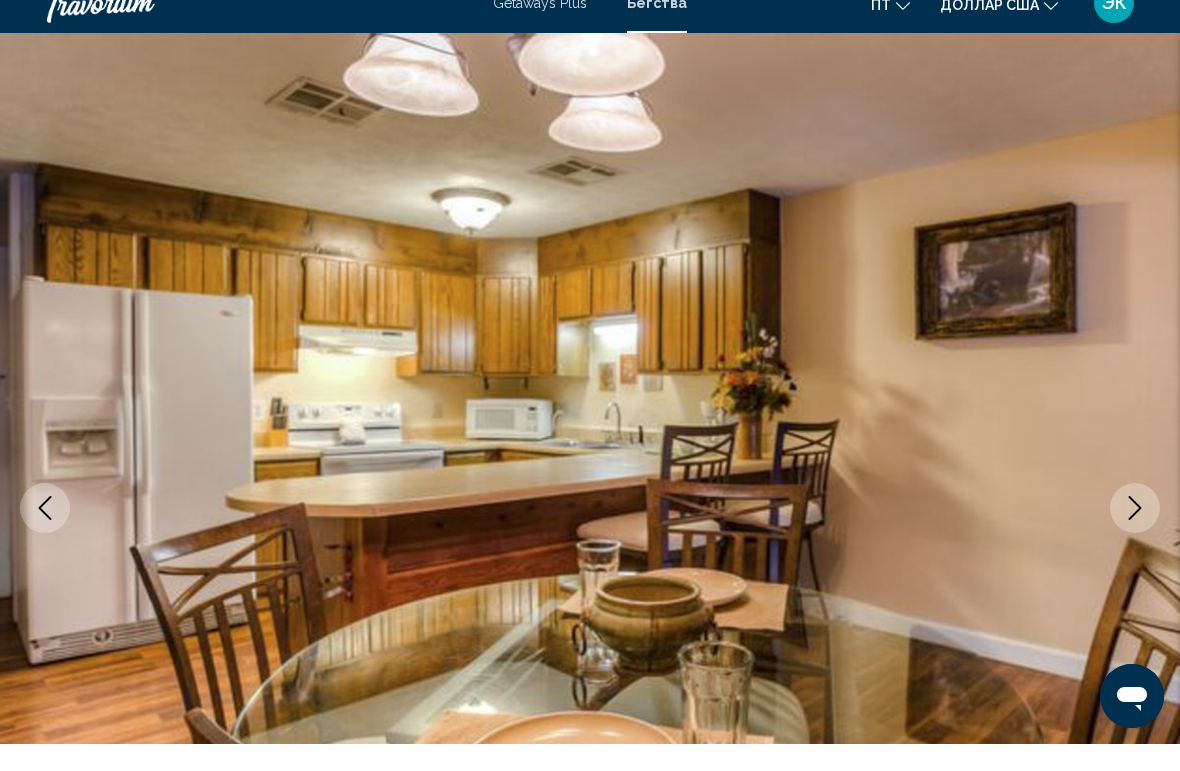 click at bounding box center [1135, 535] 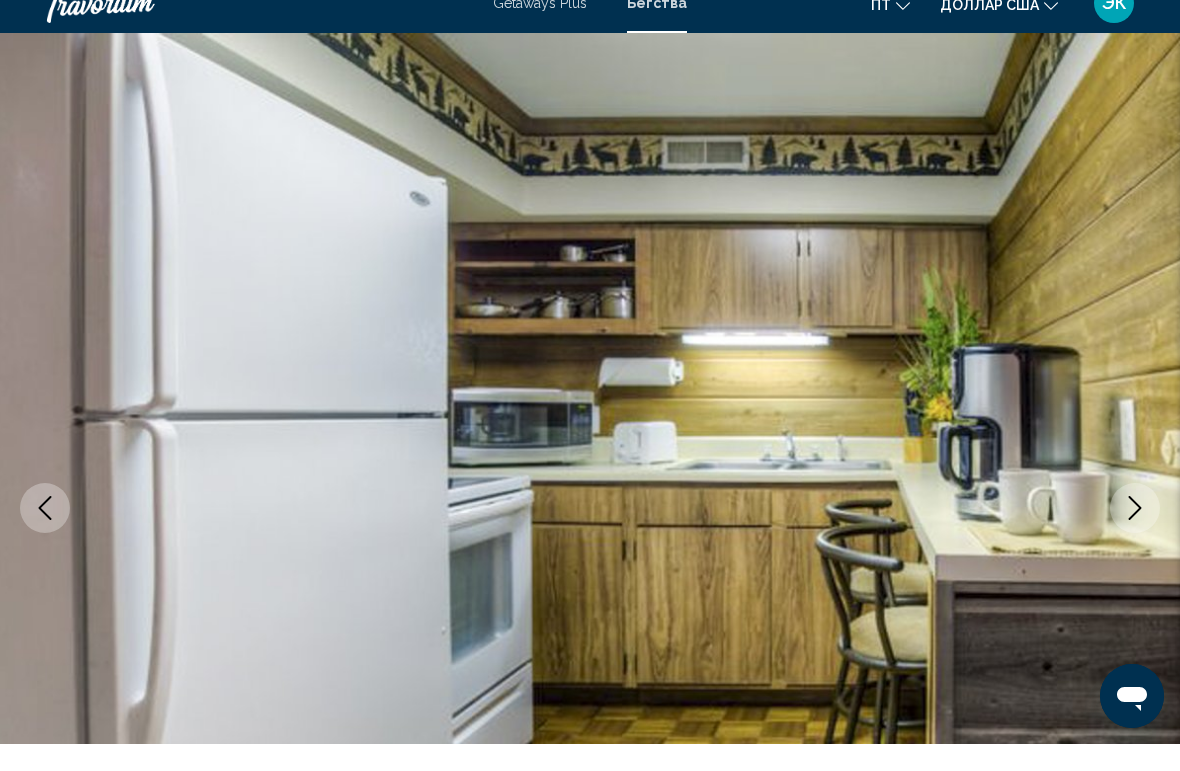 click at bounding box center [1135, 535] 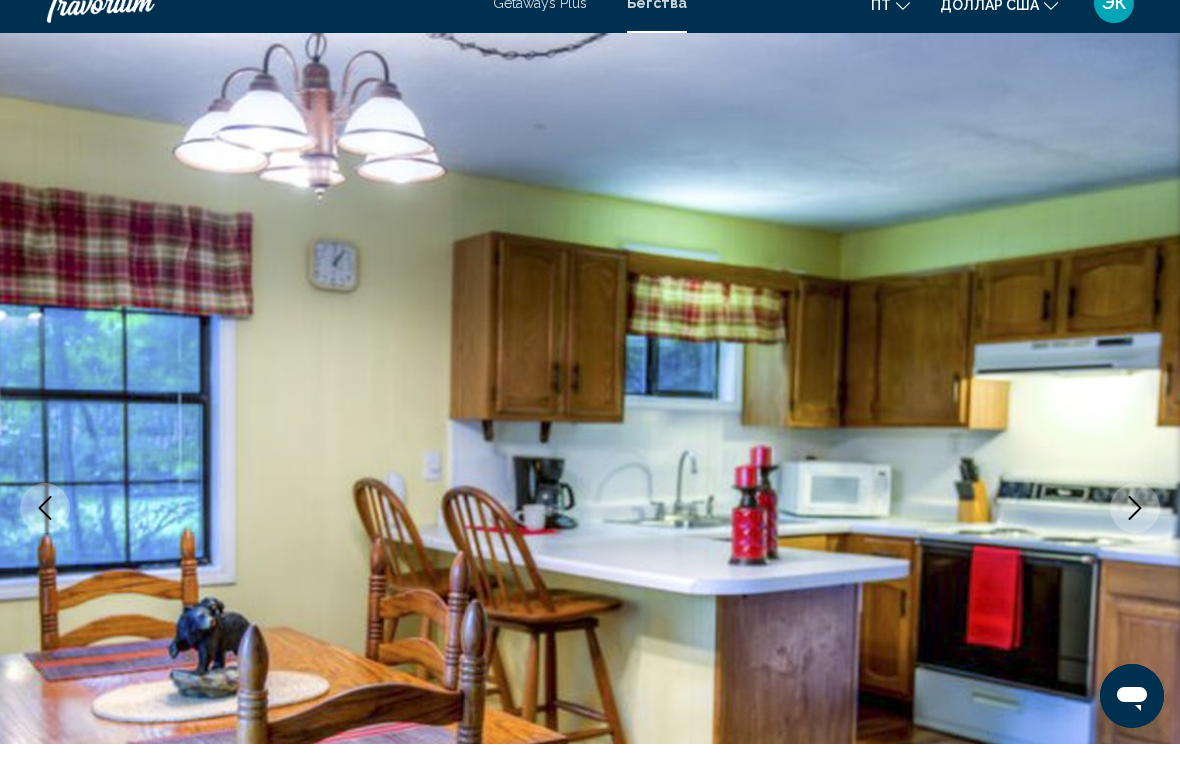 click at bounding box center (1135, 535) 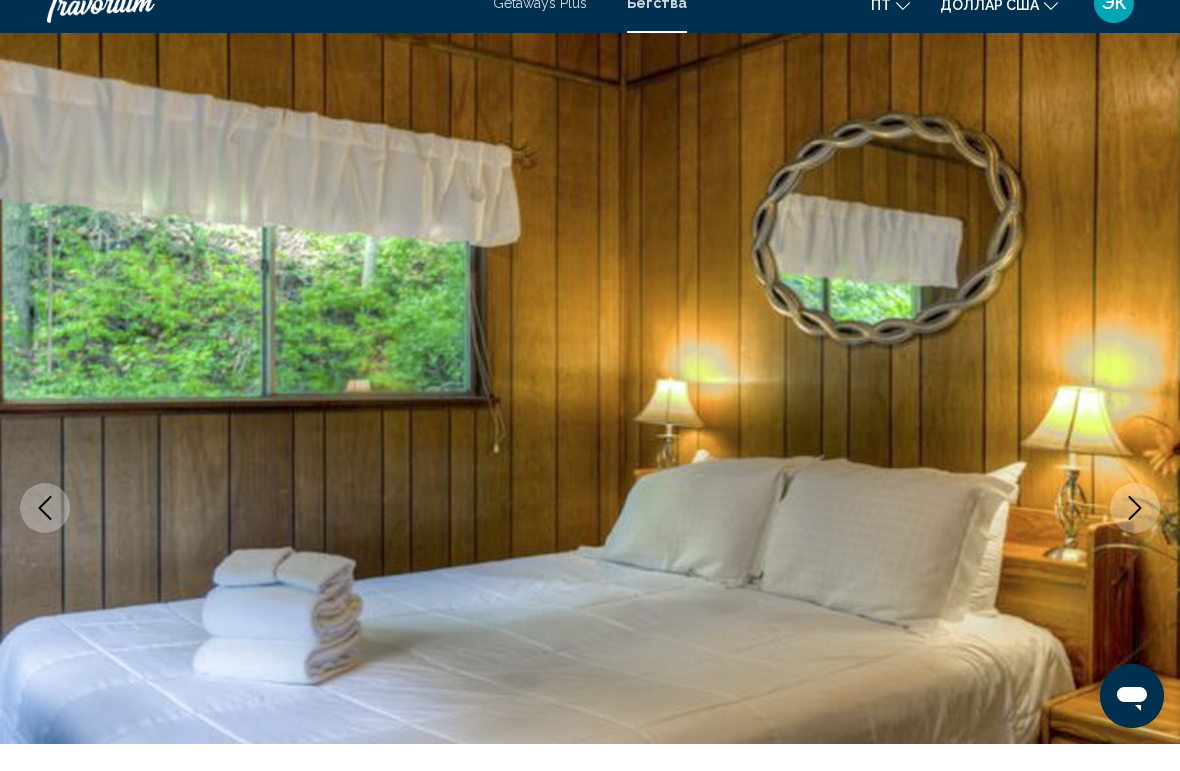 click at bounding box center [1135, 535] 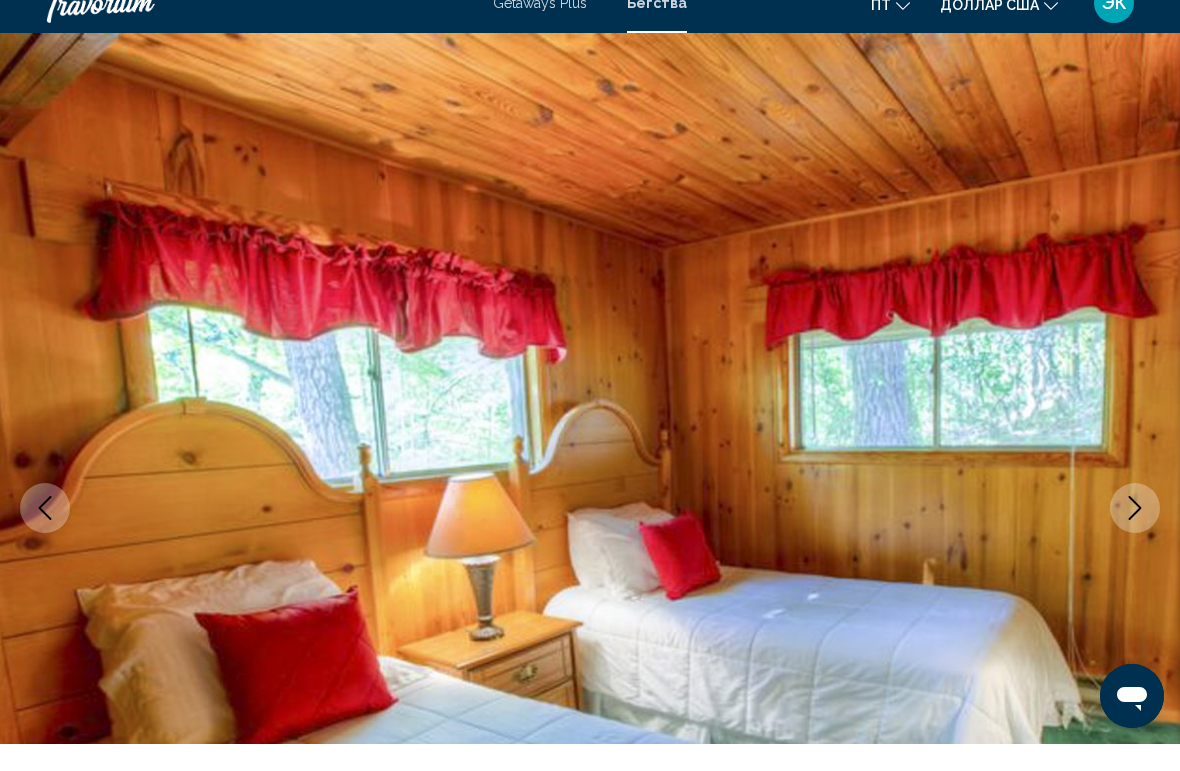 click at bounding box center [1135, 535] 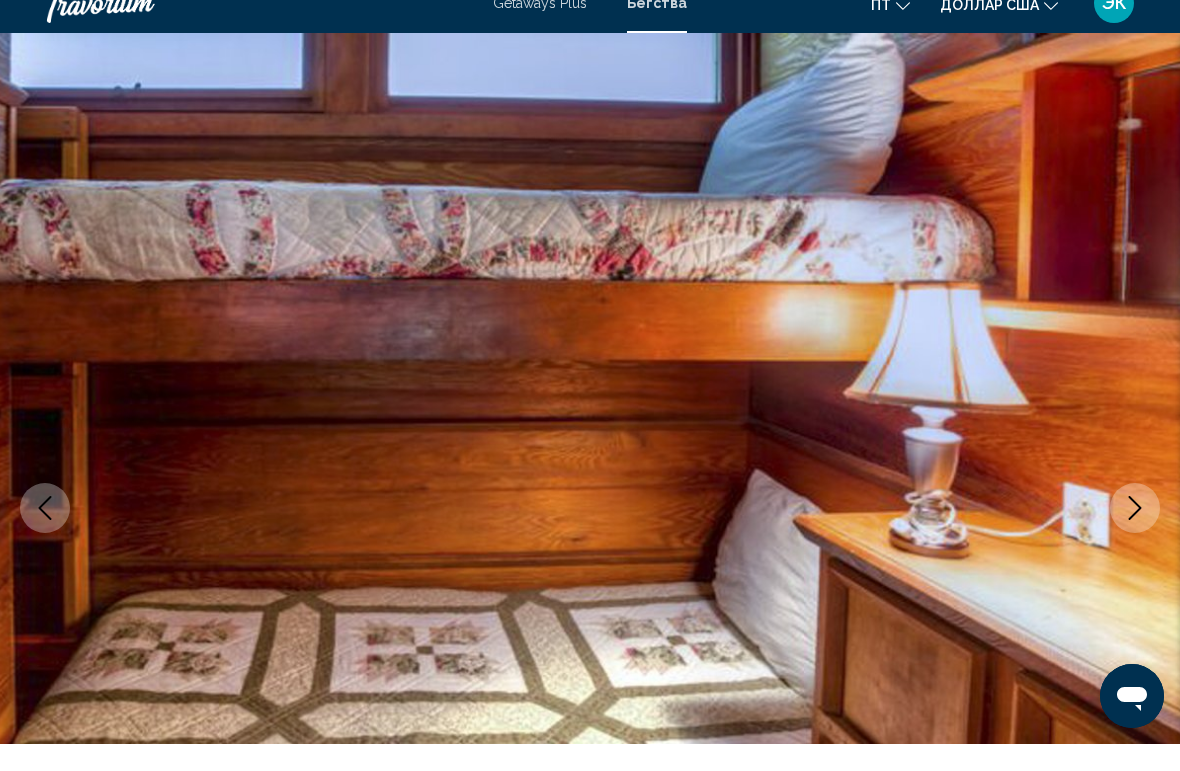 click at bounding box center [1135, 535] 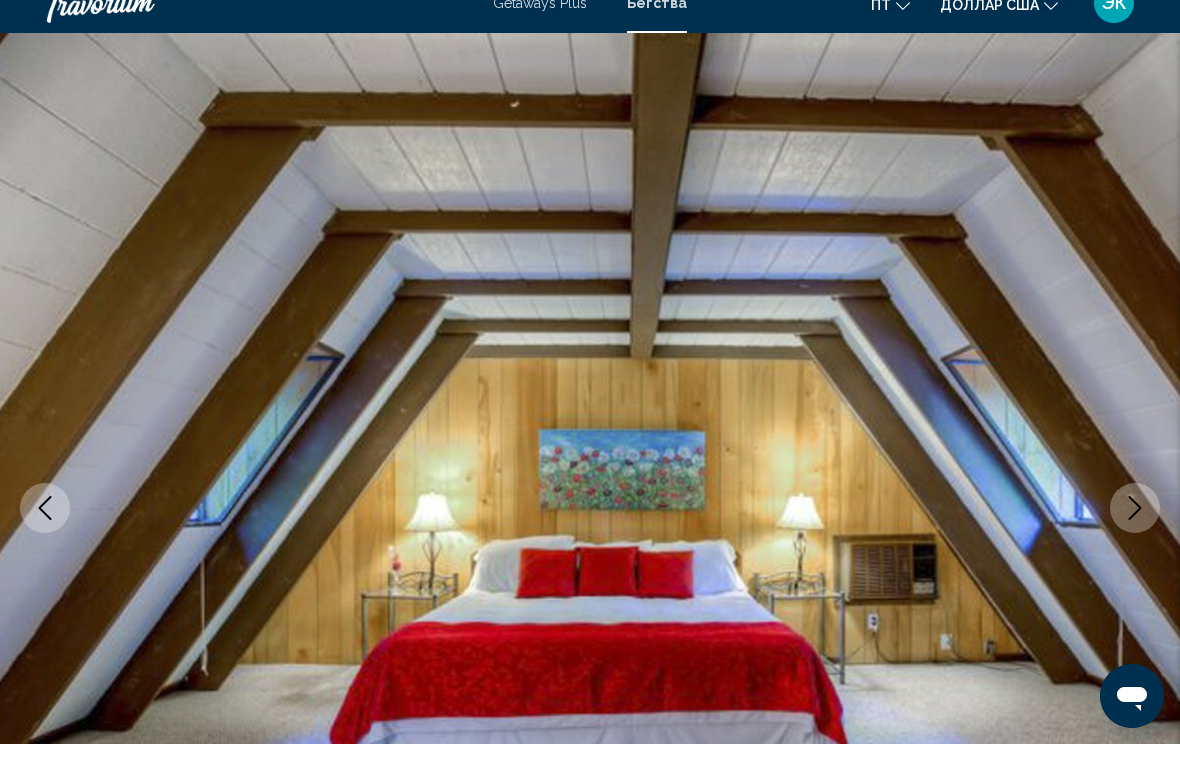 click at bounding box center (1135, 535) 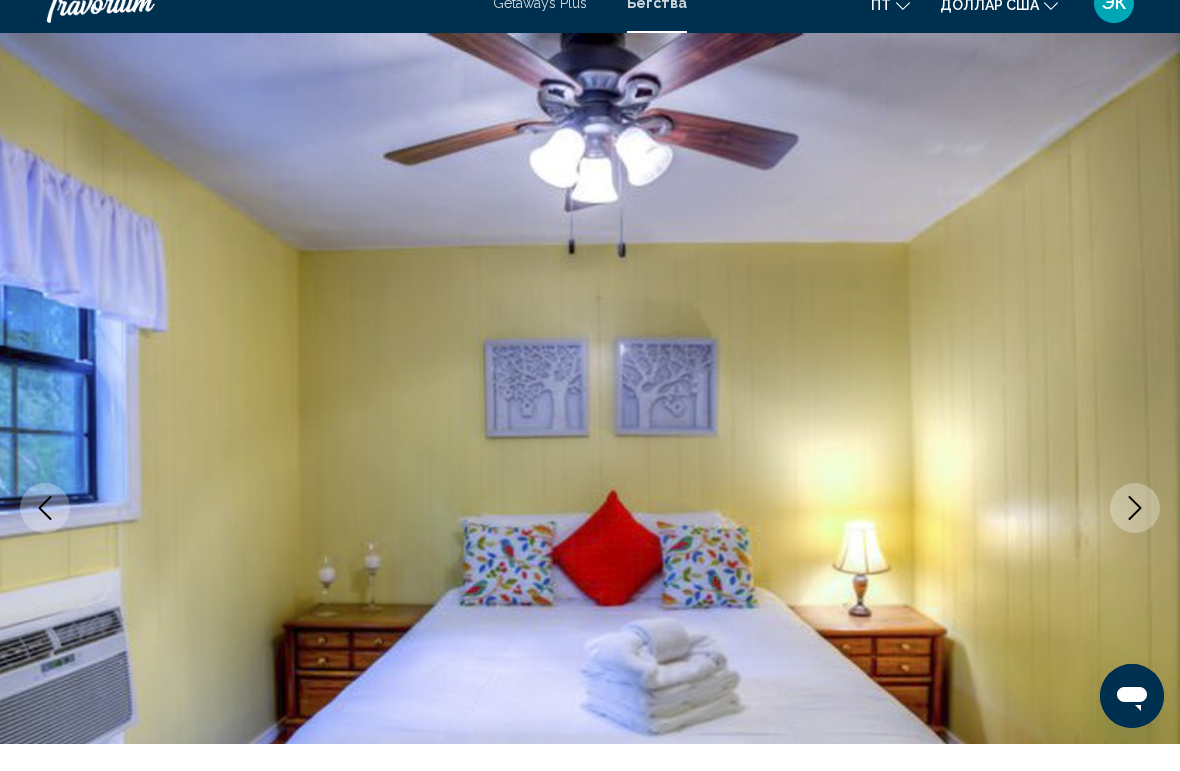 click at bounding box center [1135, 535] 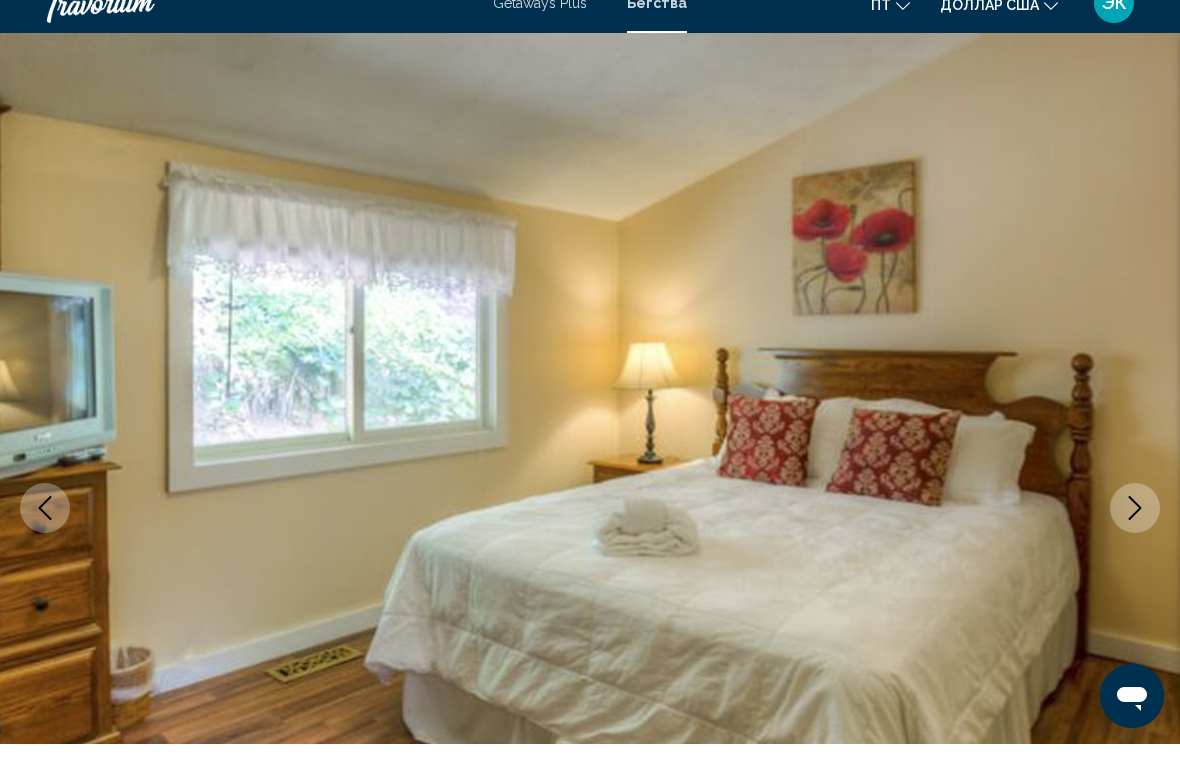 click at bounding box center [1135, 535] 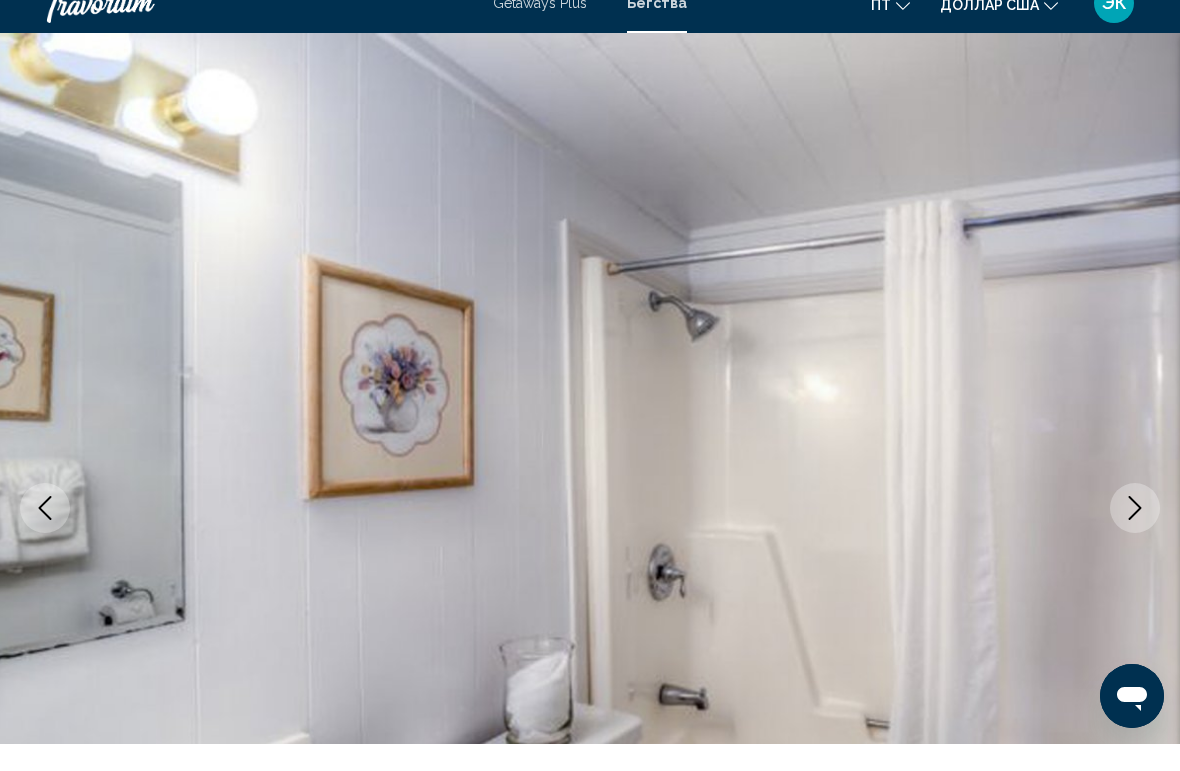 click 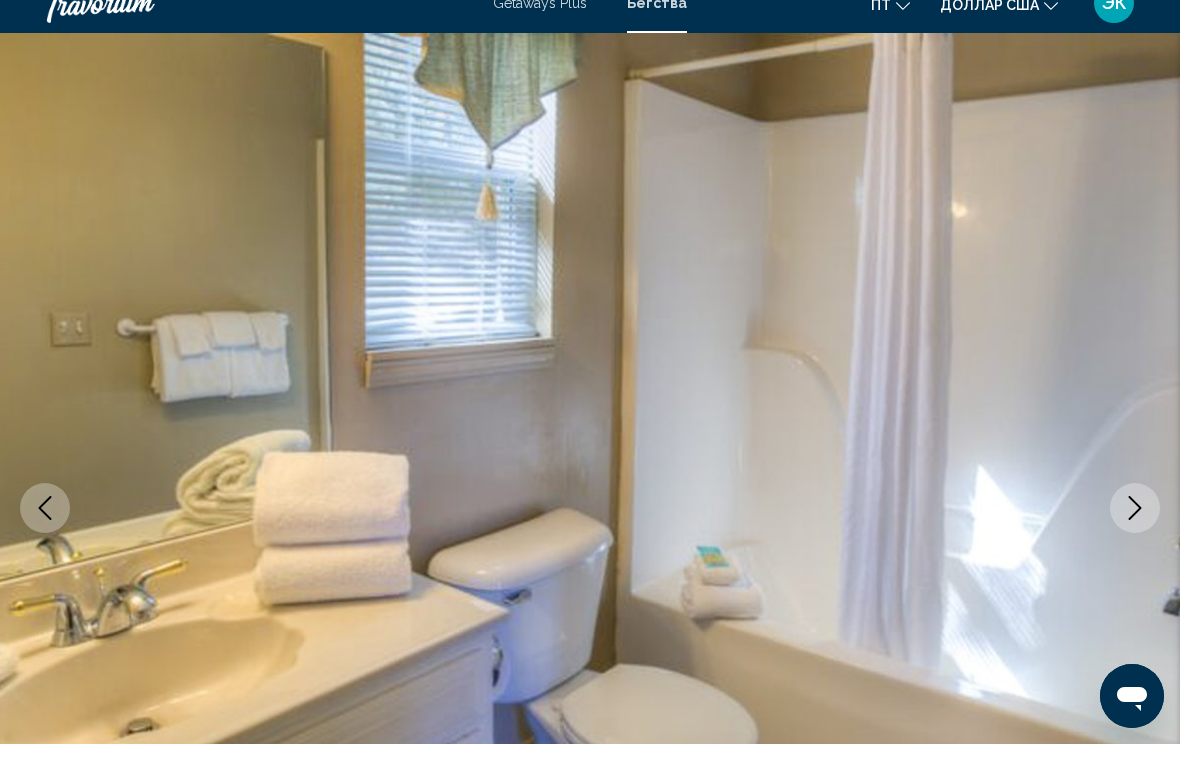 click at bounding box center (1135, 535) 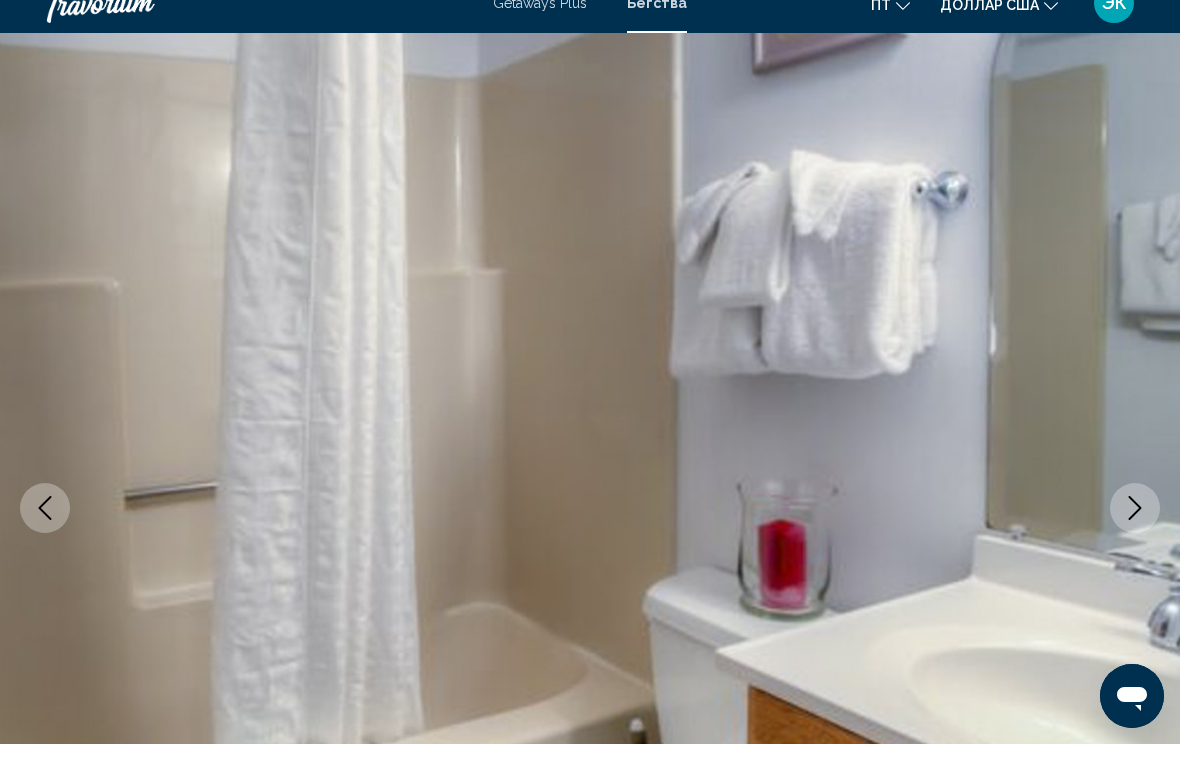 click at bounding box center [1135, 535] 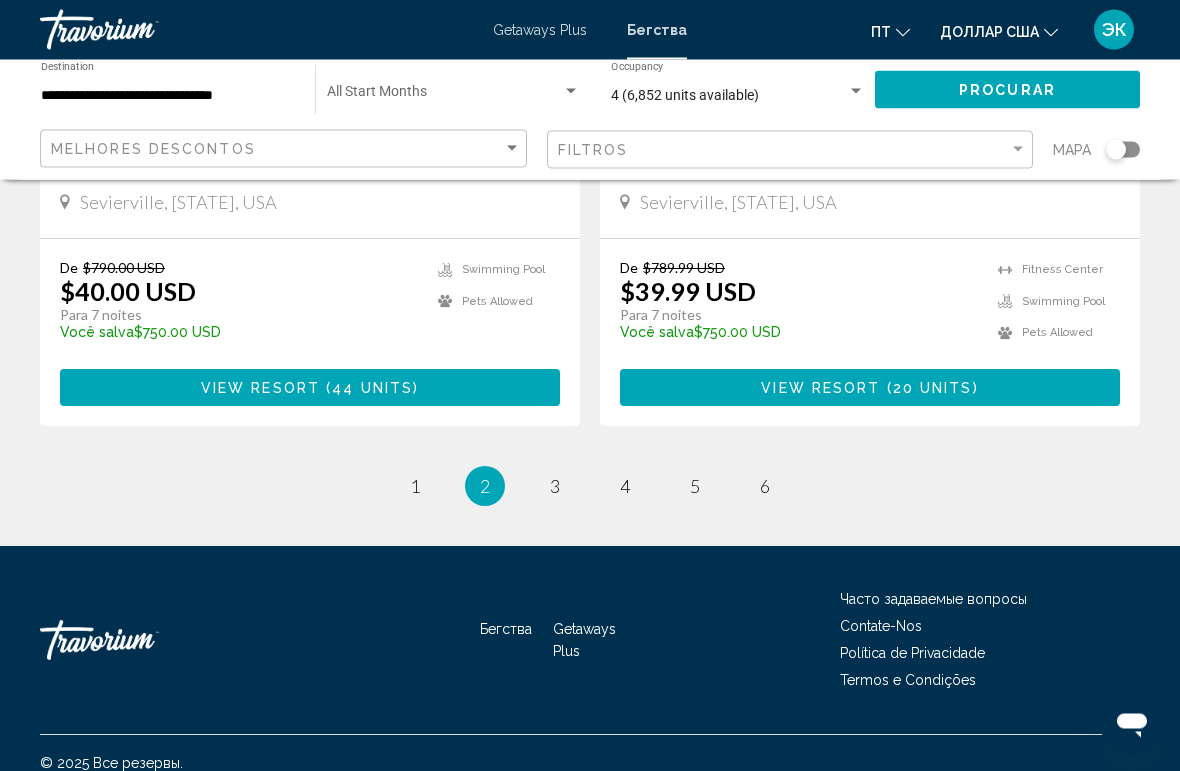 scroll, scrollTop: 4003, scrollLeft: 0, axis: vertical 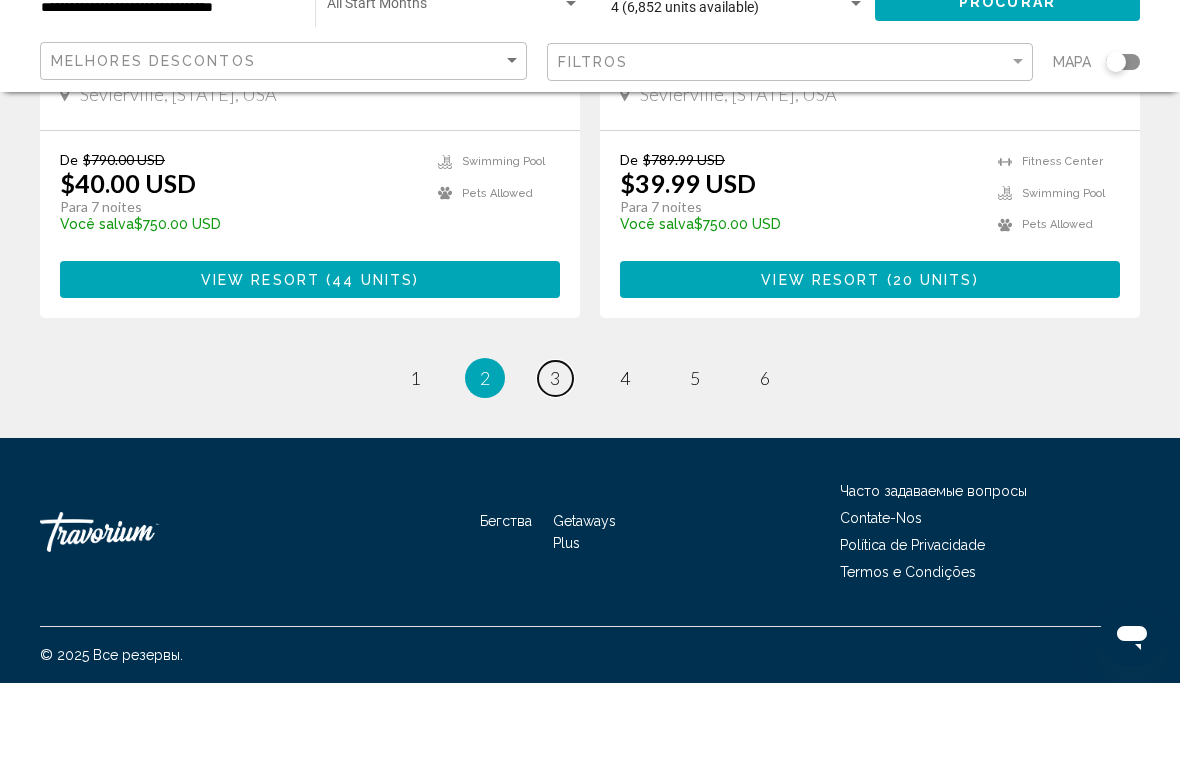 click on "page  3" at bounding box center [555, 466] 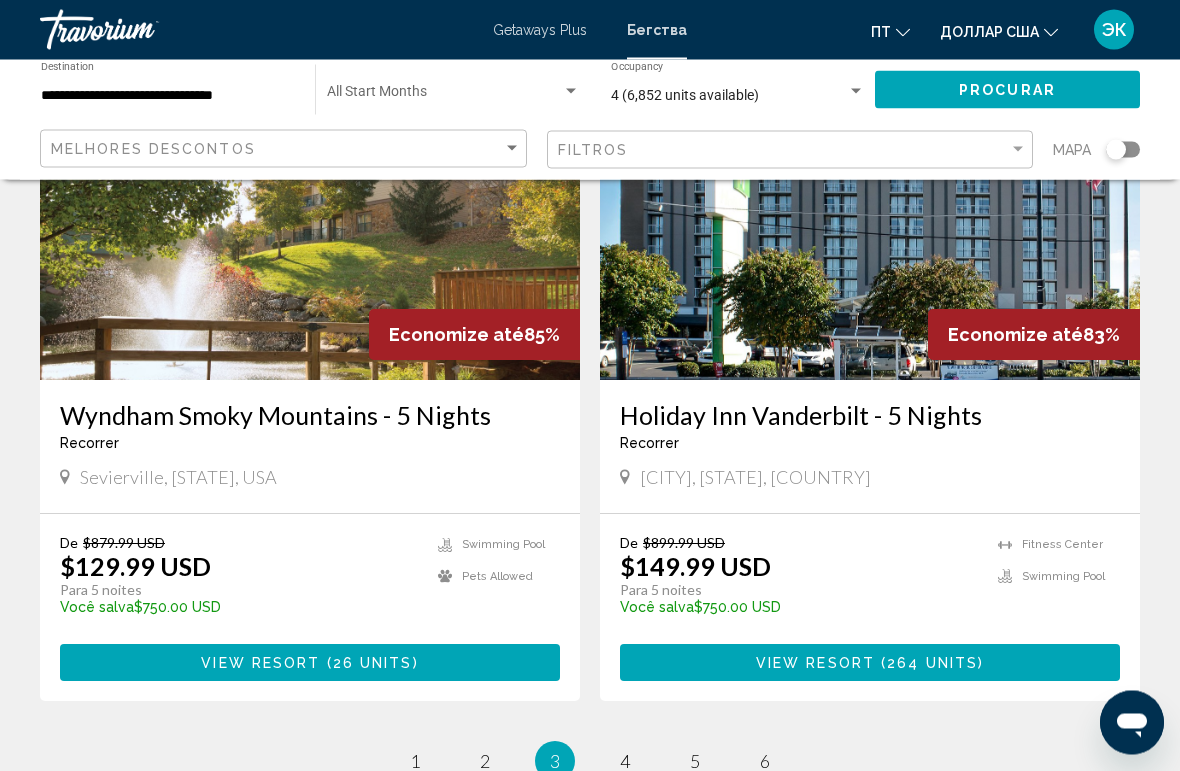 scroll, scrollTop: 3631, scrollLeft: 0, axis: vertical 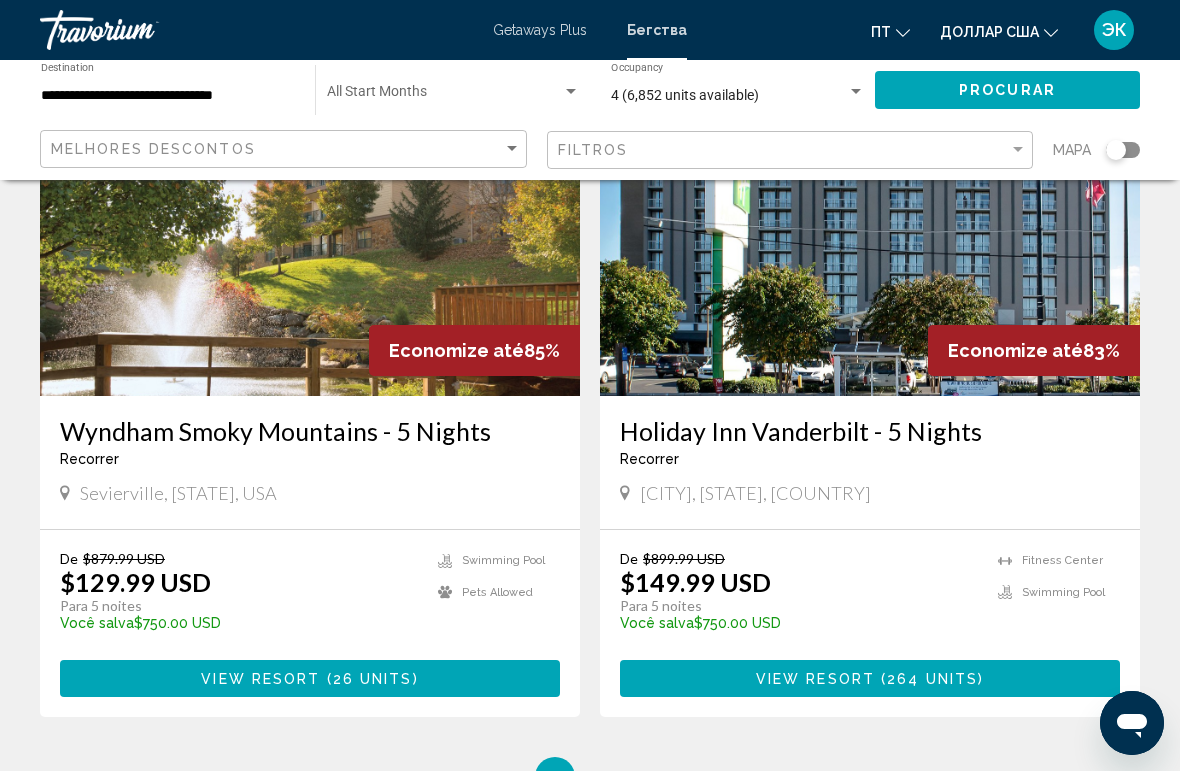 click at bounding box center [310, 236] 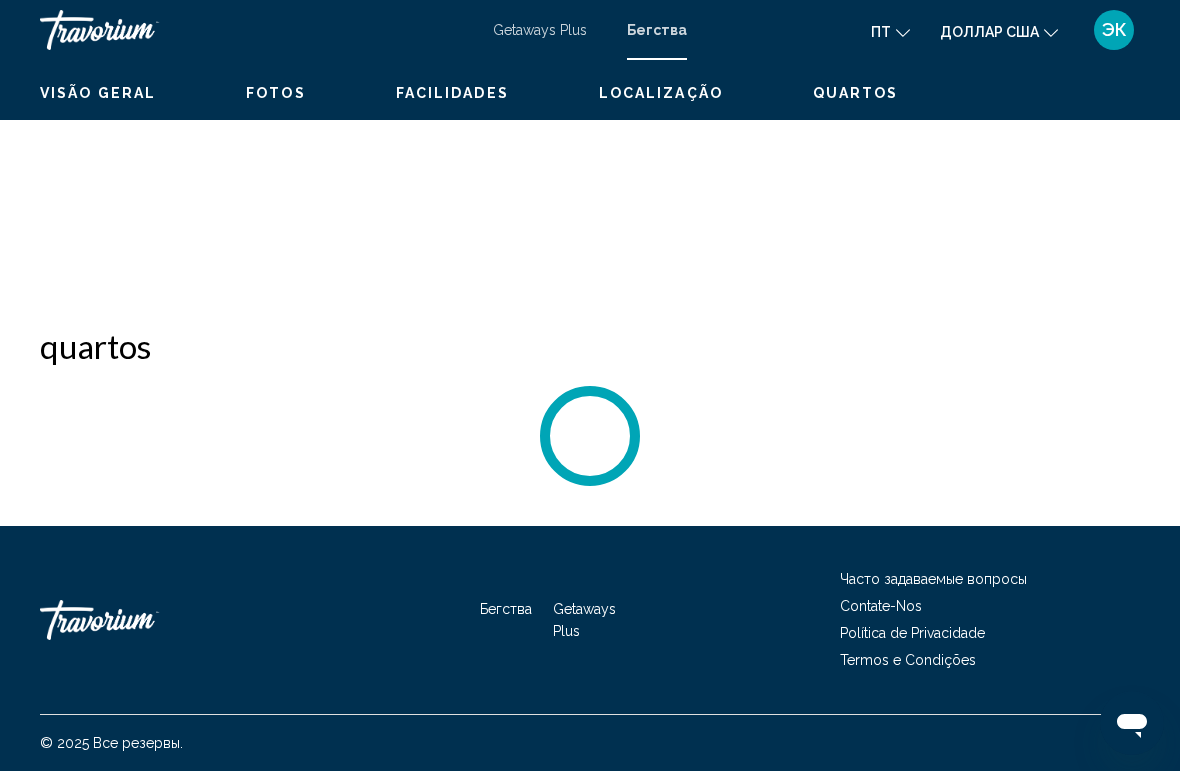 scroll, scrollTop: 0, scrollLeft: 0, axis: both 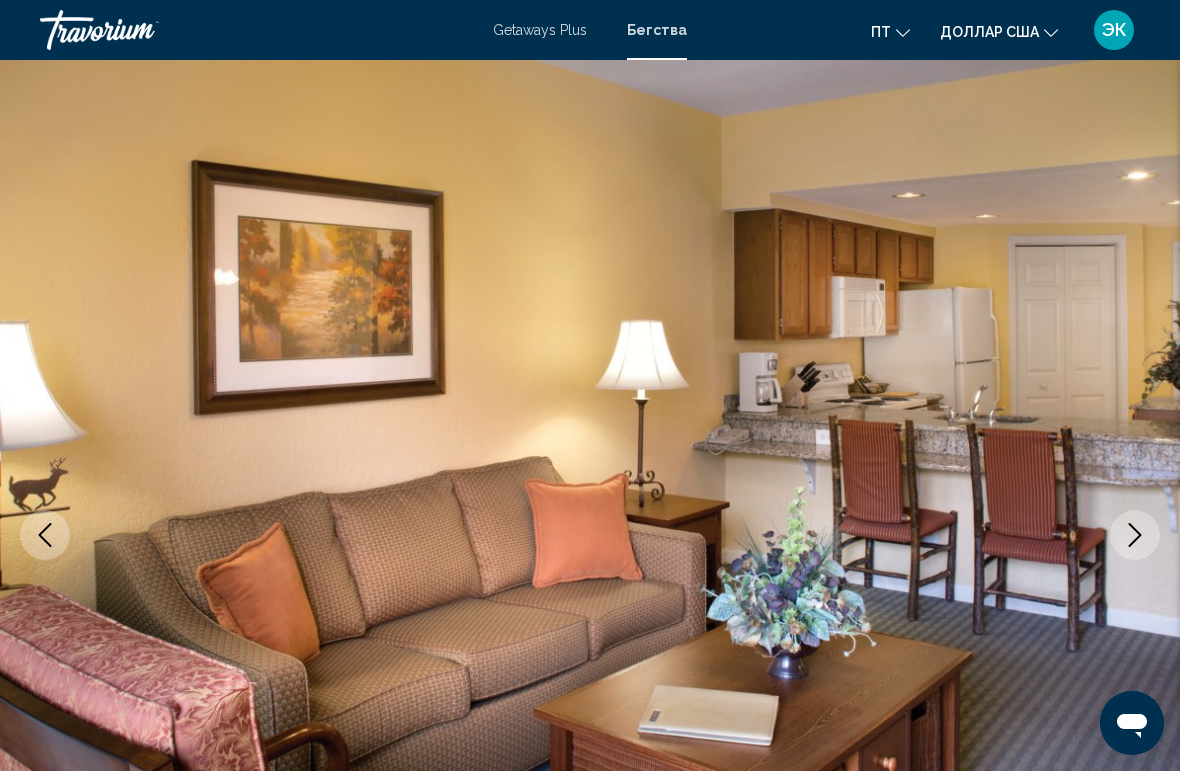 click at bounding box center [1135, 535] 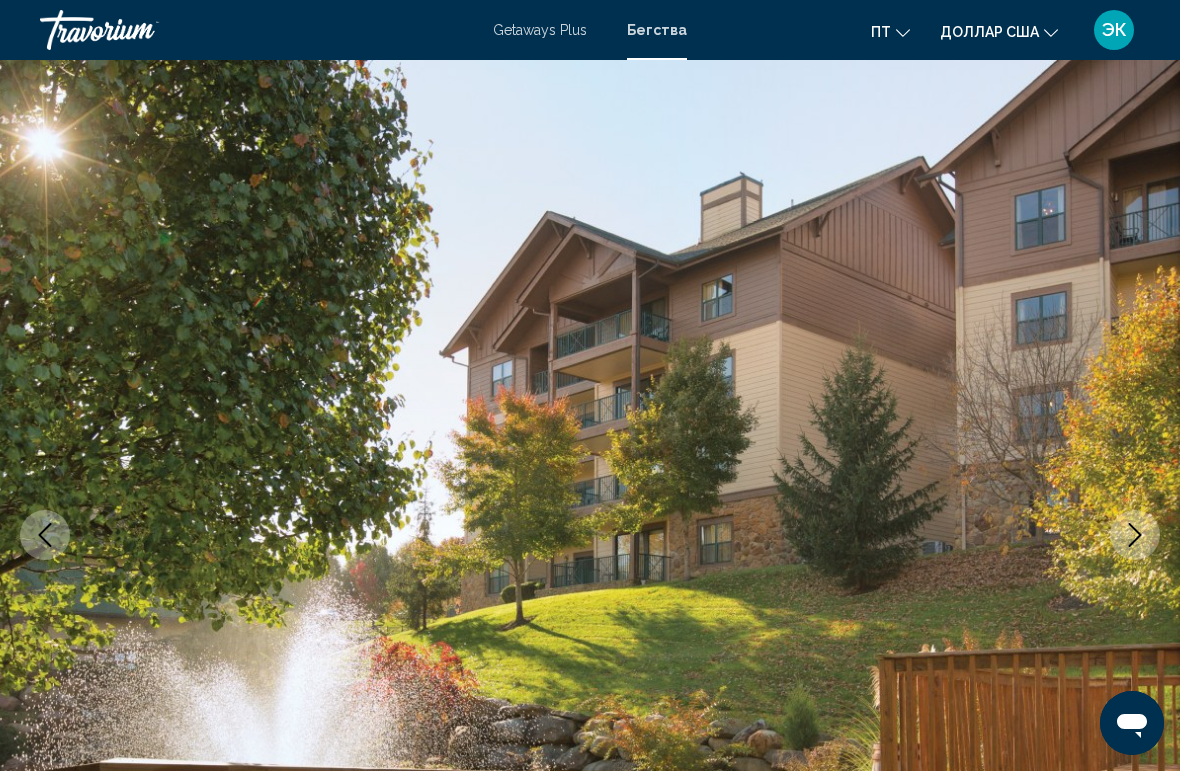 click 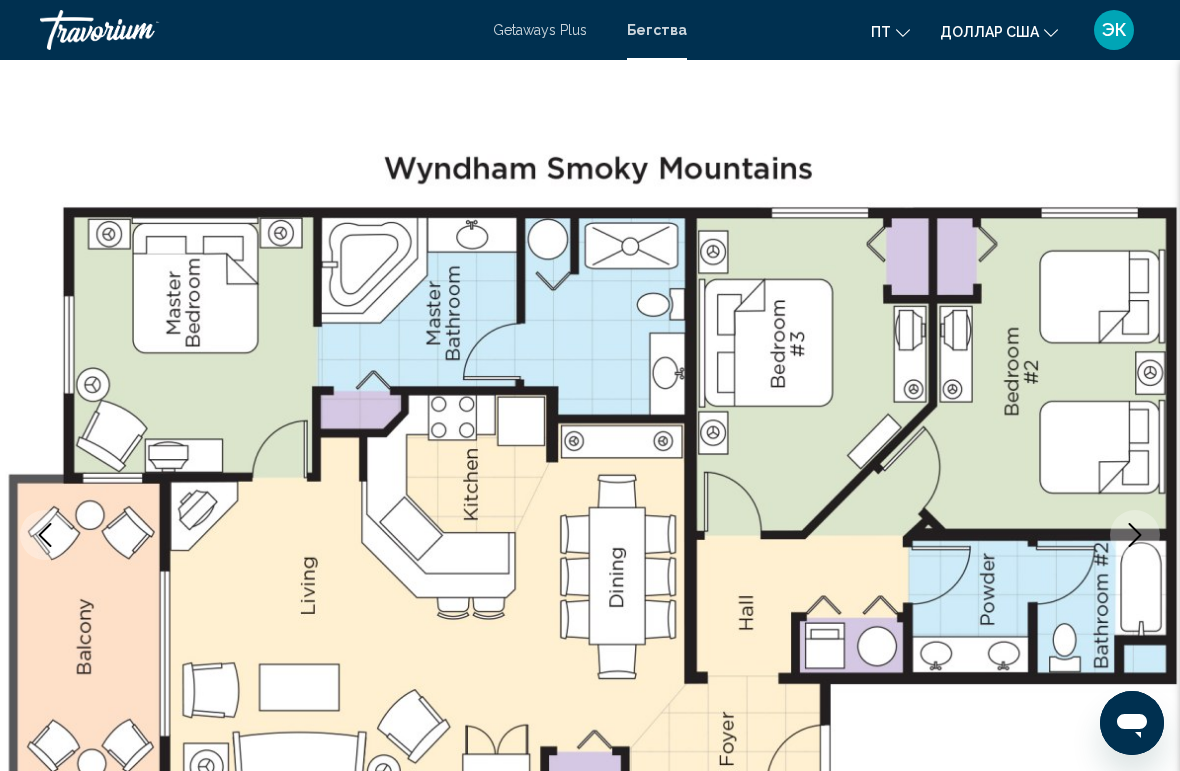 click at bounding box center (1135, 535) 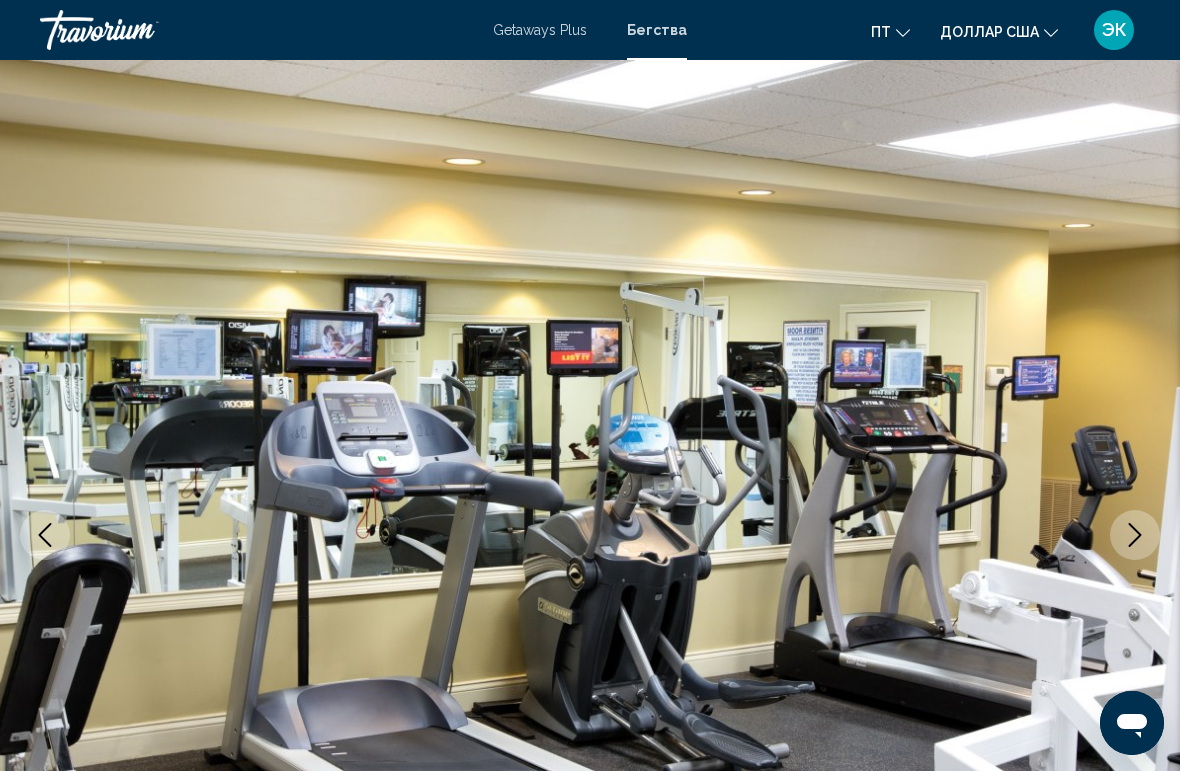 click at bounding box center [1135, 535] 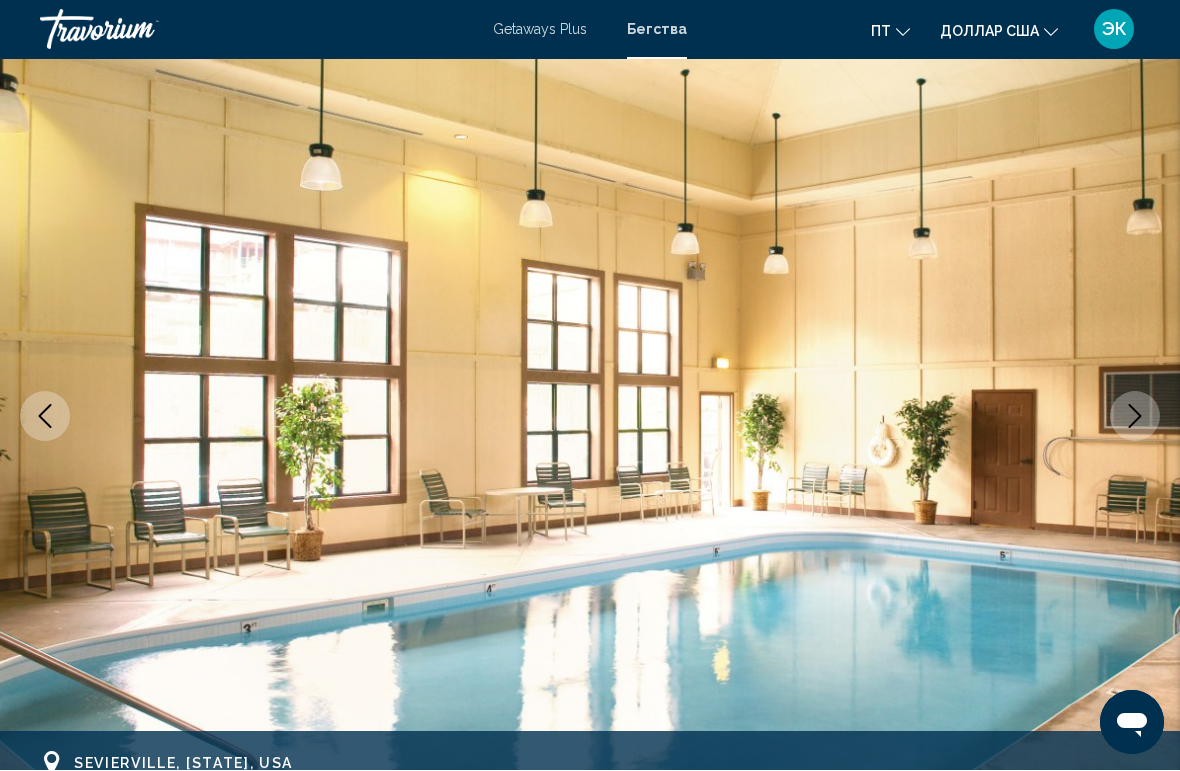 scroll, scrollTop: 204, scrollLeft: 0, axis: vertical 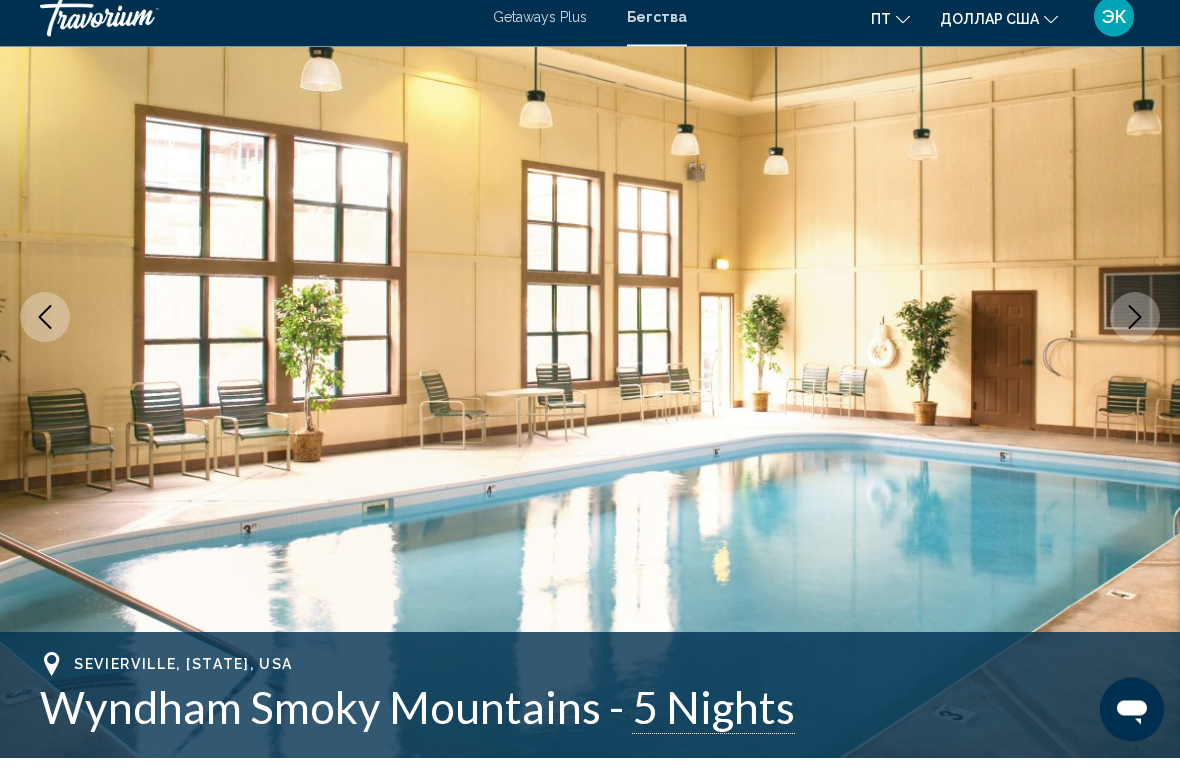 click 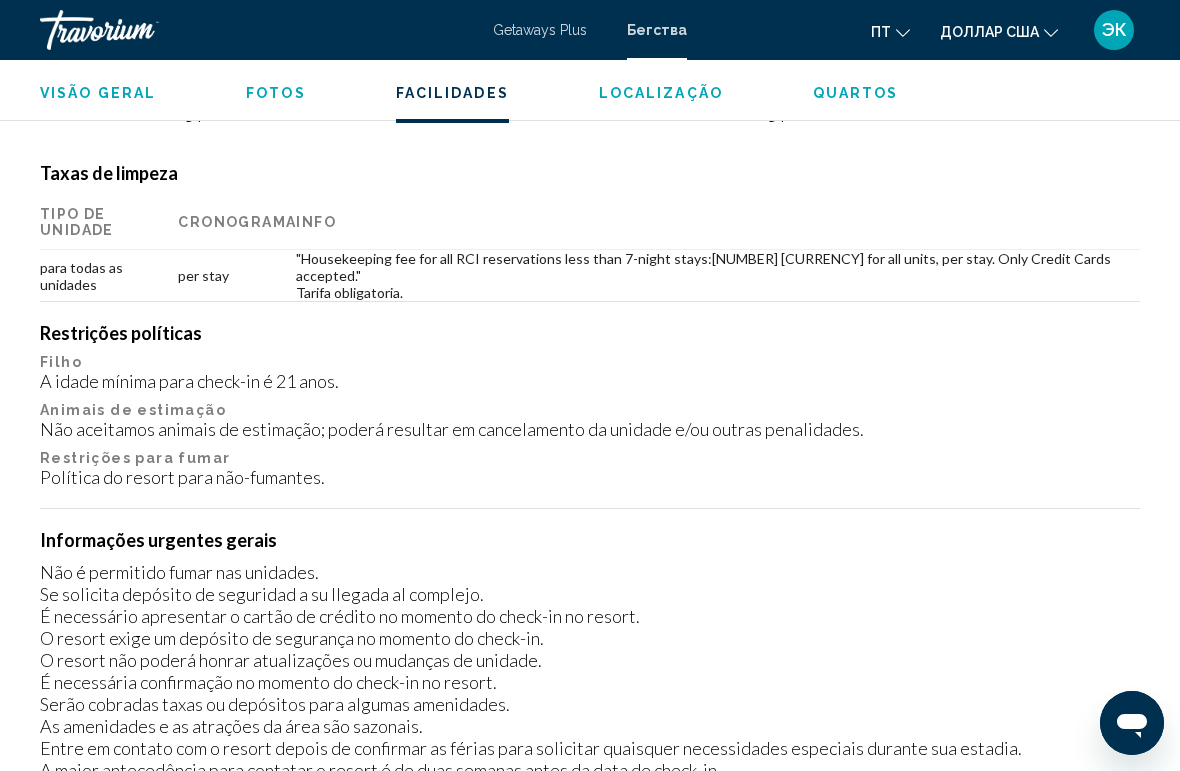 scroll, scrollTop: 0, scrollLeft: 0, axis: both 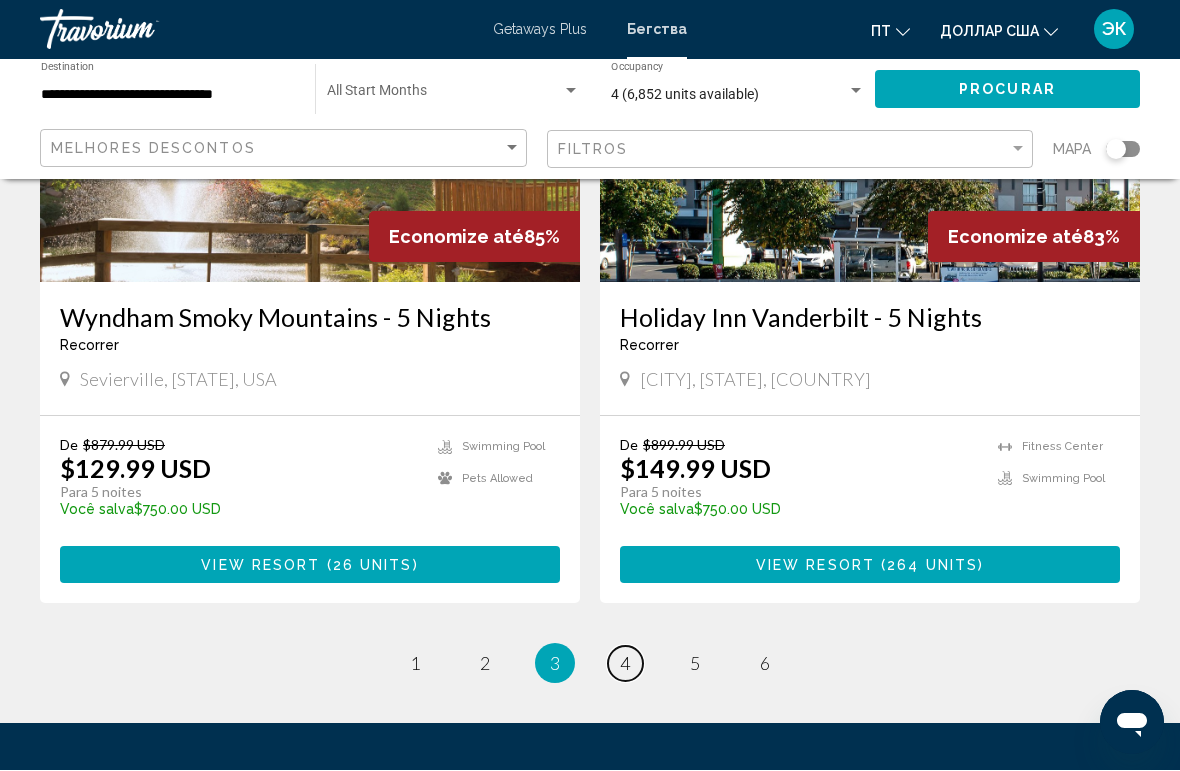 click on "page  4" at bounding box center (625, 664) 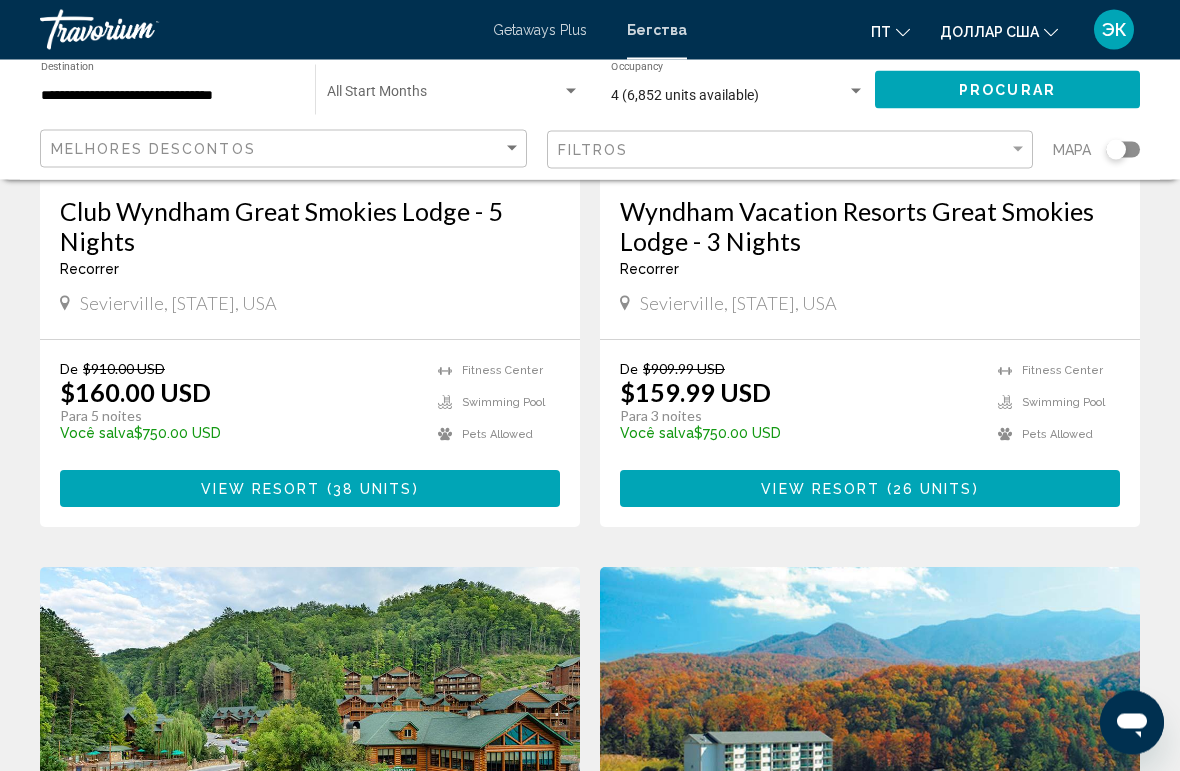 scroll, scrollTop: 413, scrollLeft: 0, axis: vertical 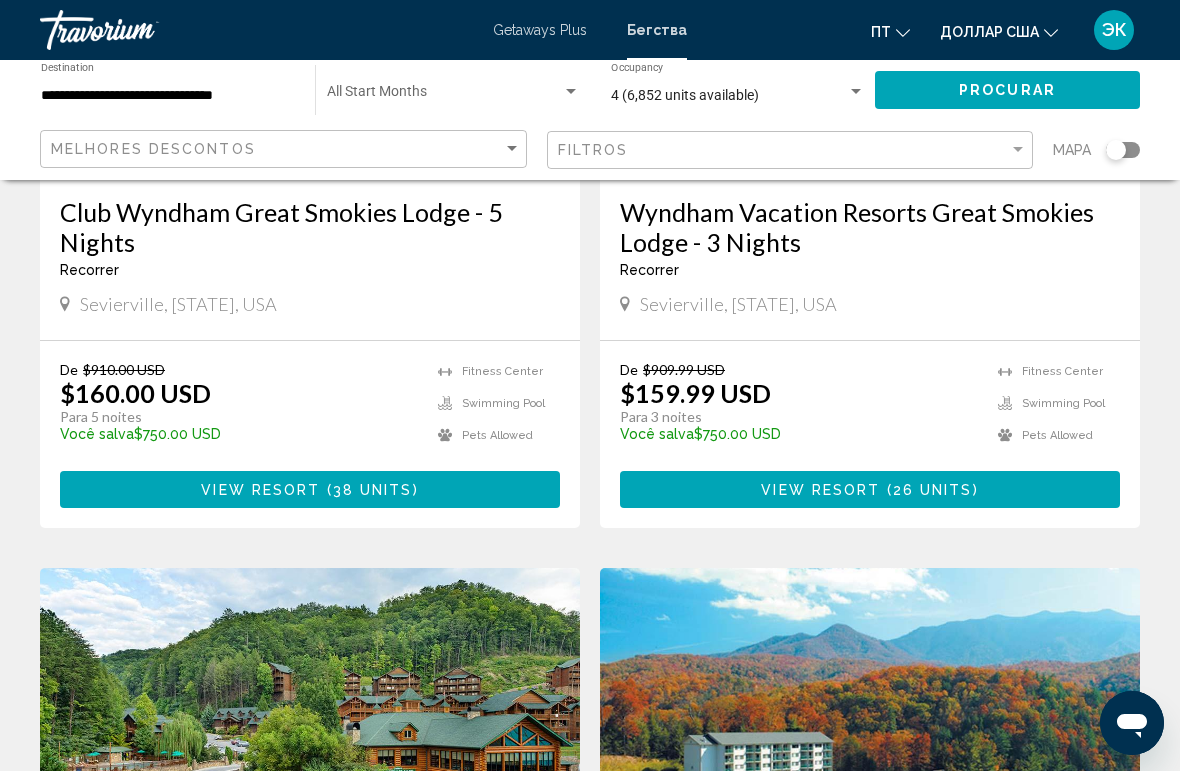 click on "38 units" at bounding box center [373, 490] 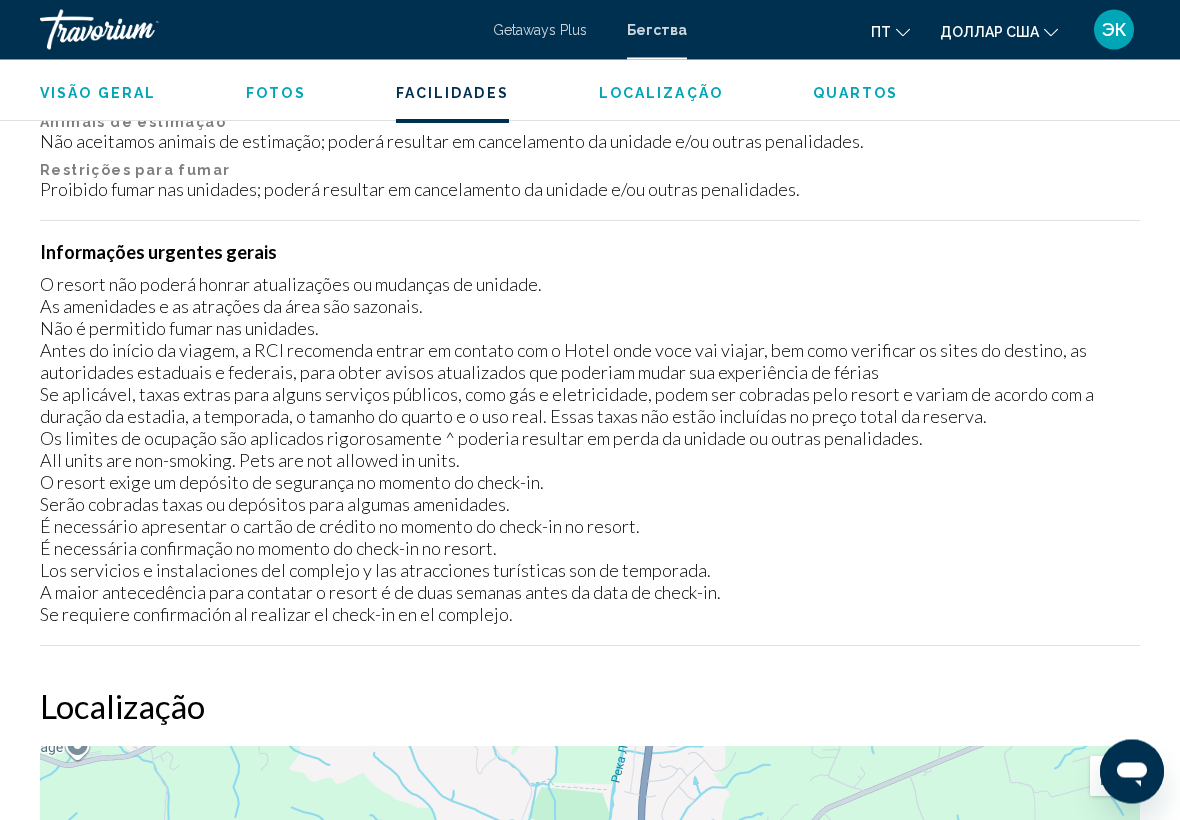 scroll, scrollTop: 2468, scrollLeft: 0, axis: vertical 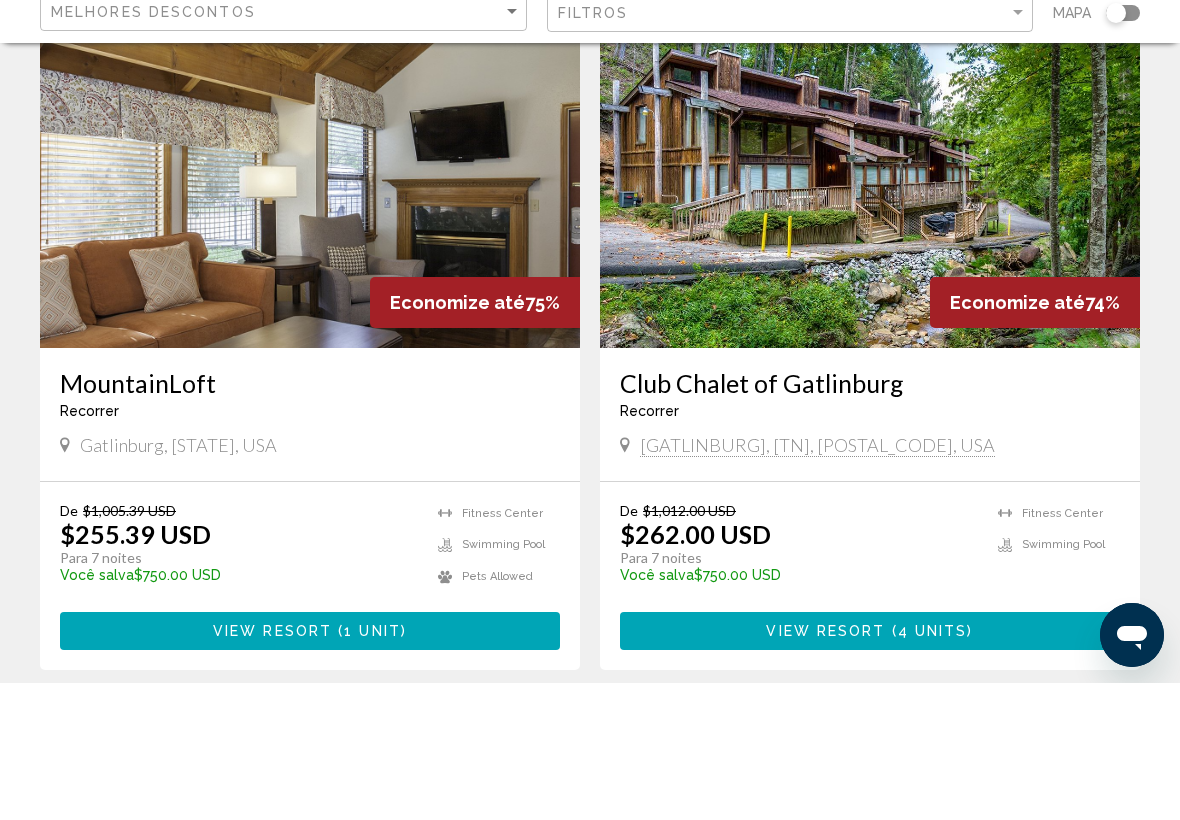 click at bounding box center (870, 325) 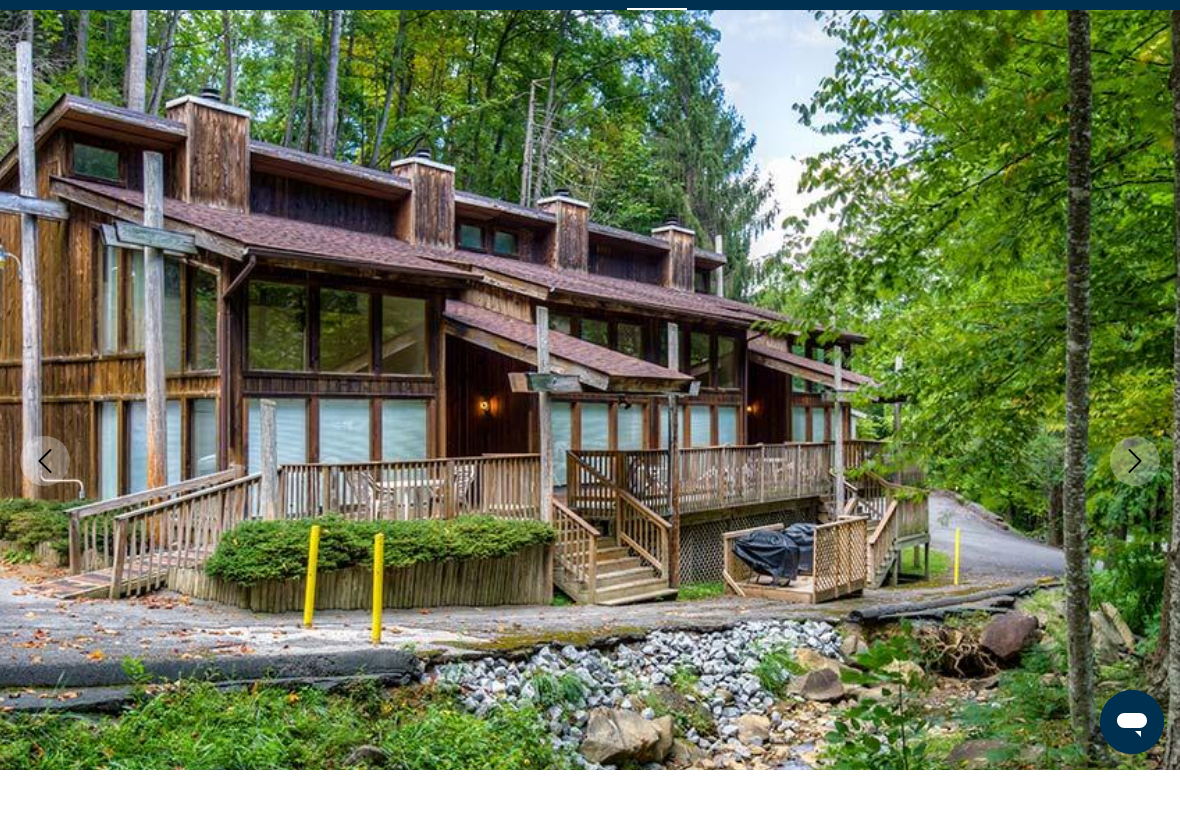 scroll, scrollTop: 25, scrollLeft: 0, axis: vertical 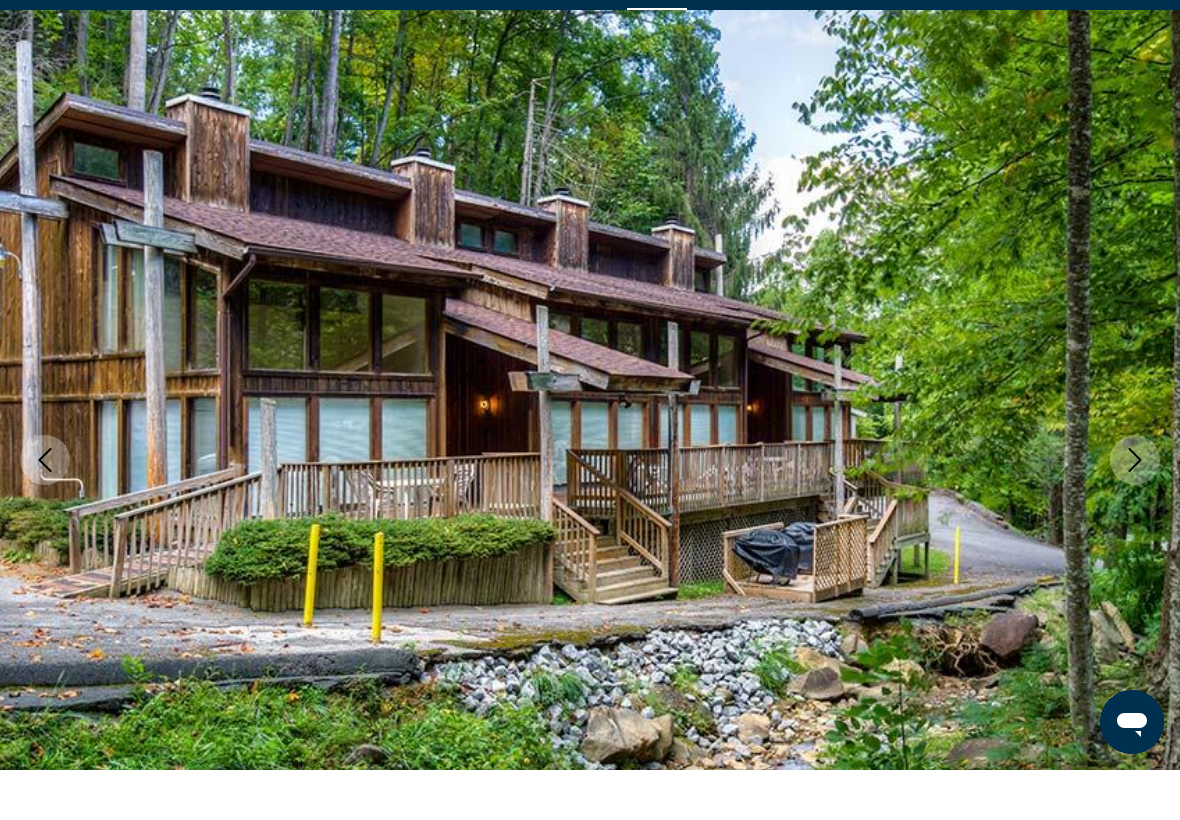 click 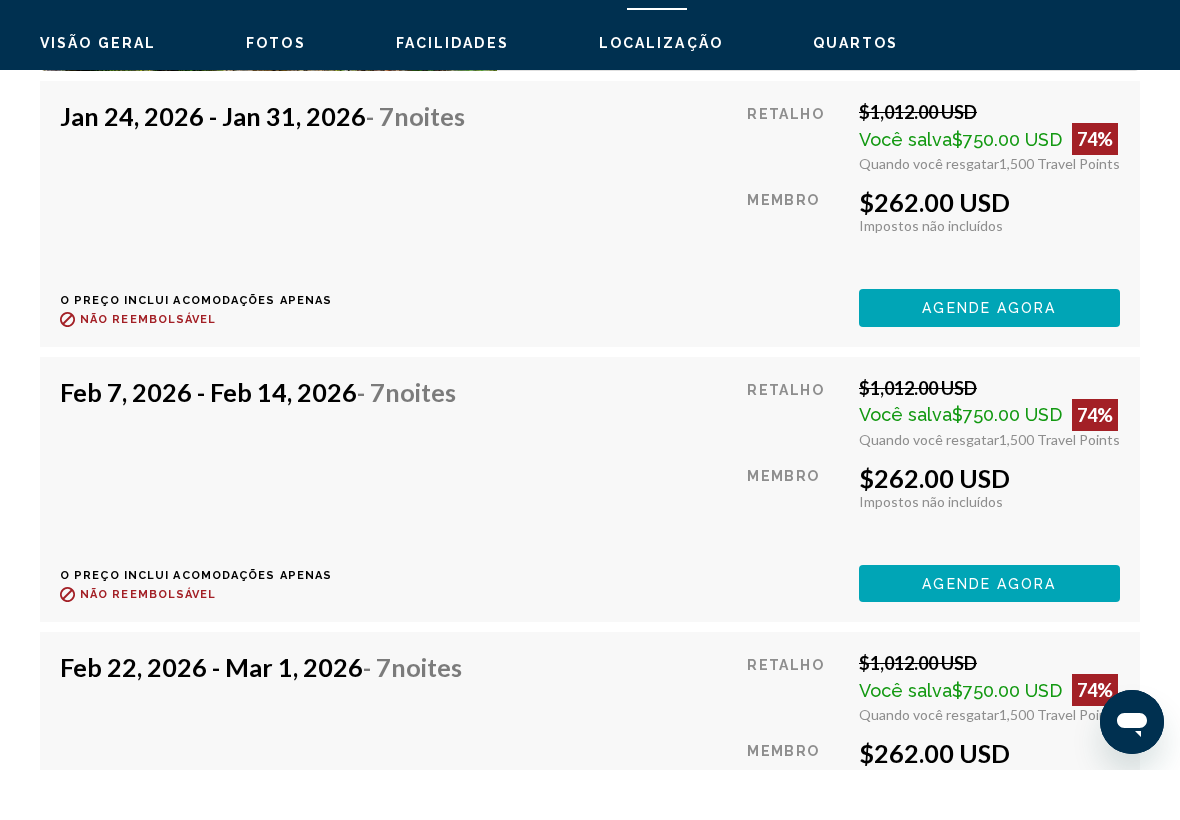 scroll, scrollTop: 4165, scrollLeft: 0, axis: vertical 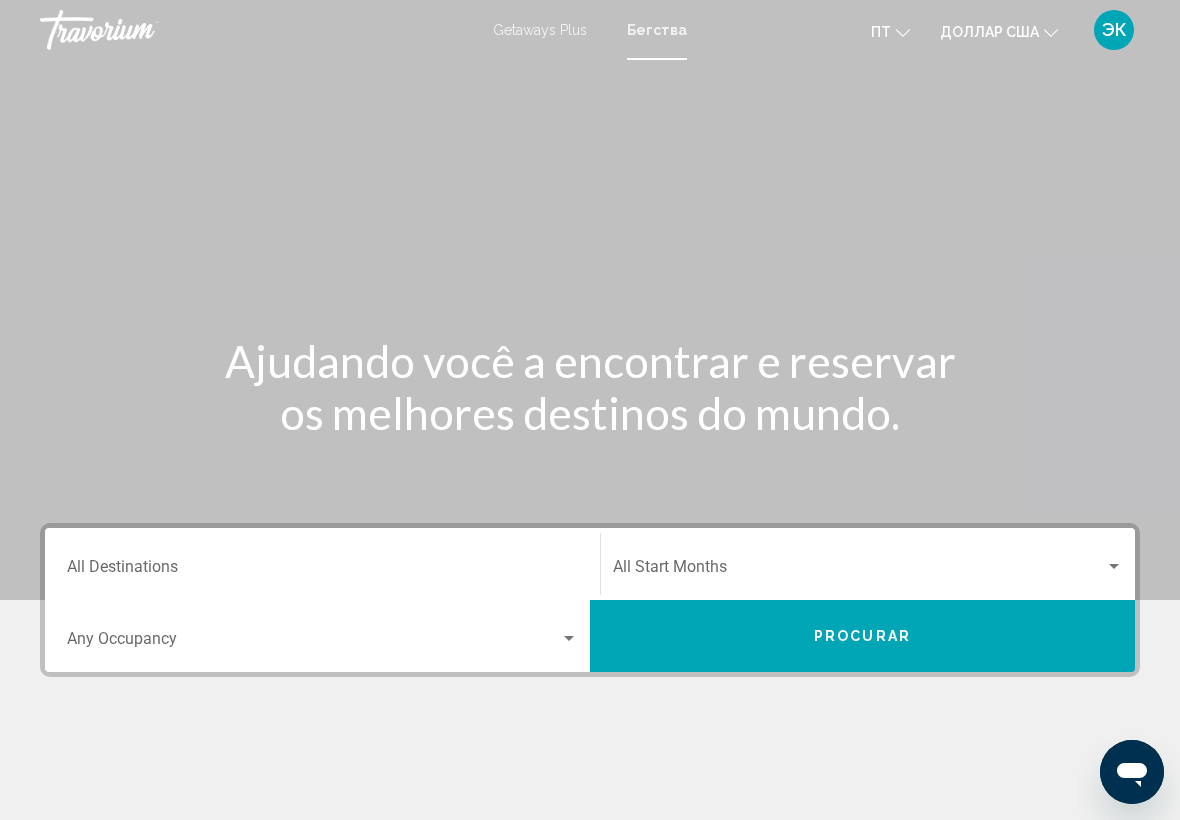 click on "Destination All Destinations" at bounding box center (322, 571) 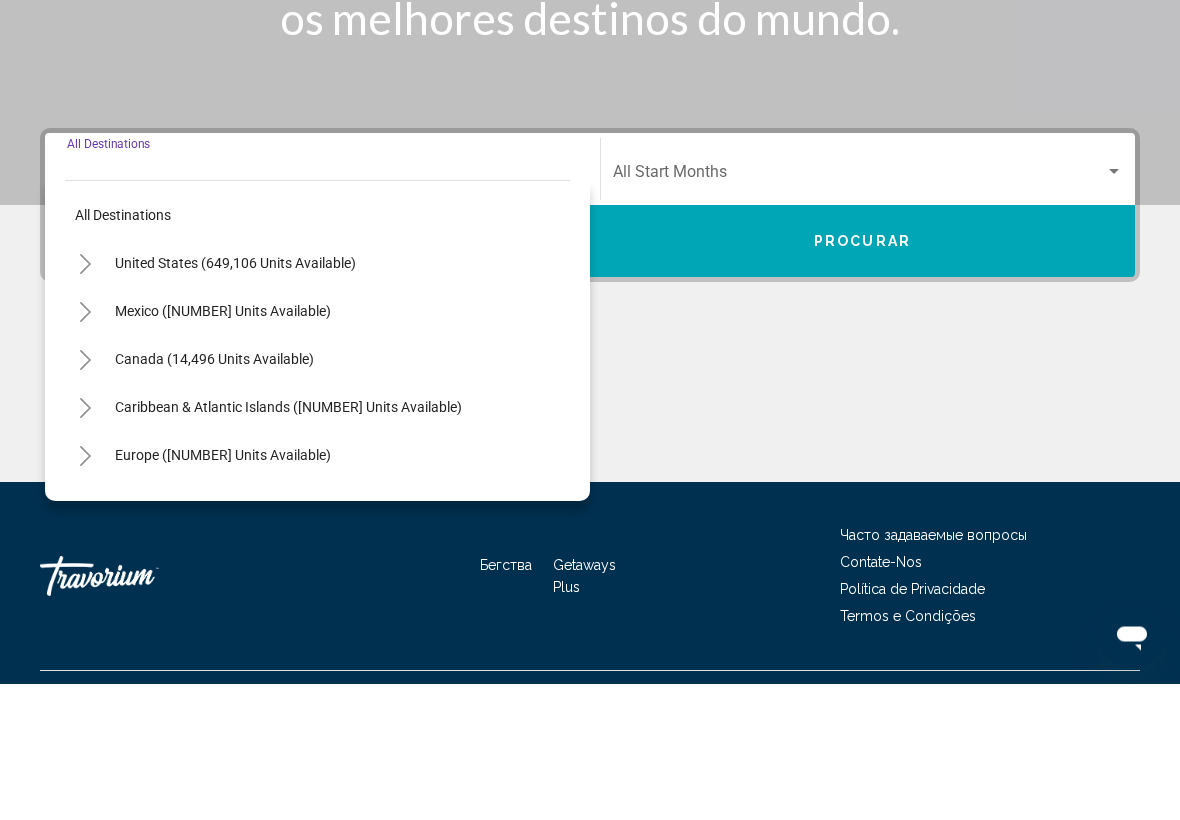 scroll, scrollTop: 302, scrollLeft: 0, axis: vertical 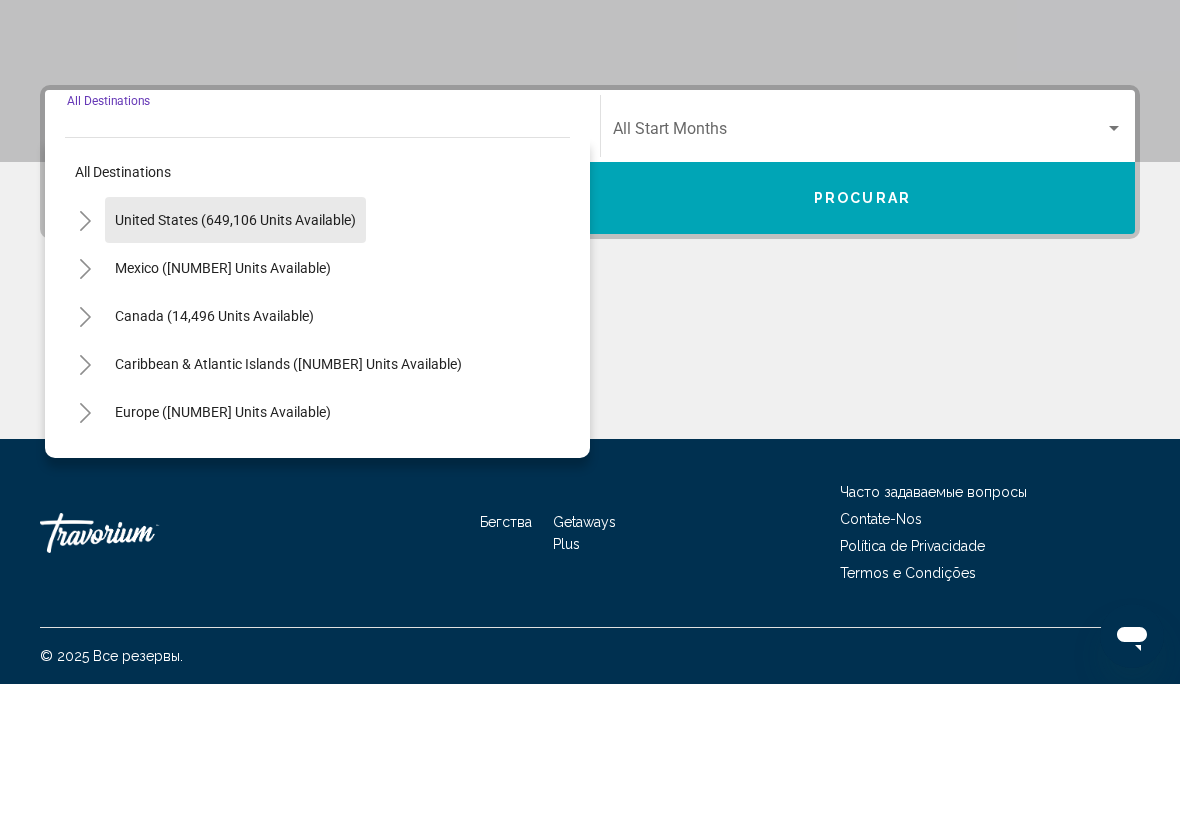 click on "United States (649,106 units available)" at bounding box center [223, 404] 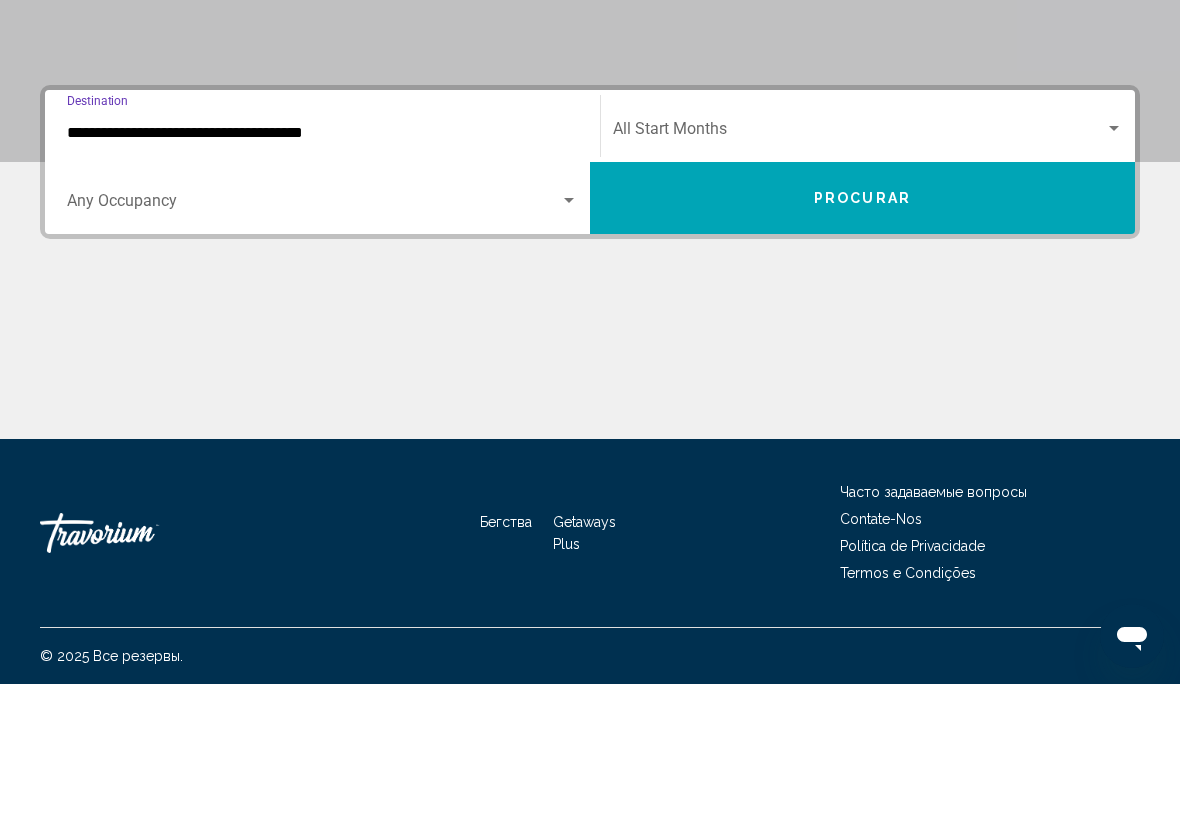 click on "**********" at bounding box center [322, 269] 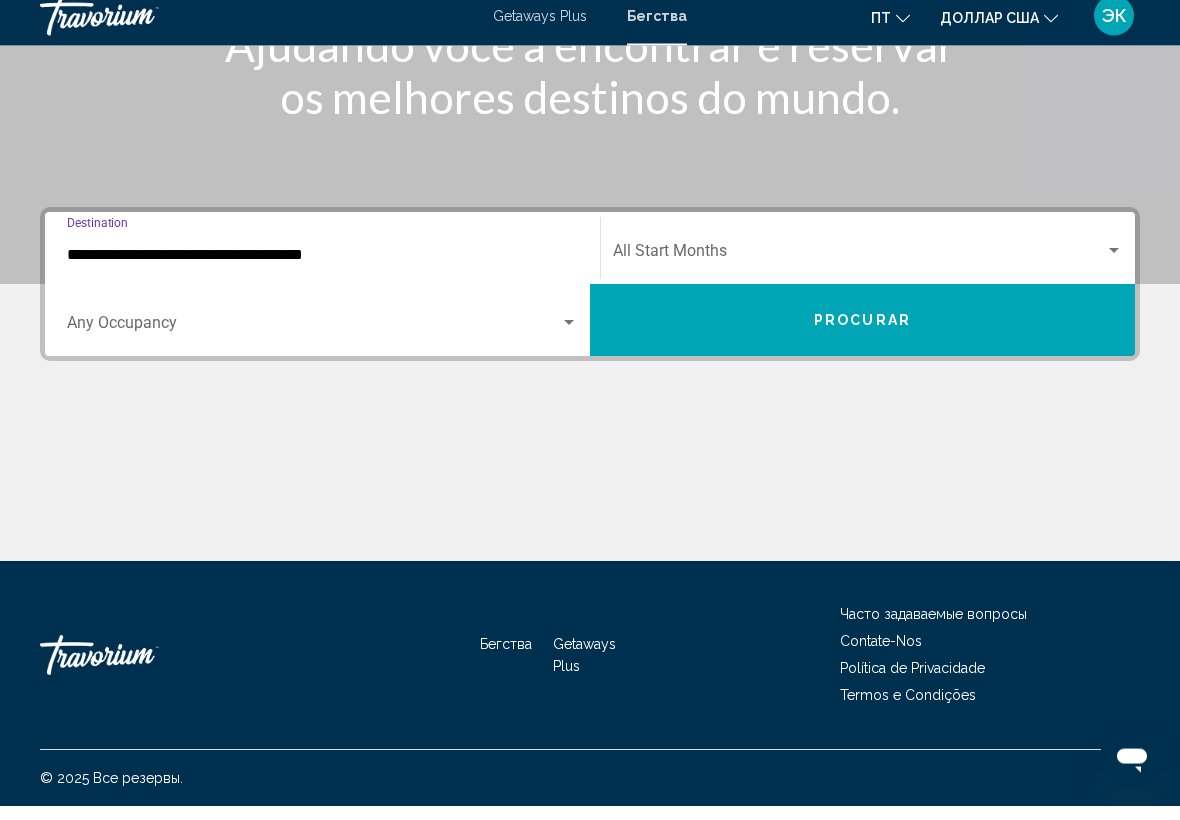 scroll, scrollTop: 301, scrollLeft: 0, axis: vertical 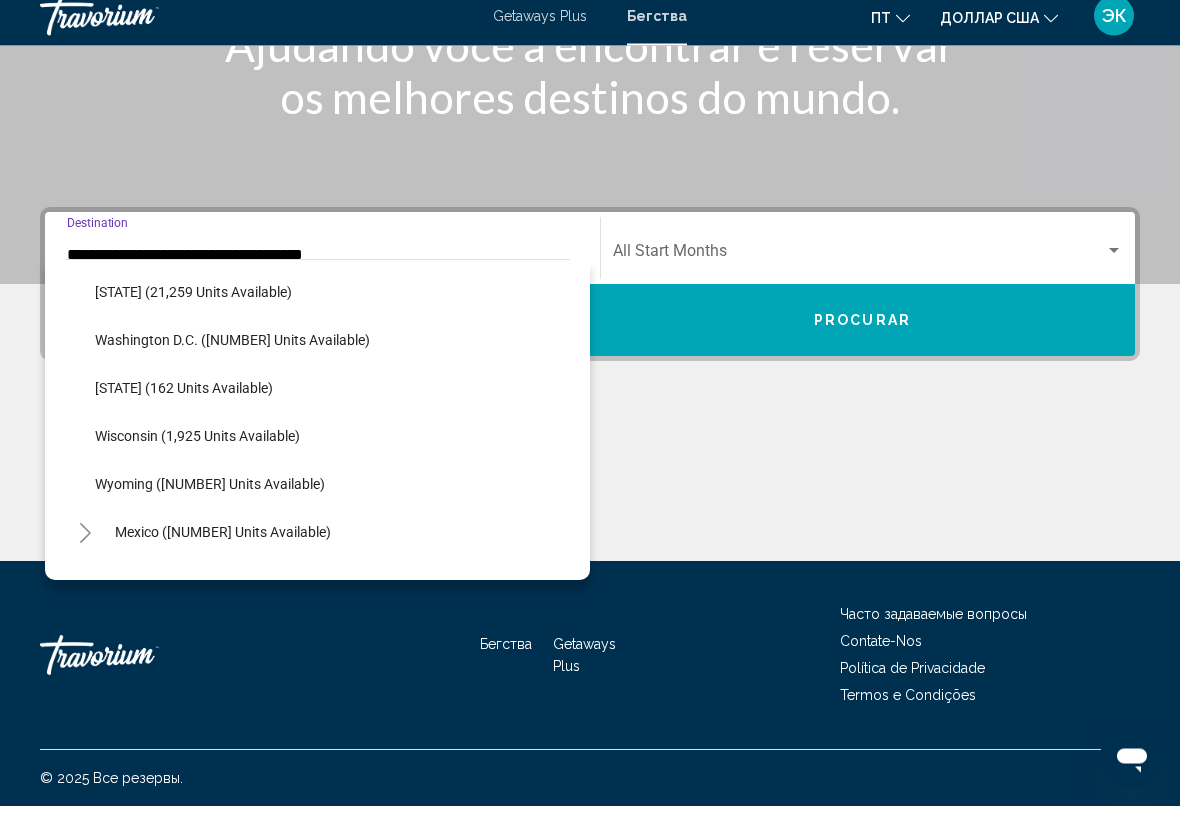 click on "[STATE] (21,259 units available)" 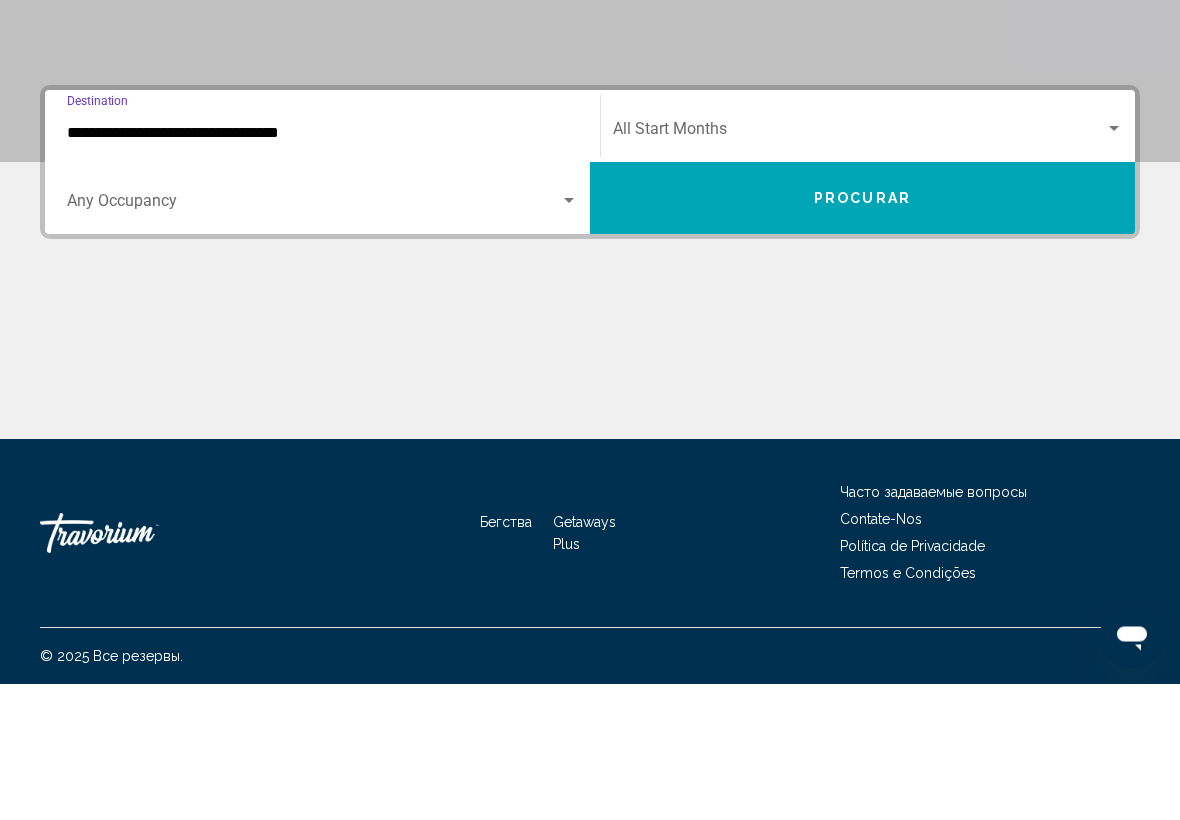 scroll, scrollTop: 302, scrollLeft: 0, axis: vertical 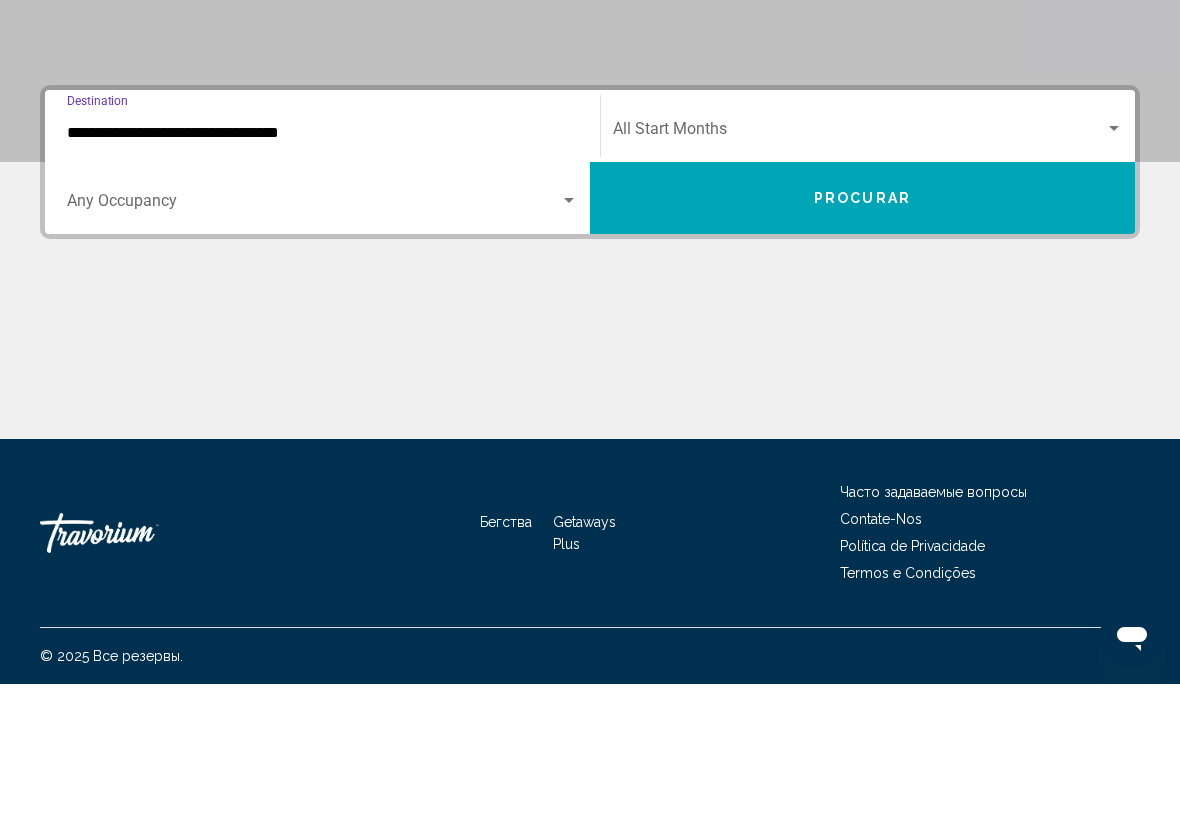 click on "Procurar" at bounding box center (862, 334) 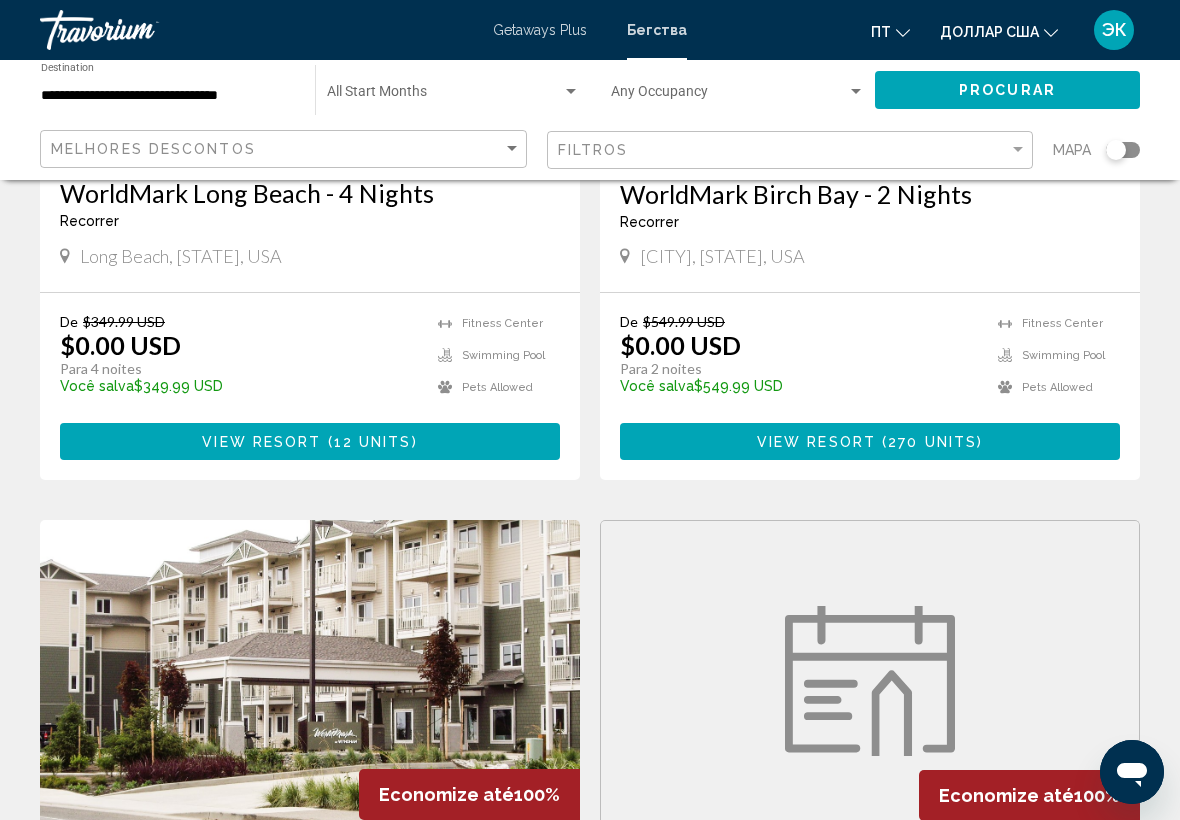 scroll, scrollTop: 420, scrollLeft: 0, axis: vertical 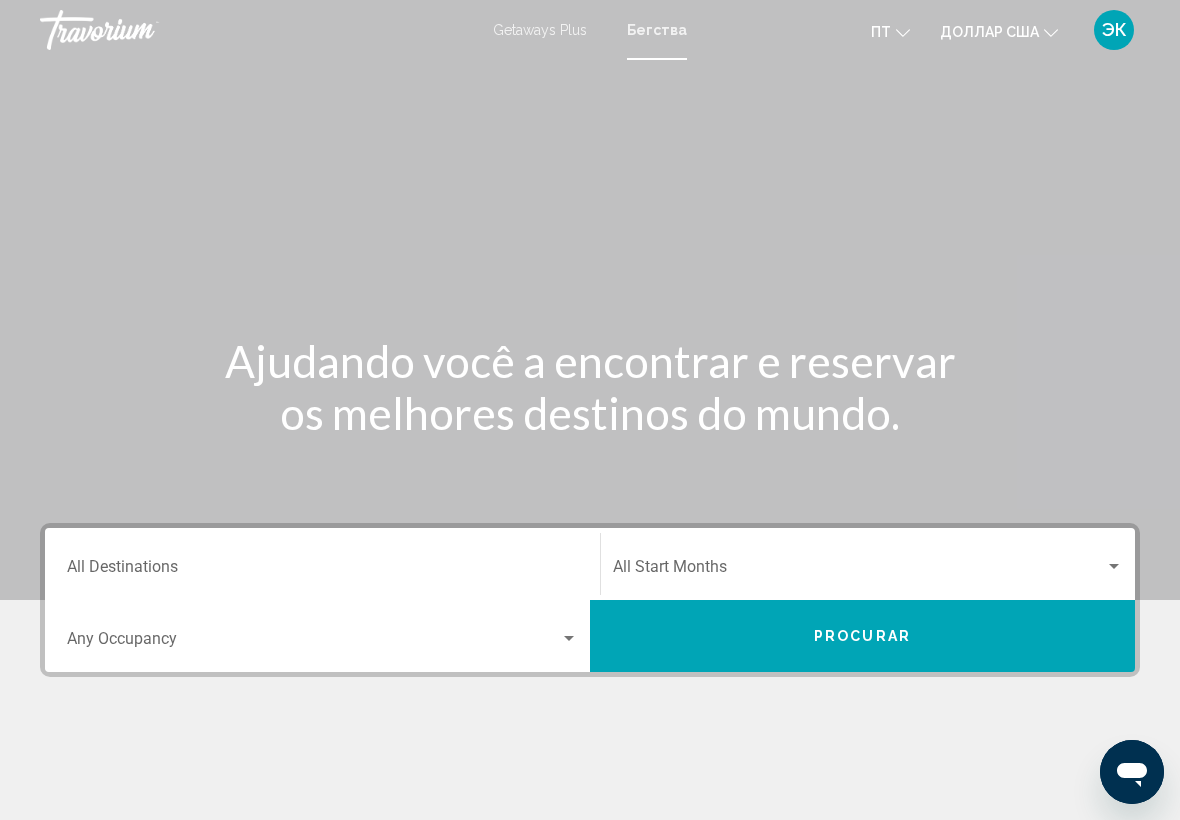 click on "Destination All Destinations" at bounding box center [322, 571] 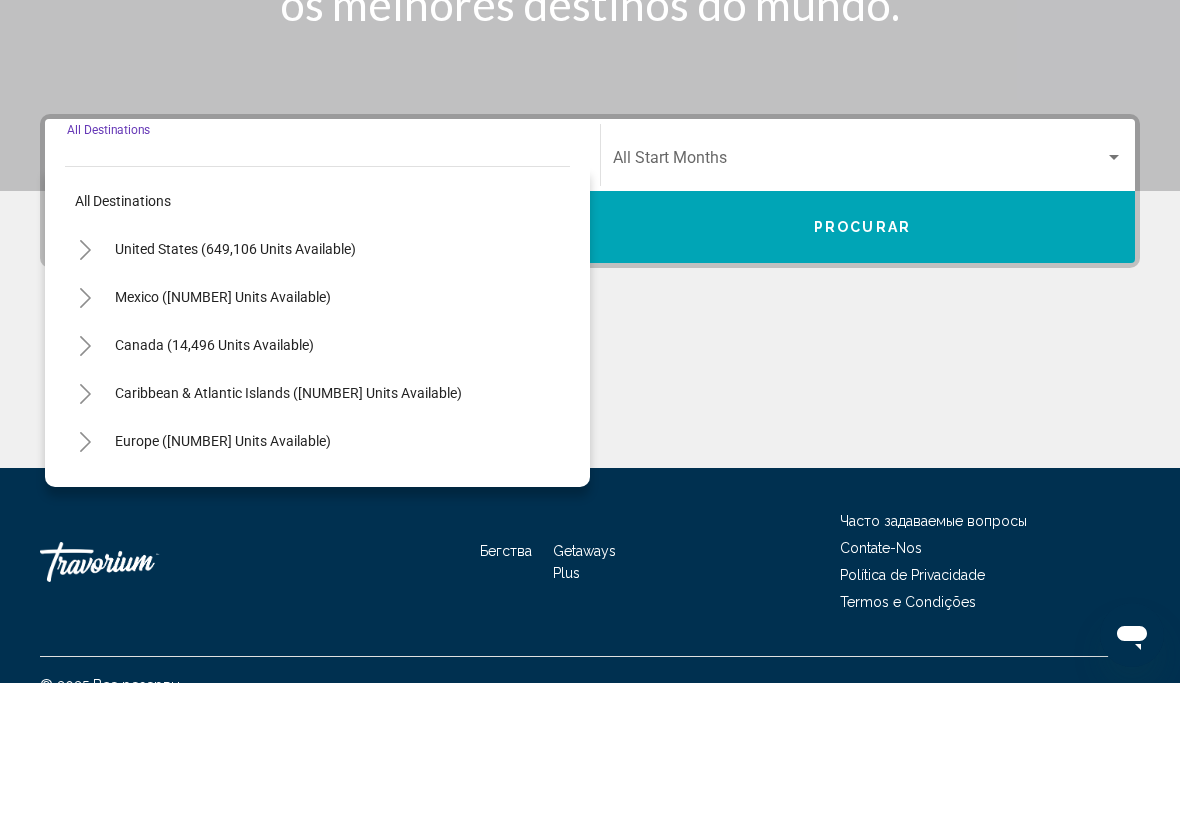 scroll, scrollTop: 302, scrollLeft: 0, axis: vertical 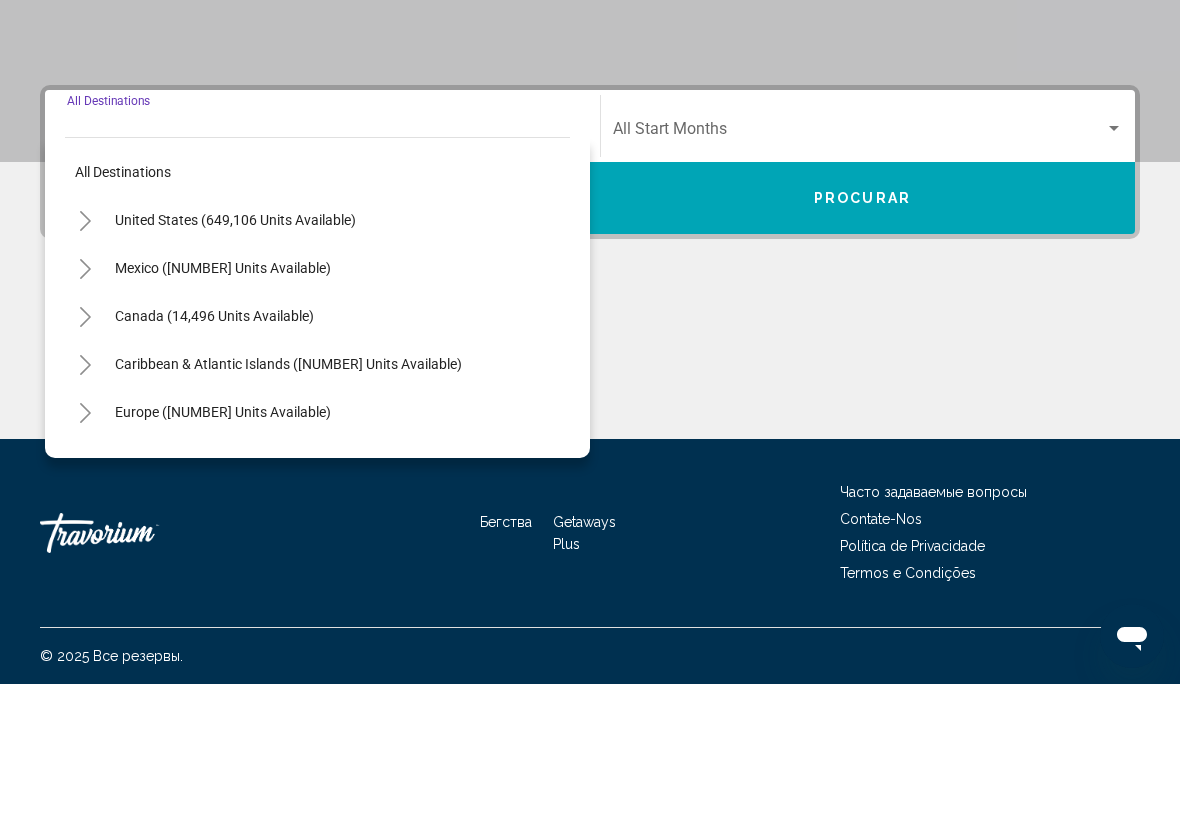 click on "United States (649,106 units available)" at bounding box center [223, 404] 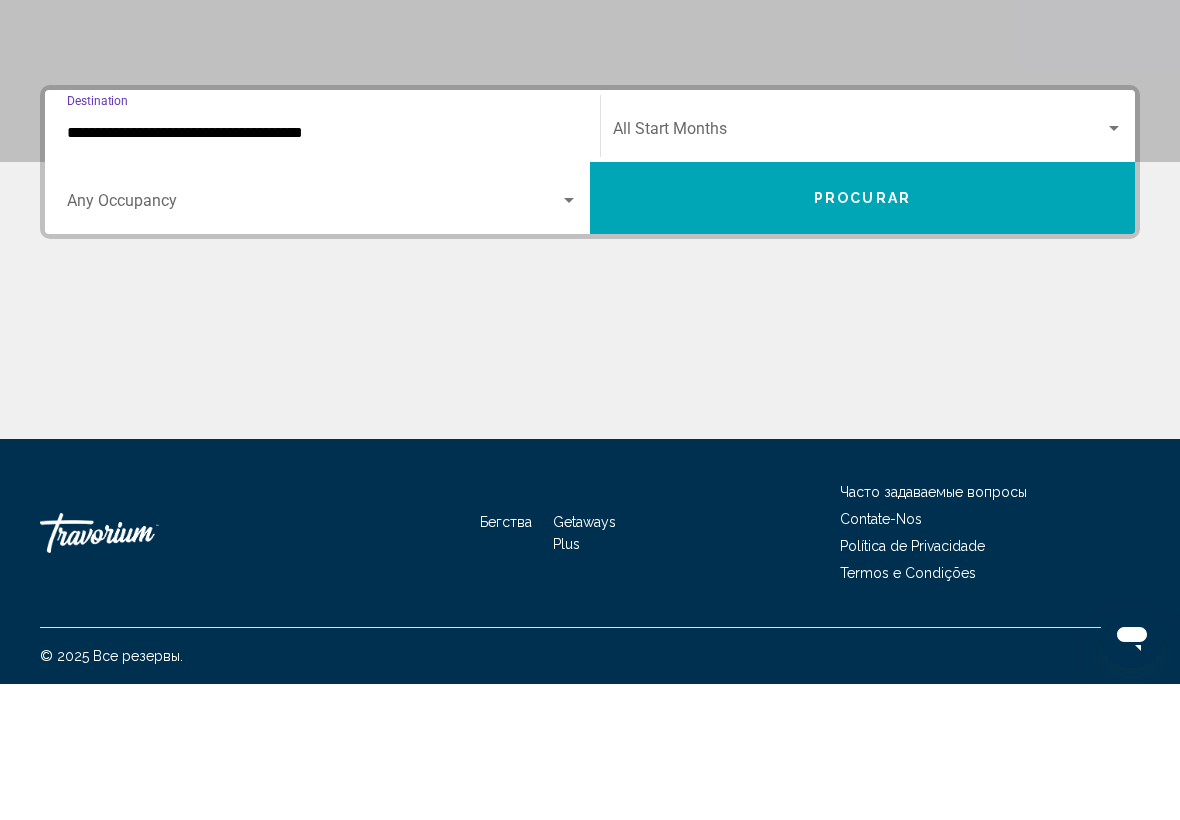 click on "**********" at bounding box center [322, 269] 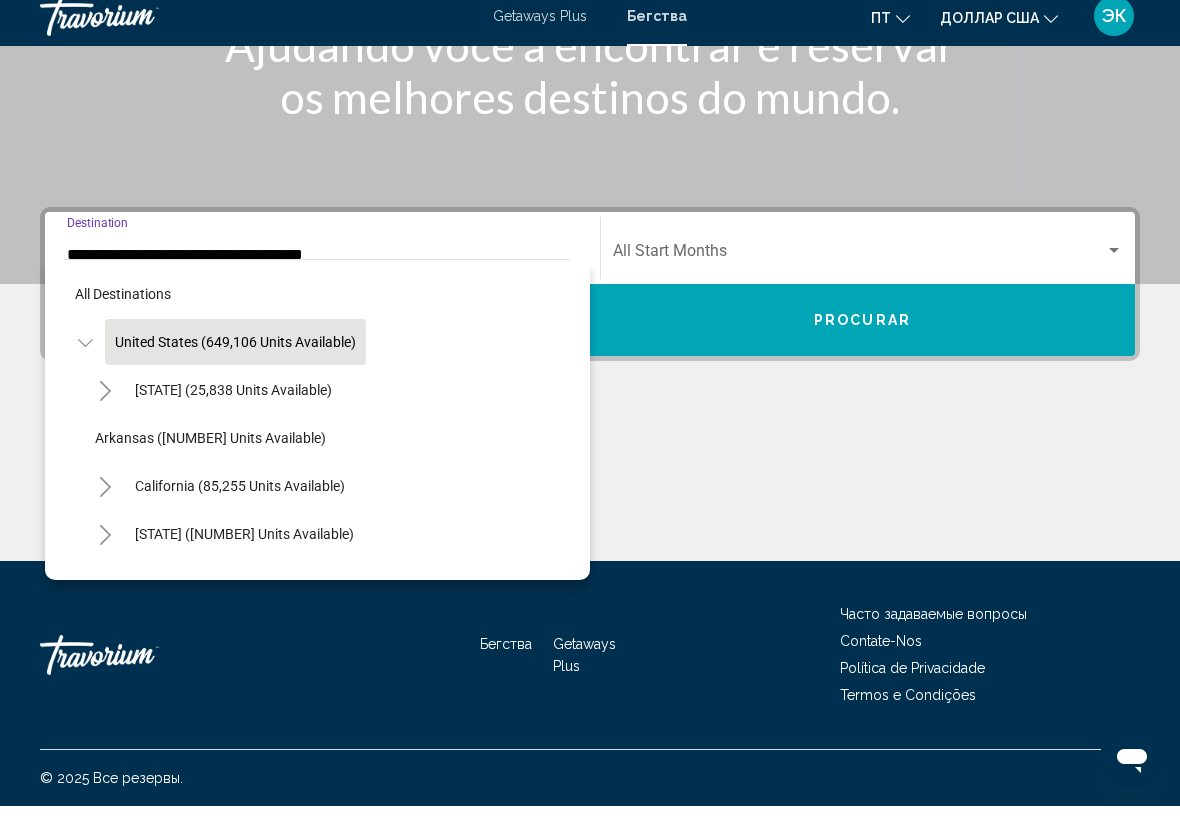scroll, scrollTop: 301, scrollLeft: 0, axis: vertical 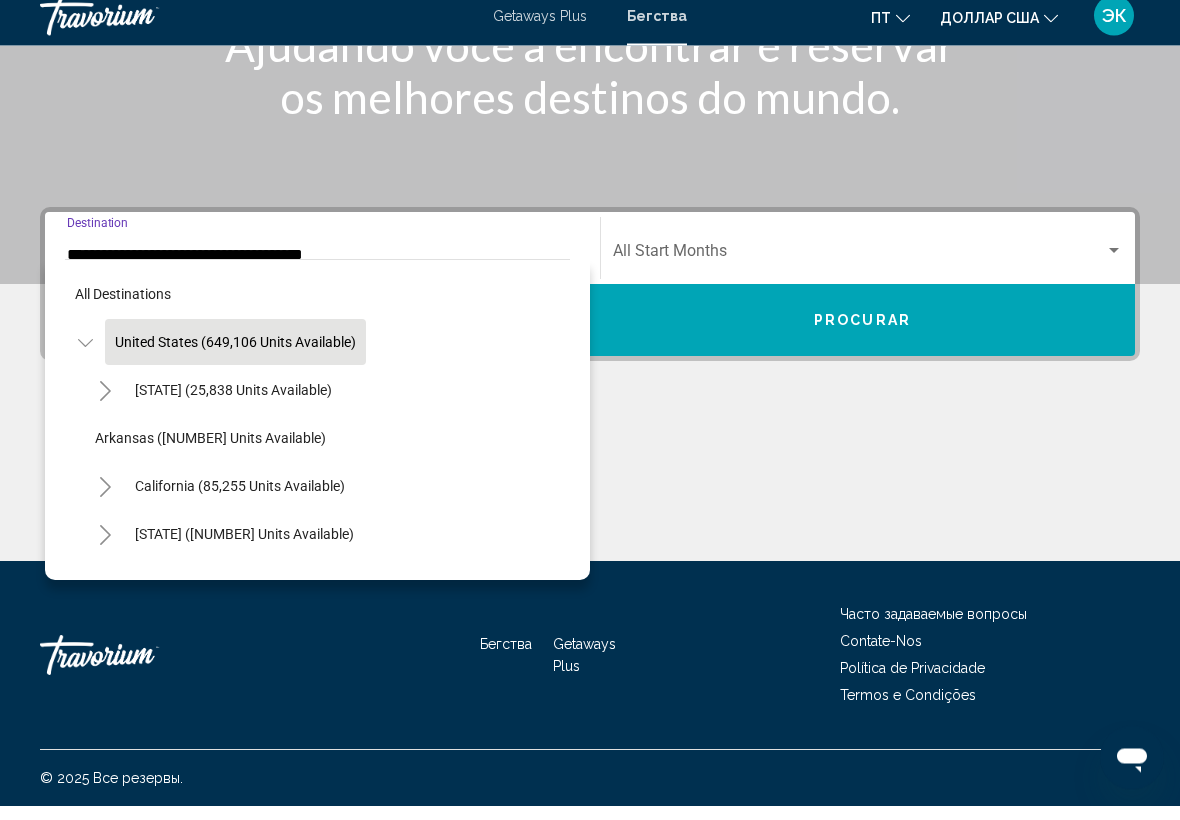 click 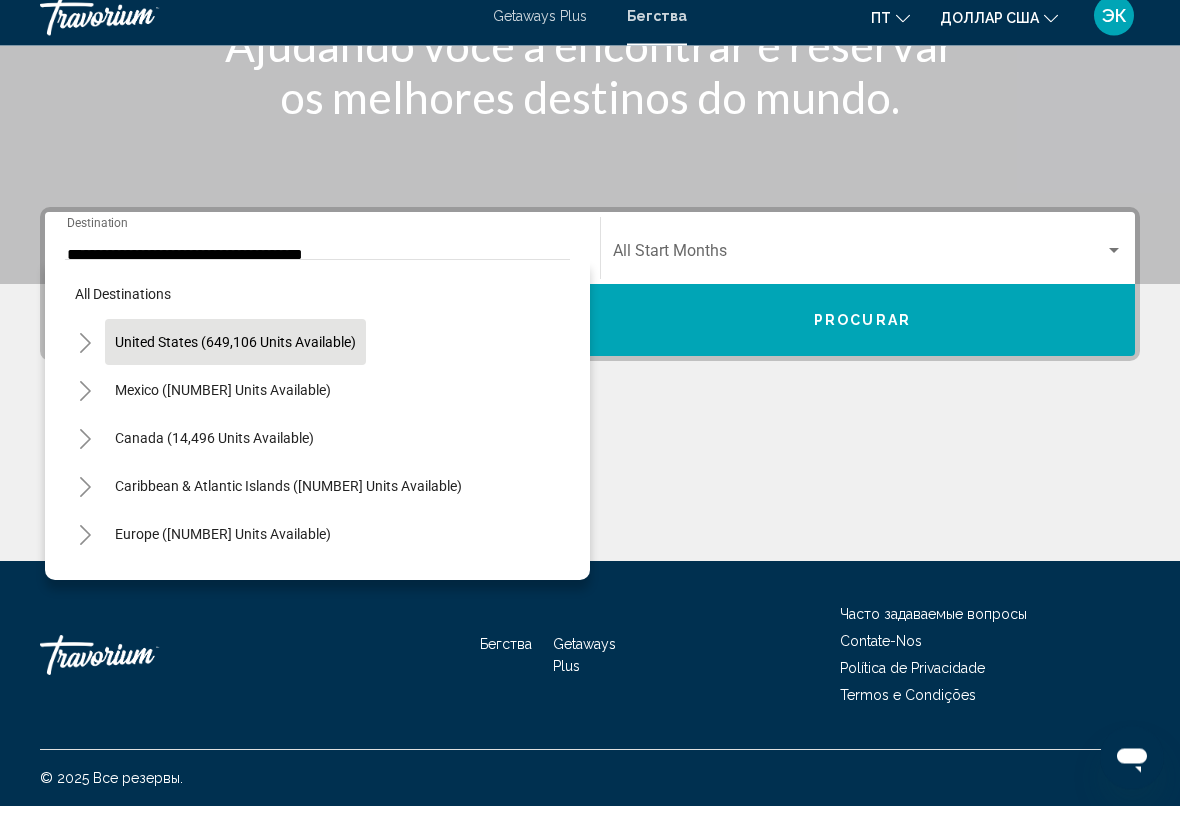 scroll, scrollTop: 0, scrollLeft: 0, axis: both 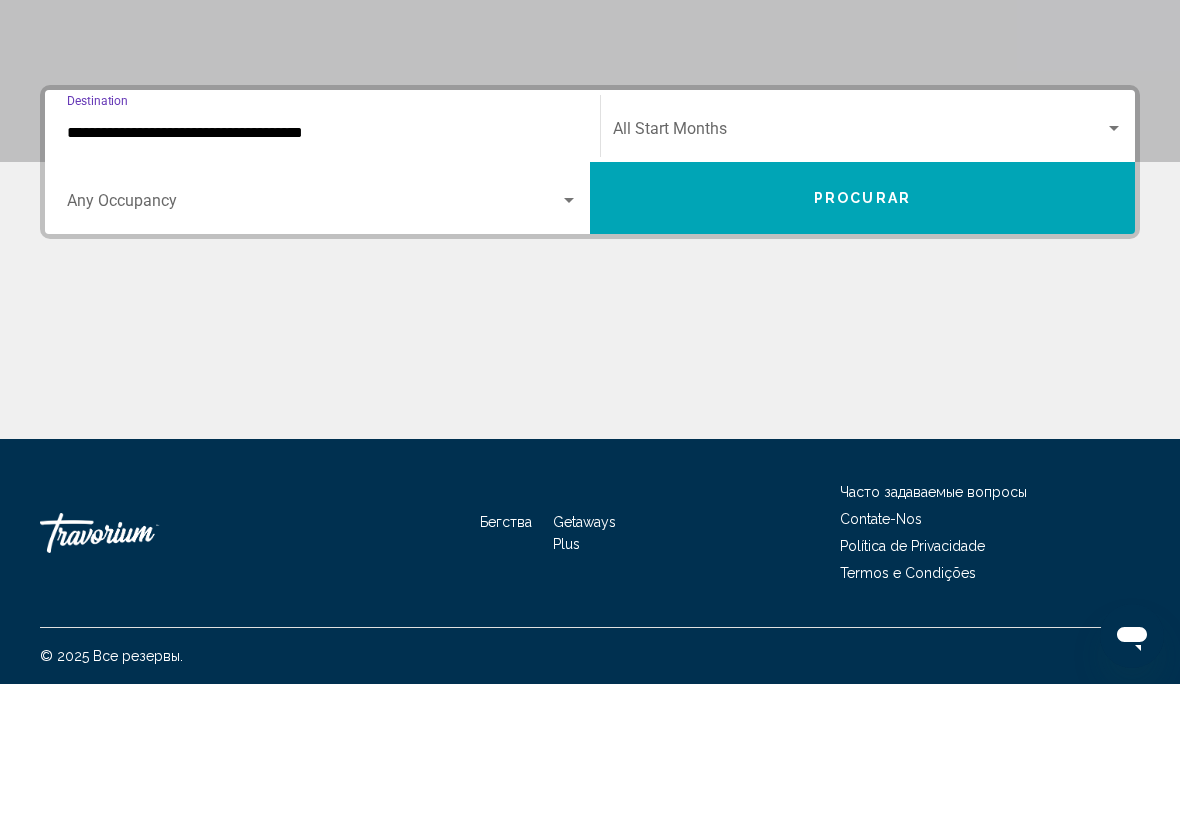 click on "**********" at bounding box center [322, 269] 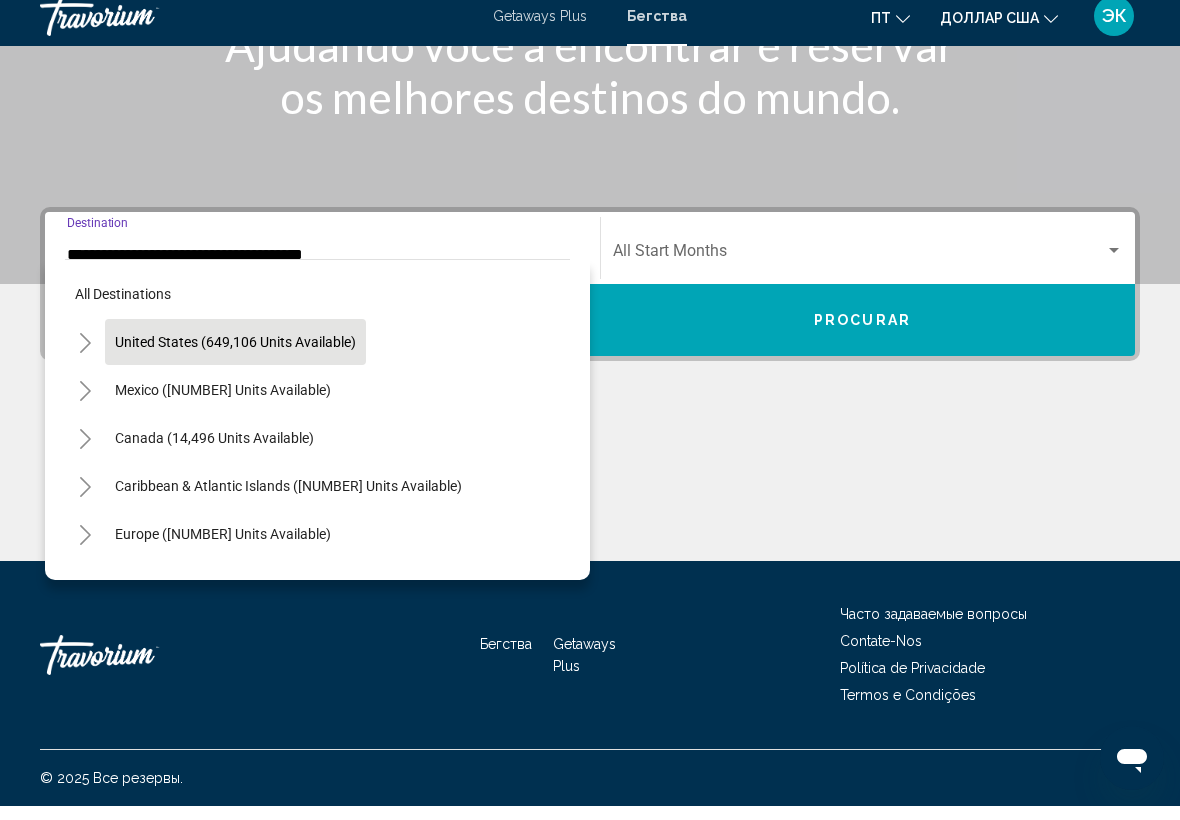 scroll, scrollTop: 301, scrollLeft: 0, axis: vertical 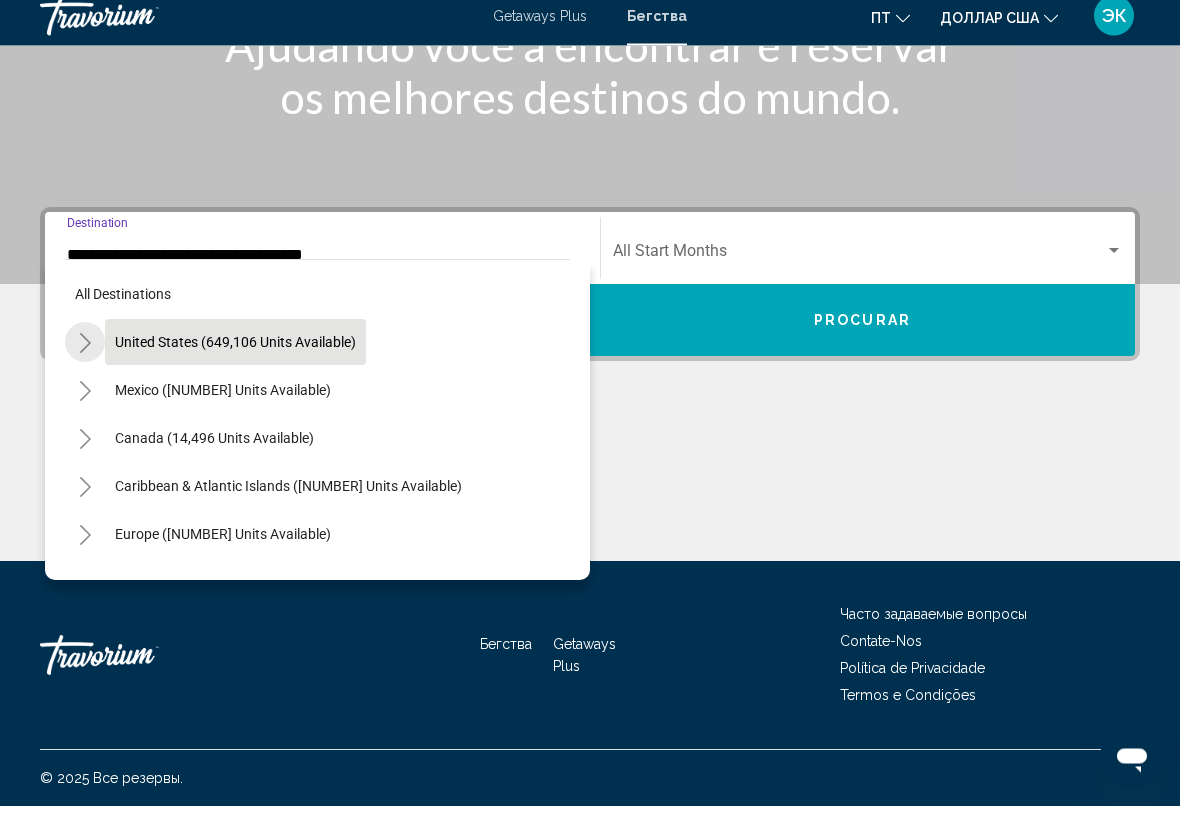 click 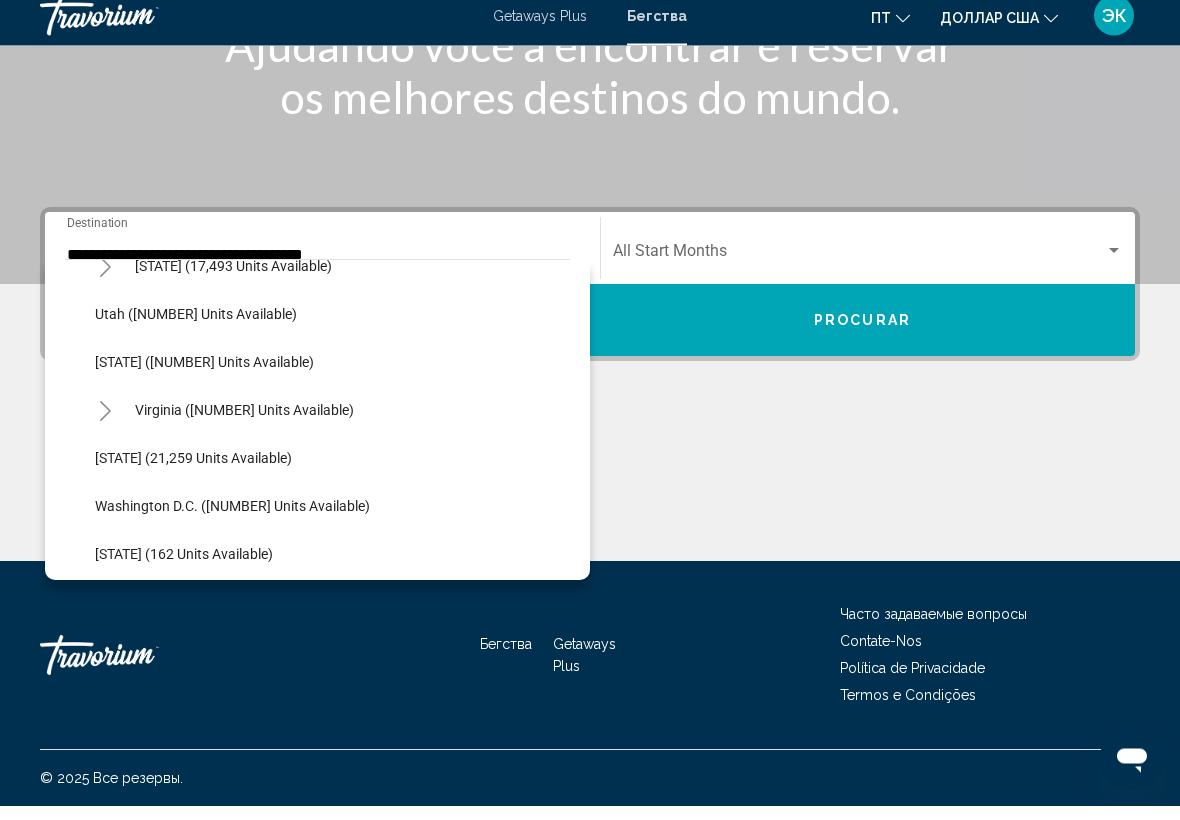 scroll, scrollTop: 1853, scrollLeft: 0, axis: vertical 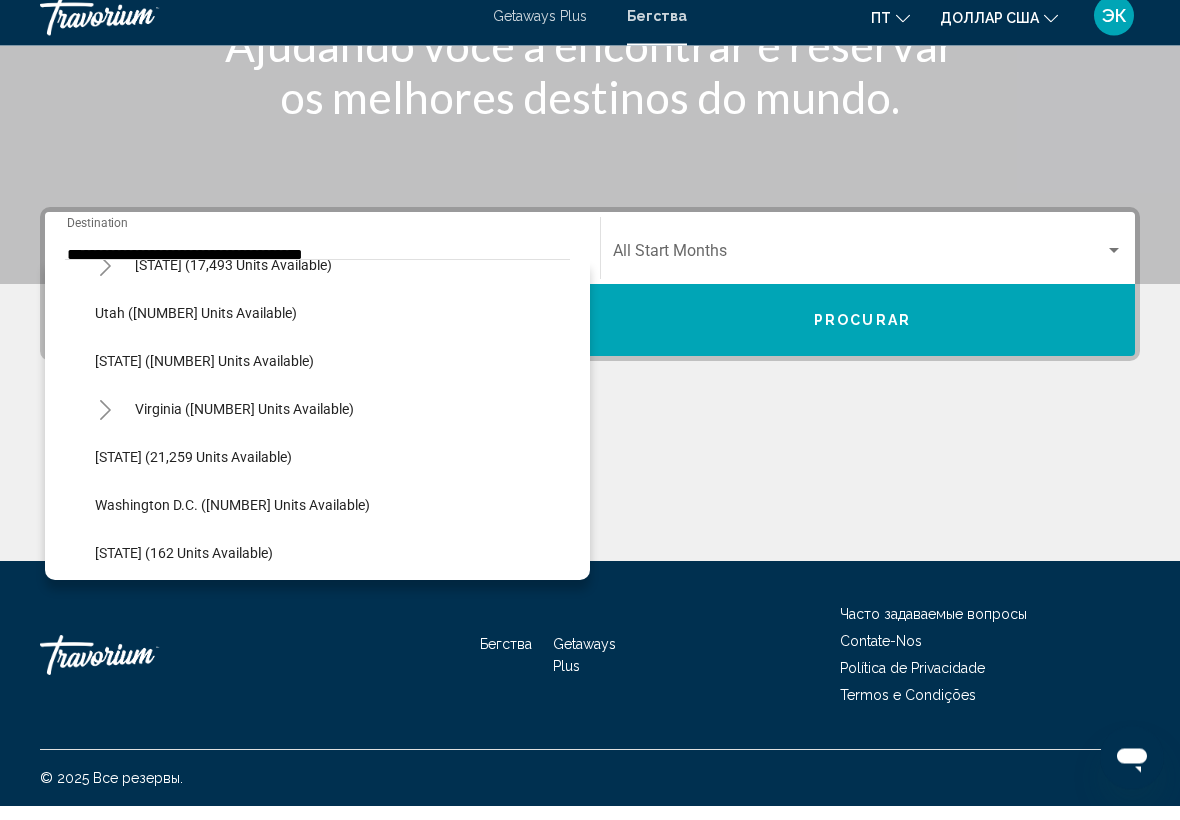 click on "Virginia ([NUMBER] units available)" 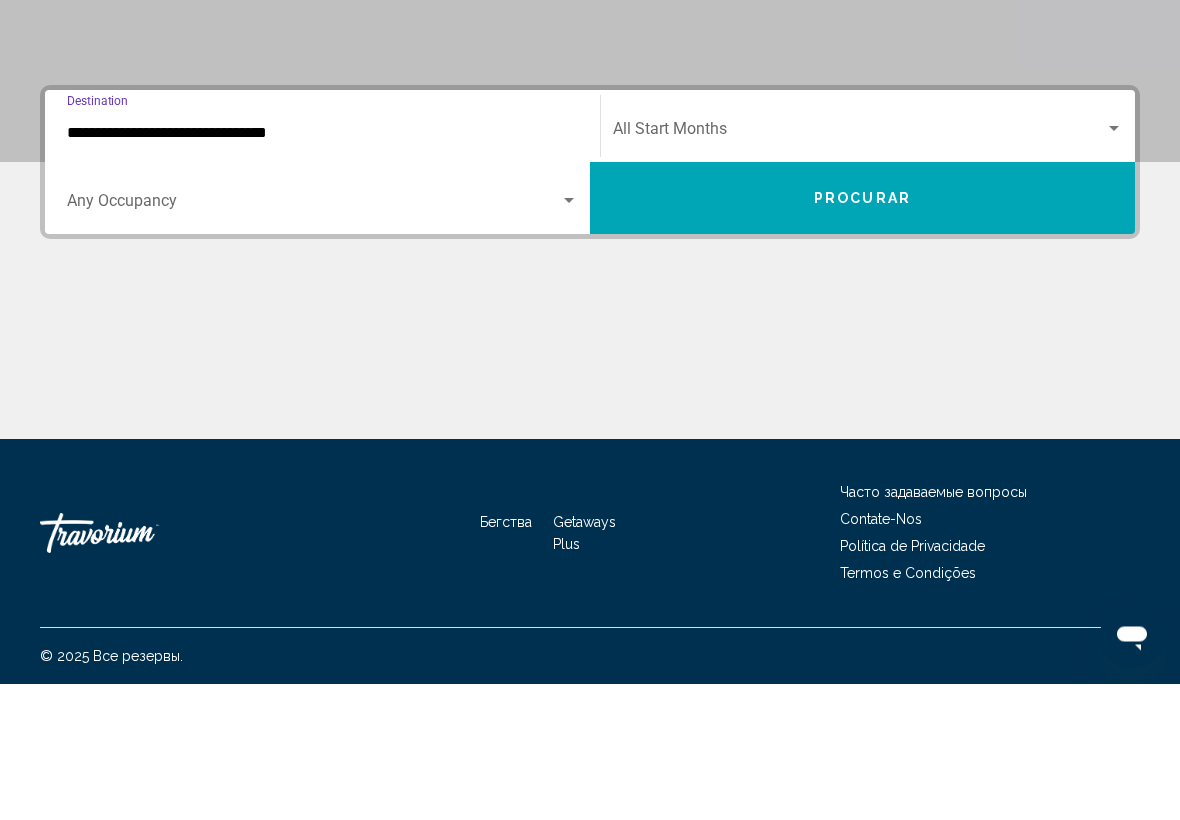 click on "**********" at bounding box center (322, 270) 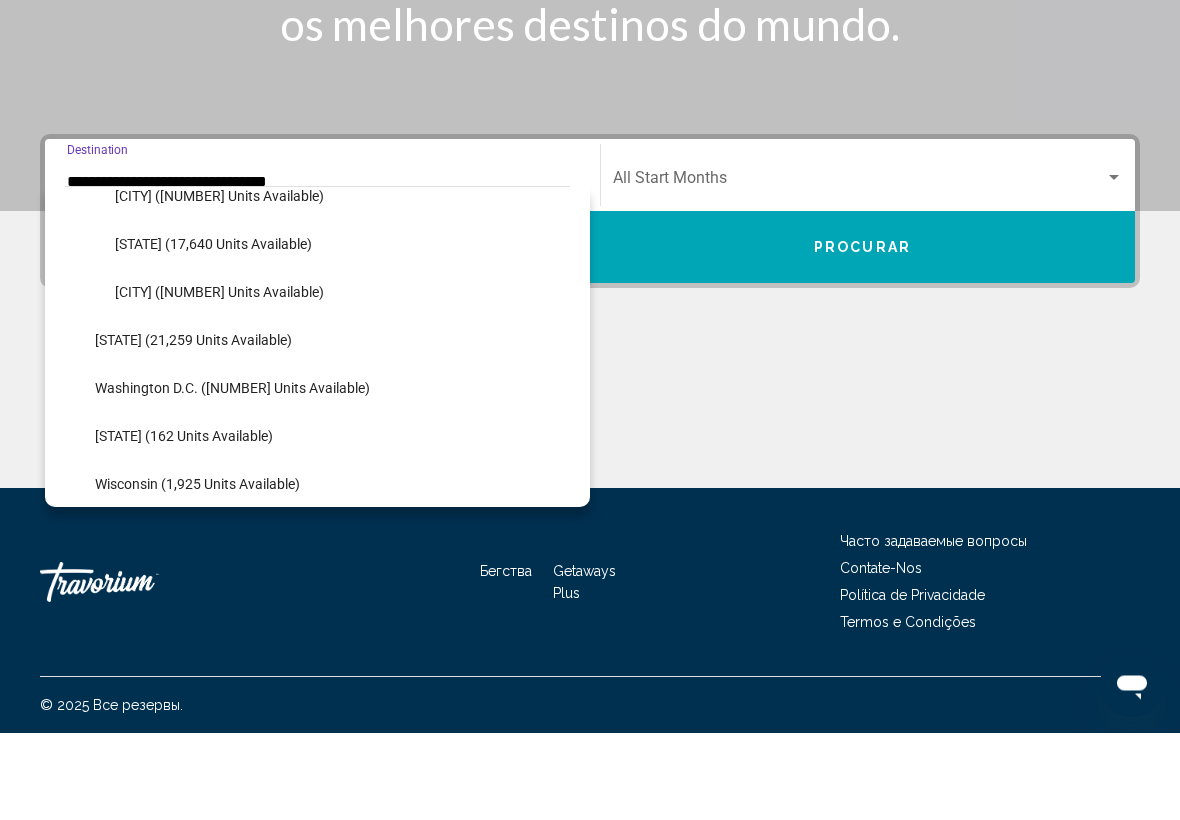 scroll, scrollTop: 2086, scrollLeft: 0, axis: vertical 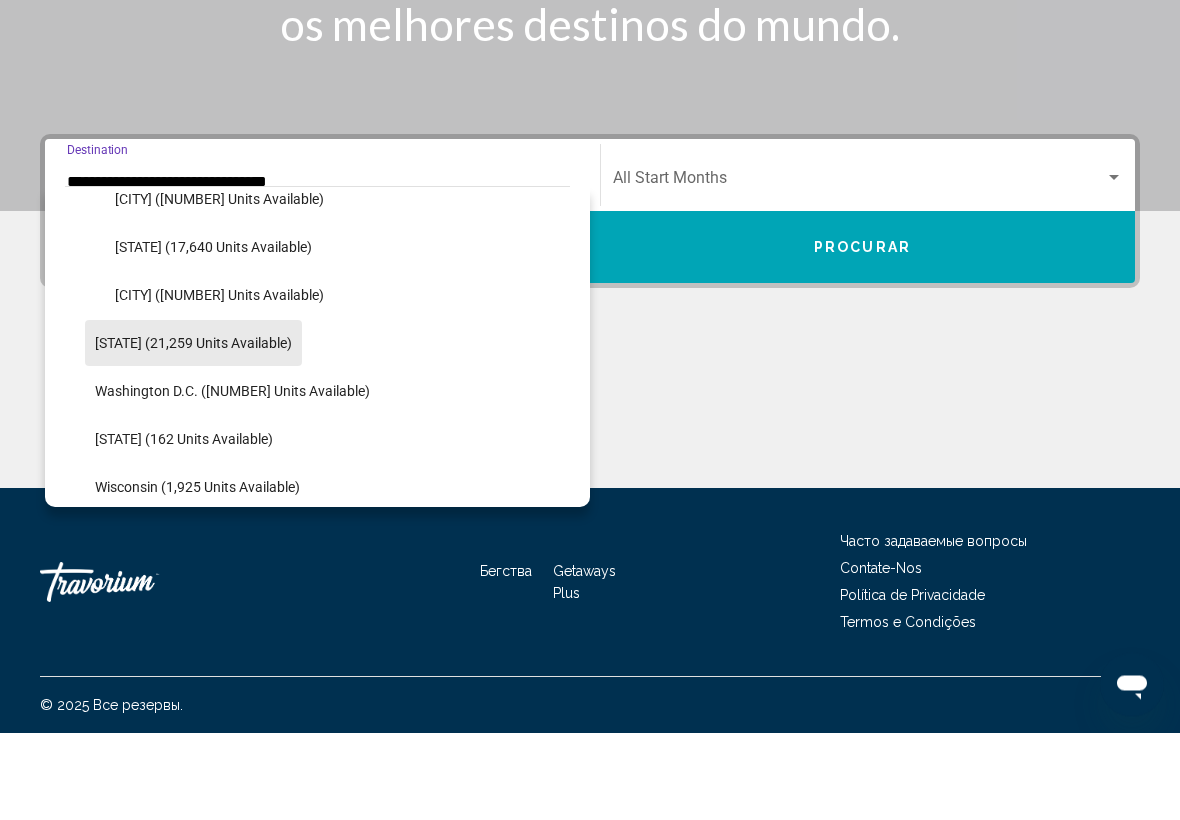 click on "[STATE] (21,259 units available)" 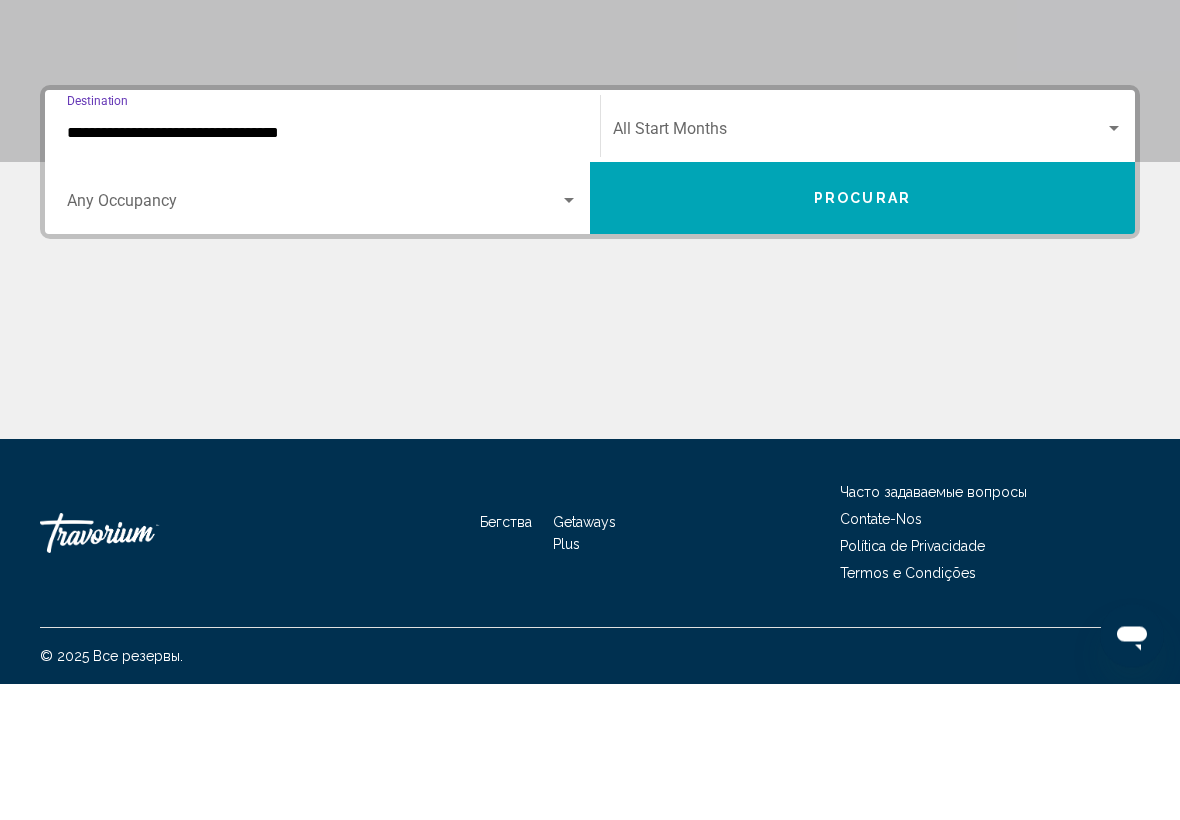 click on "Procurar" at bounding box center (862, 335) 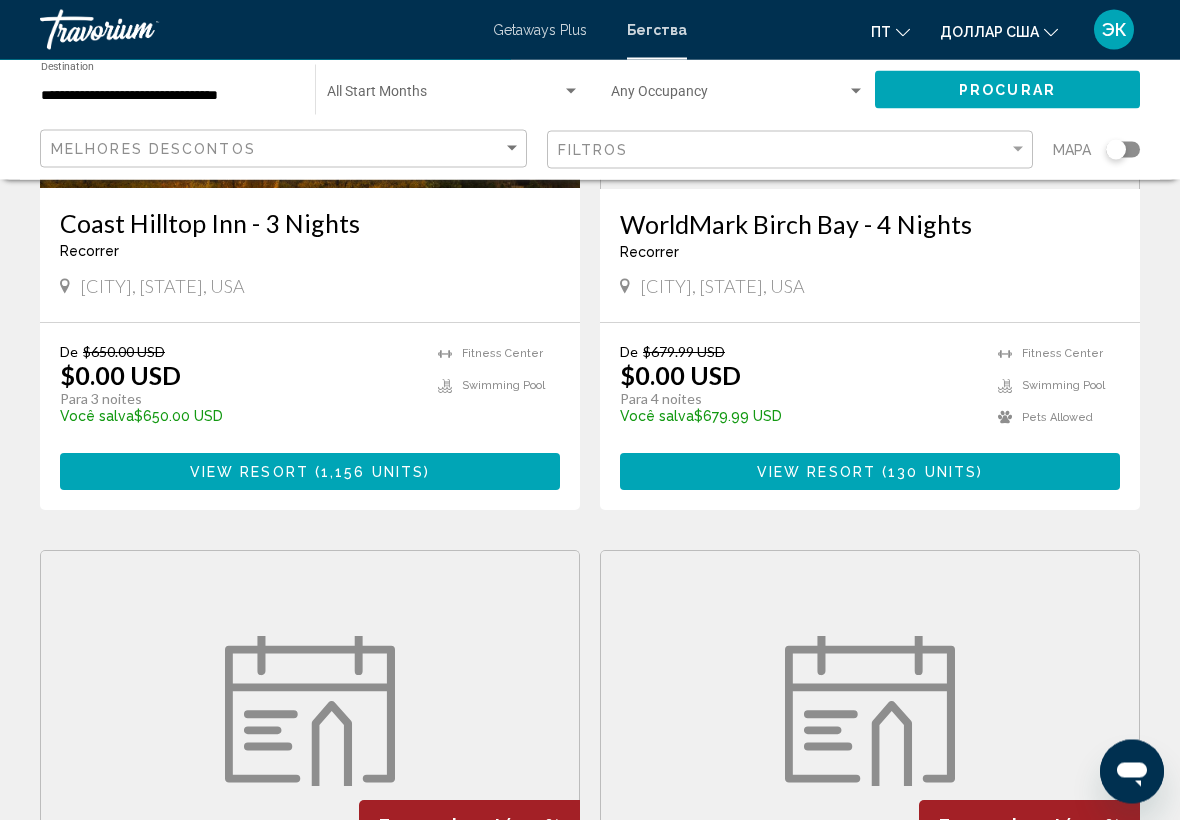 scroll, scrollTop: 0, scrollLeft: 0, axis: both 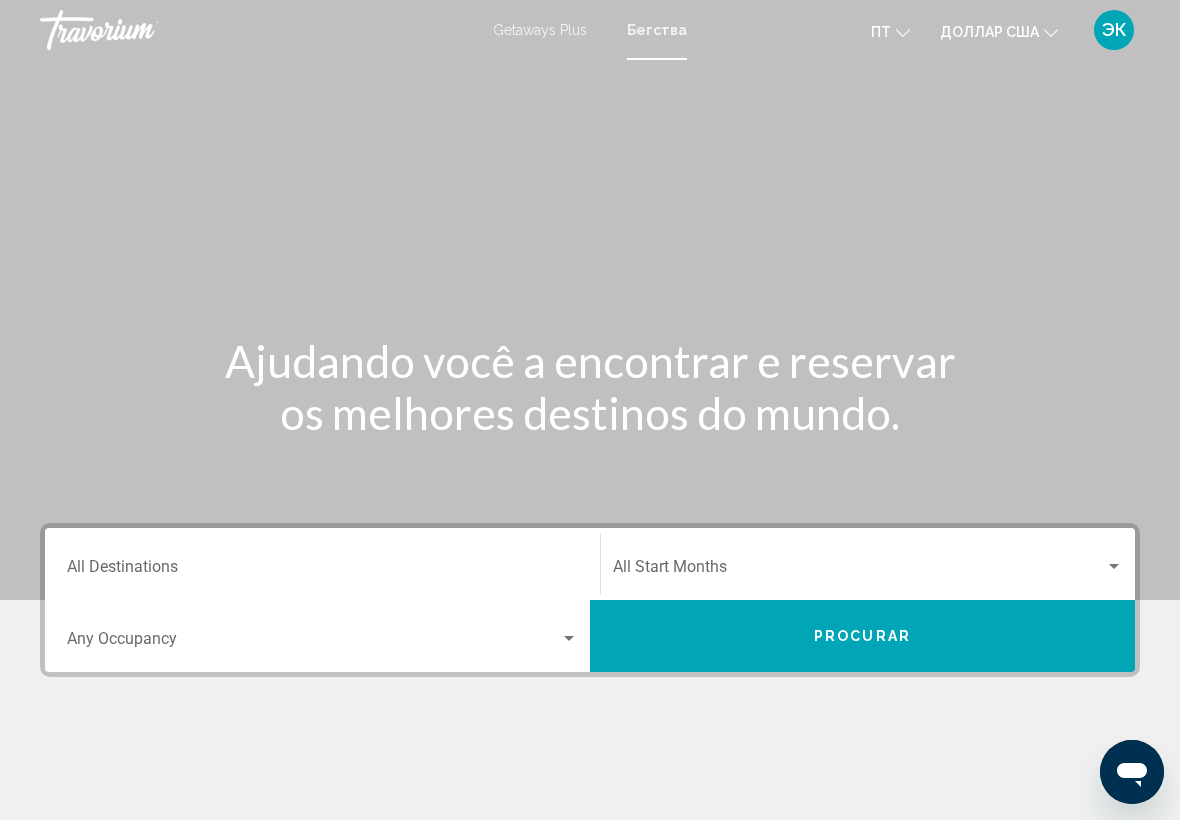 click on "Destination All Destinations" at bounding box center (322, 571) 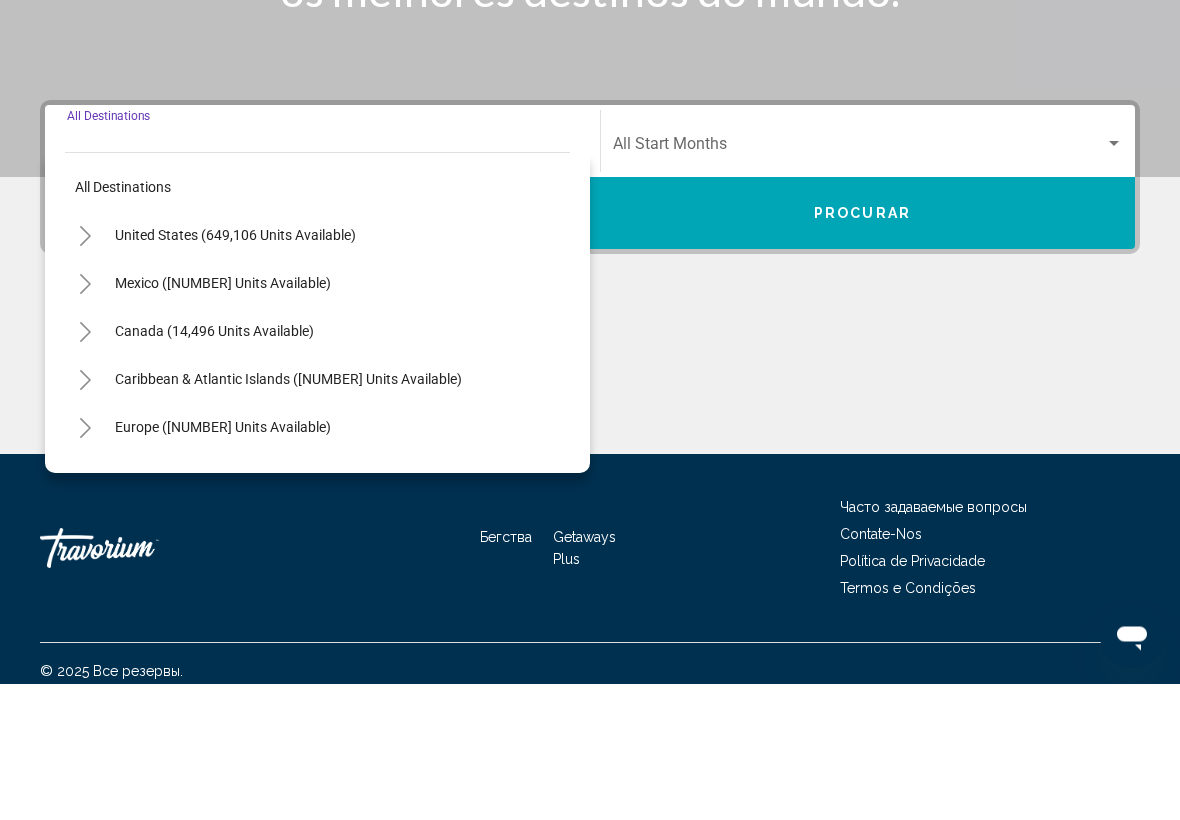 scroll, scrollTop: 302, scrollLeft: 0, axis: vertical 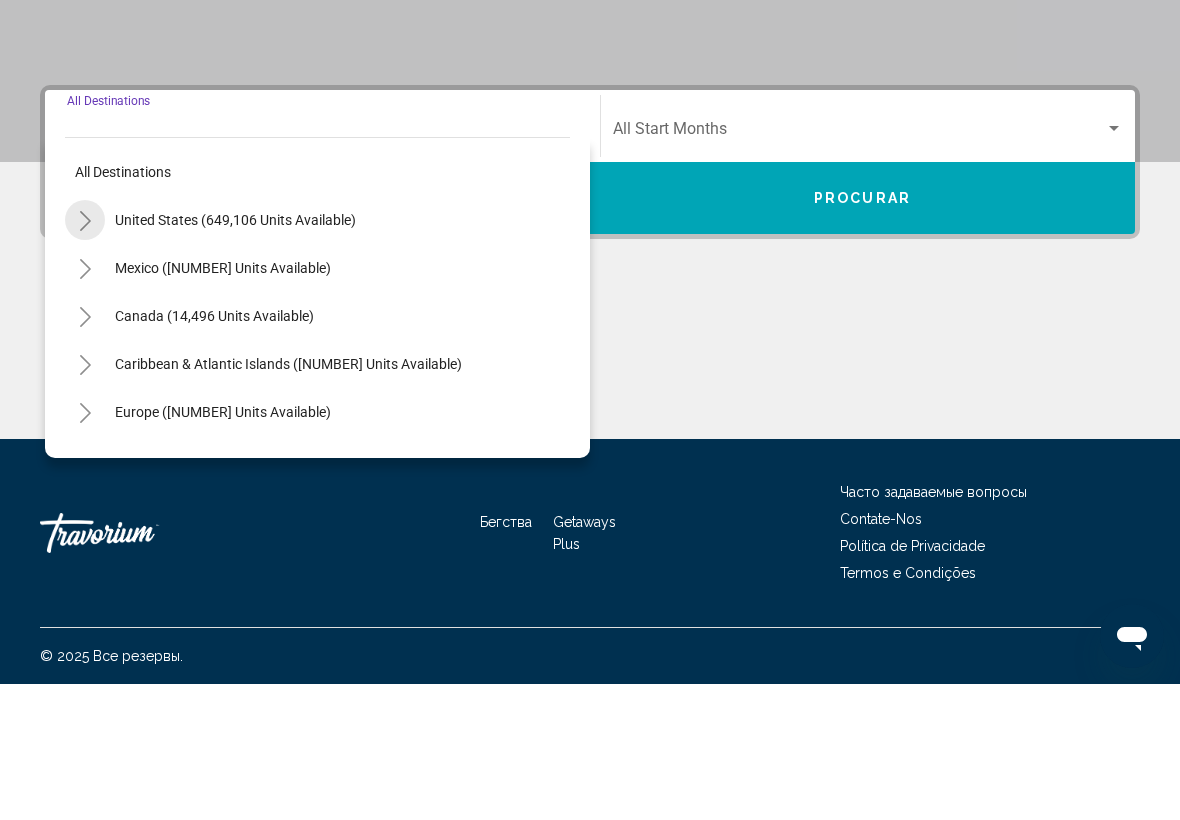 click 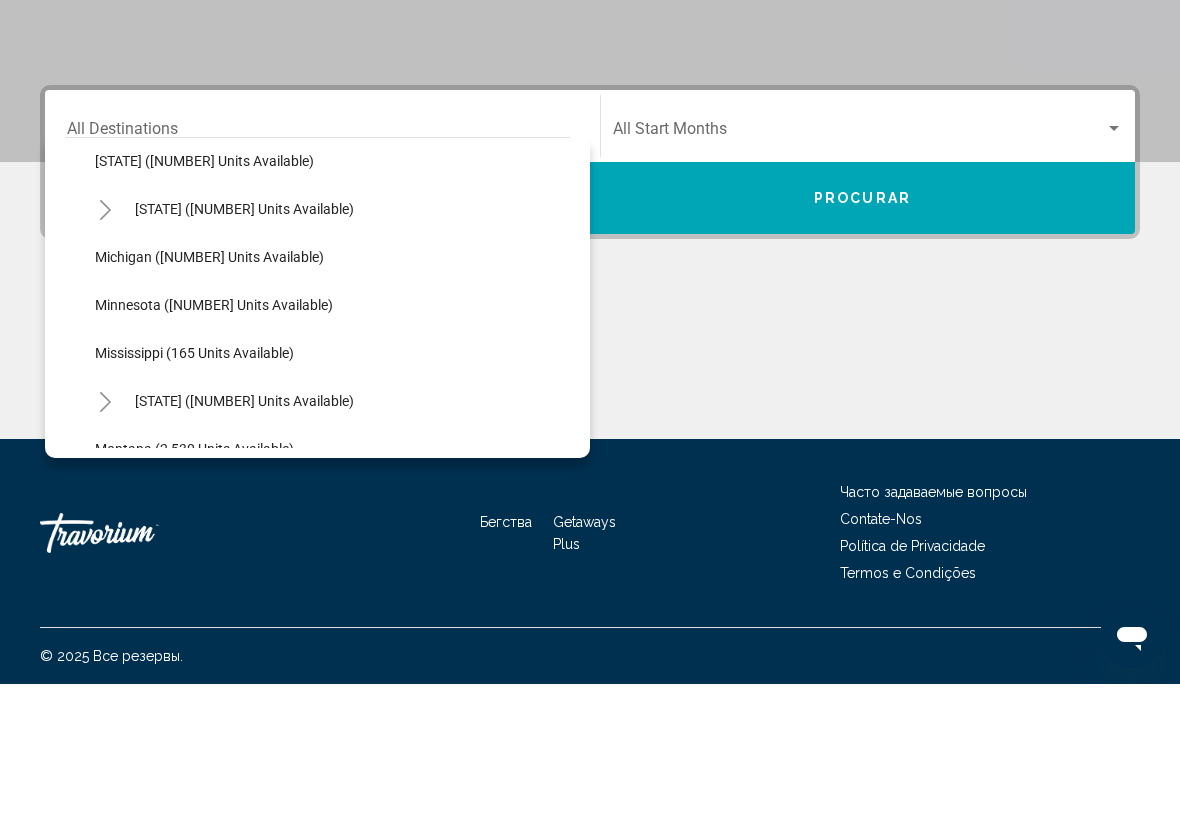 scroll, scrollTop: 874, scrollLeft: 0, axis: vertical 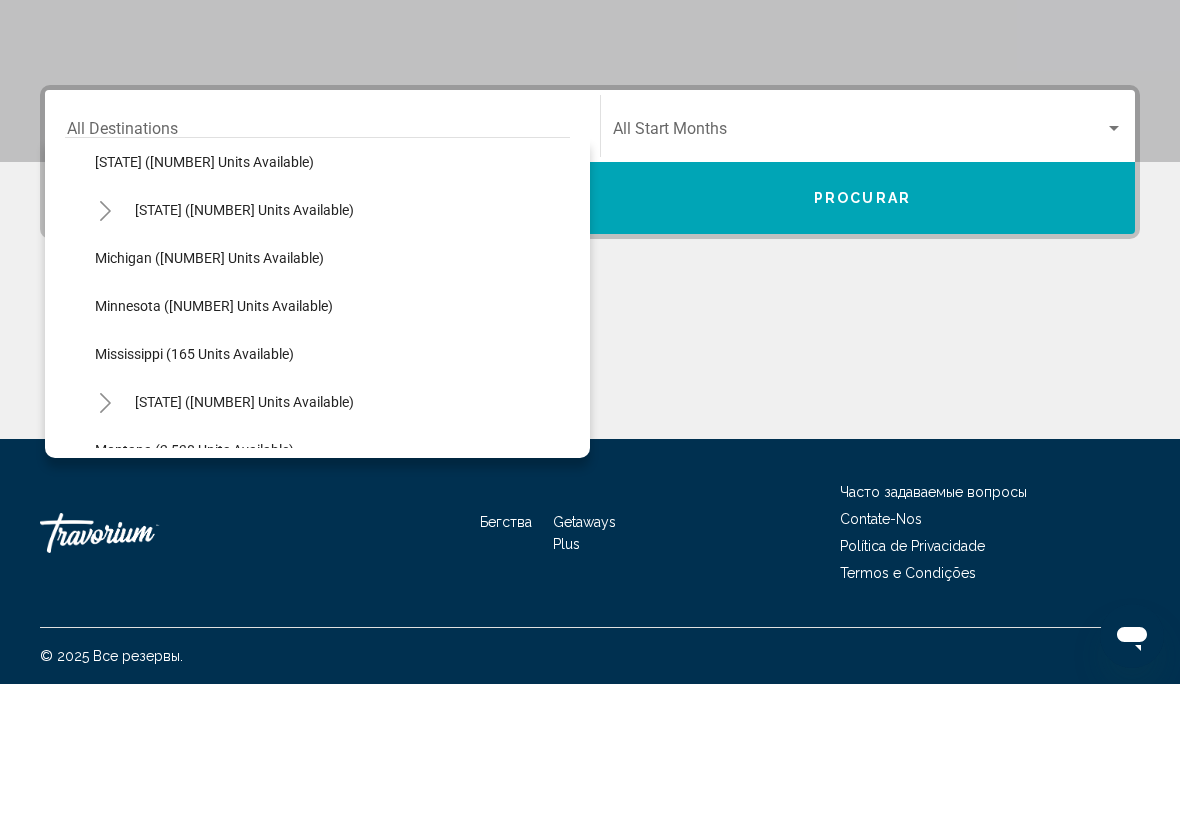 click on "[STATE] ([NUMBER] units available)" 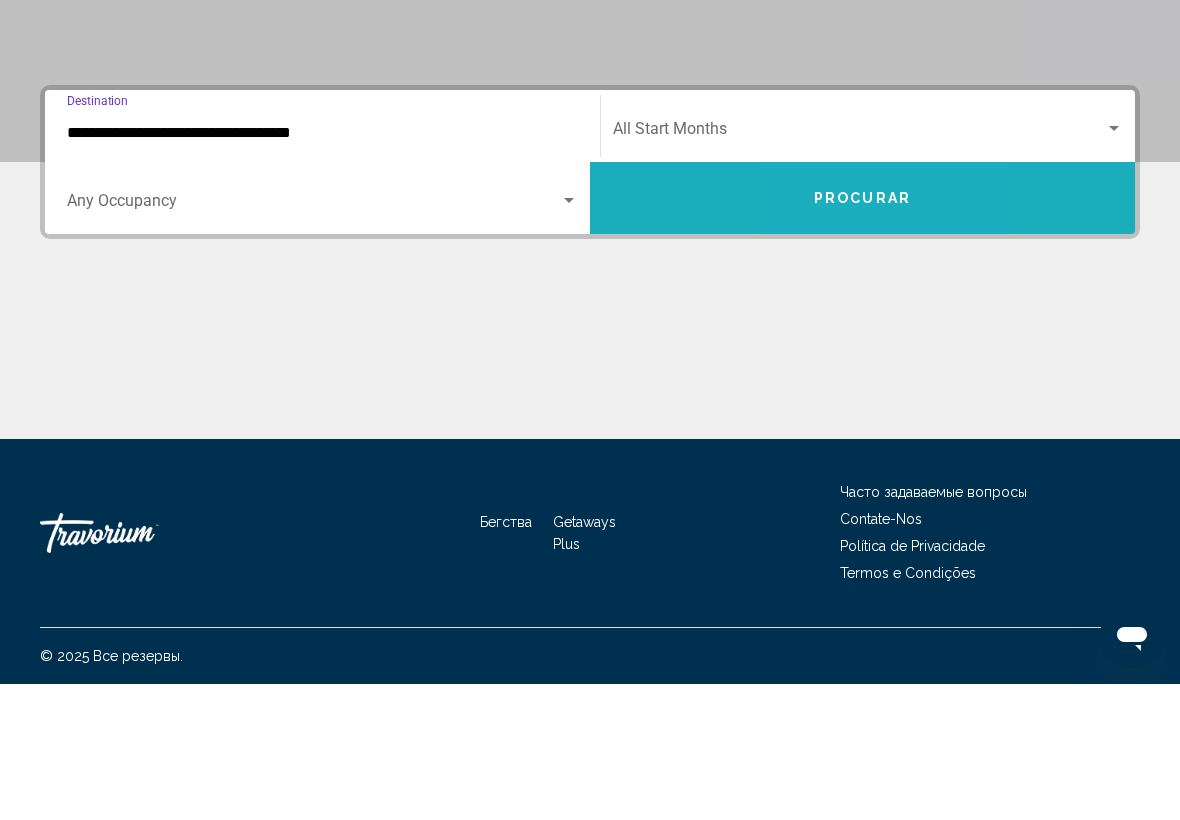 click on "Procurar" at bounding box center (862, 335) 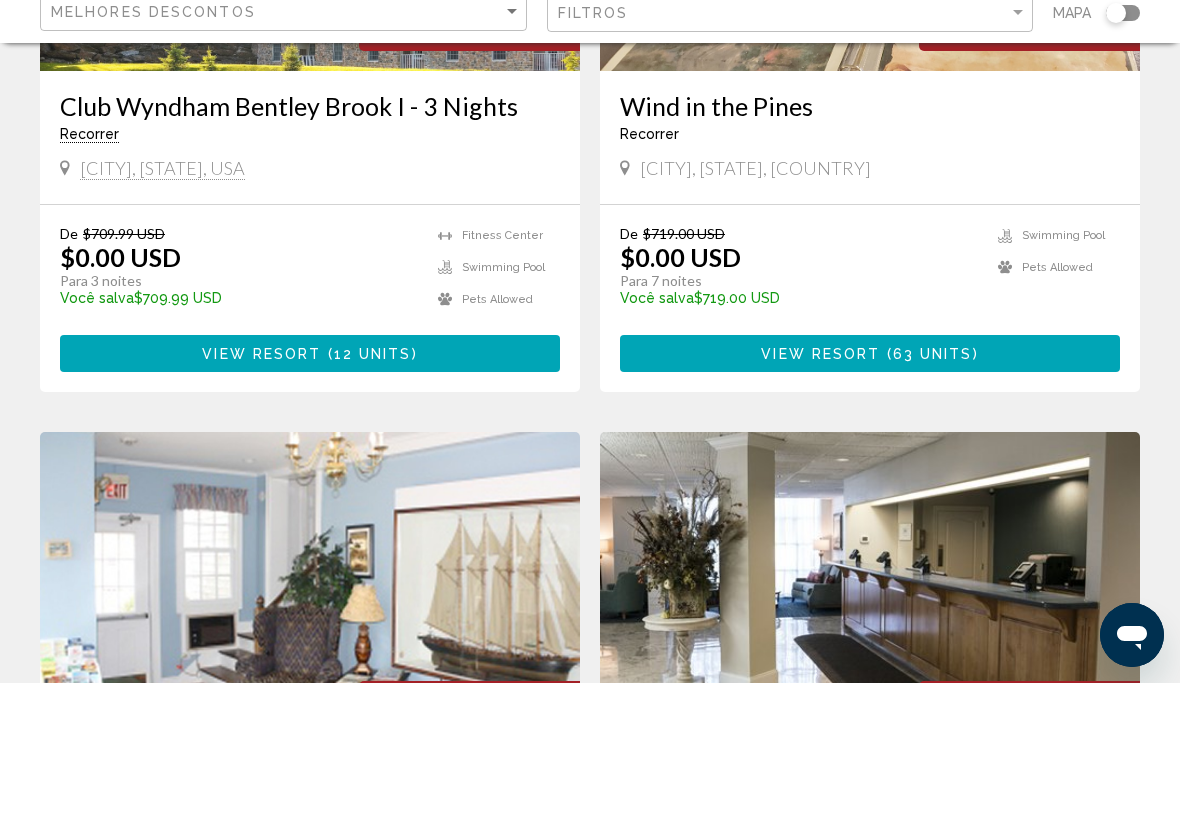 scroll, scrollTop: 382, scrollLeft: 0, axis: vertical 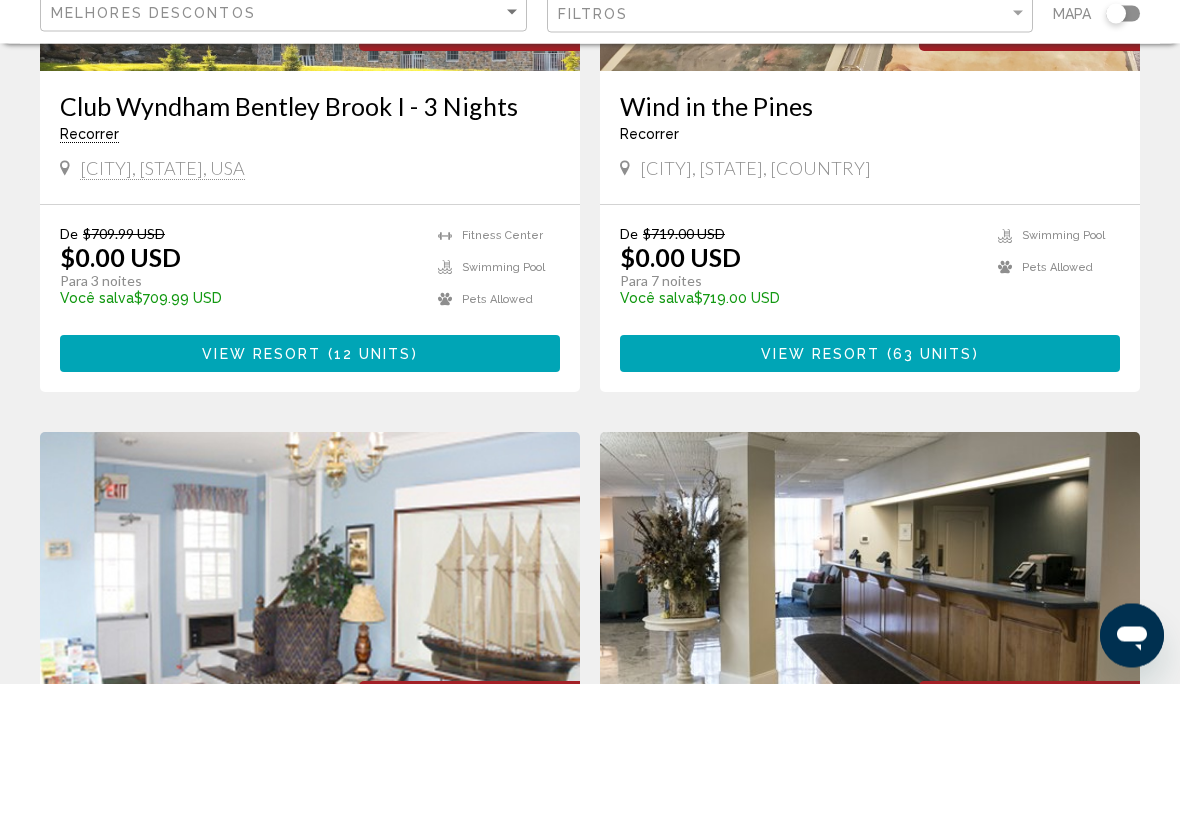 click at bounding box center [870, 729] 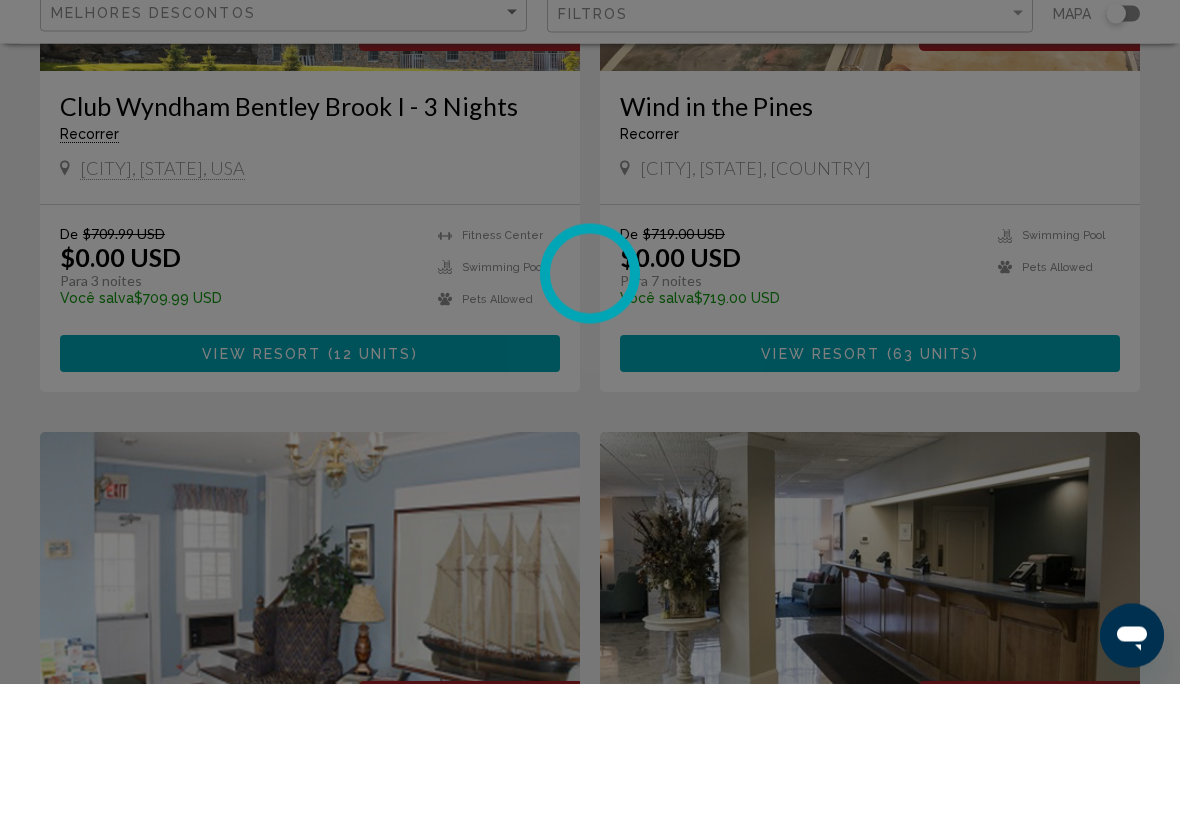 scroll, scrollTop: 383, scrollLeft: 0, axis: vertical 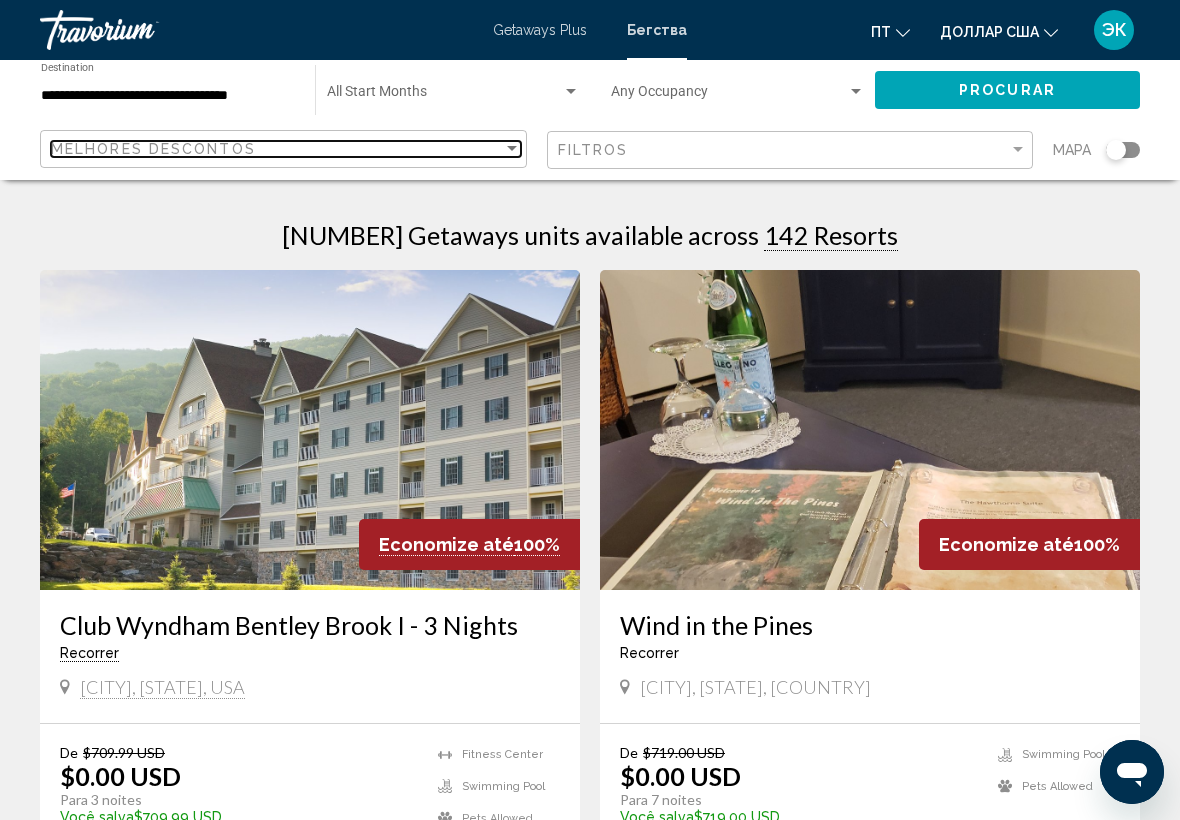 click at bounding box center [512, 149] 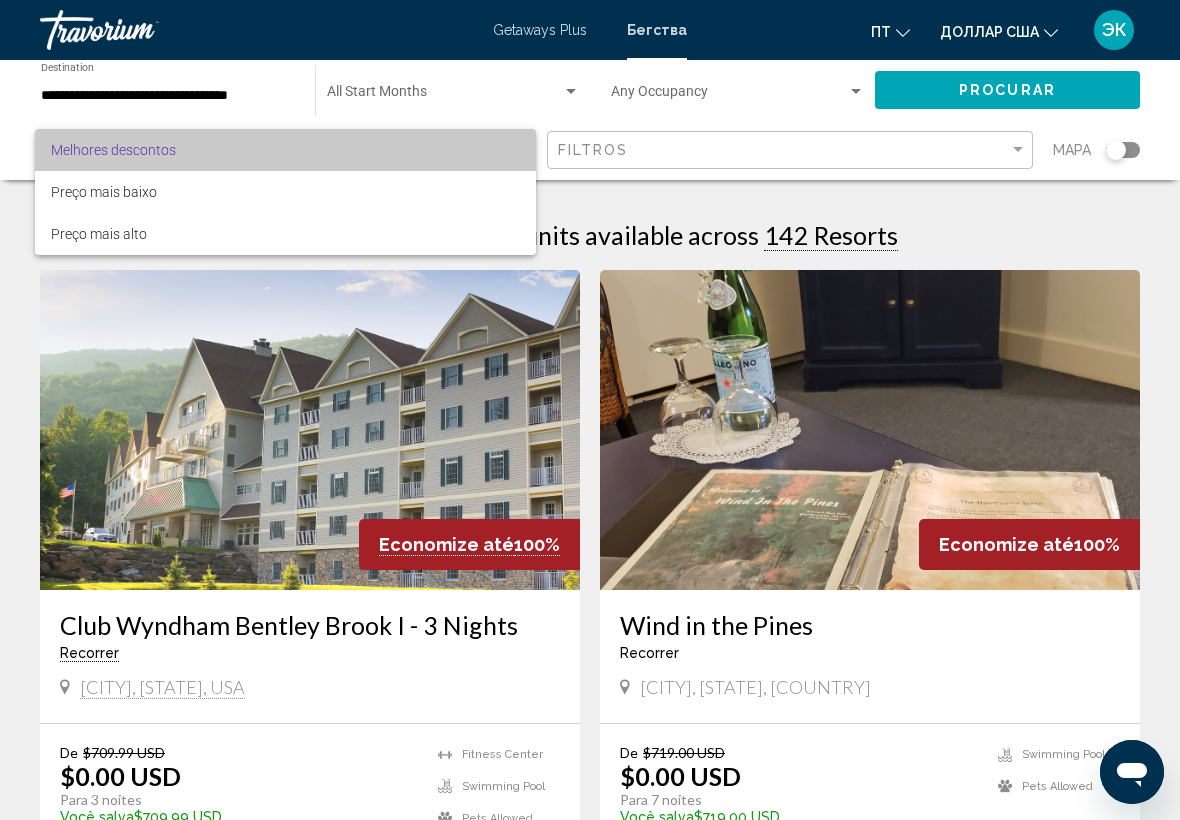 click on "Melhores descontos" at bounding box center (285, 150) 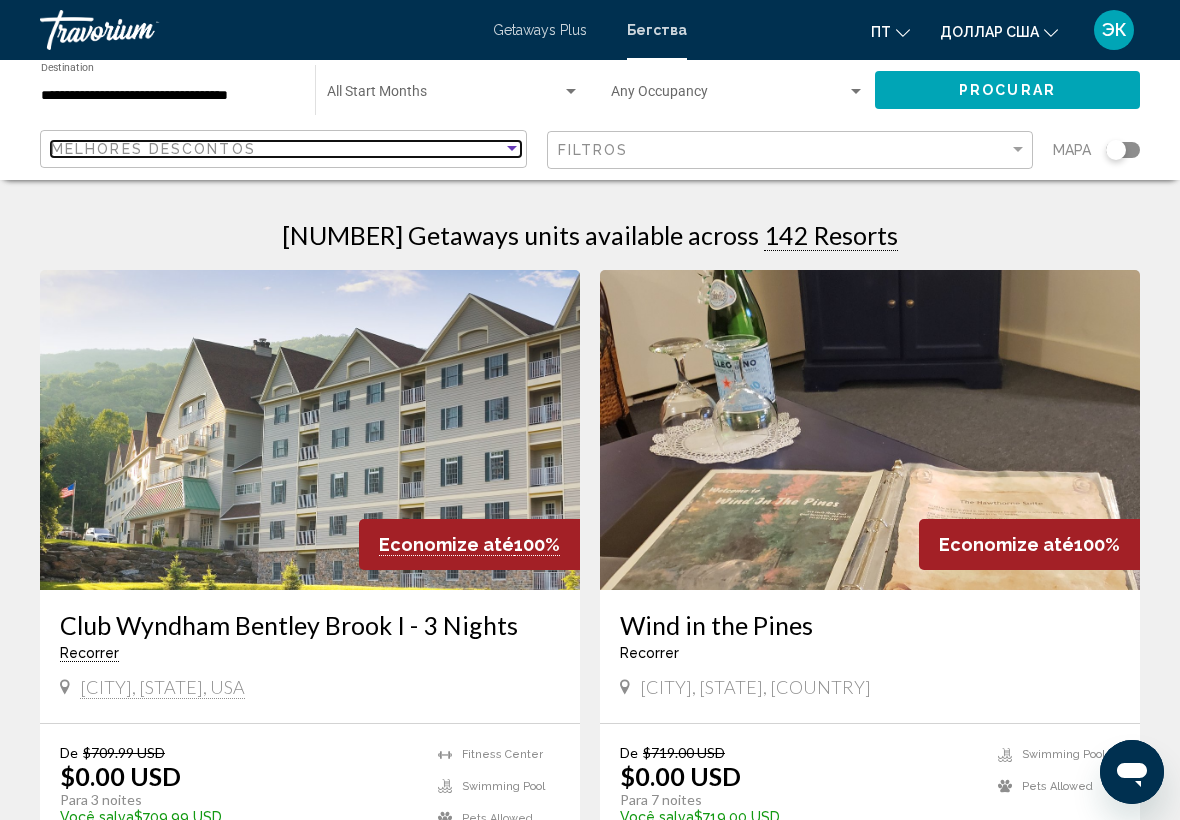 click at bounding box center (512, 148) 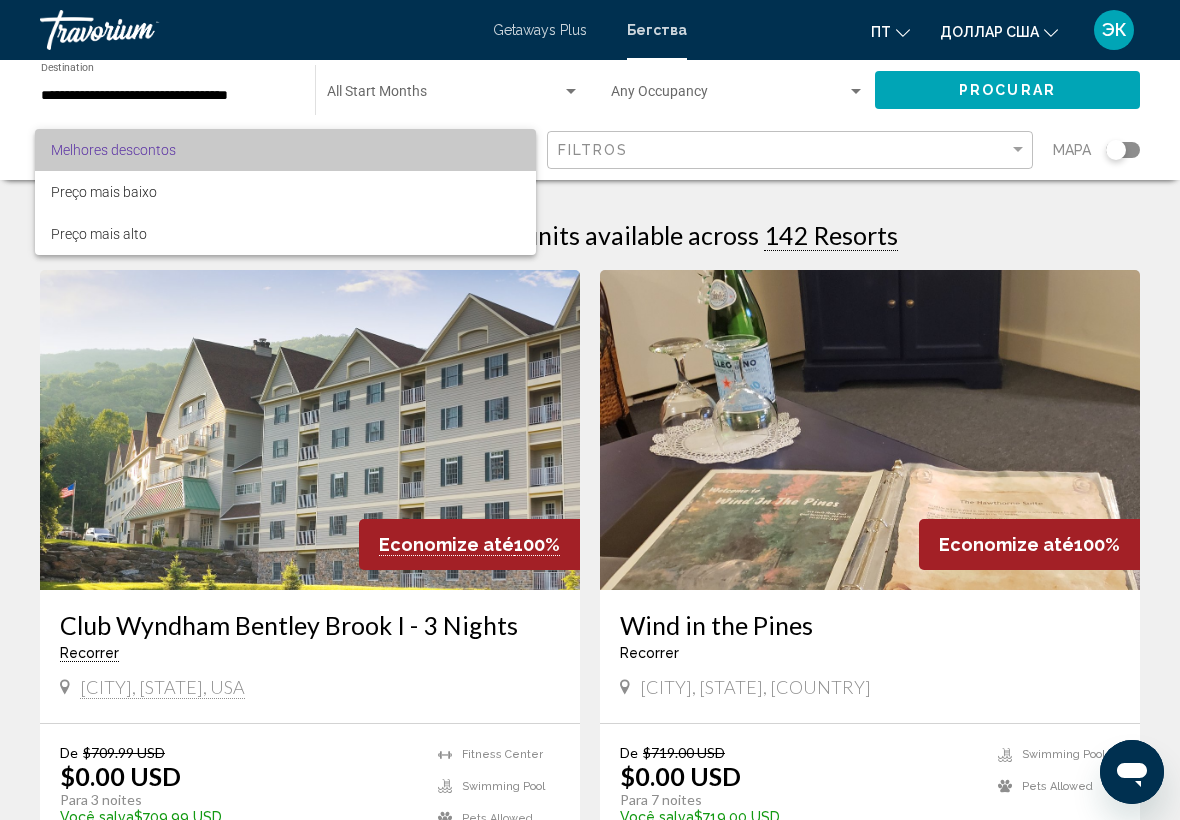 click on "Melhores descontos" at bounding box center [113, 150] 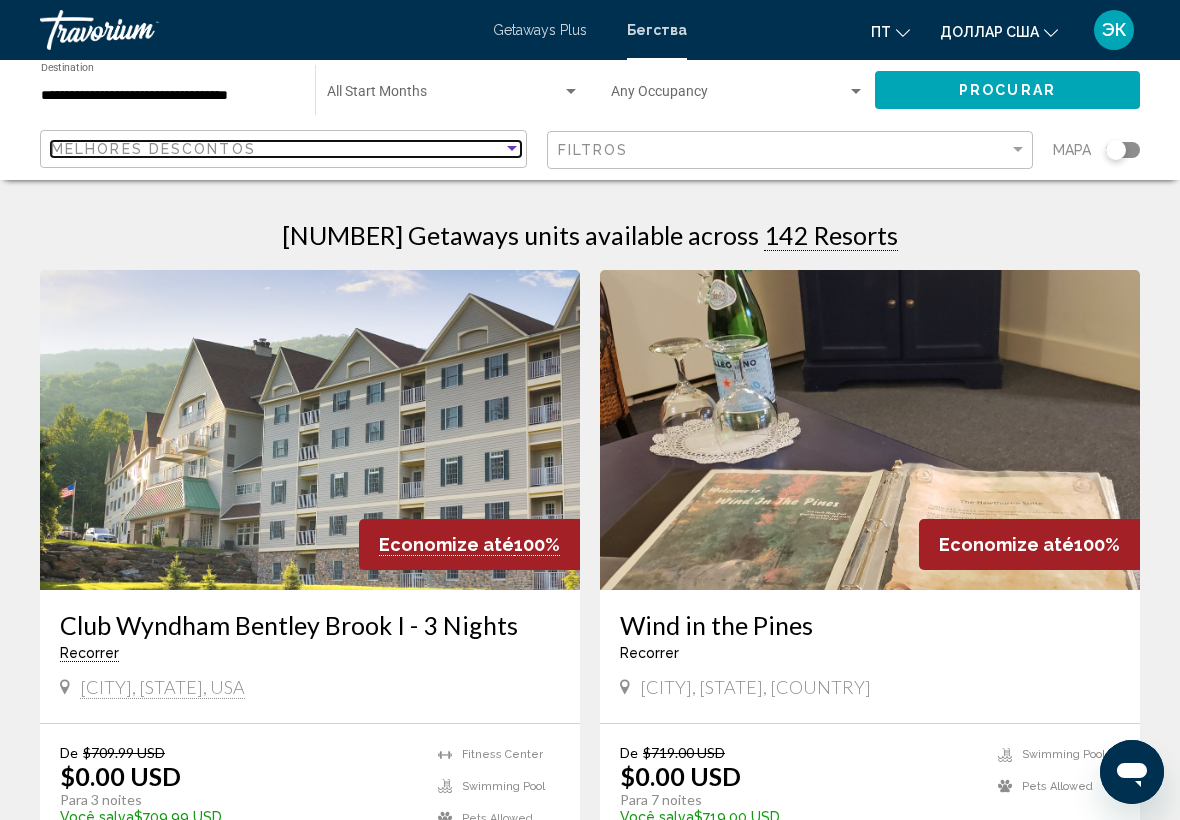 click on "Melhores descontos" at bounding box center [277, 149] 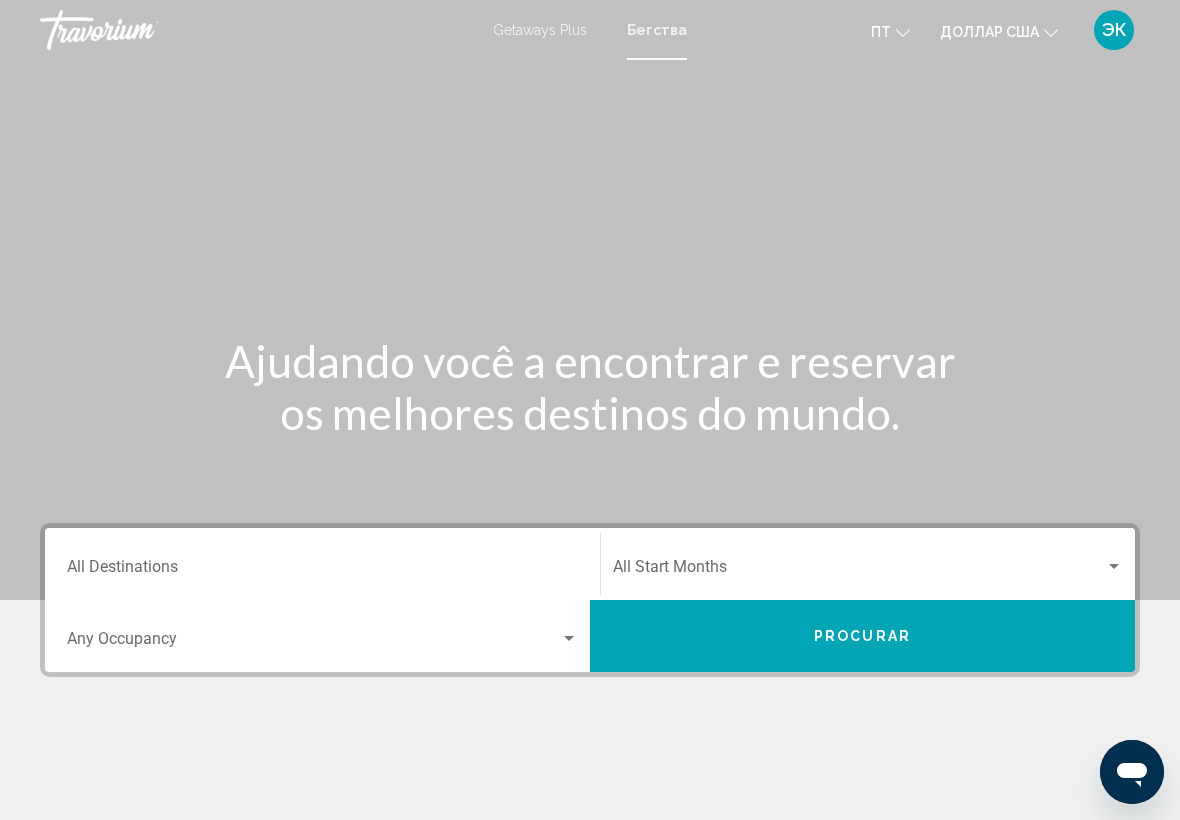 click on "Destination All Destinations" at bounding box center [322, 571] 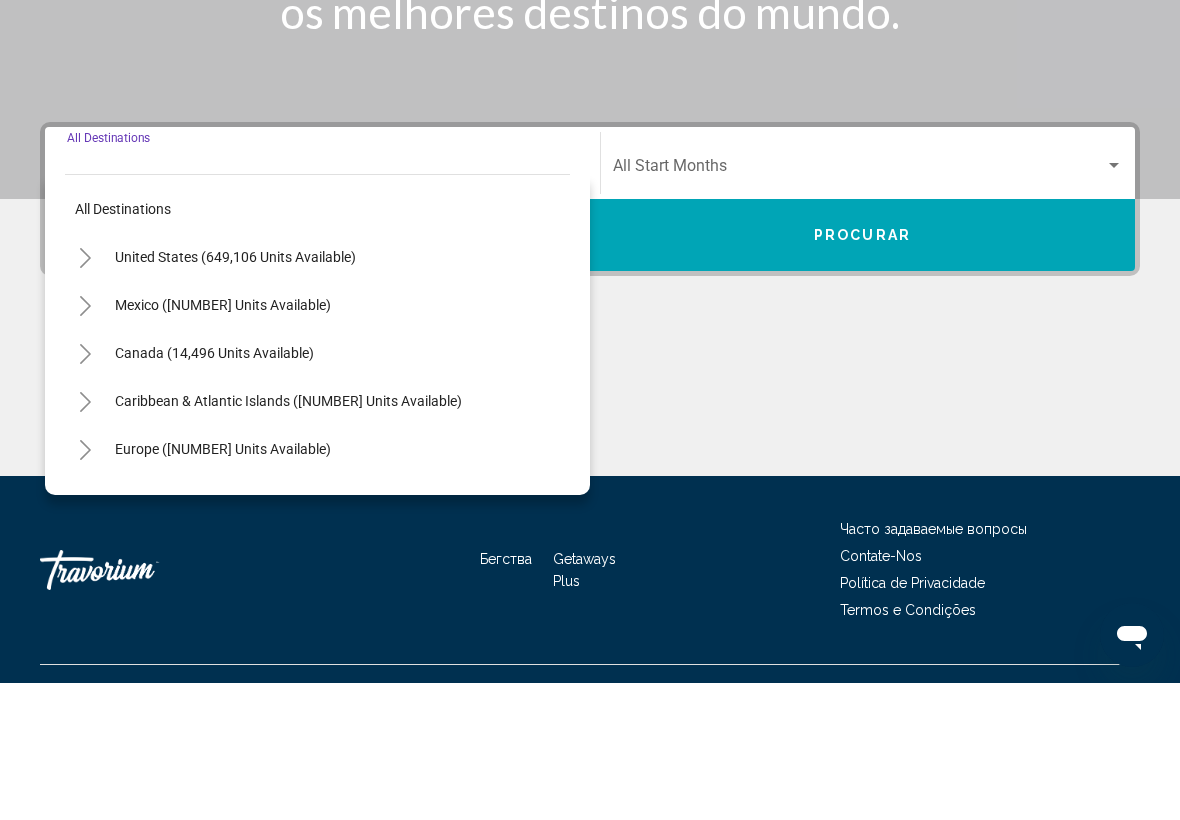 scroll, scrollTop: 302, scrollLeft: 0, axis: vertical 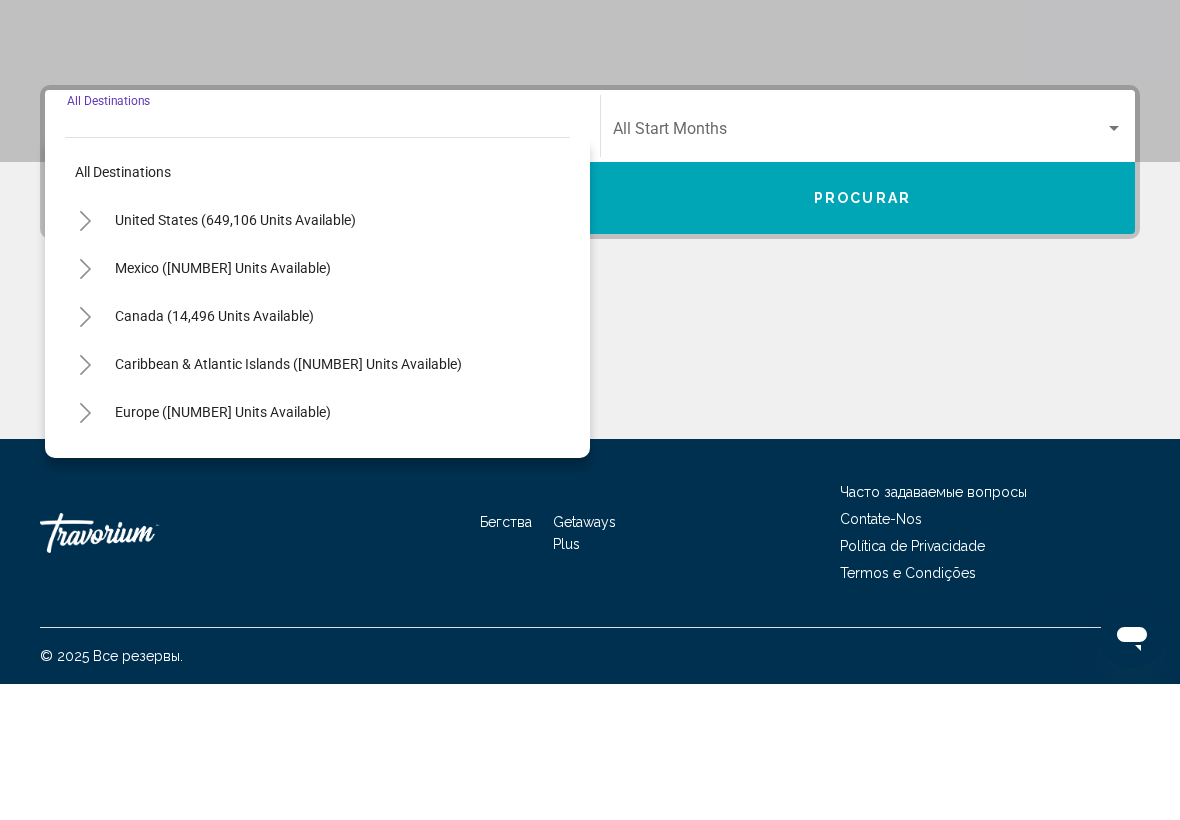click 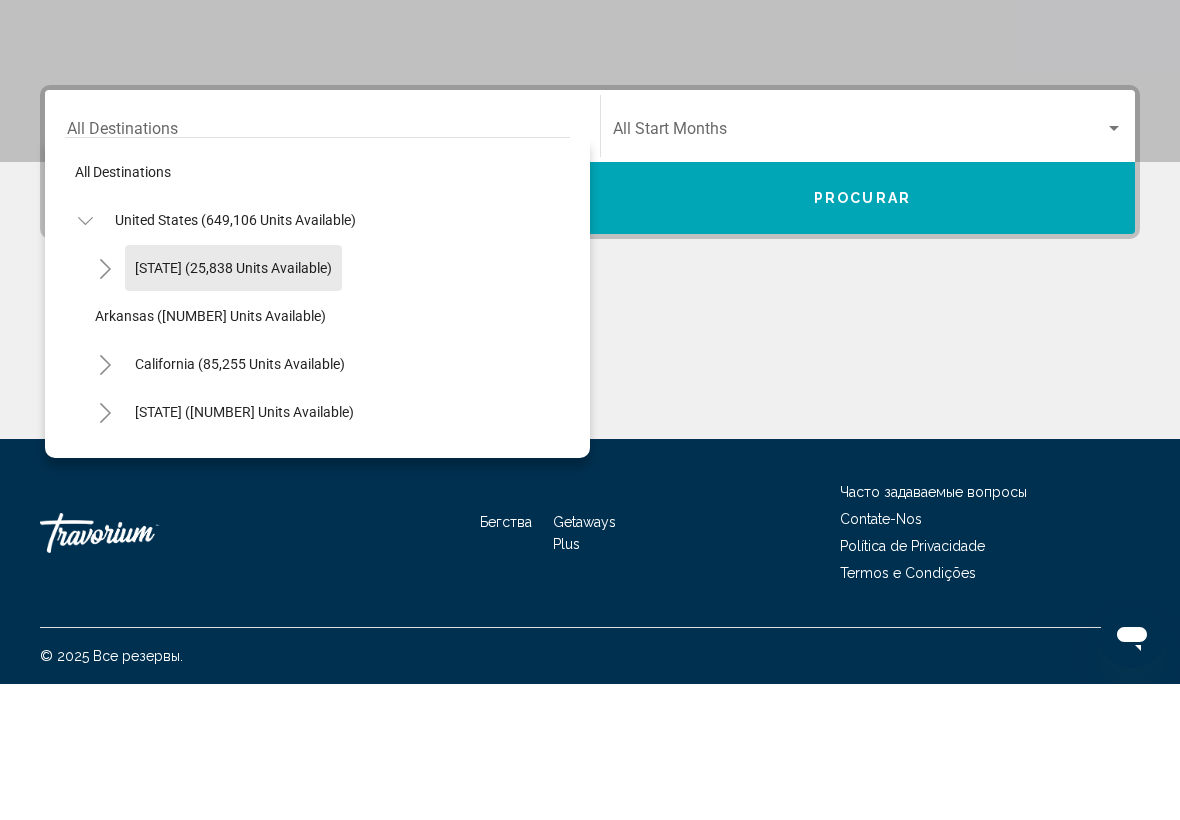 click on "[STATE] (25,838 units available)" 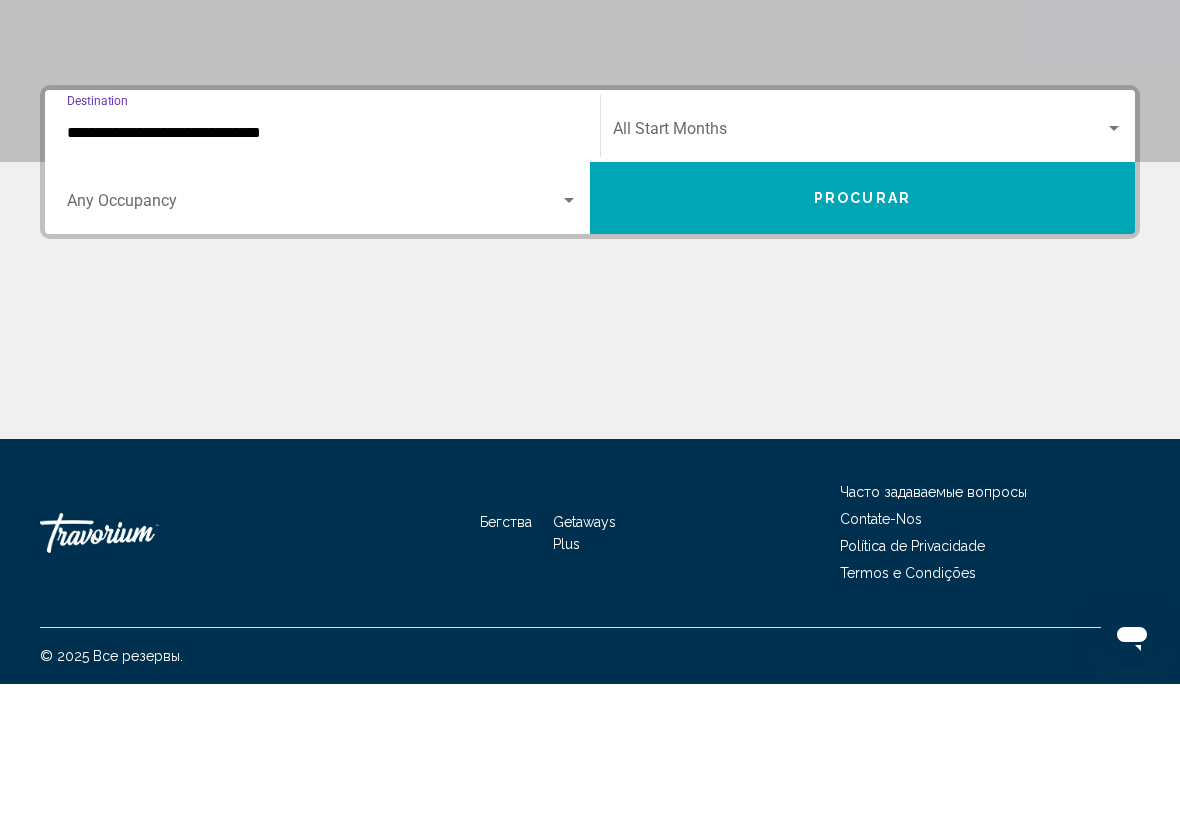click on "**********" at bounding box center [322, 269] 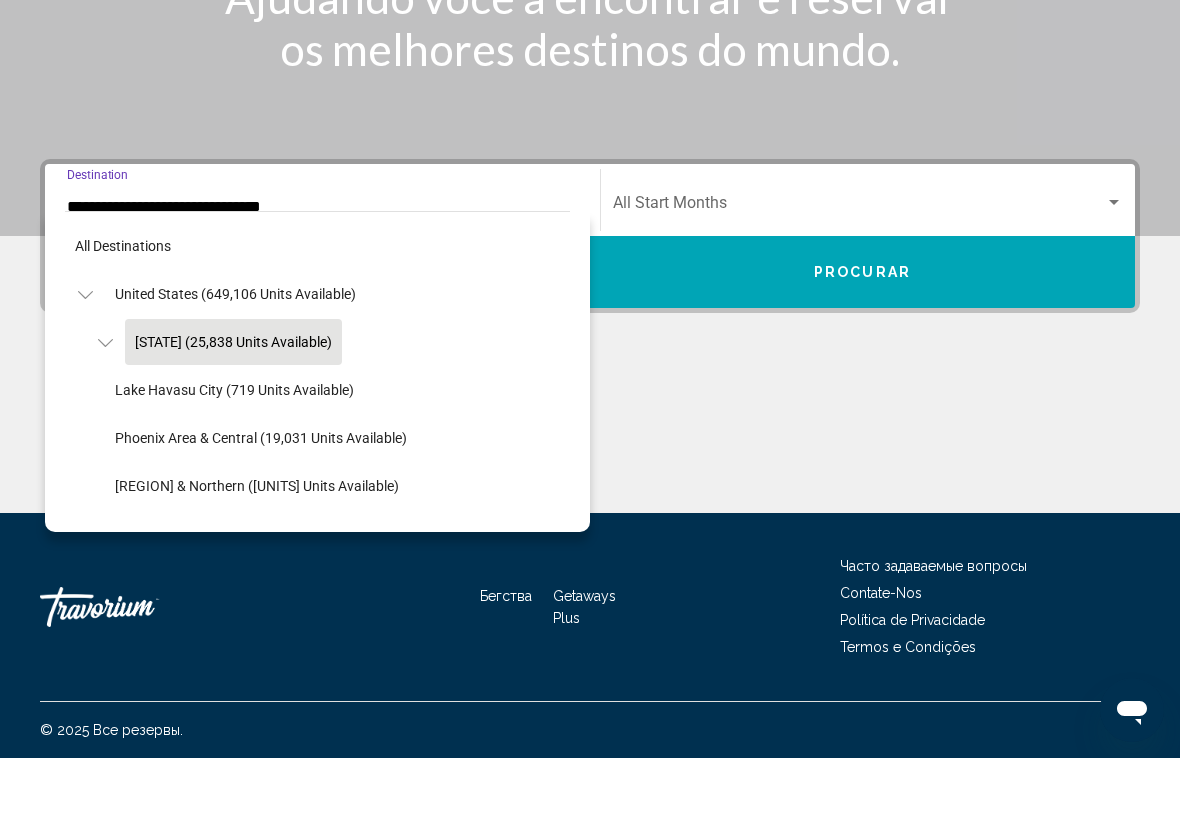 scroll, scrollTop: 301, scrollLeft: 0, axis: vertical 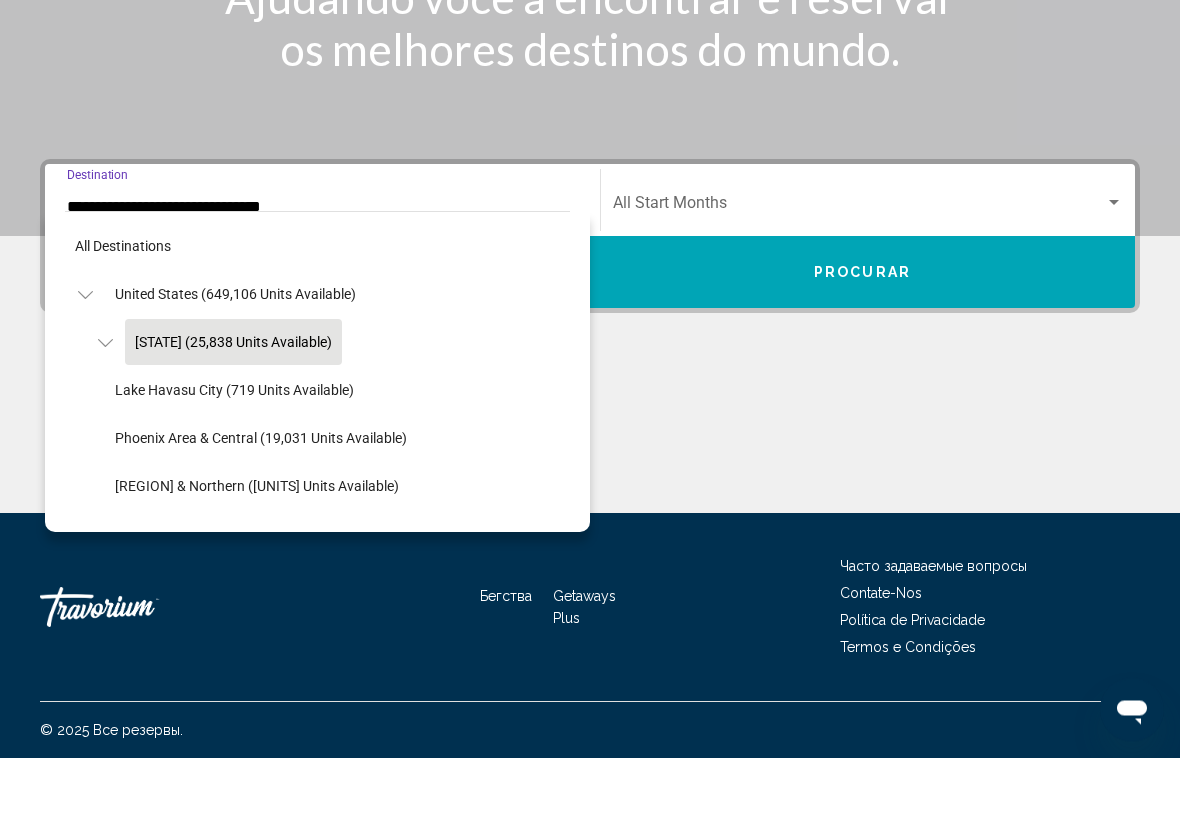 click on "Procurar" at bounding box center [862, 336] 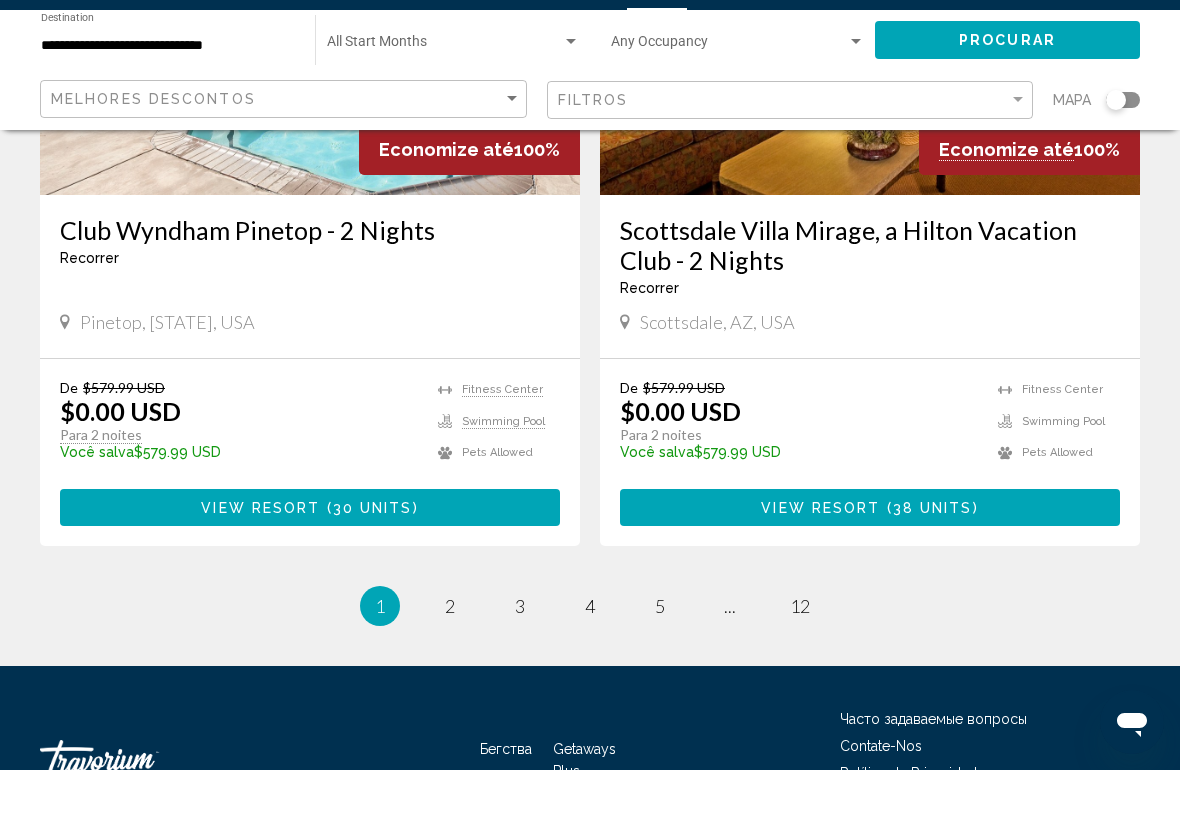 scroll, scrollTop: 3874, scrollLeft: 0, axis: vertical 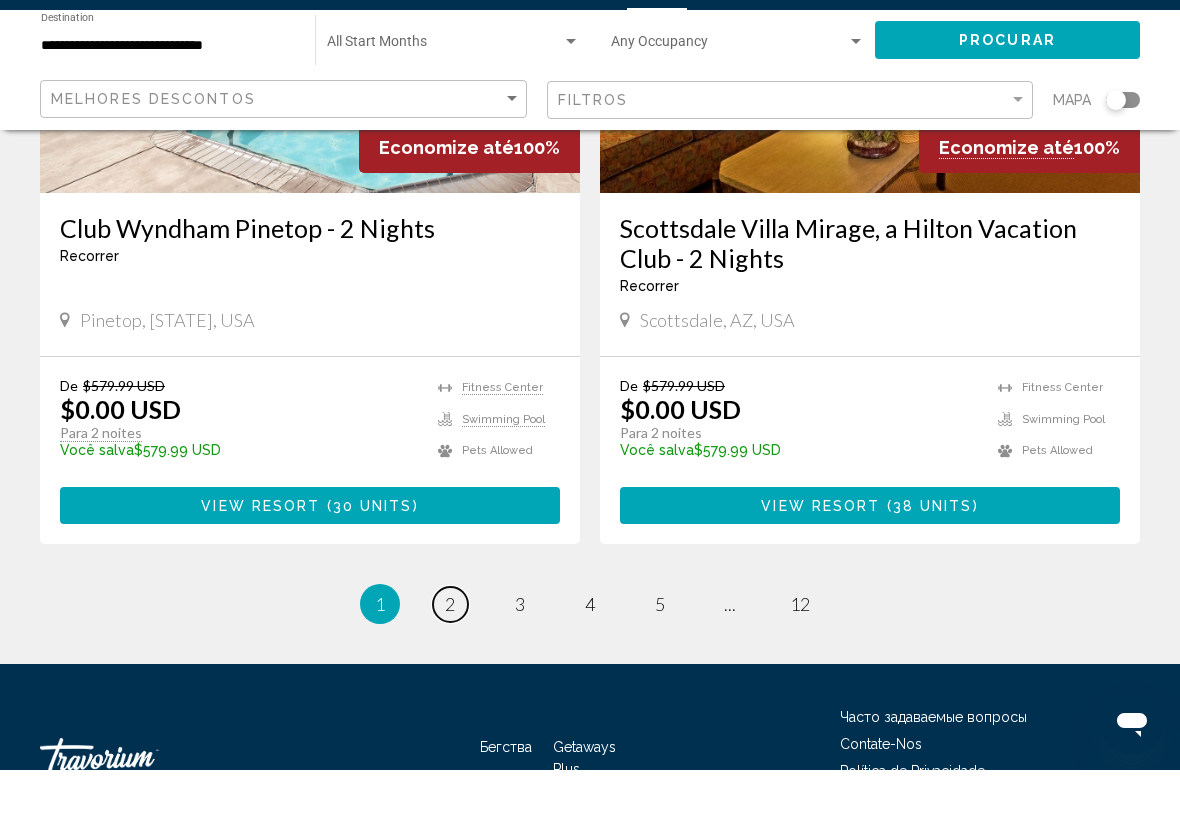 click on "2" at bounding box center (450, 654) 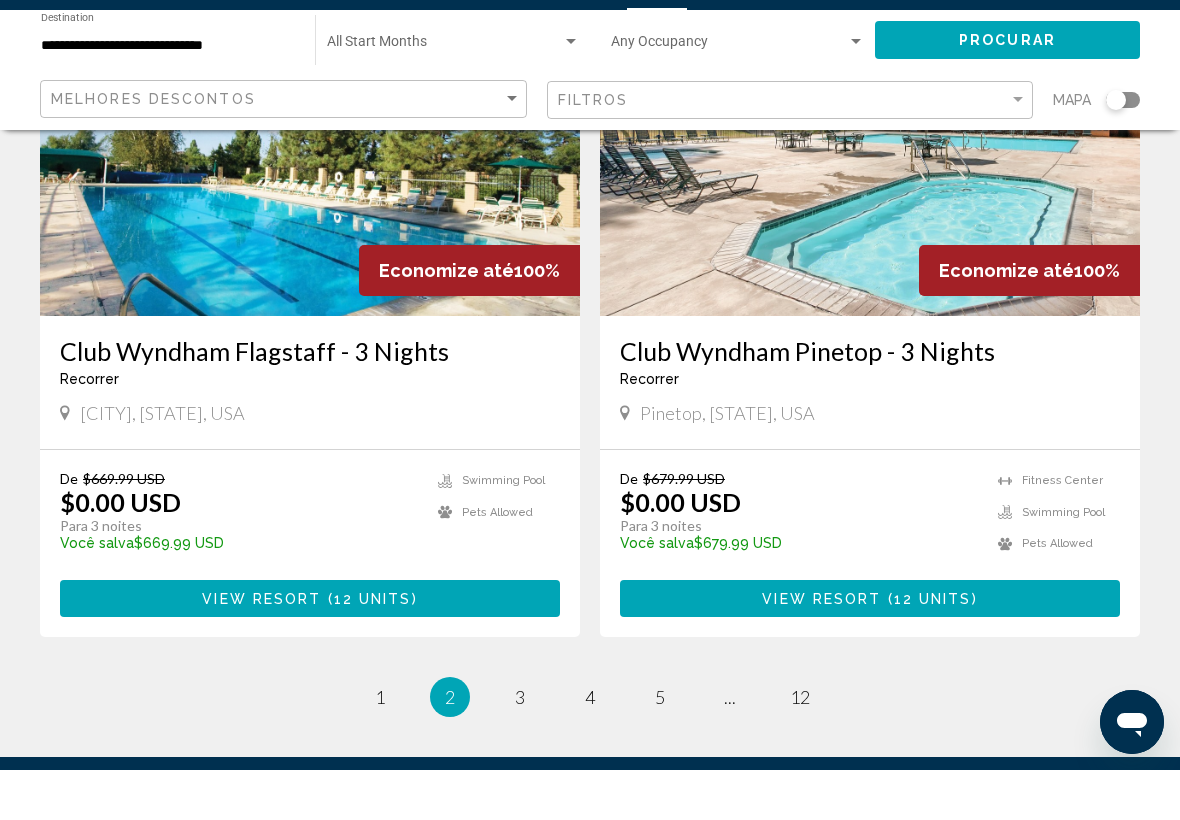 scroll, scrollTop: 3752, scrollLeft: 0, axis: vertical 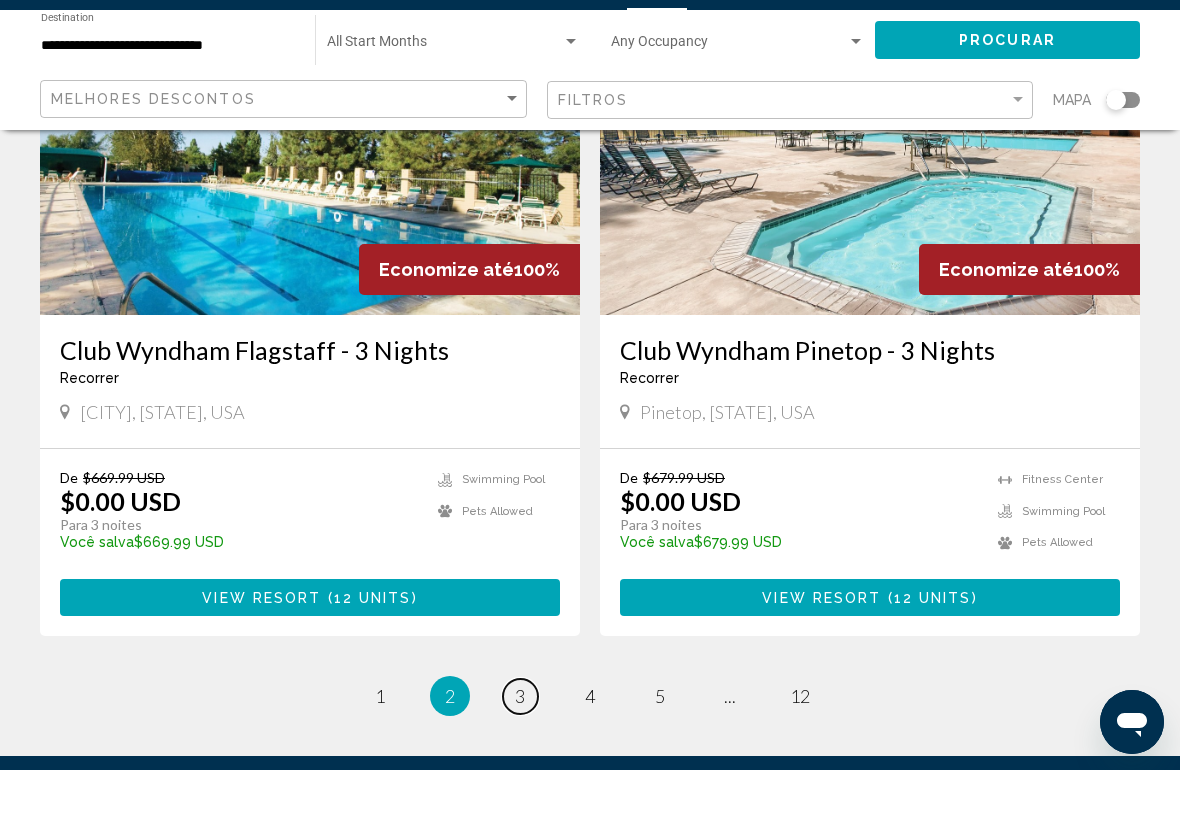 click on "3" at bounding box center (520, 746) 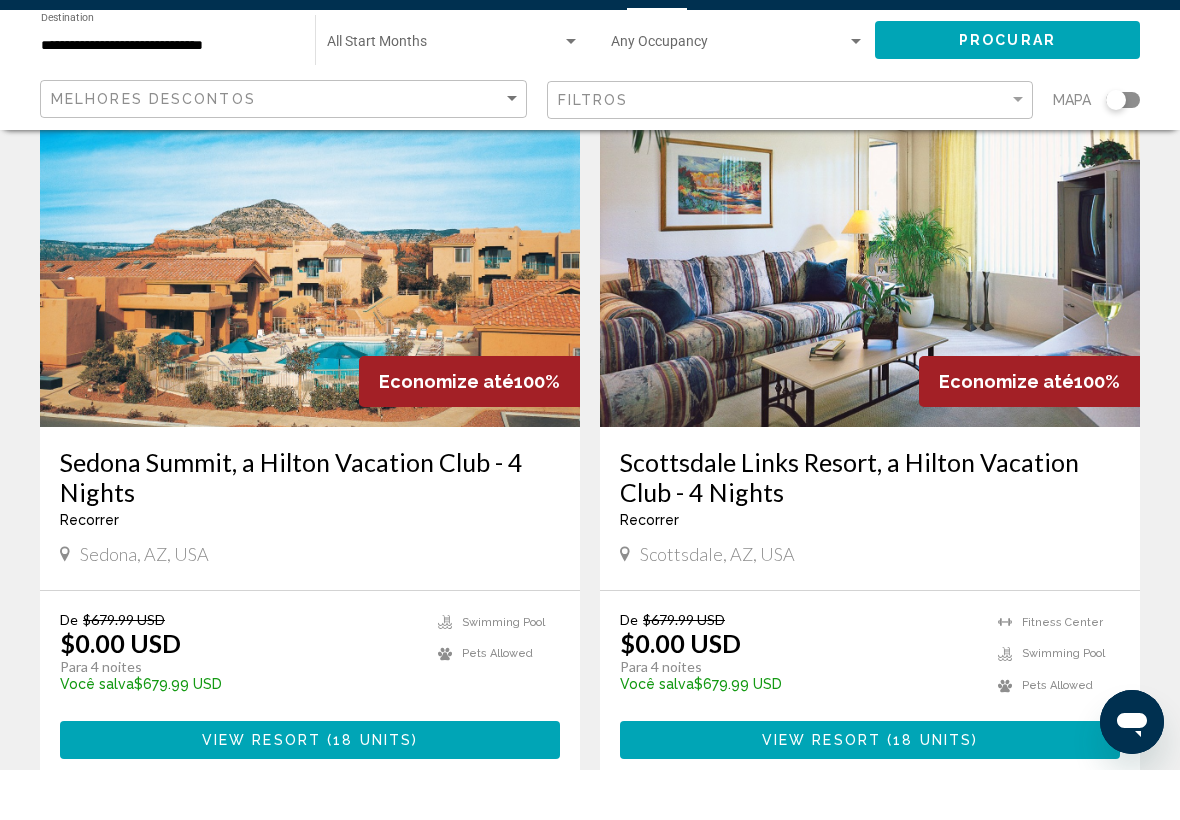 scroll, scrollTop: 826, scrollLeft: 0, axis: vertical 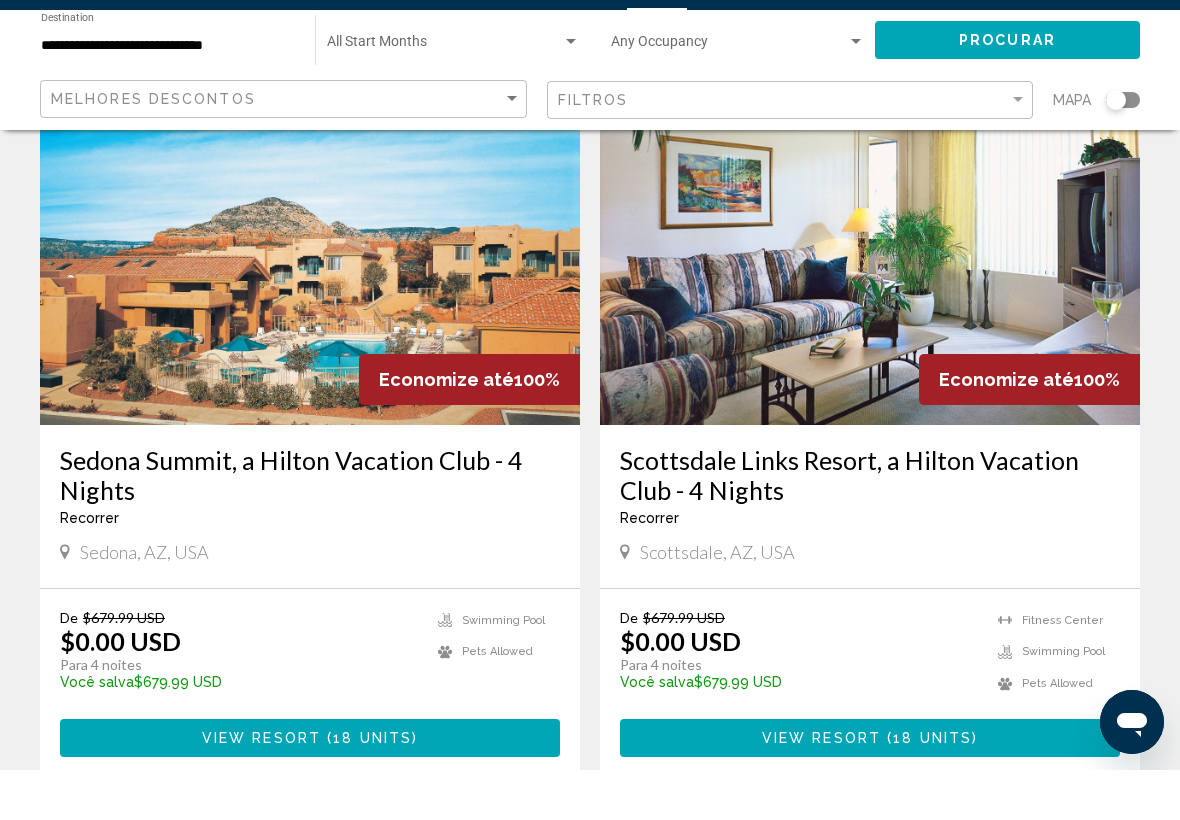 click at bounding box center [310, 315] 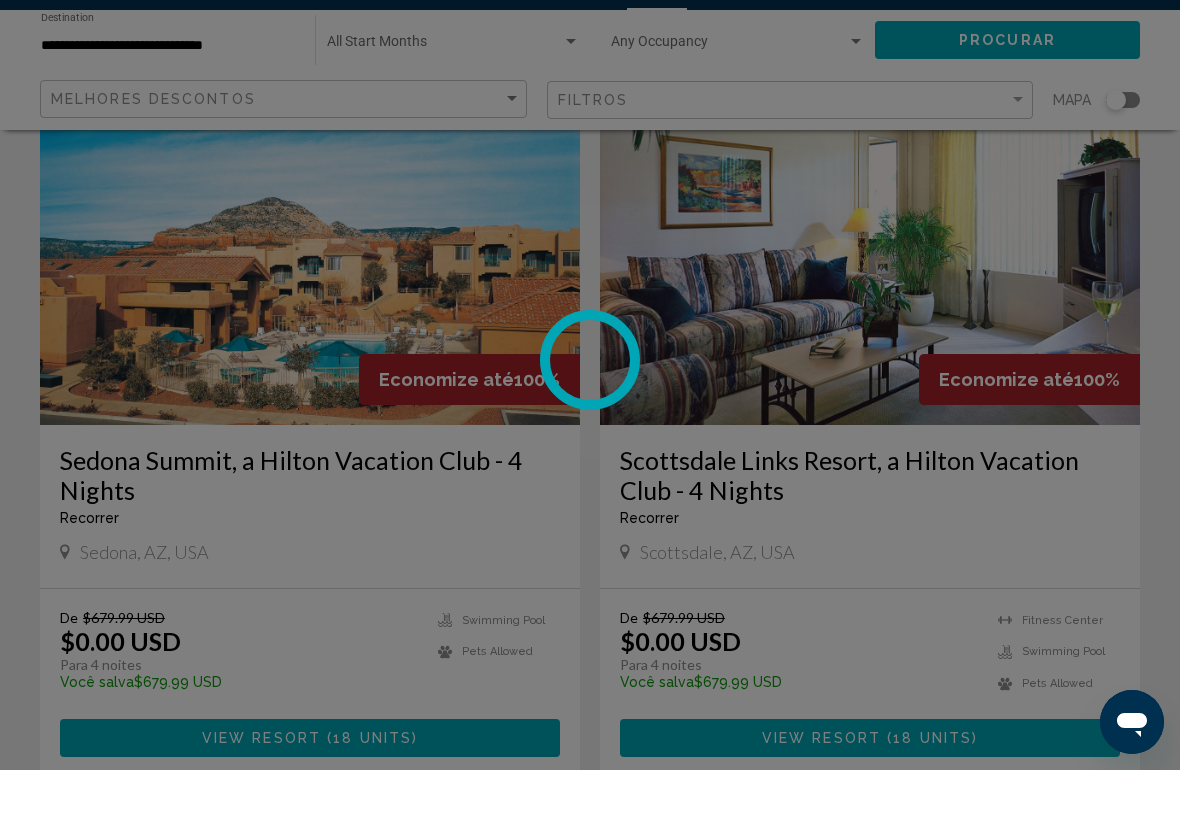 scroll, scrollTop: 827, scrollLeft: 0, axis: vertical 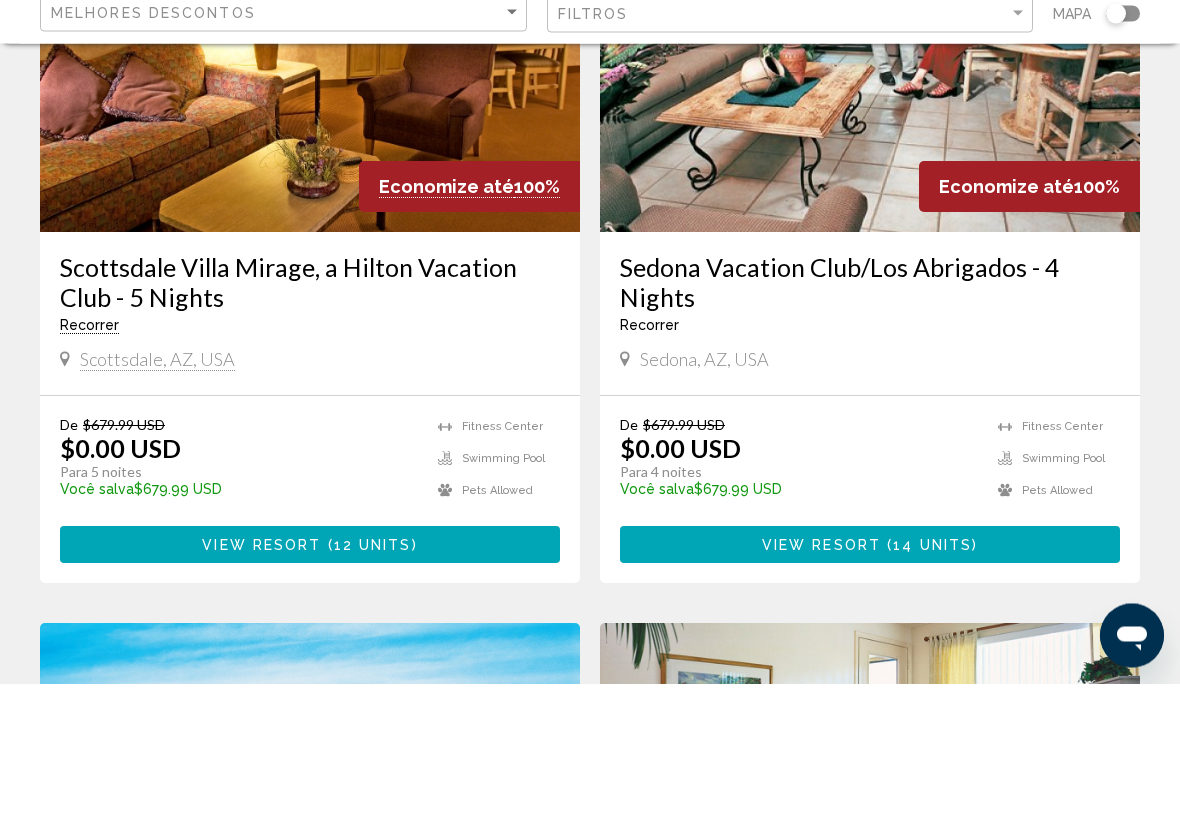 click on "14 units" at bounding box center [932, 682] 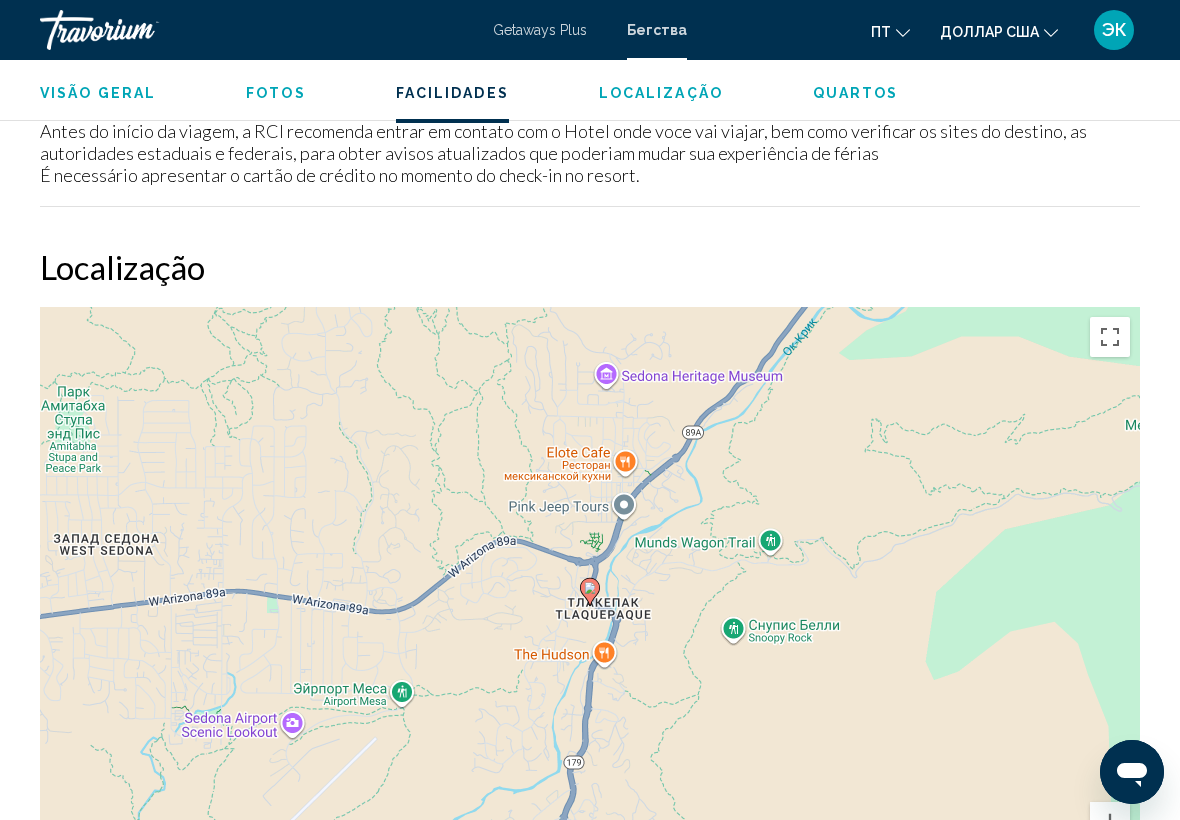 scroll, scrollTop: 2855, scrollLeft: 0, axis: vertical 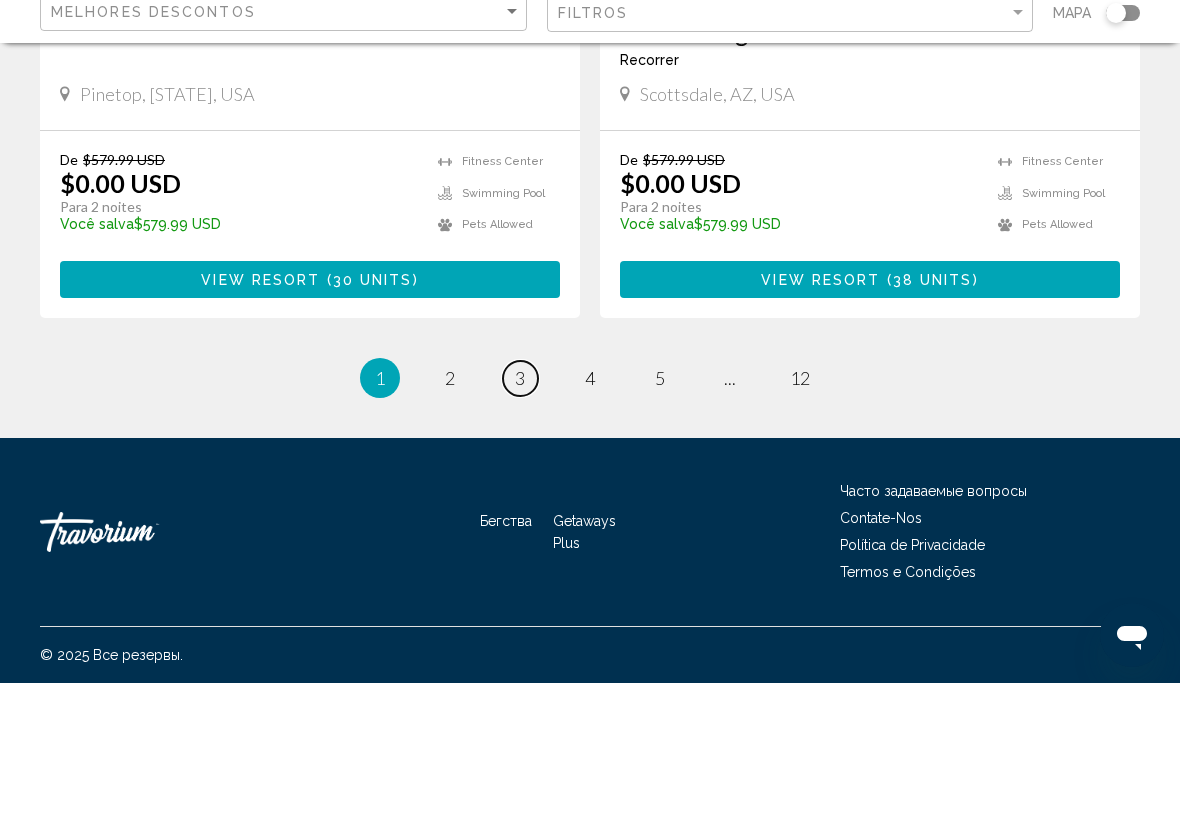 click on "page  3" at bounding box center (520, 515) 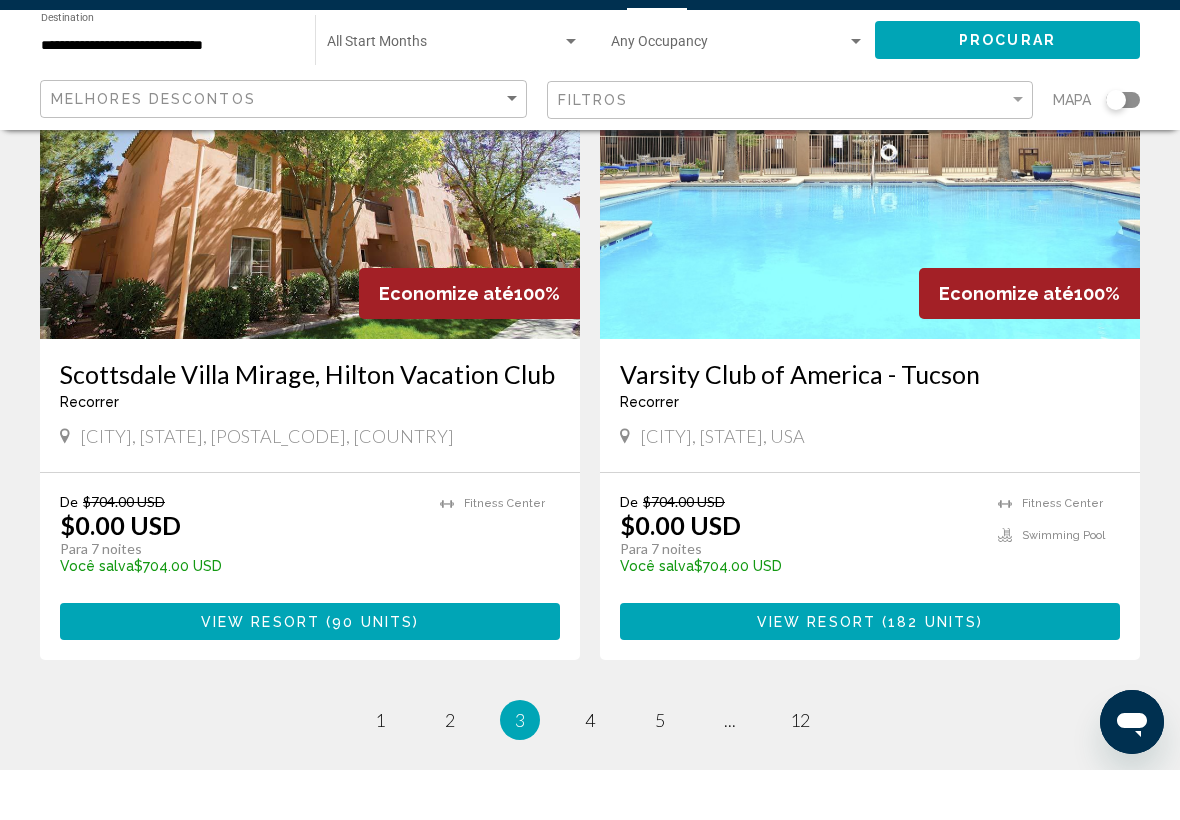 scroll, scrollTop: 3698, scrollLeft: 0, axis: vertical 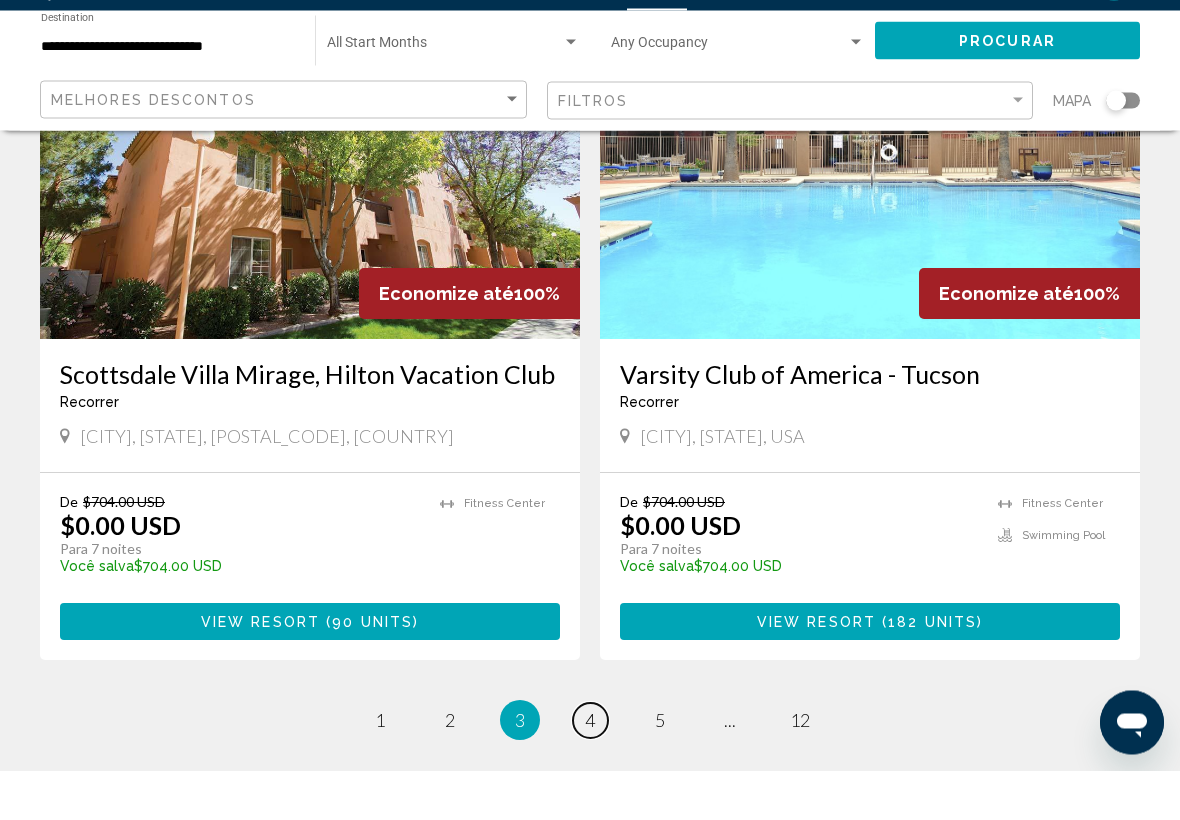 click on "page  4" at bounding box center (590, 770) 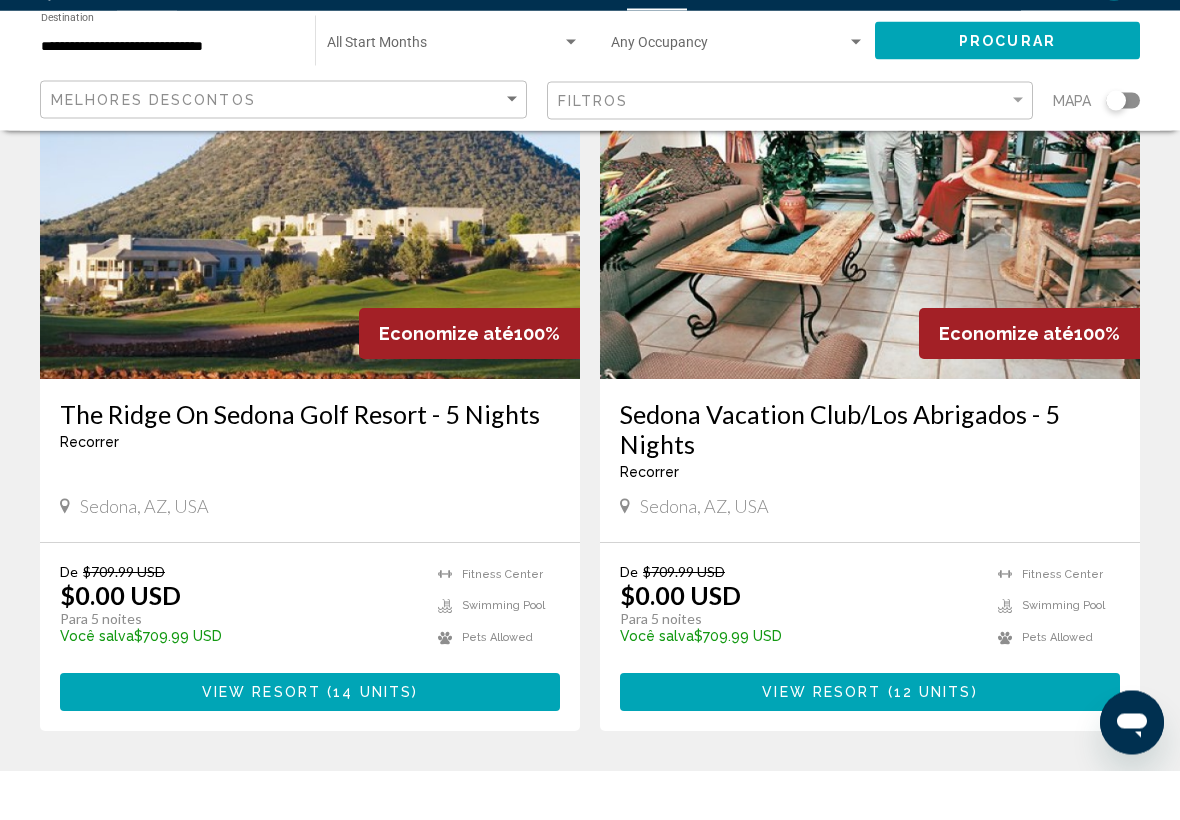 scroll, scrollTop: 848, scrollLeft: 0, axis: vertical 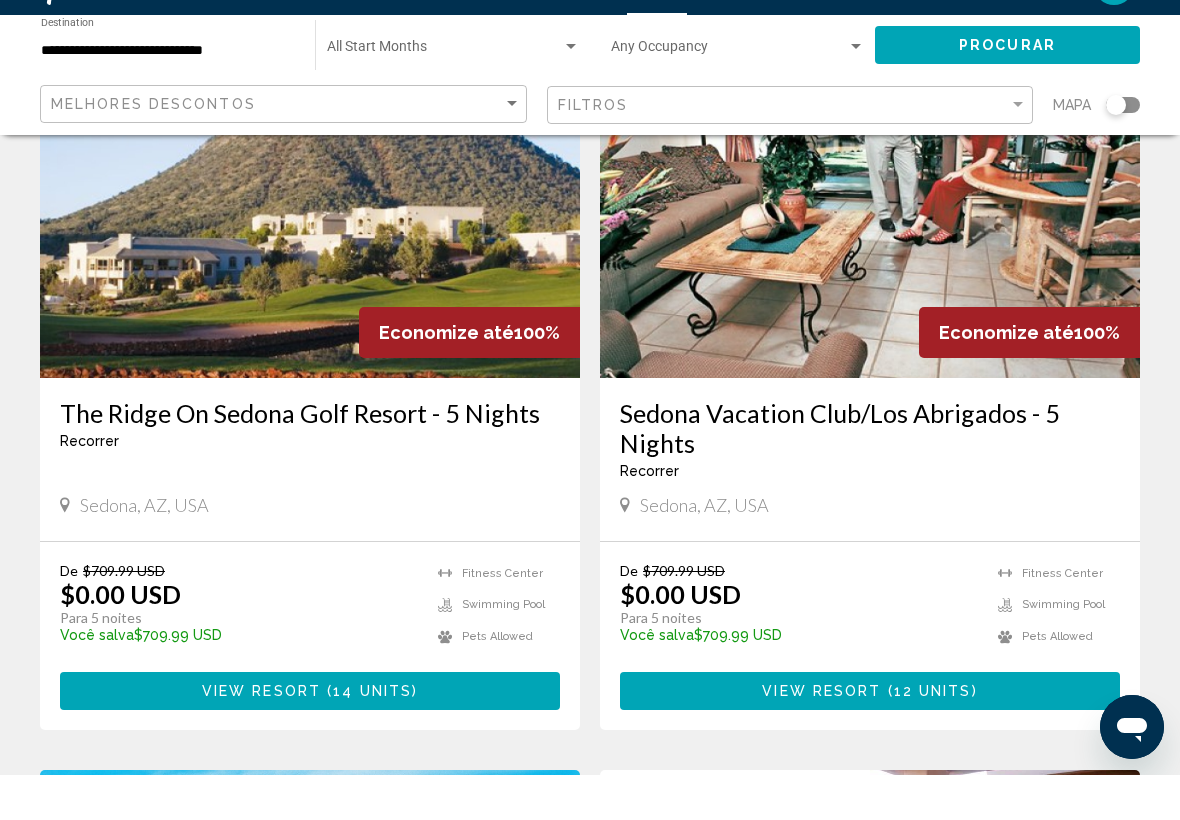 click at bounding box center [310, 263] 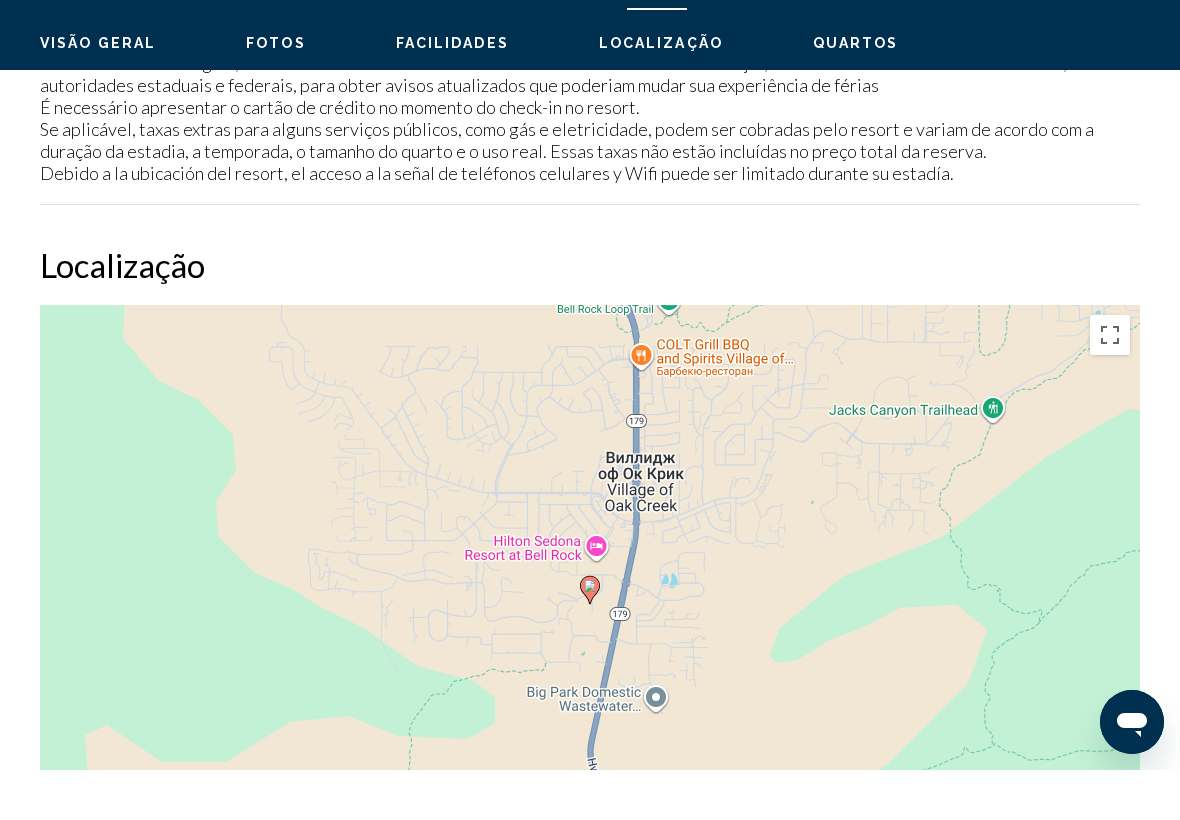 scroll, scrollTop: 2856, scrollLeft: 0, axis: vertical 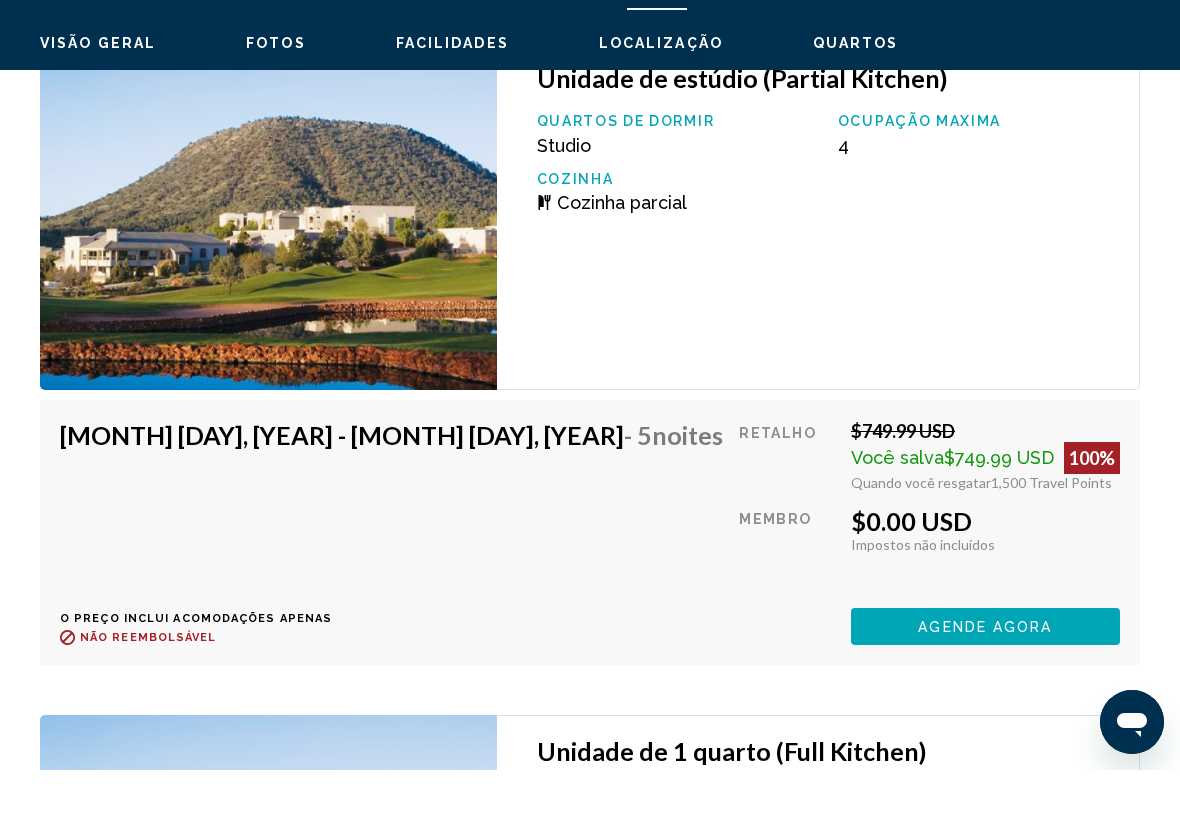 click on "Agende agora" at bounding box center (985, 676) 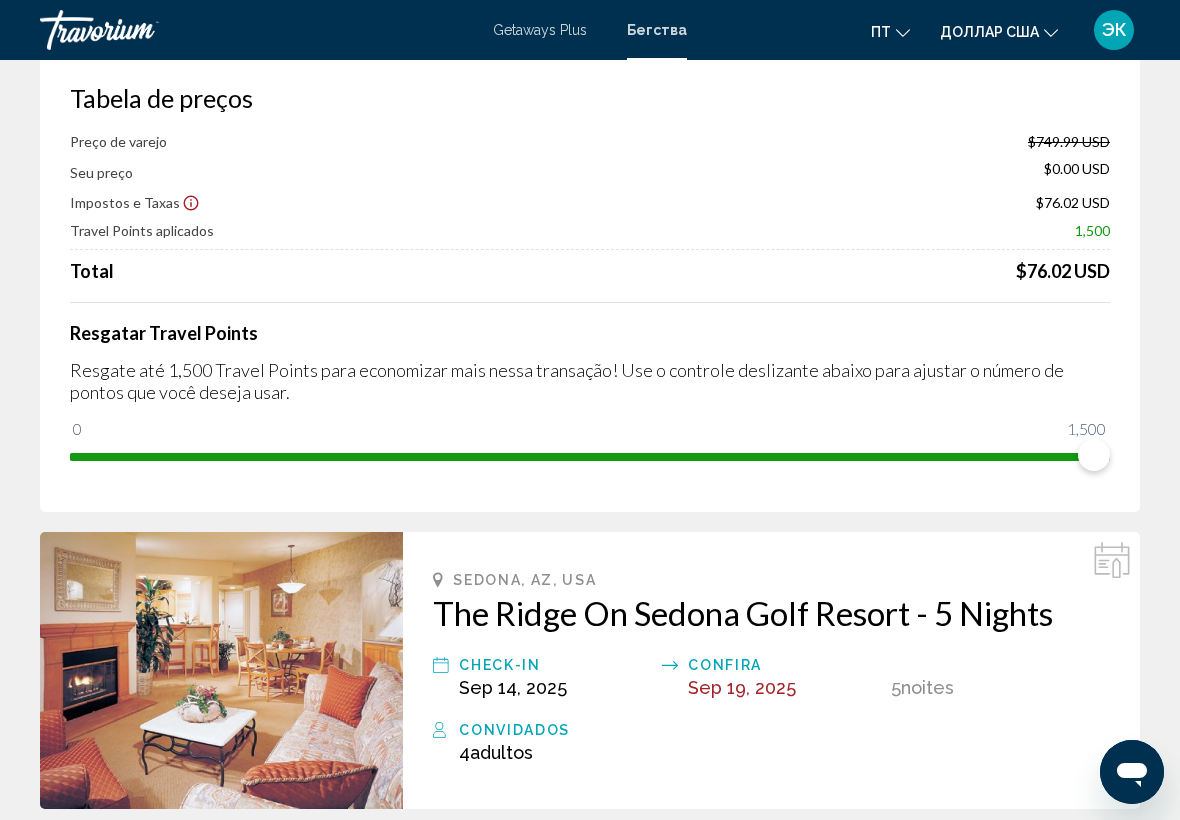 scroll, scrollTop: 104, scrollLeft: 0, axis: vertical 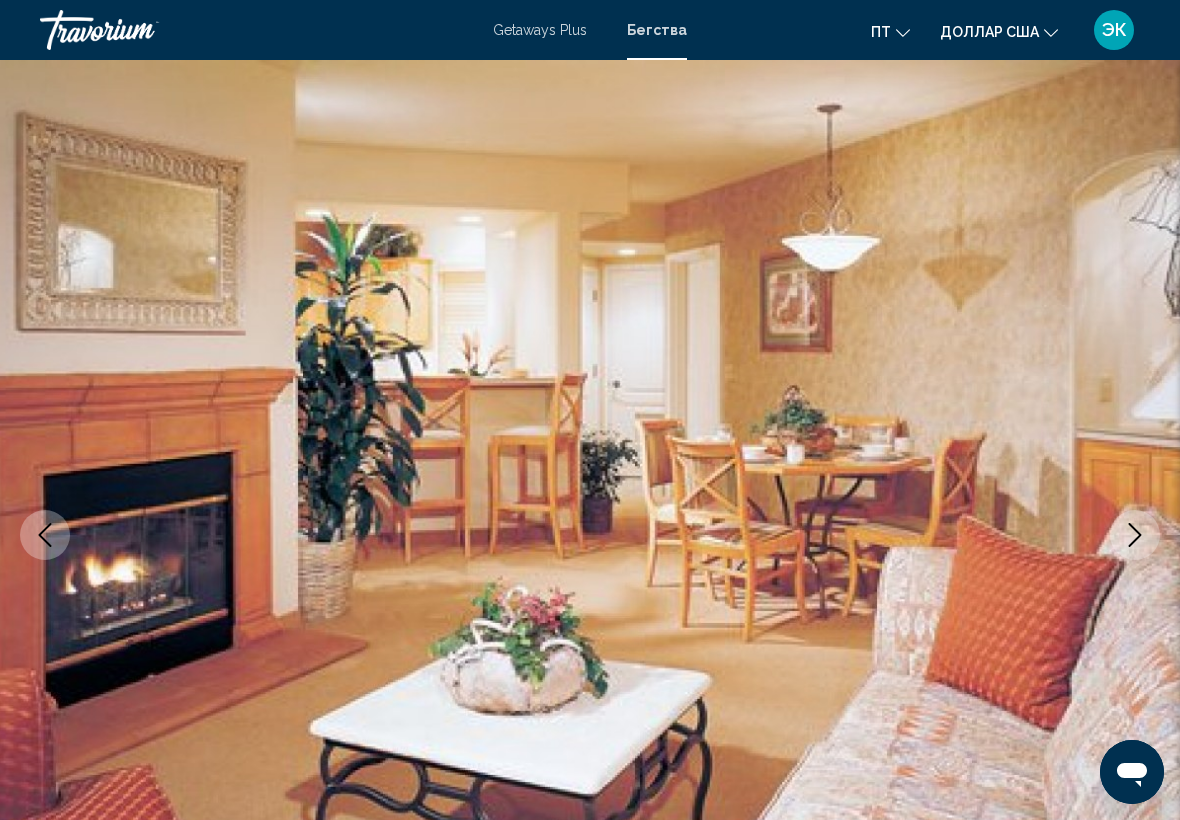 click at bounding box center [1135, 535] 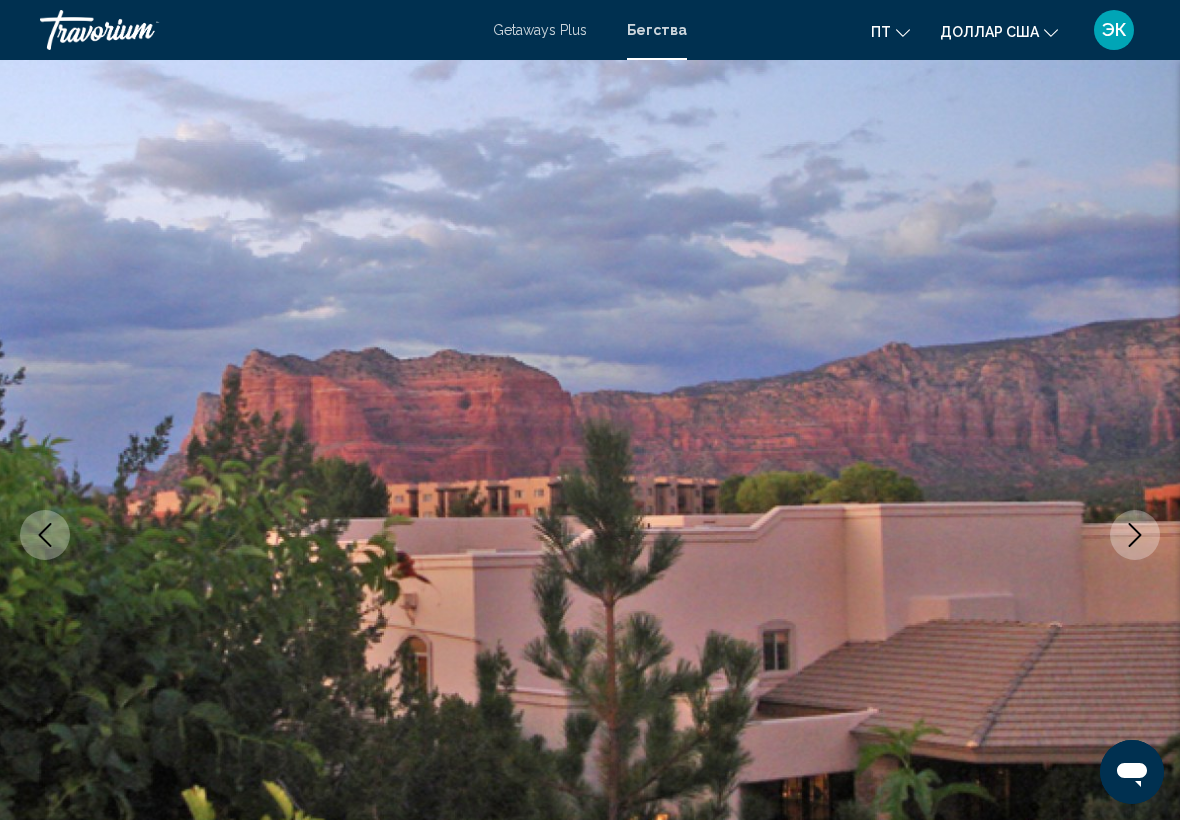 click at bounding box center [1135, 535] 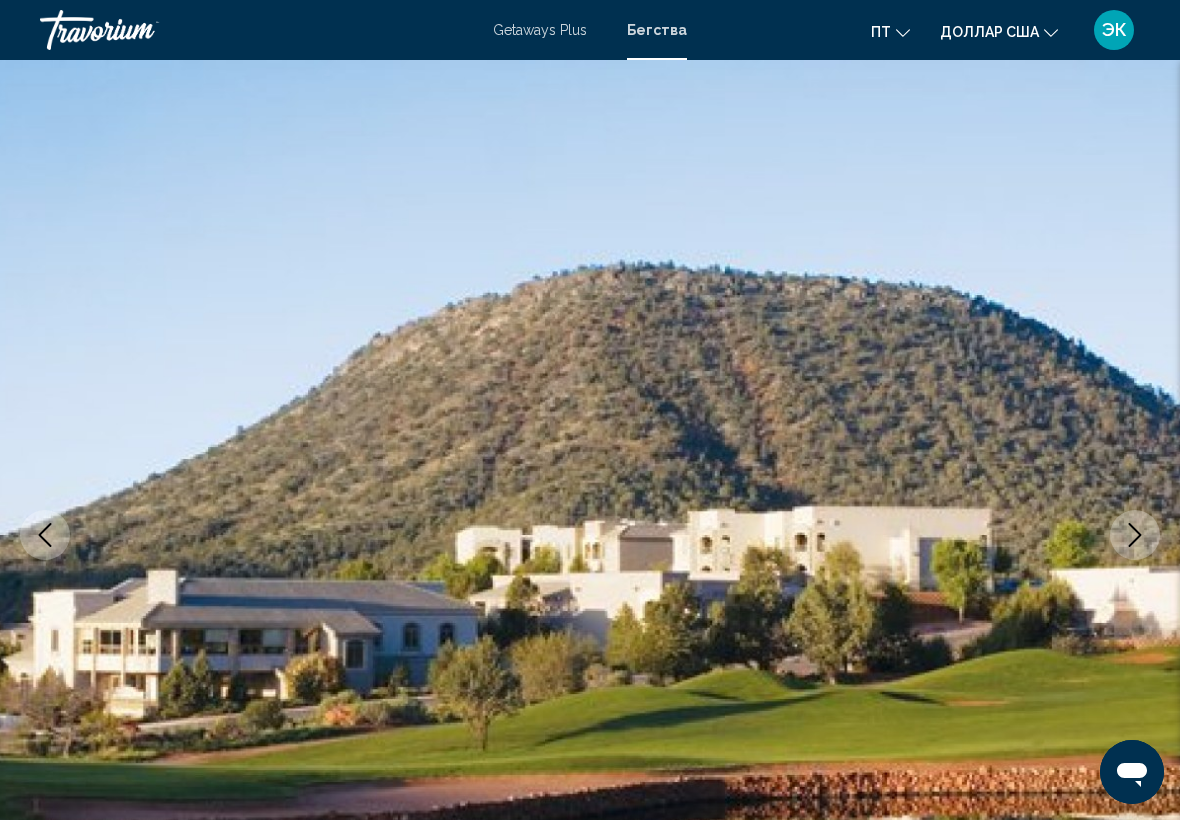 click at bounding box center (1135, 535) 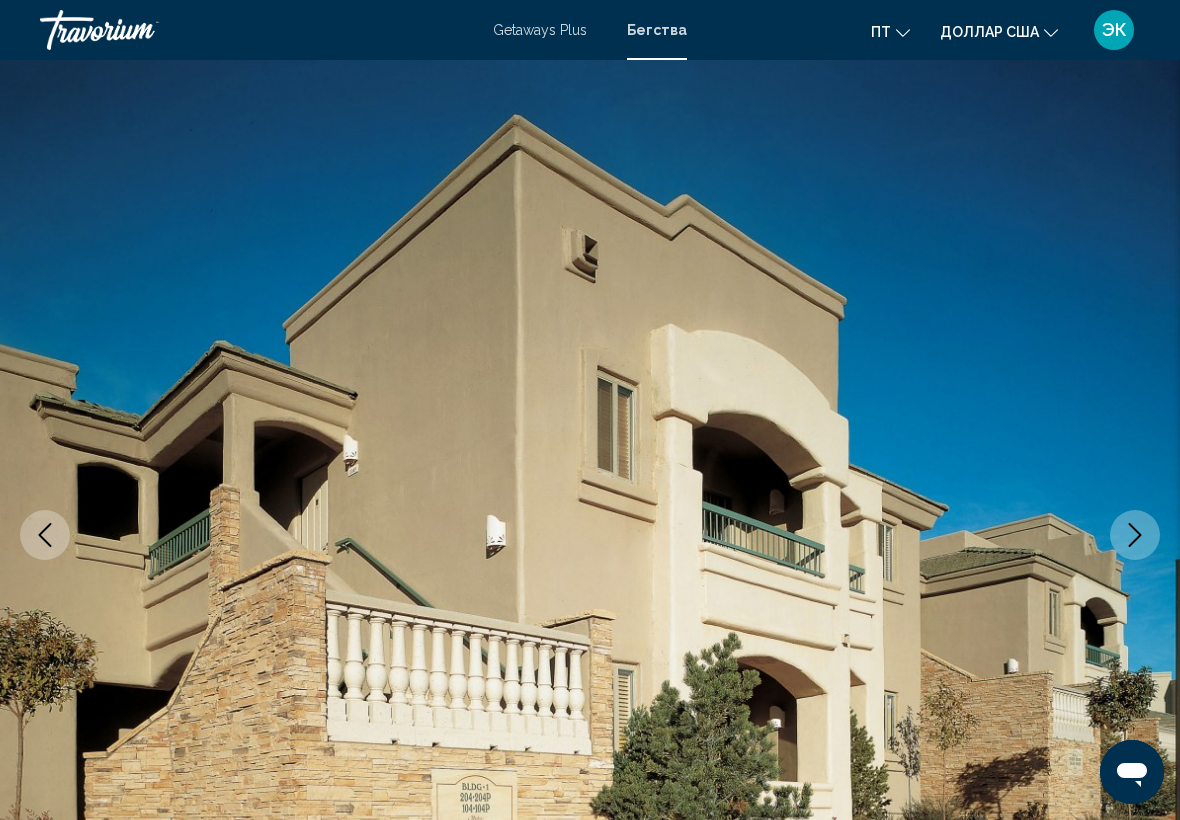 click 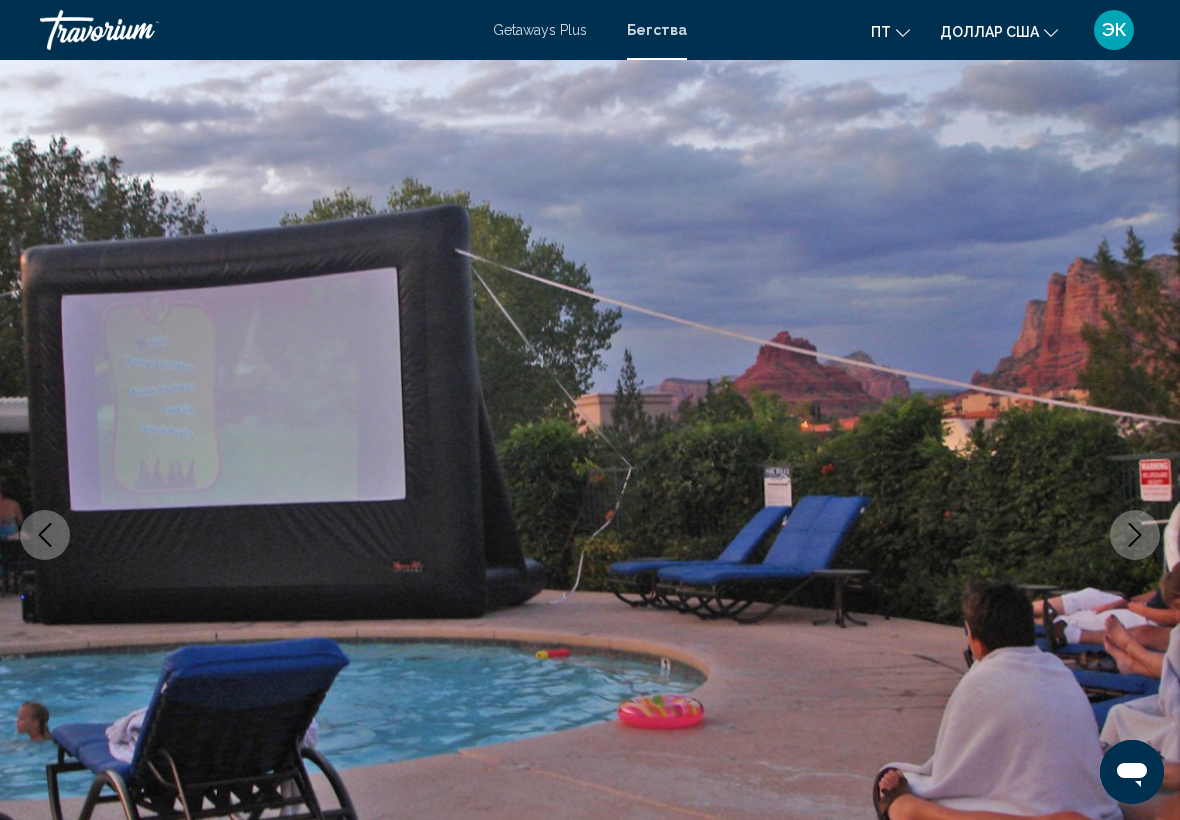 click at bounding box center [590, 535] 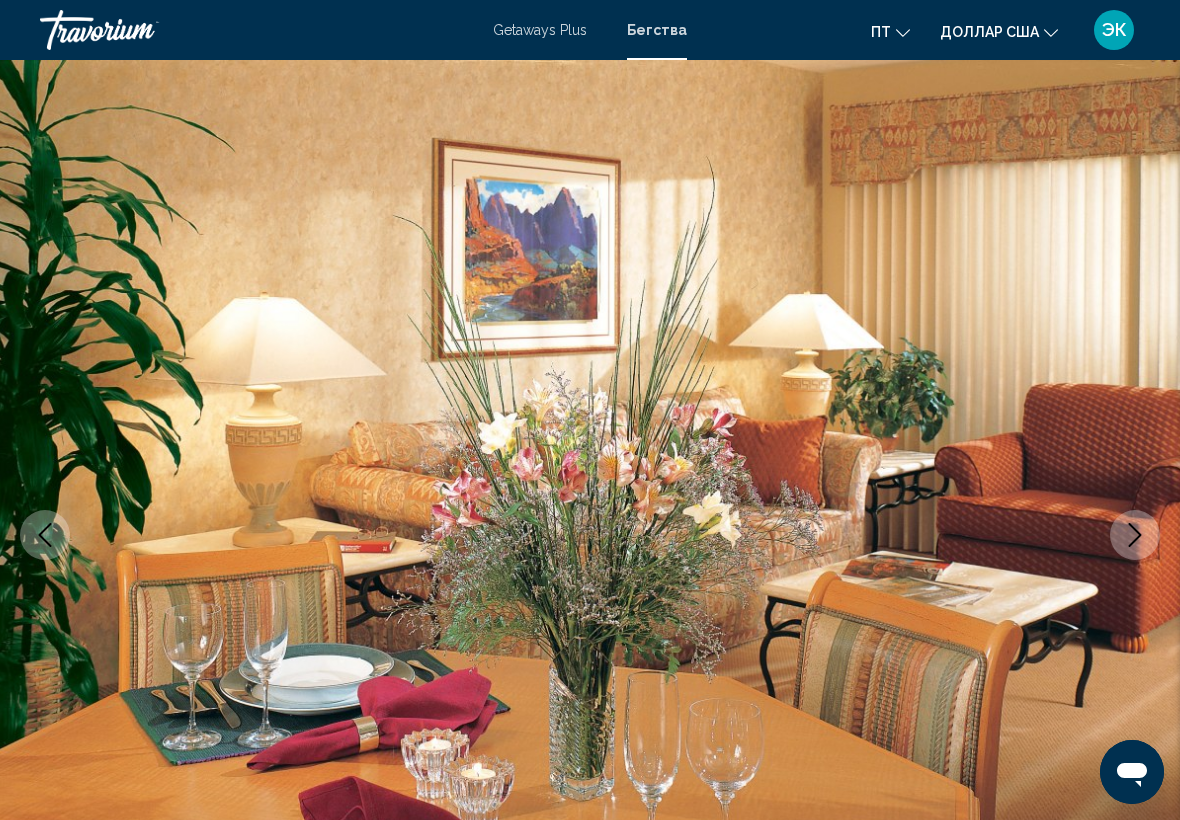click 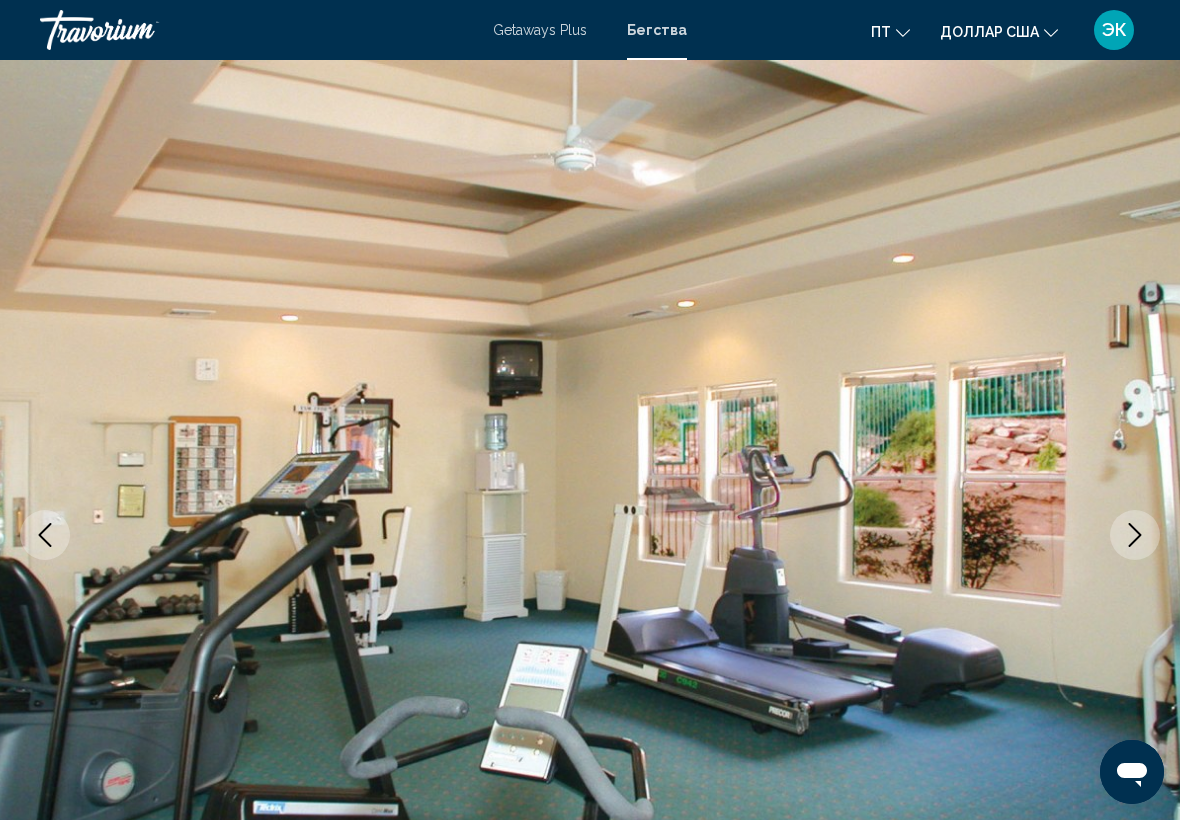 click at bounding box center (1135, 535) 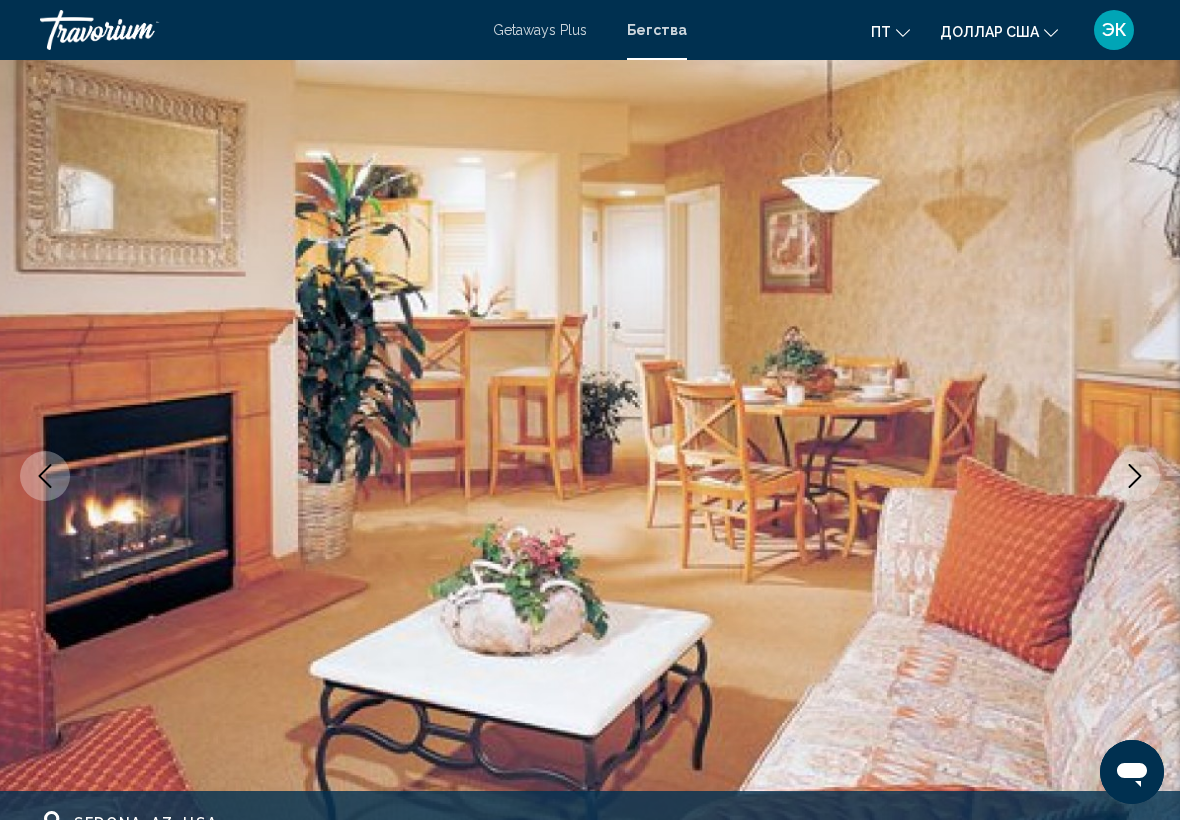 scroll, scrollTop: 0, scrollLeft: 0, axis: both 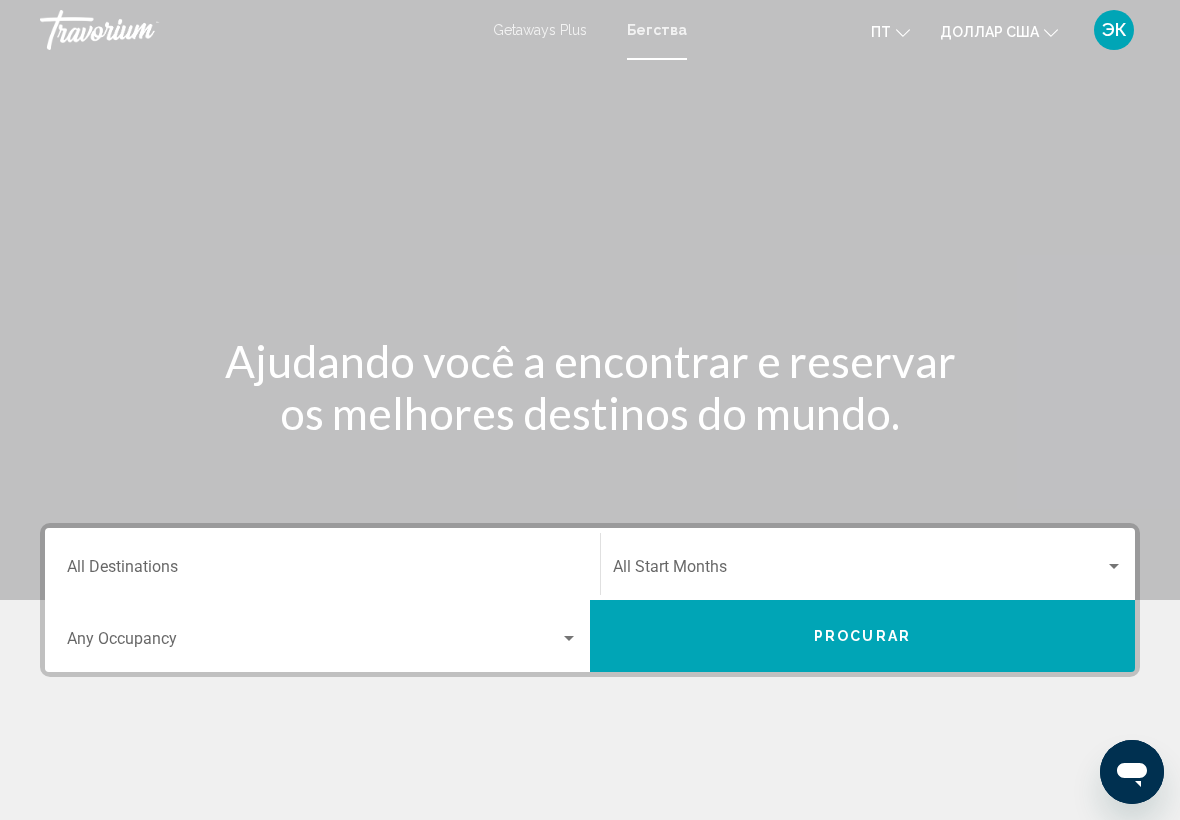 click on "Destination All Destinations" at bounding box center (322, 564) 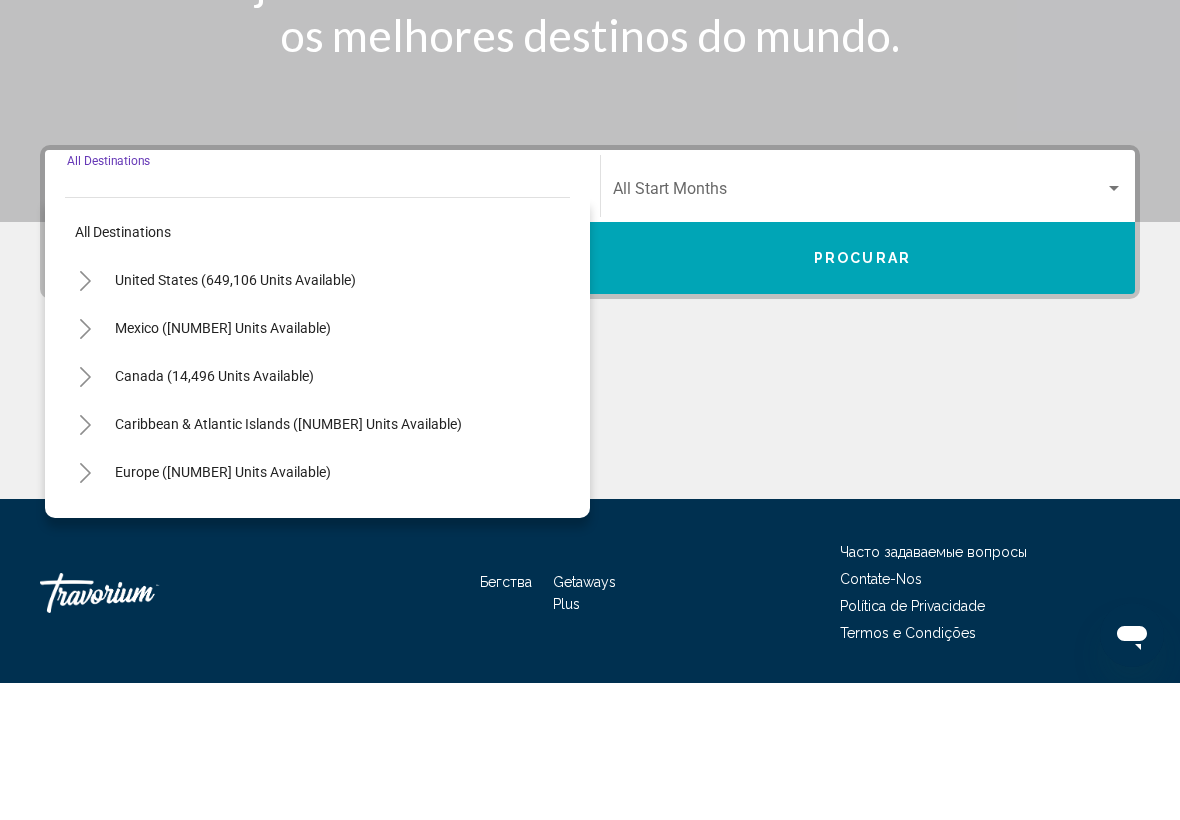 scroll, scrollTop: 302, scrollLeft: 0, axis: vertical 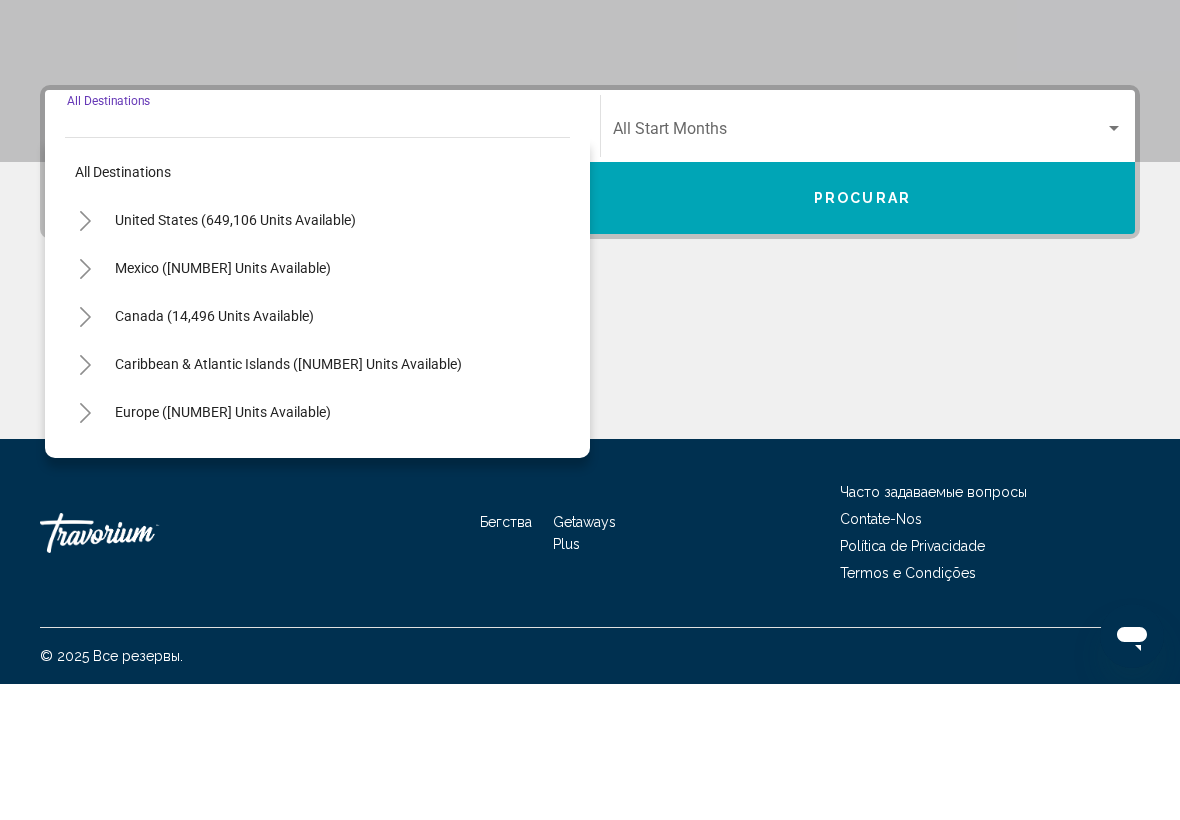 click 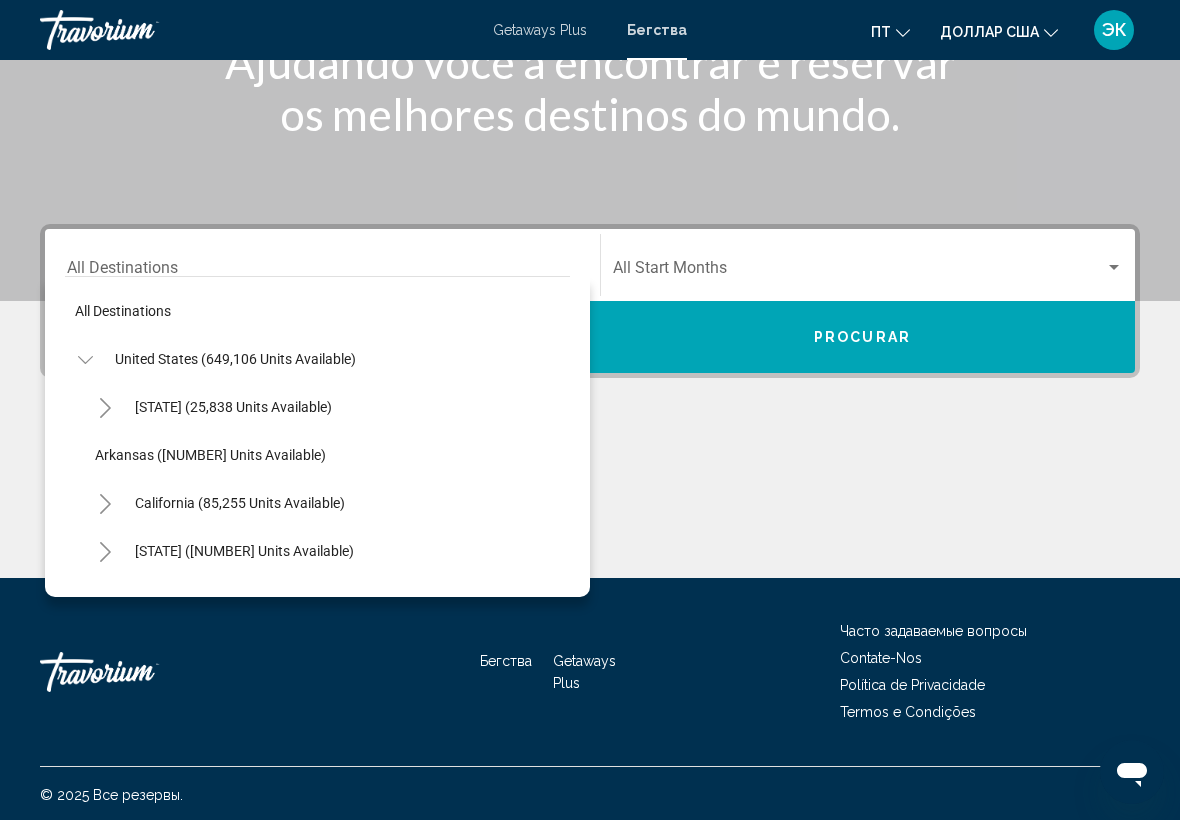 scroll, scrollTop: 0, scrollLeft: 0, axis: both 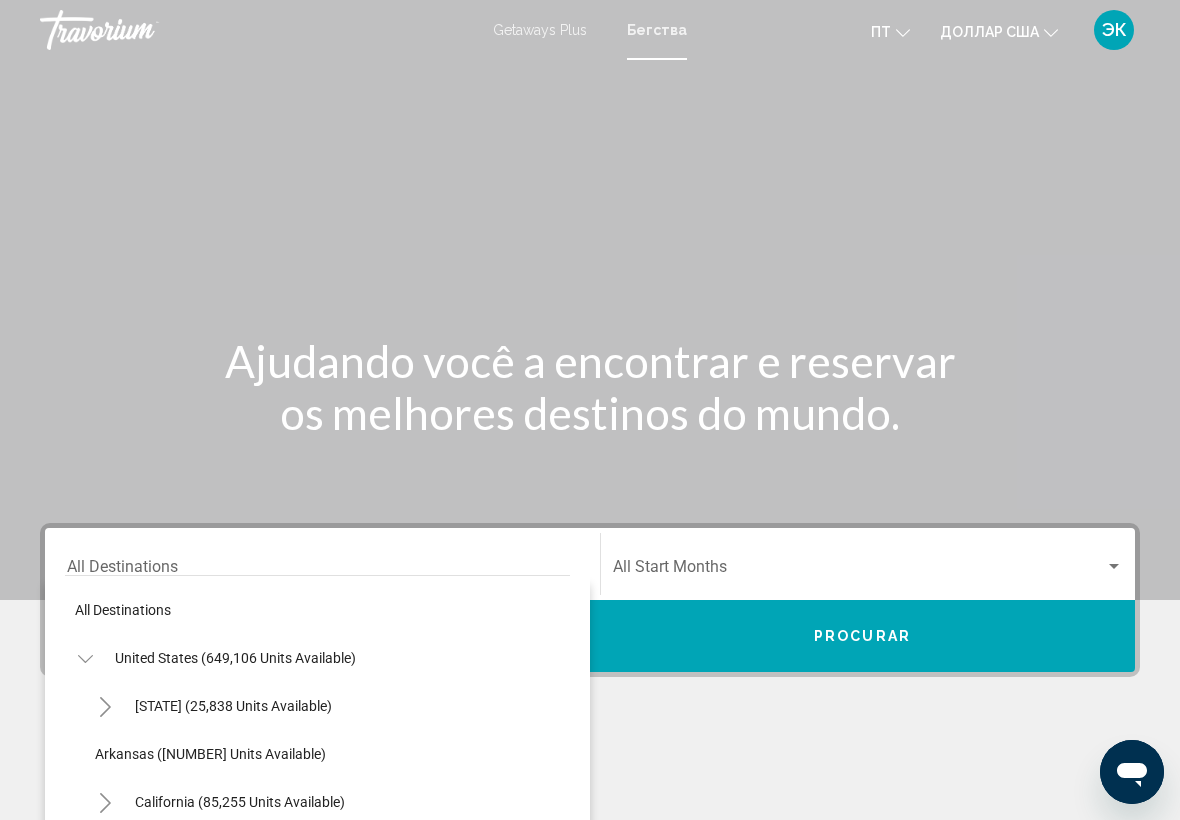 click on "ЭК" at bounding box center (1114, 30) 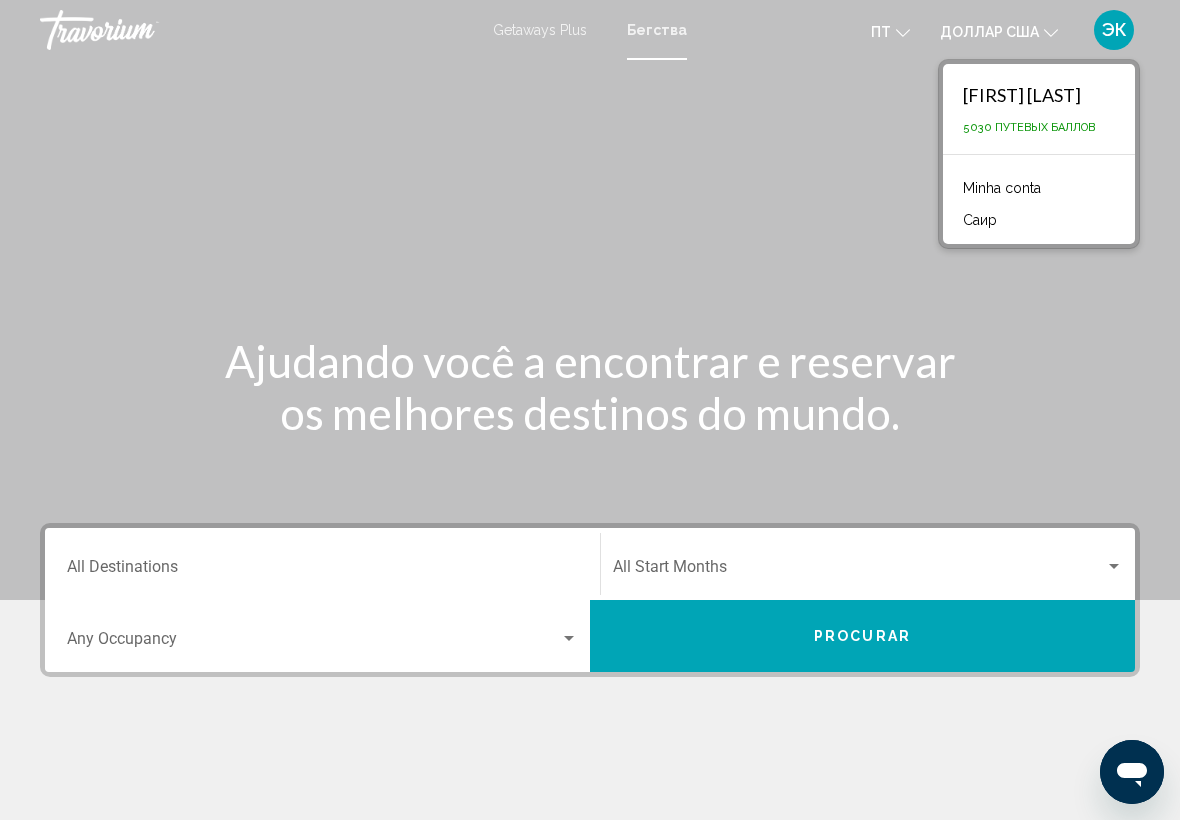 click on "Ajudando você a encontrar e reservar os melhores destinos do mundo." at bounding box center [590, 387] 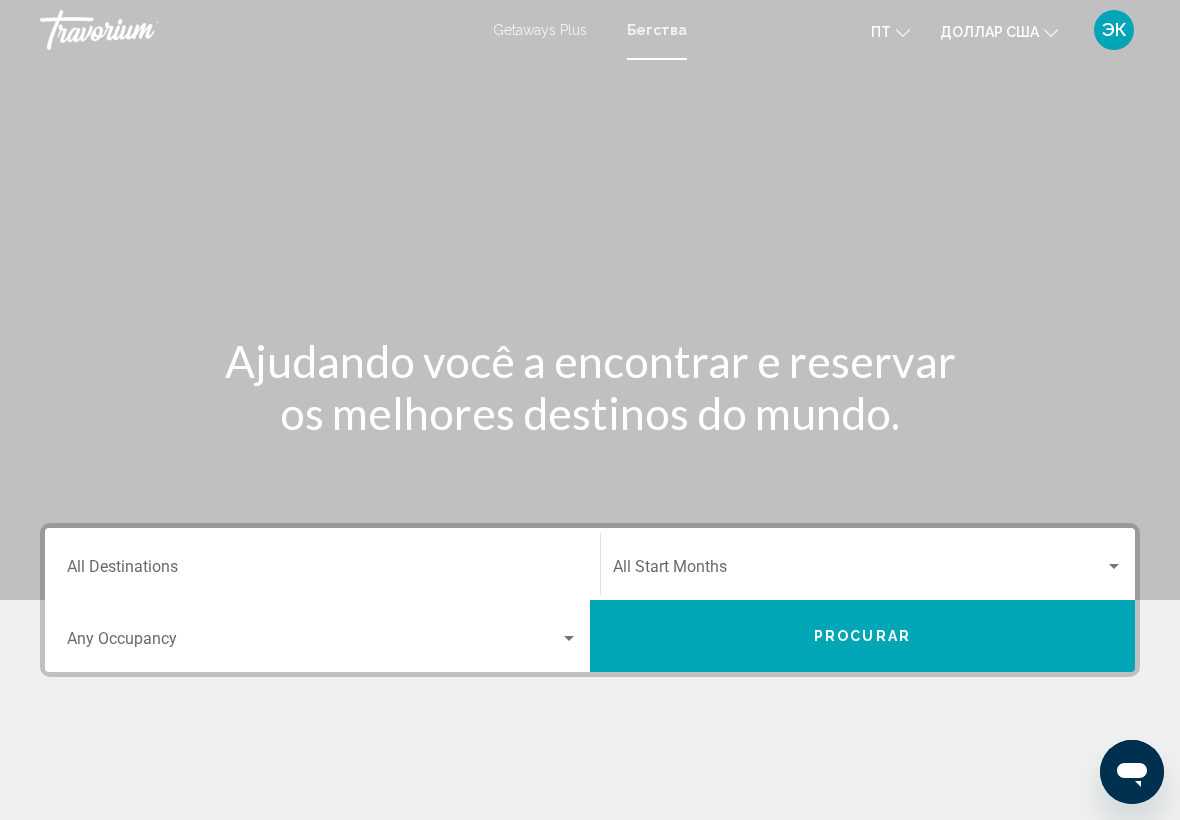 click 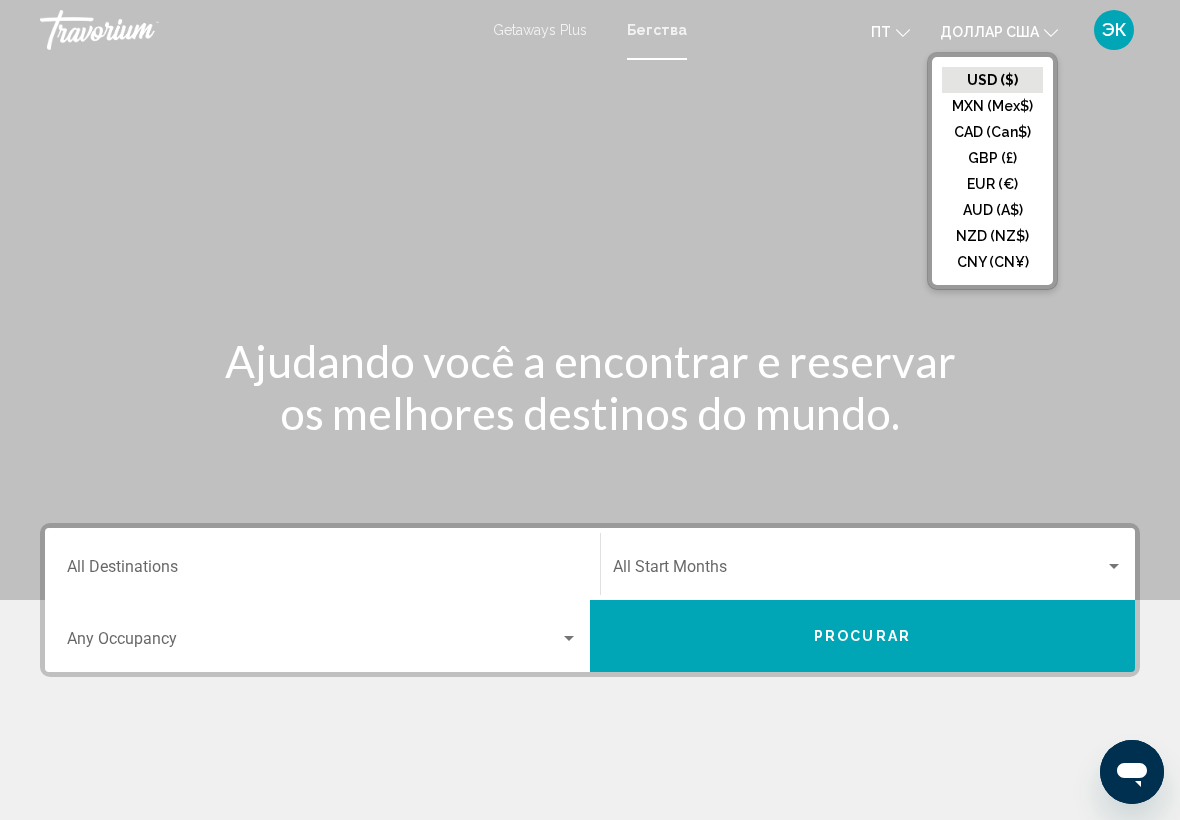 click at bounding box center [590, 300] 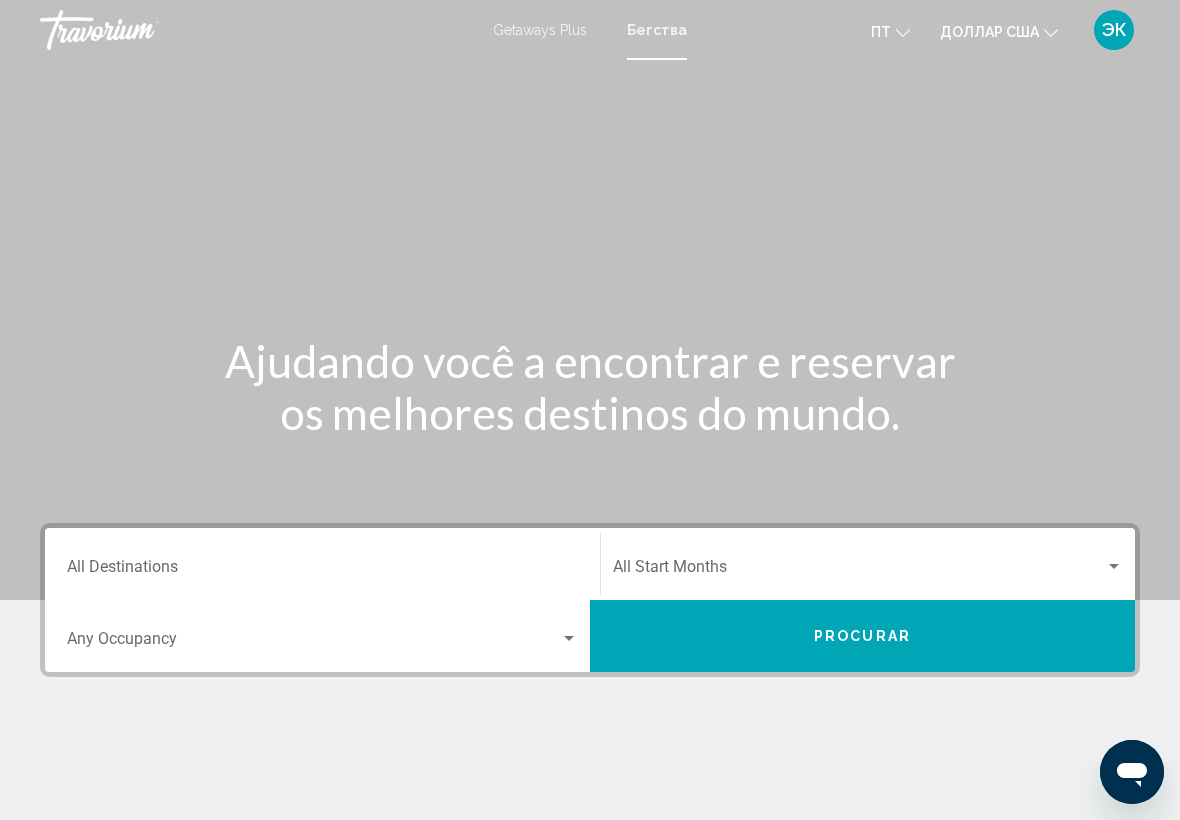 click 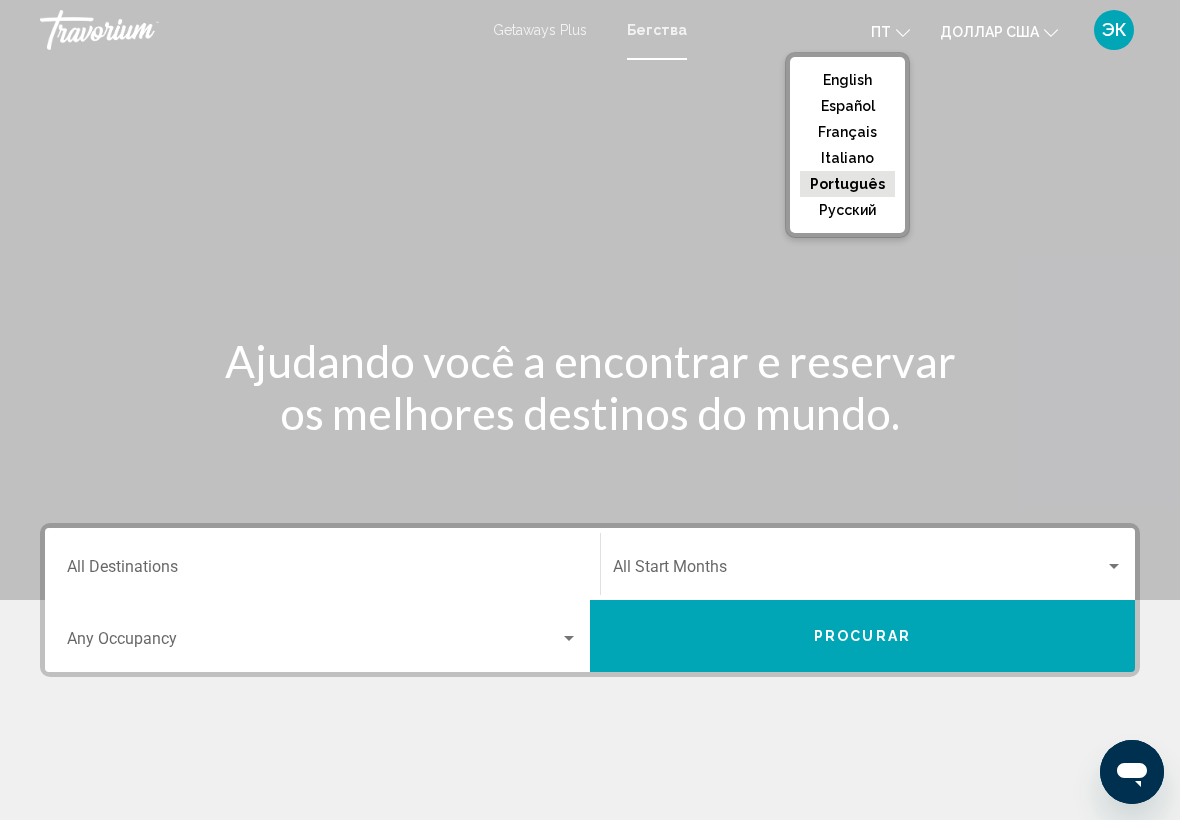 click on "English" 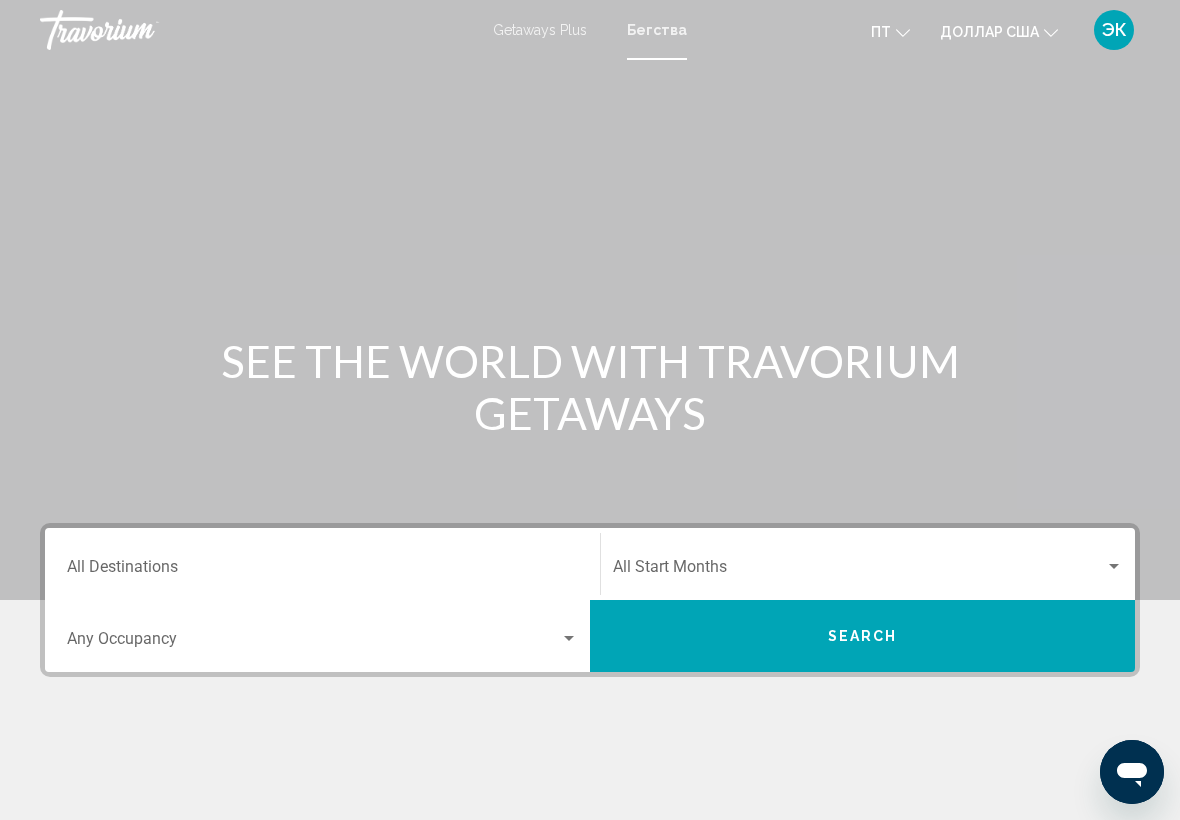 click on "Destination All Destinations" at bounding box center (322, 571) 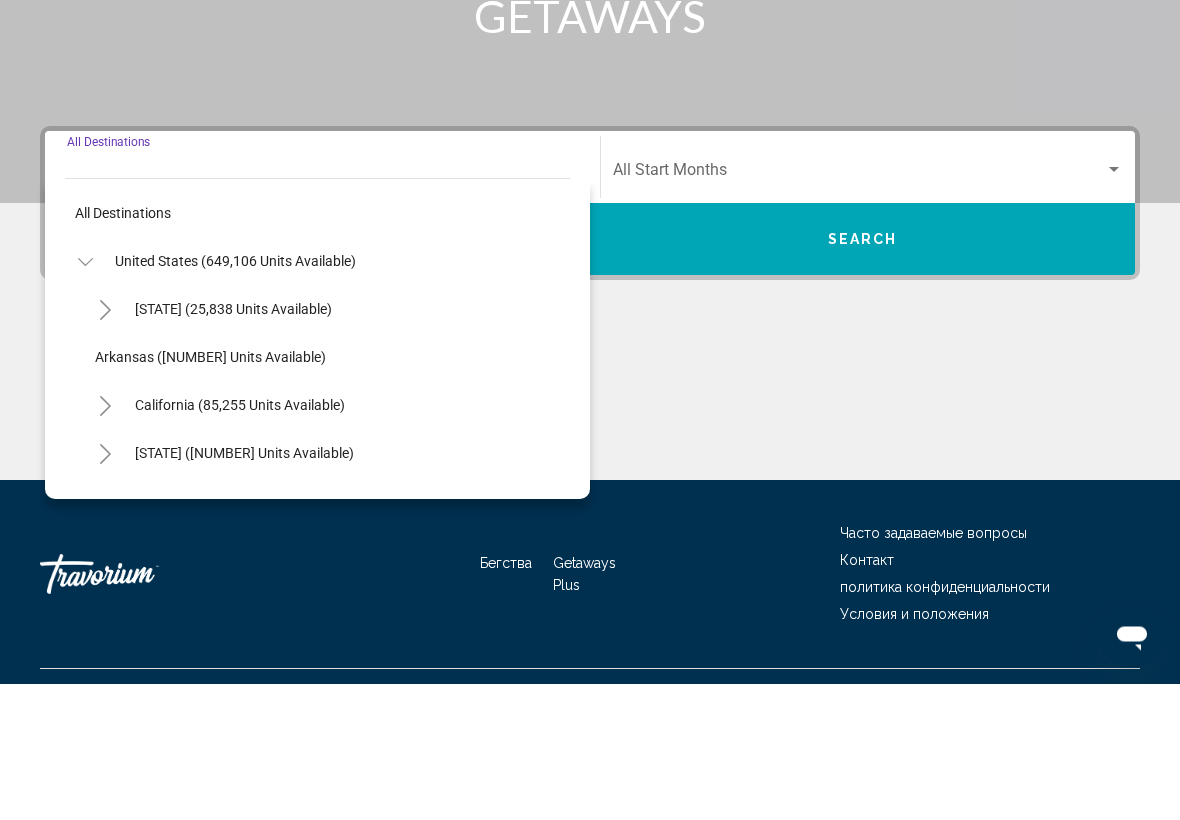 scroll, scrollTop: 302, scrollLeft: 0, axis: vertical 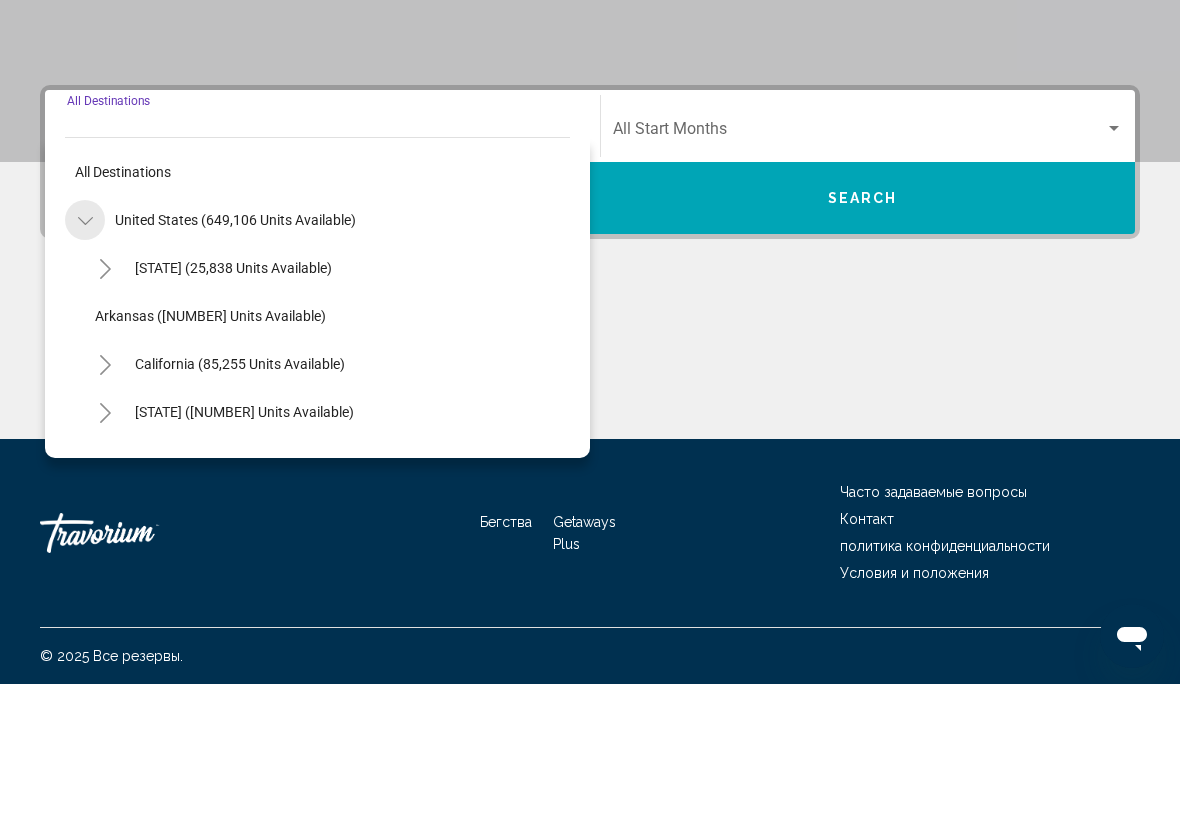 click 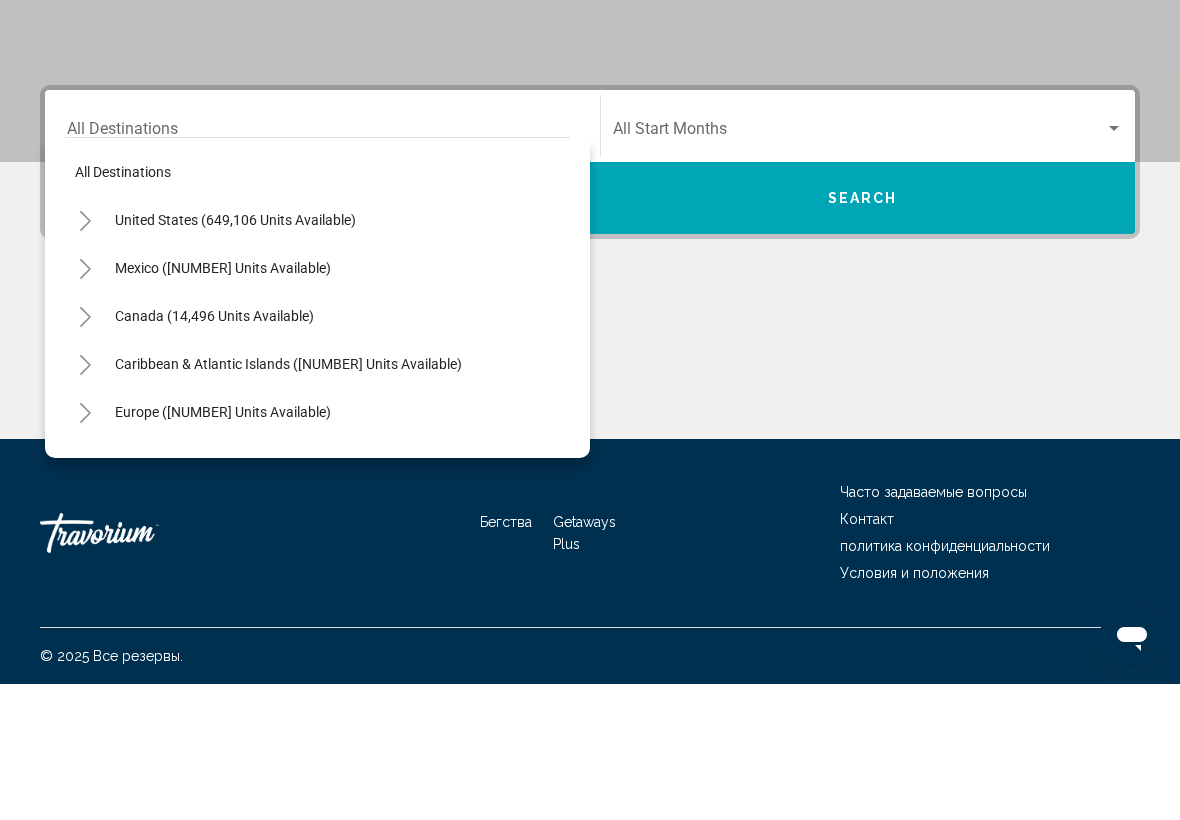 click 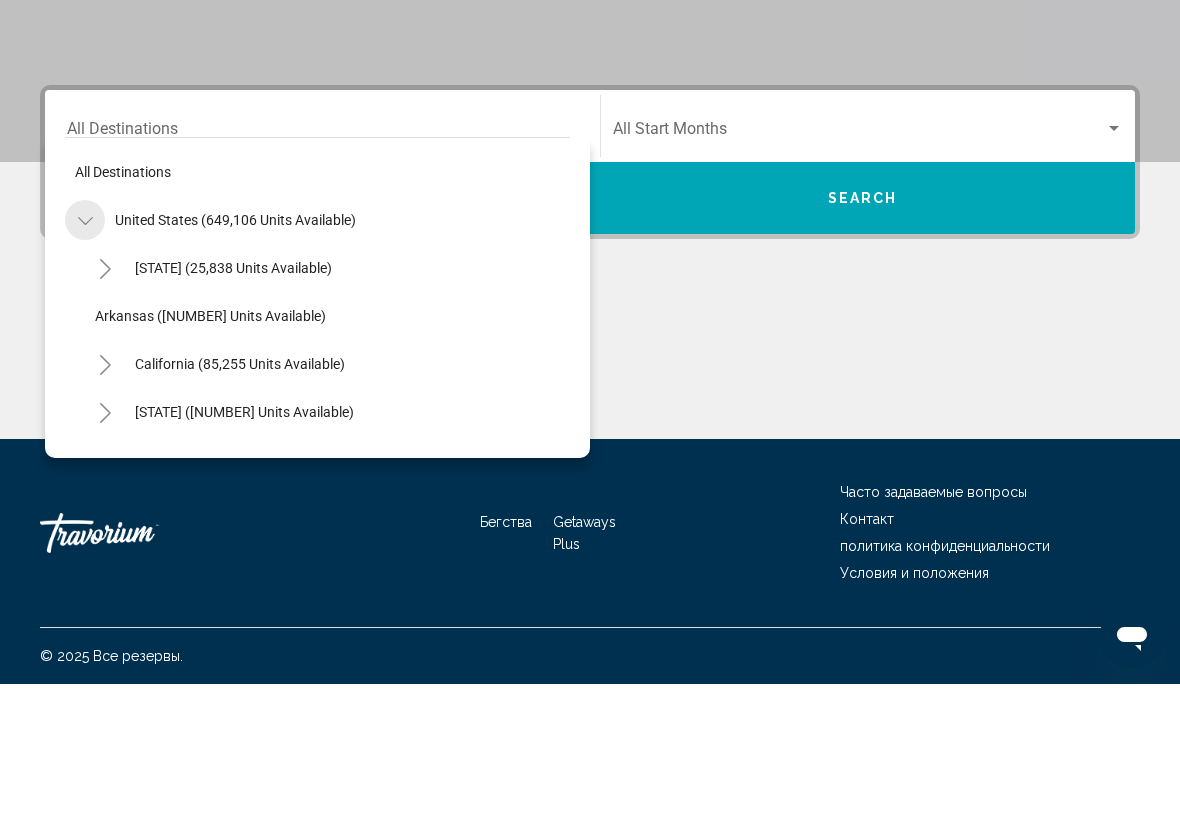click 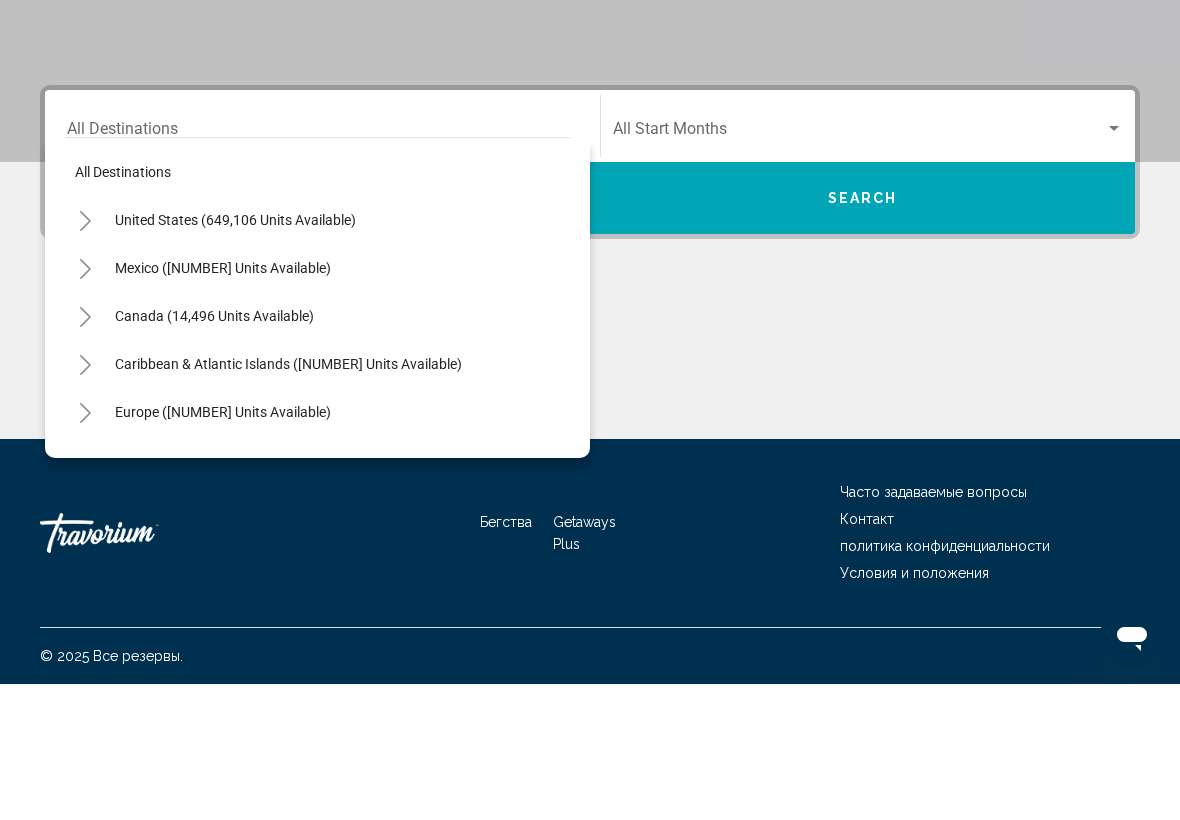click 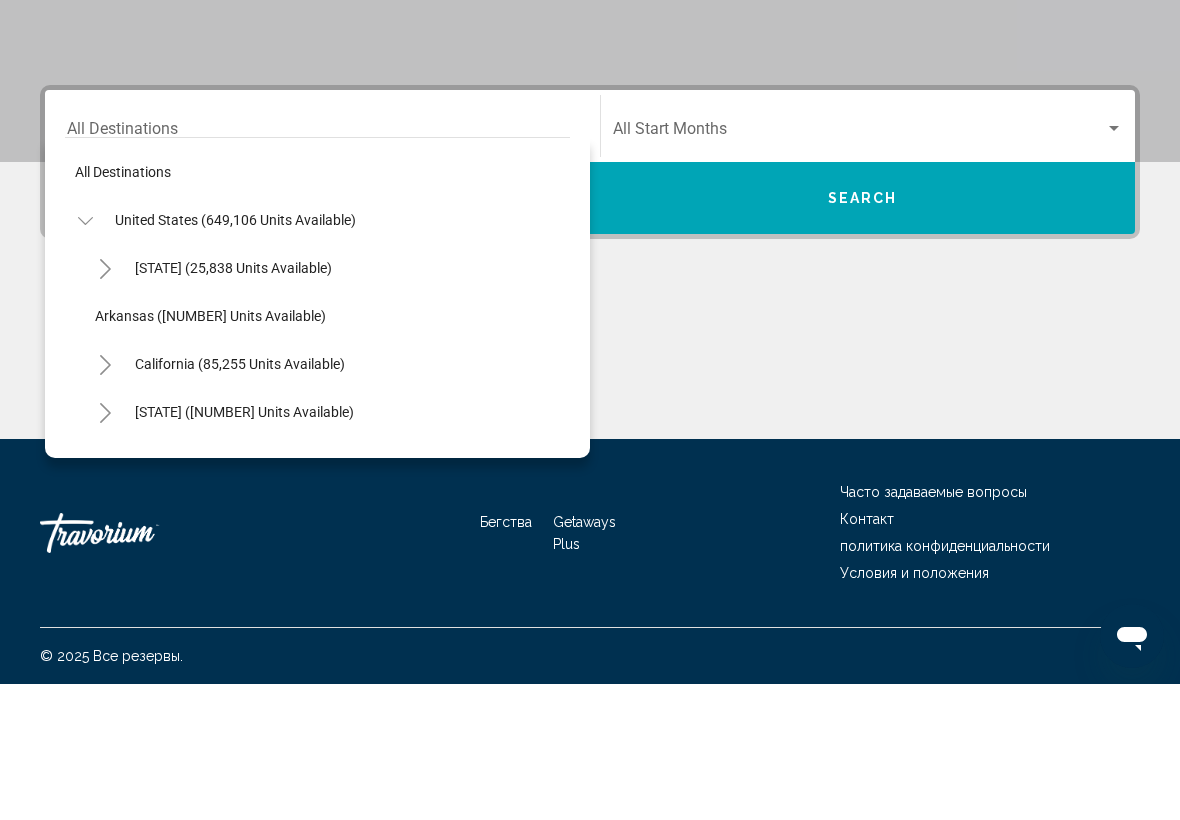 click on "[STATE] (25,838 units available)" 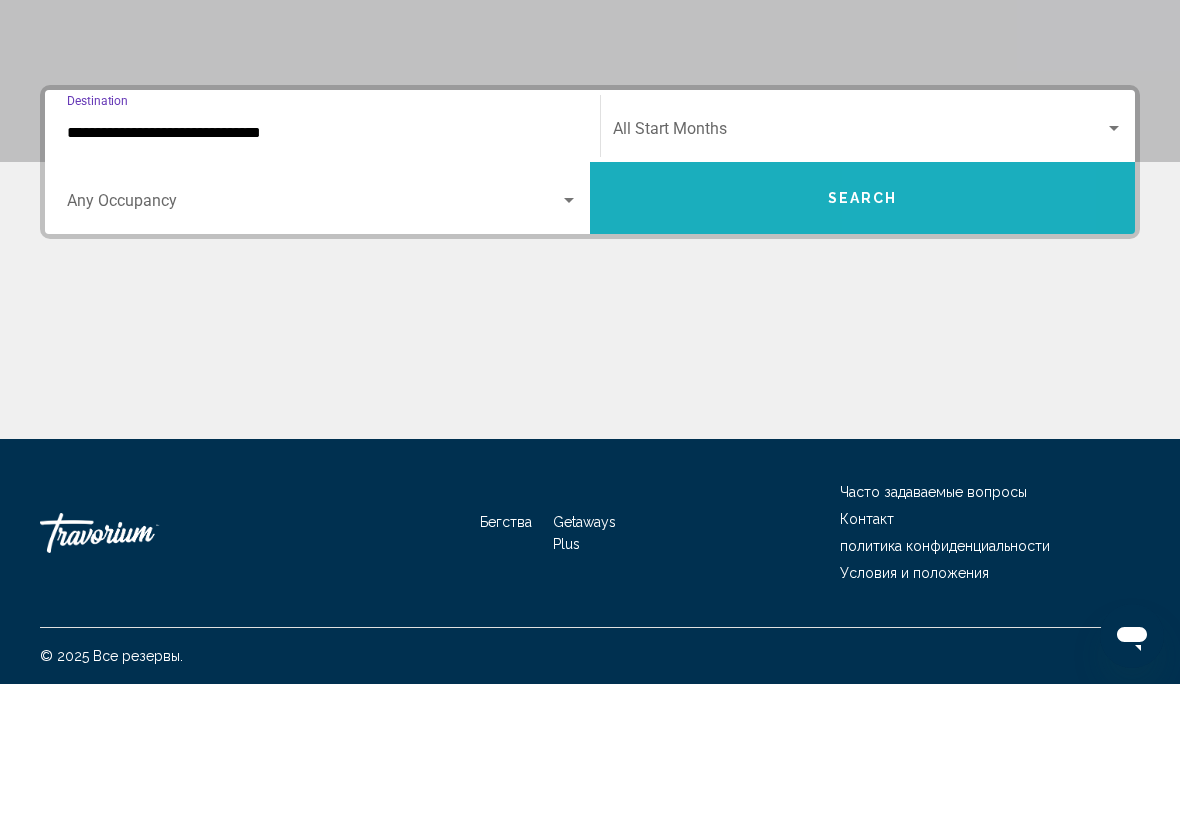 click on "Search" at bounding box center (862, 334) 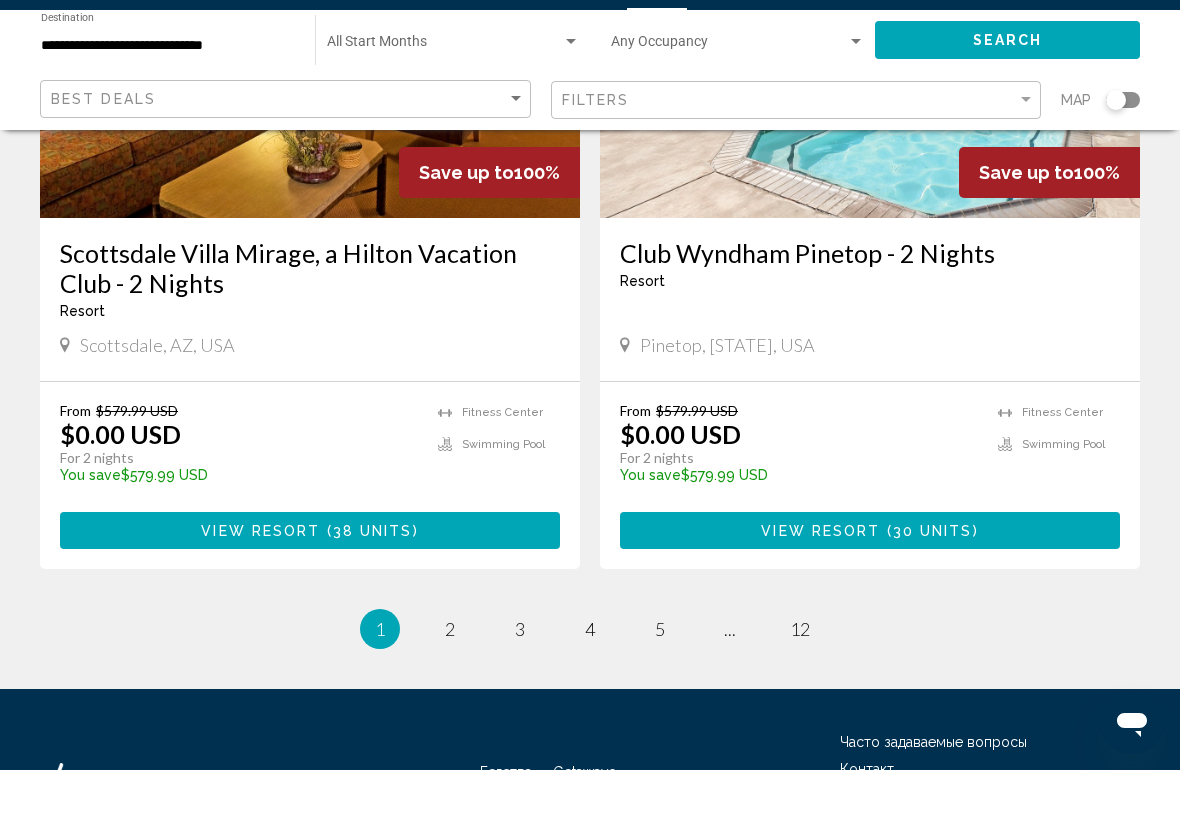 scroll, scrollTop: 4014, scrollLeft: 0, axis: vertical 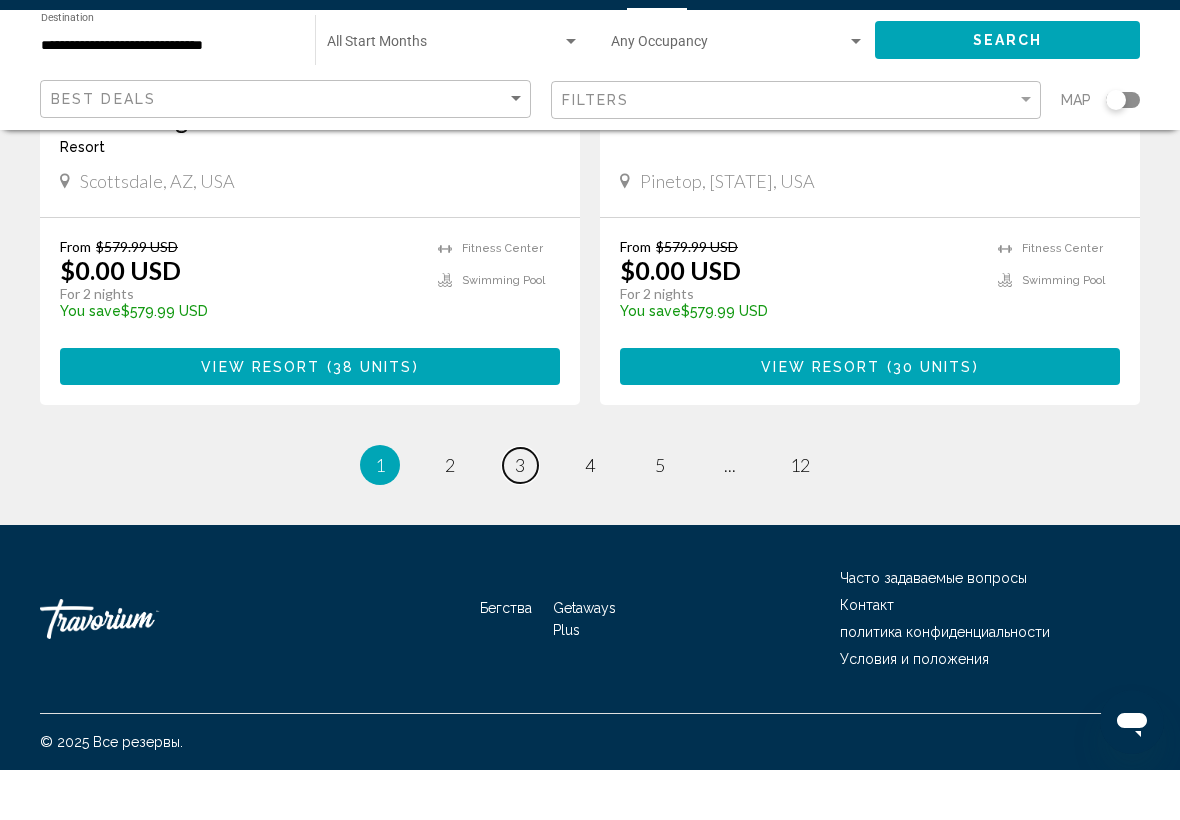 click on "3" at bounding box center (520, 515) 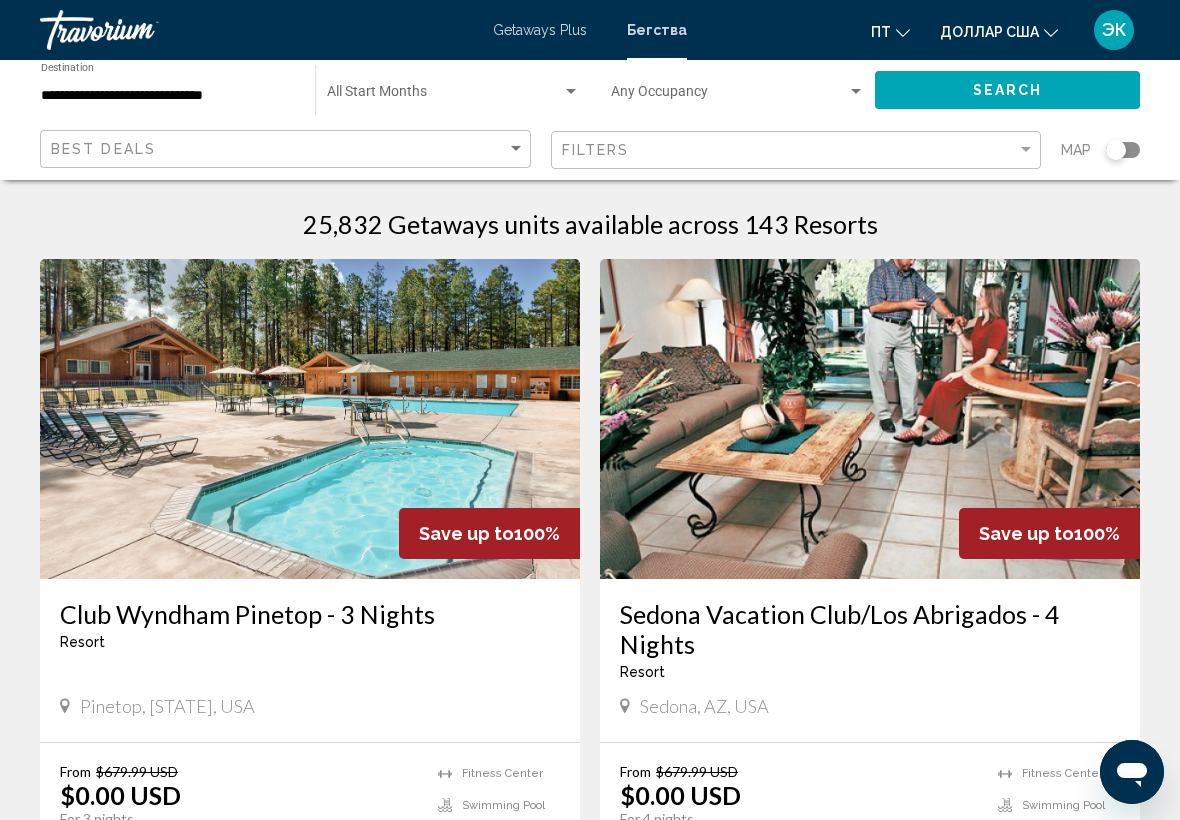 scroll, scrollTop: 0, scrollLeft: 0, axis: both 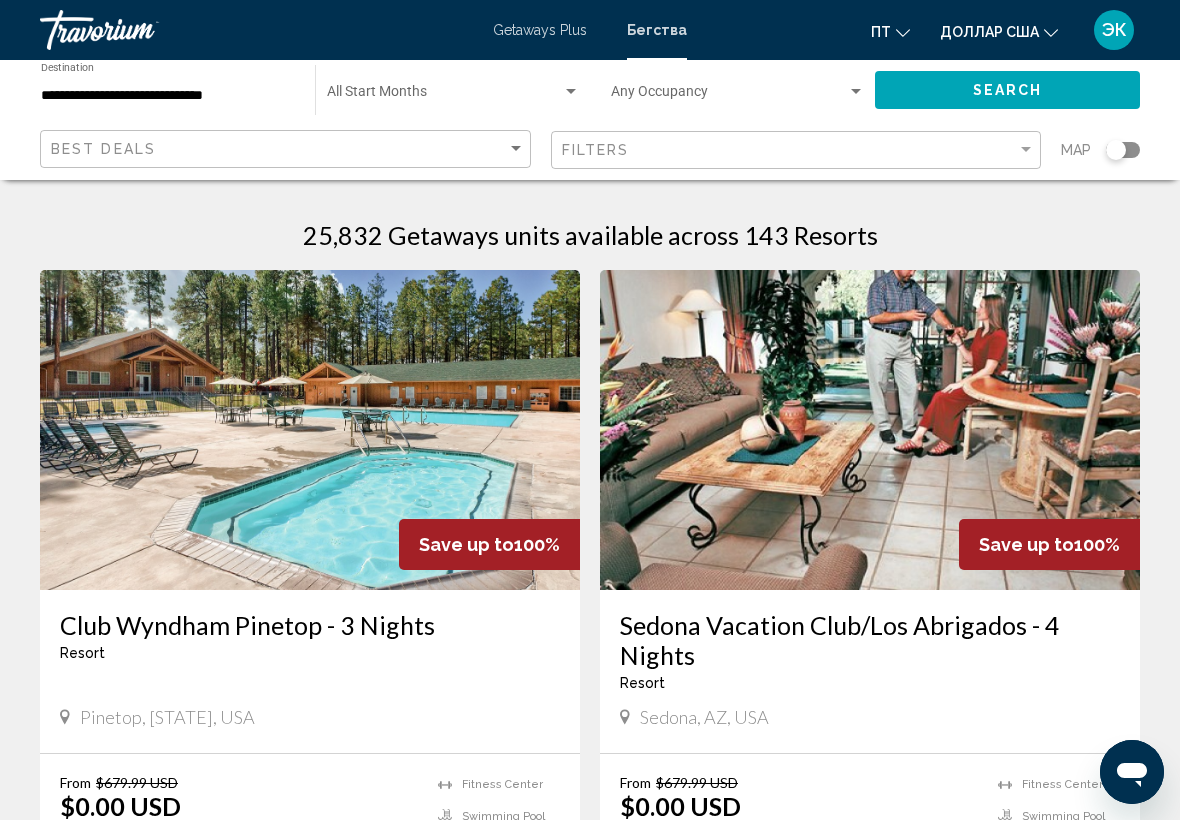 click at bounding box center (870, 430) 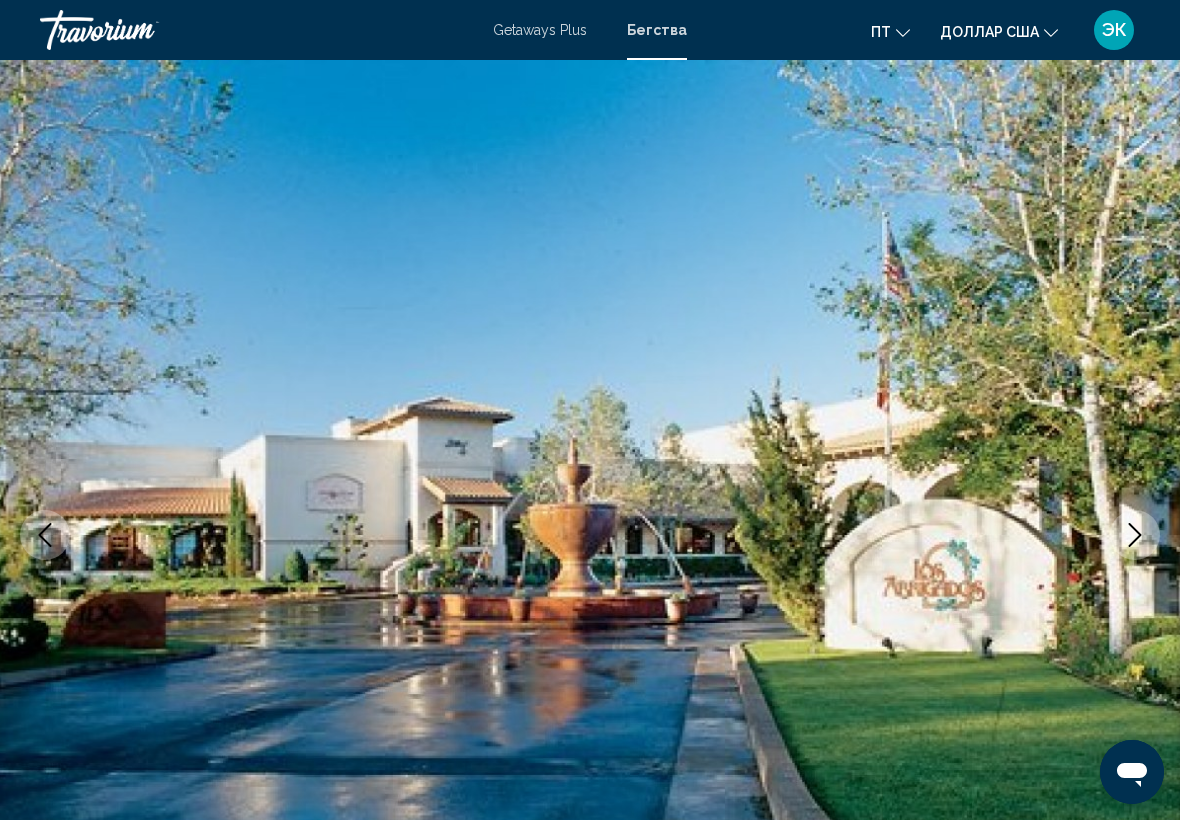 click 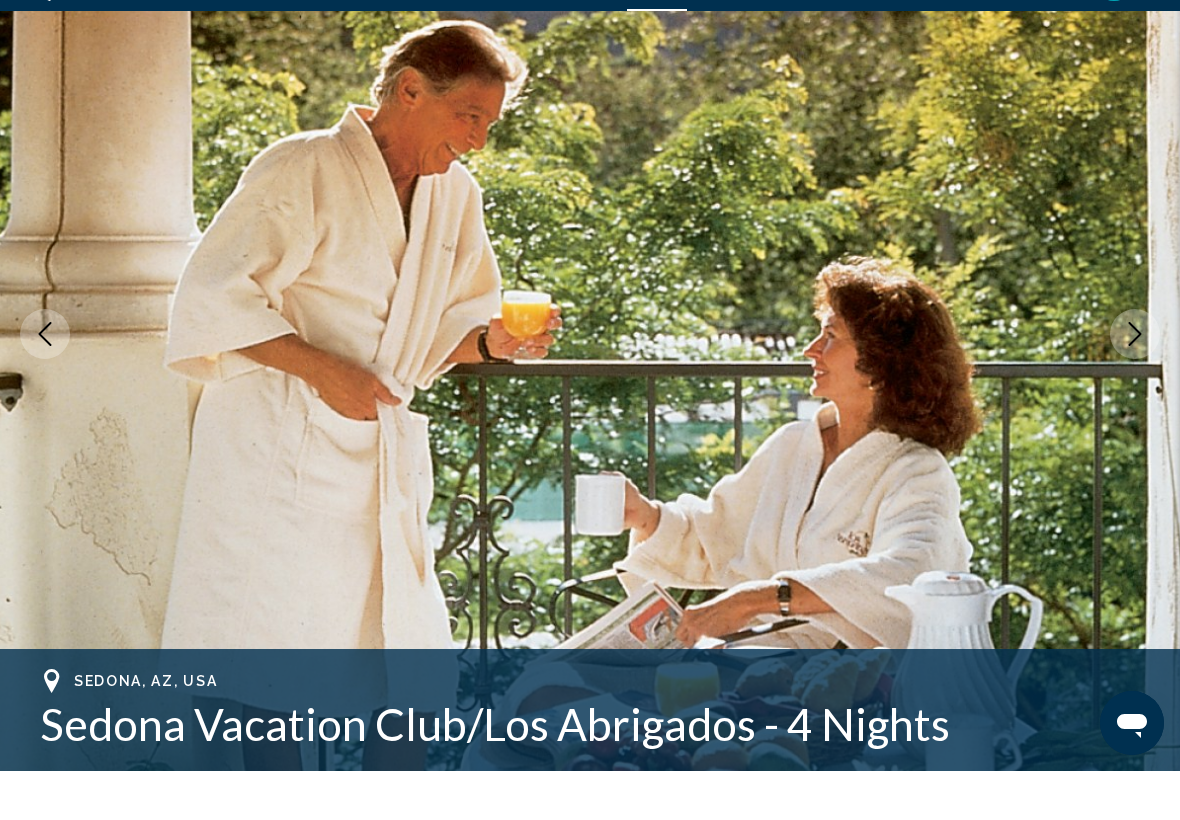 scroll, scrollTop: 151, scrollLeft: 0, axis: vertical 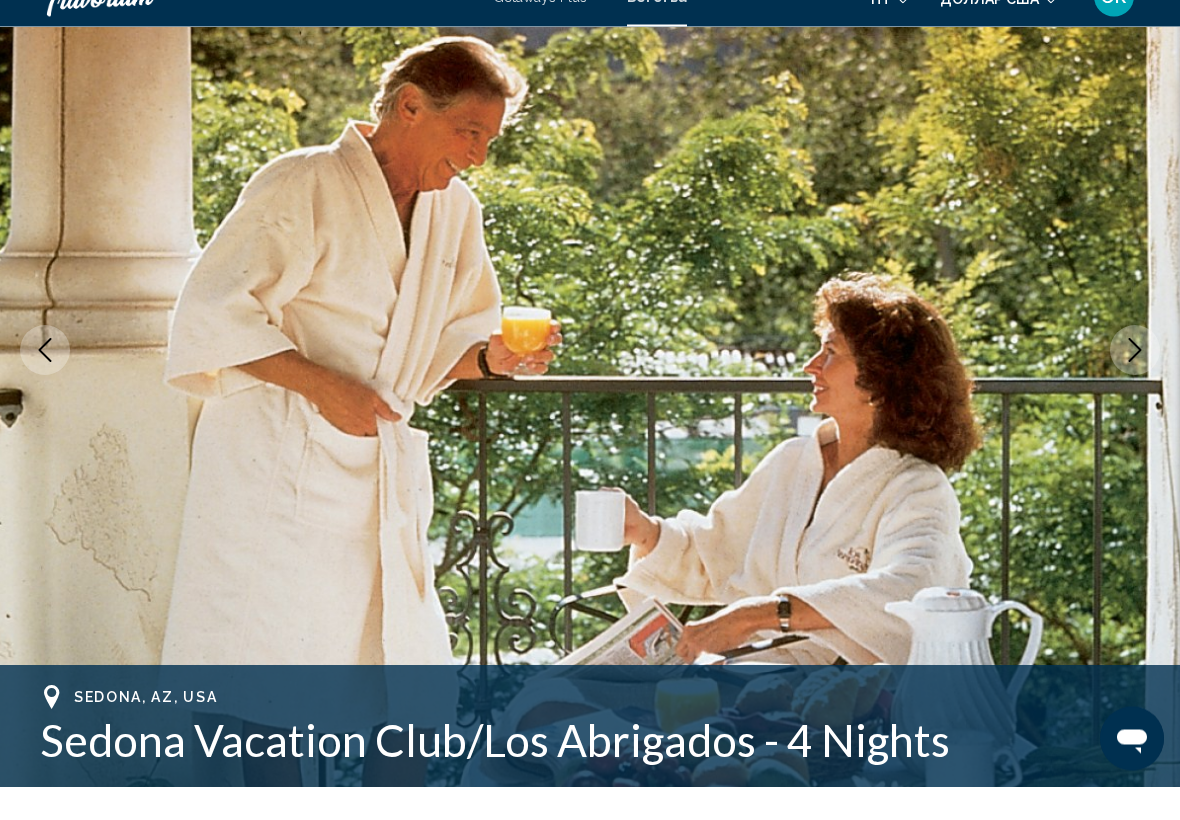 click 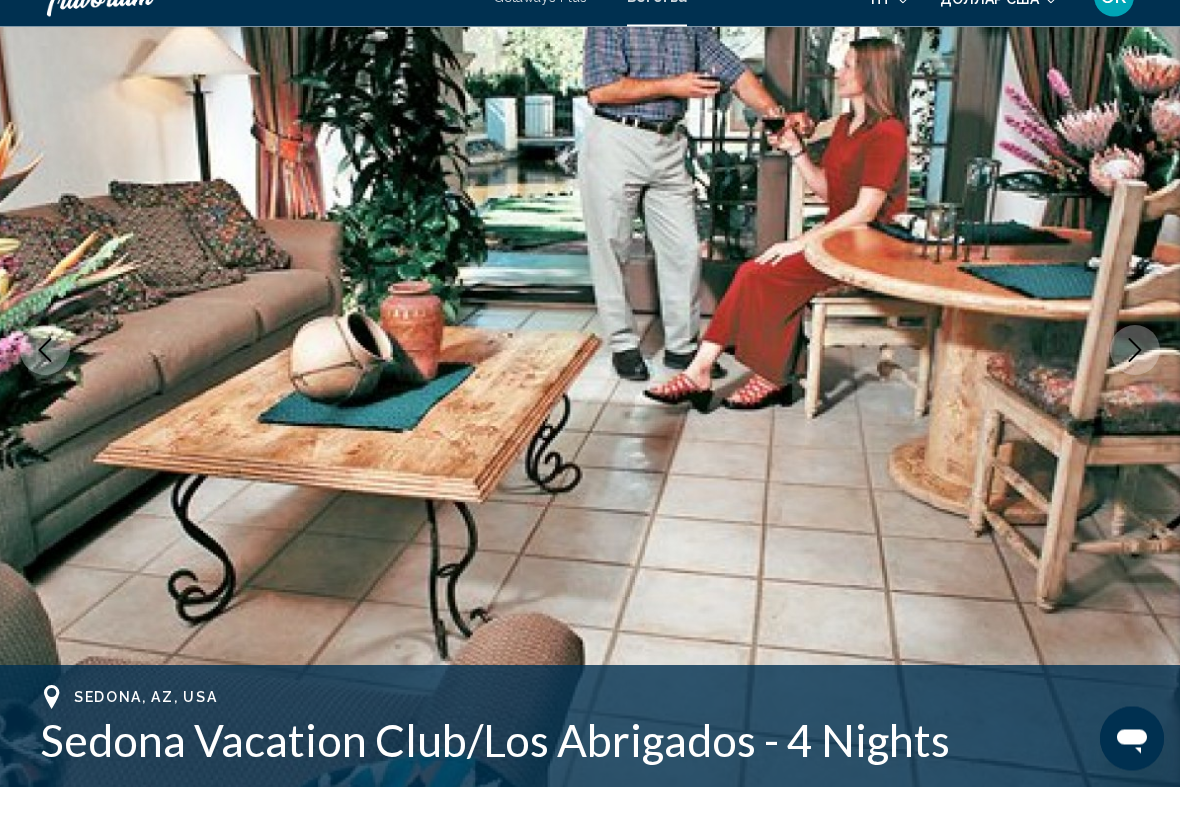 click 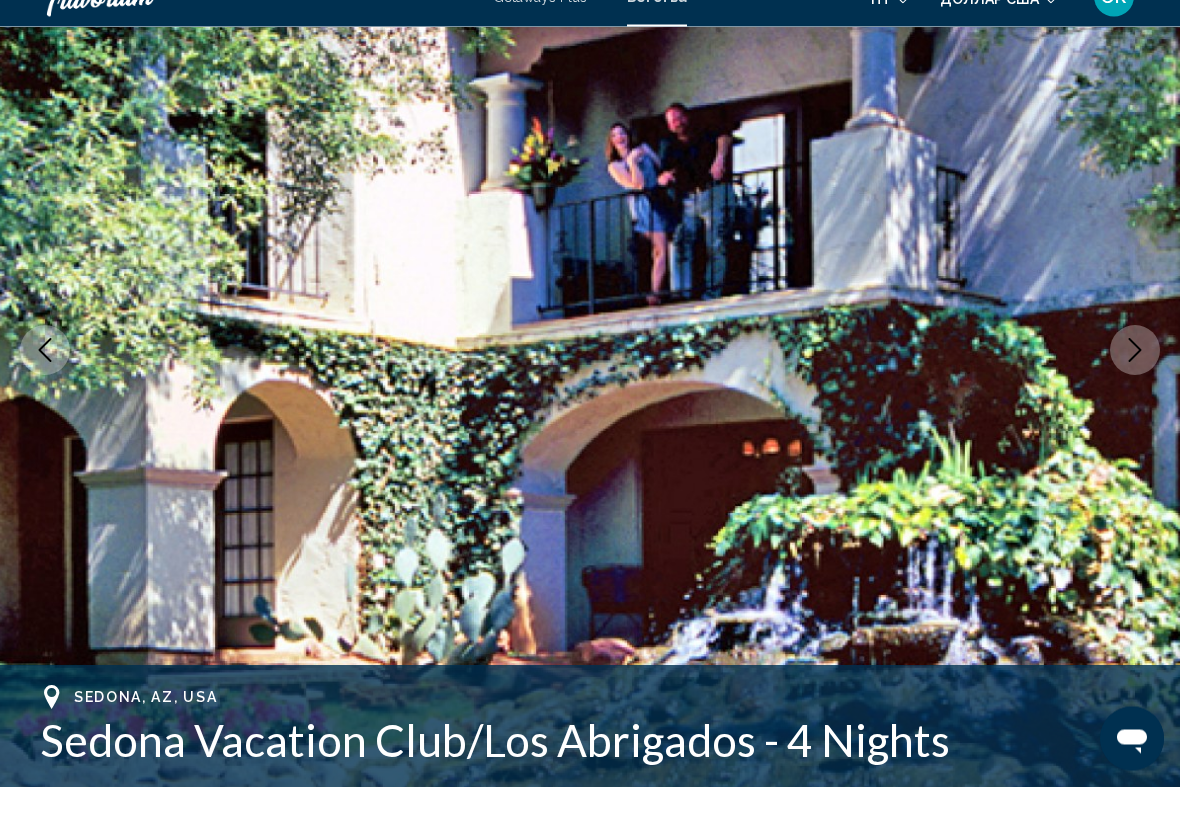click 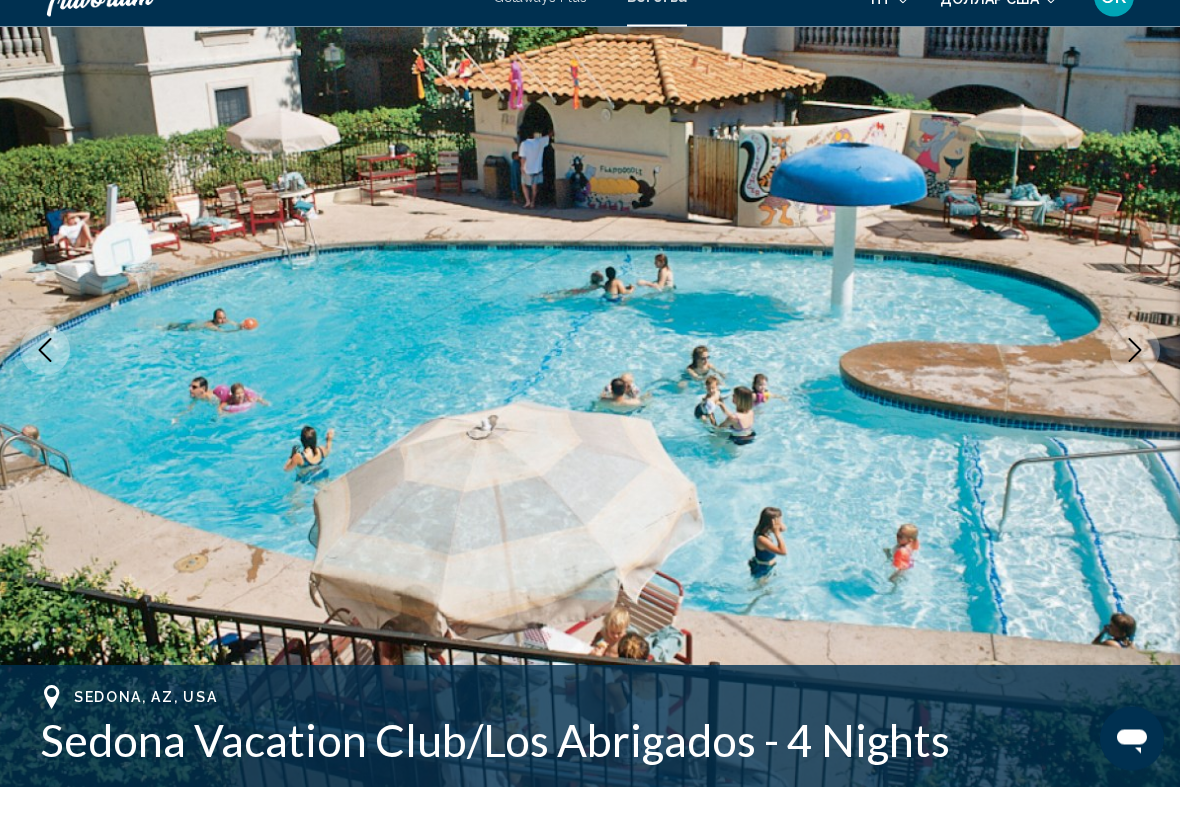 click 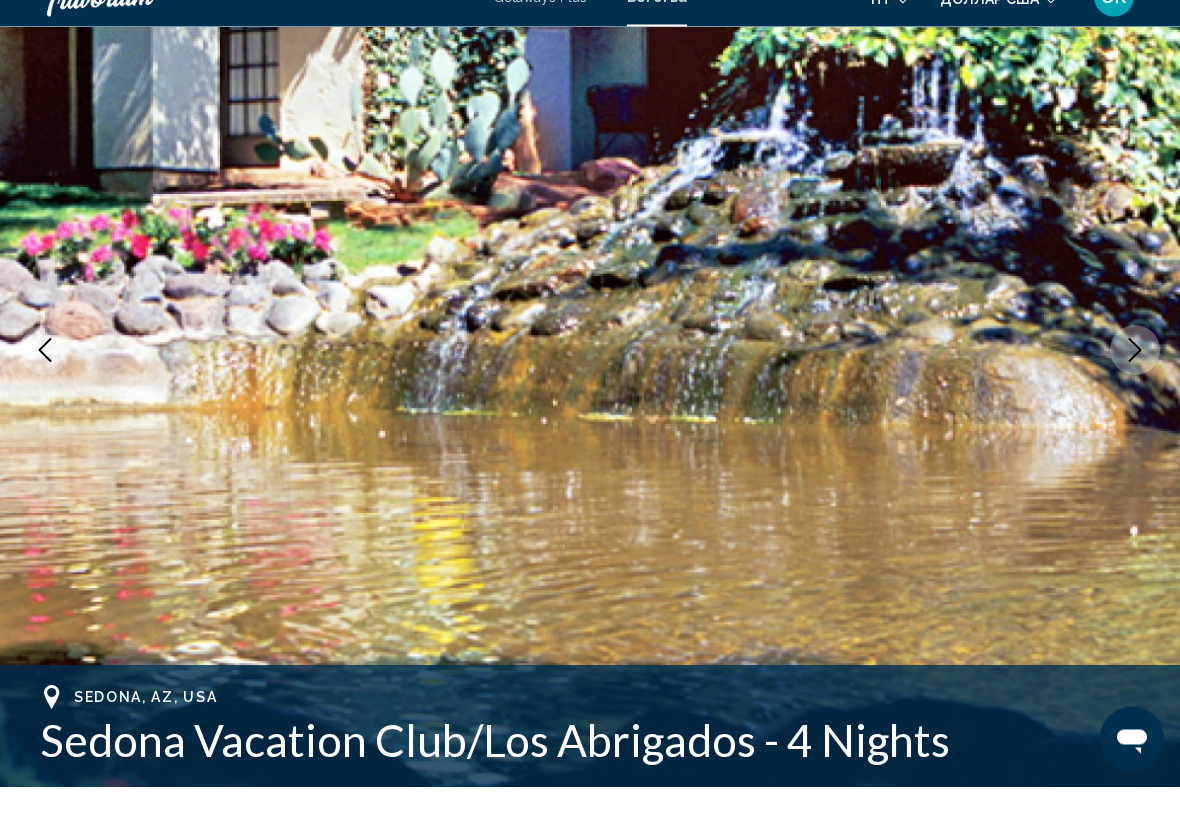 click at bounding box center (1135, 384) 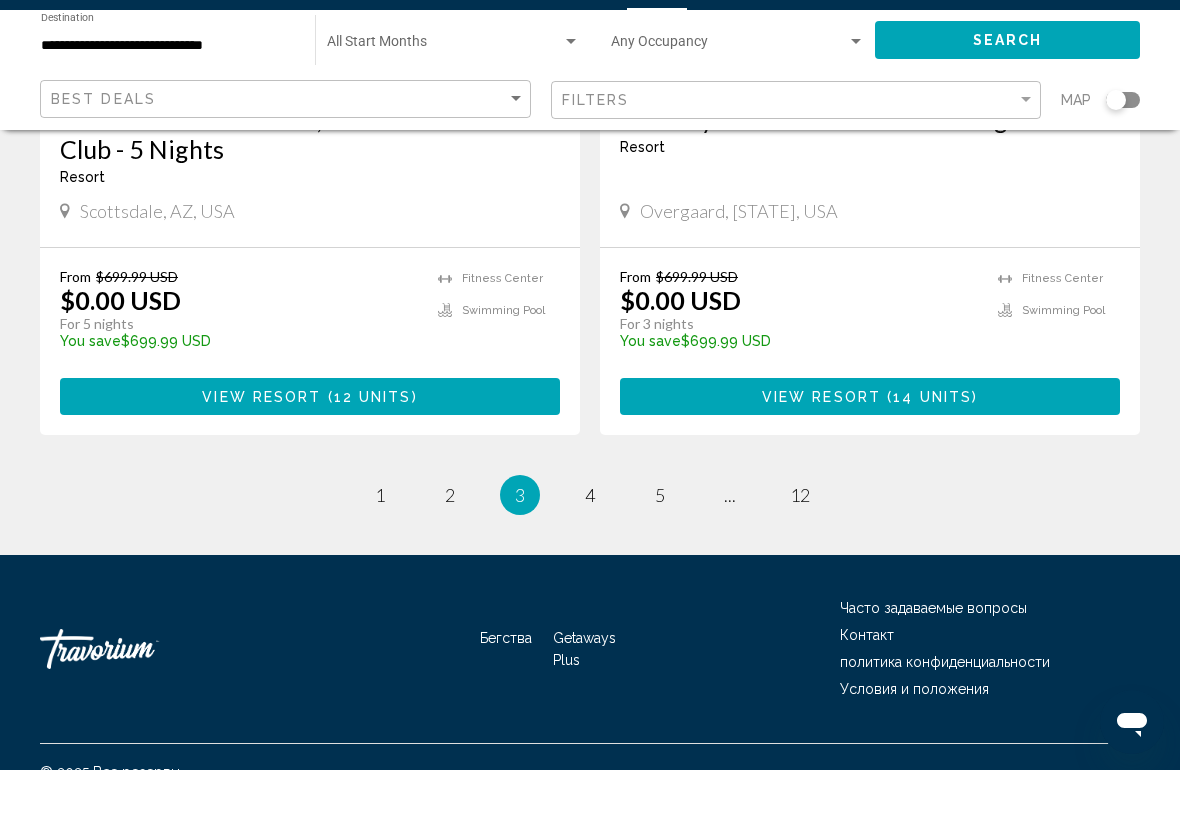 scroll, scrollTop: 3954, scrollLeft: 0, axis: vertical 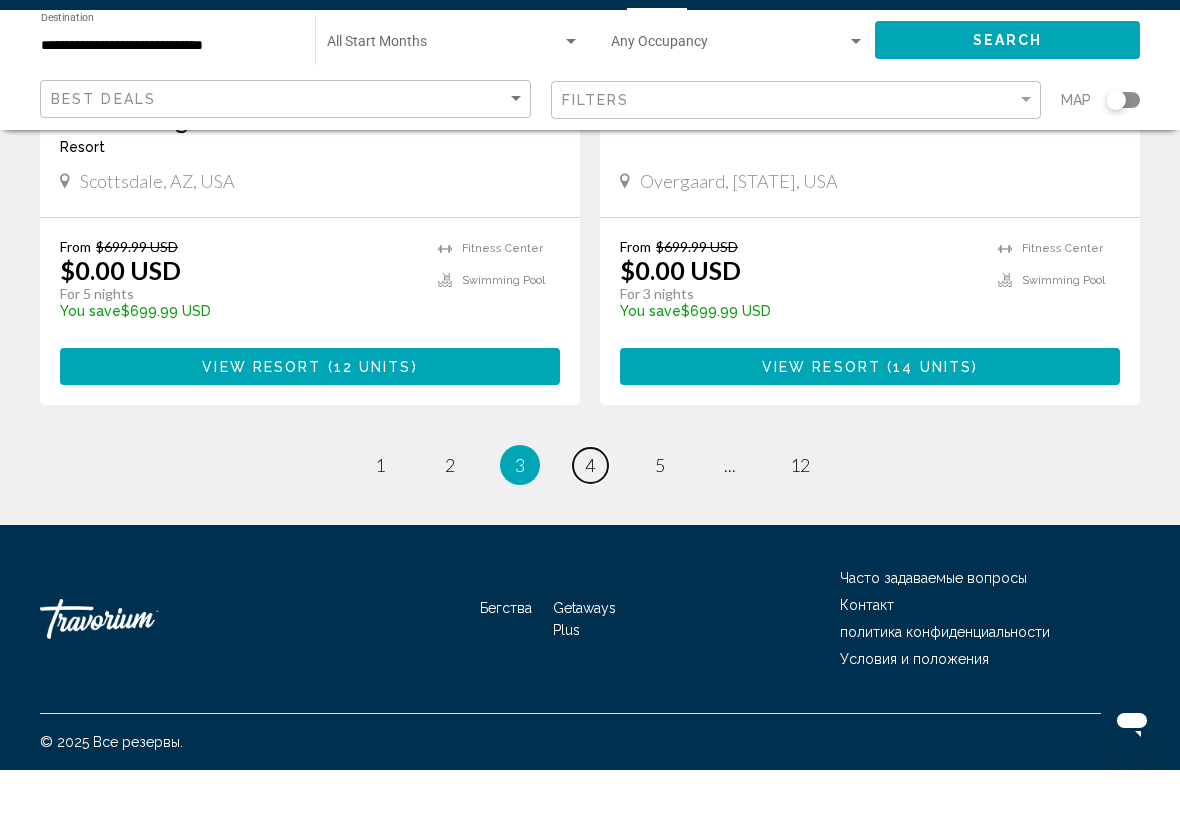 click on "page  4" at bounding box center [590, 515] 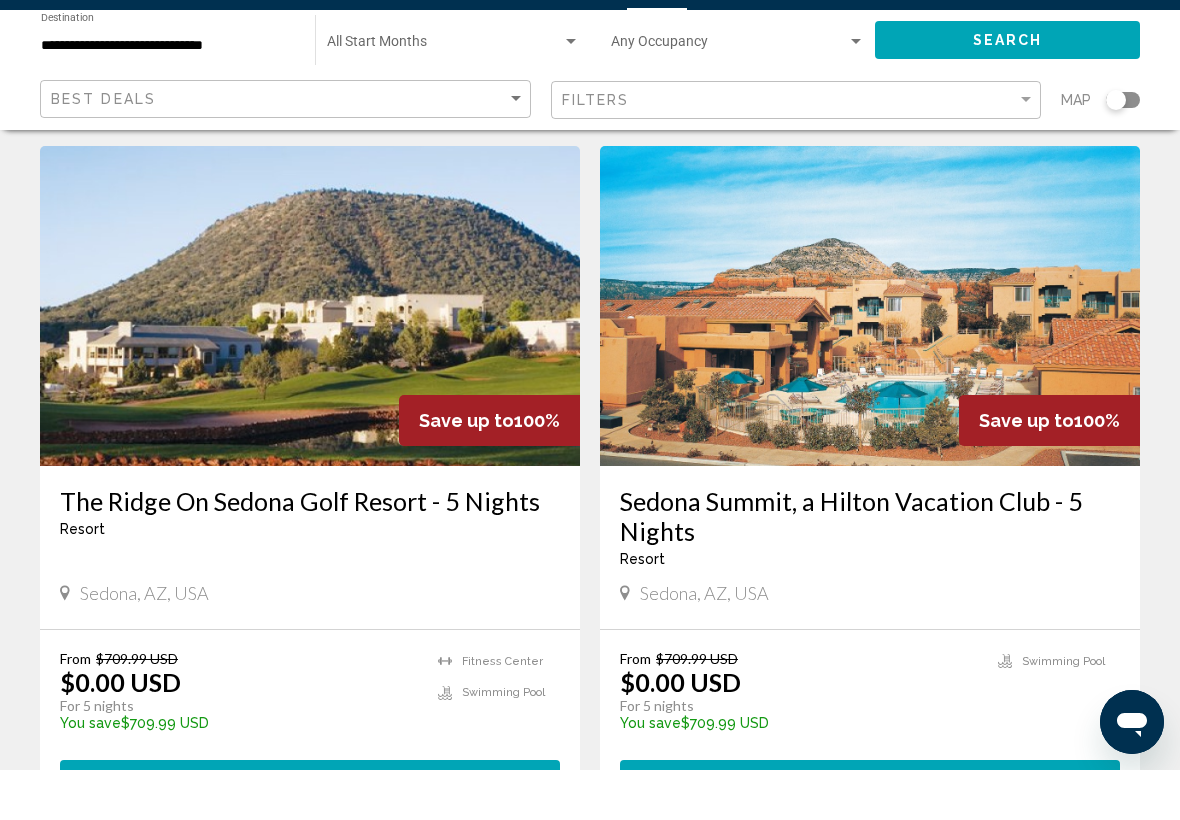 scroll, scrollTop: 755, scrollLeft: 0, axis: vertical 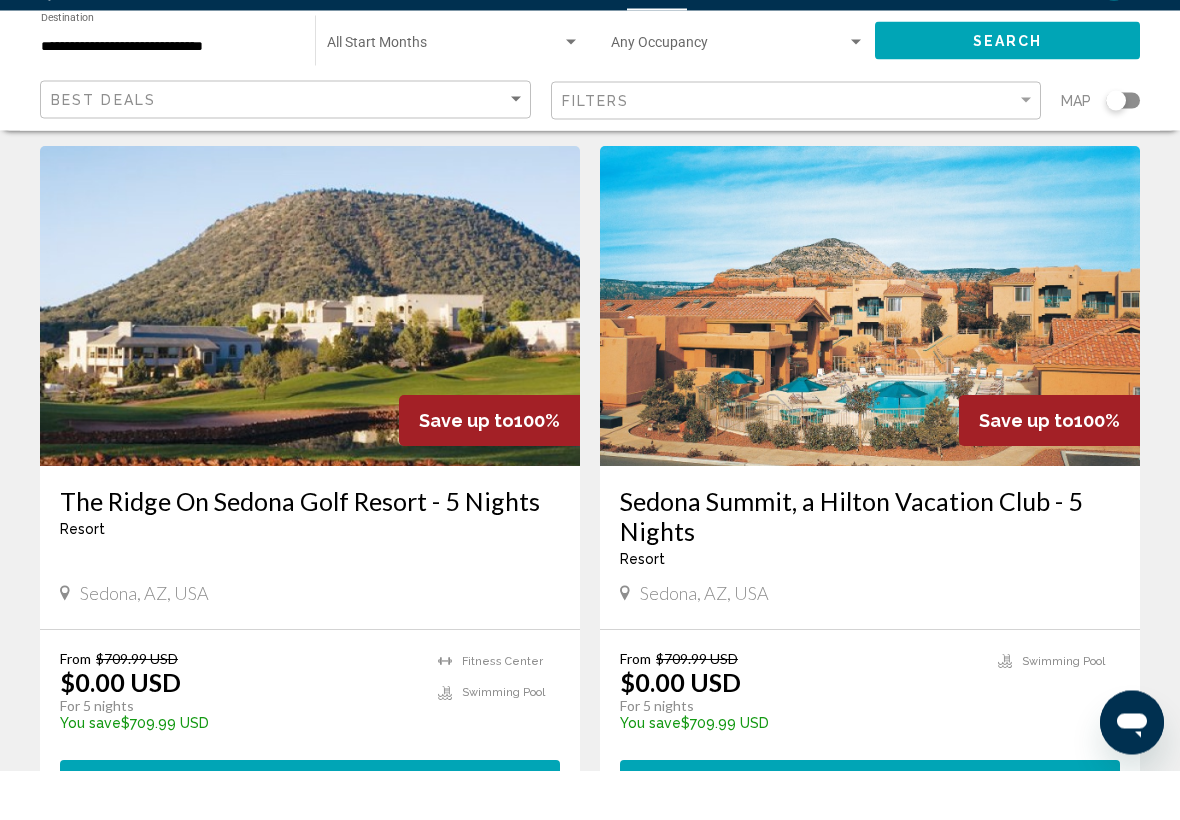 click at bounding box center [310, 356] 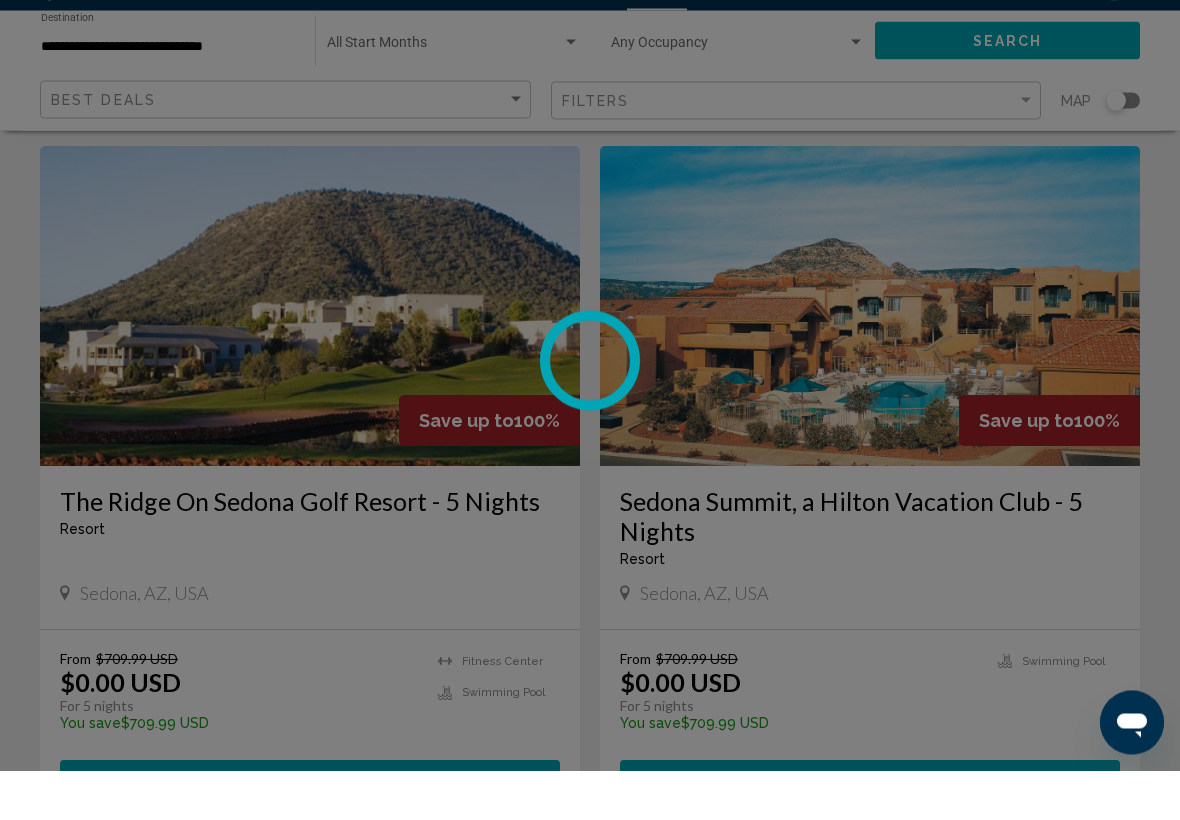 scroll, scrollTop: 756, scrollLeft: 0, axis: vertical 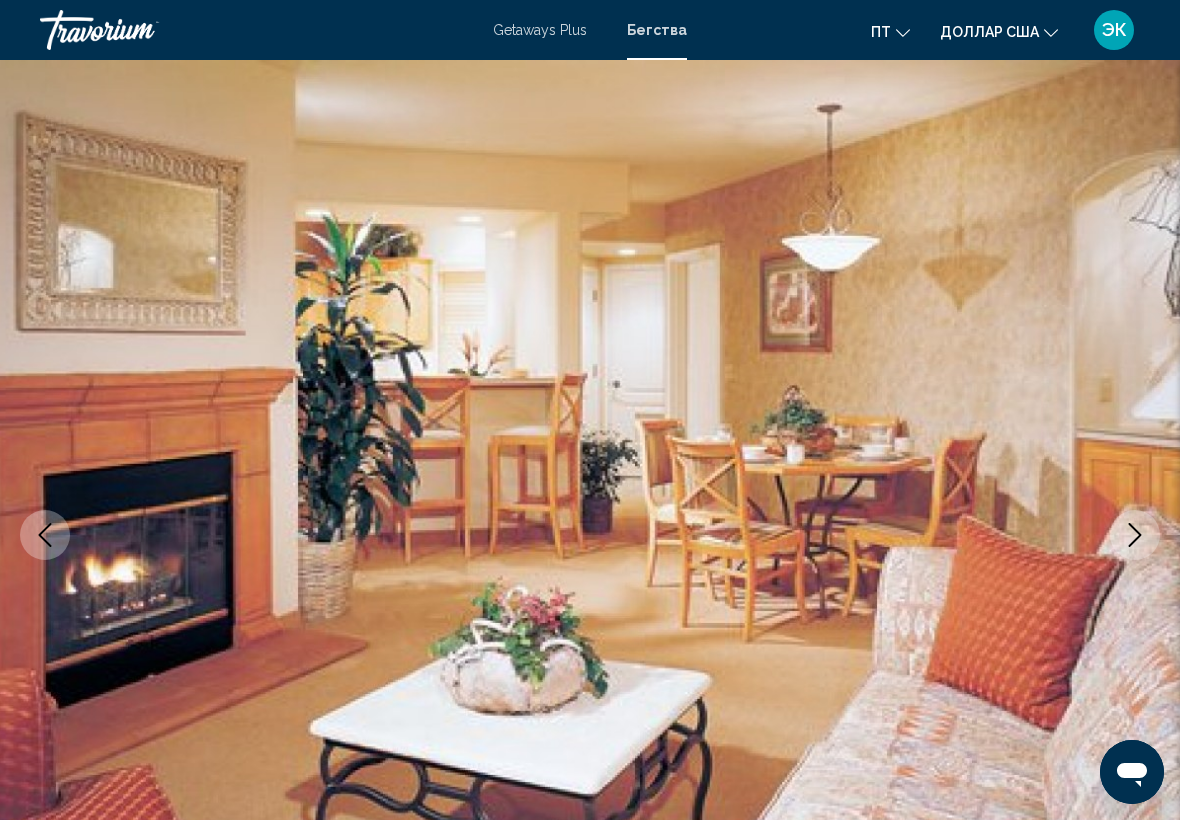 click at bounding box center [1135, 535] 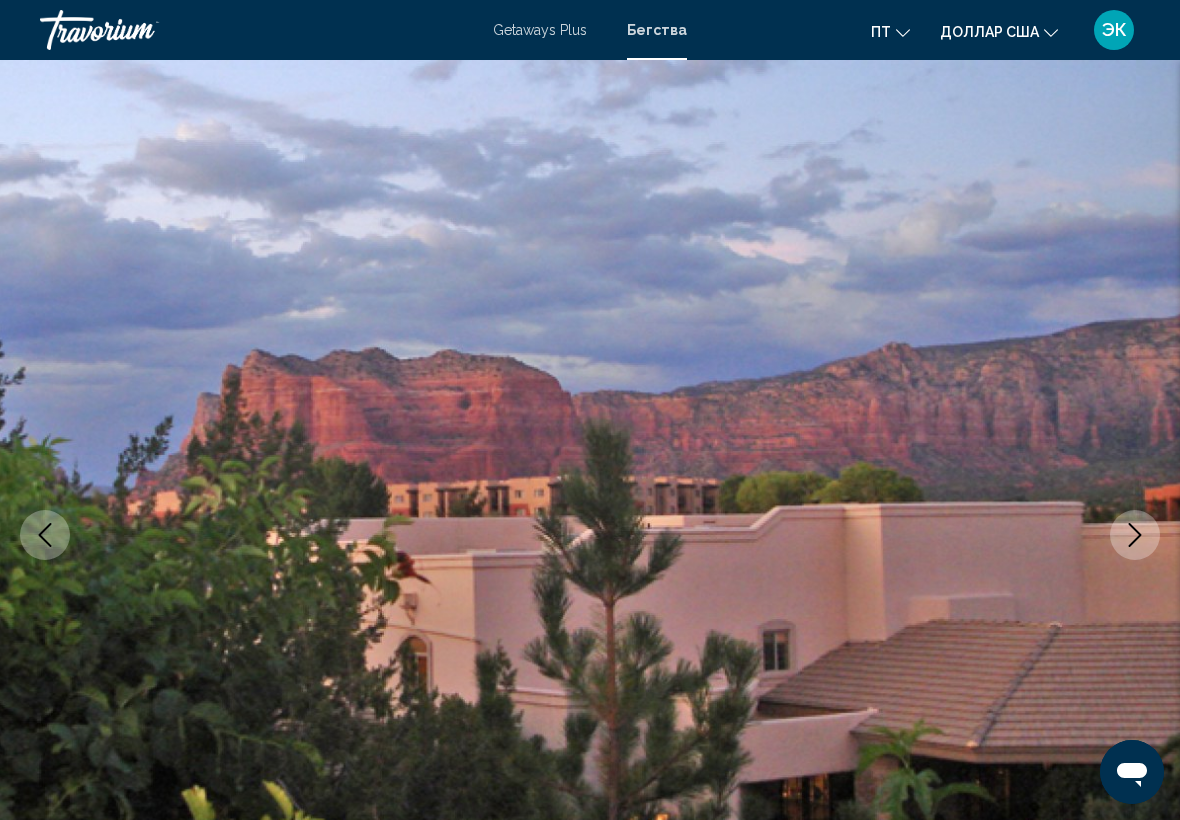 click at bounding box center [1135, 535] 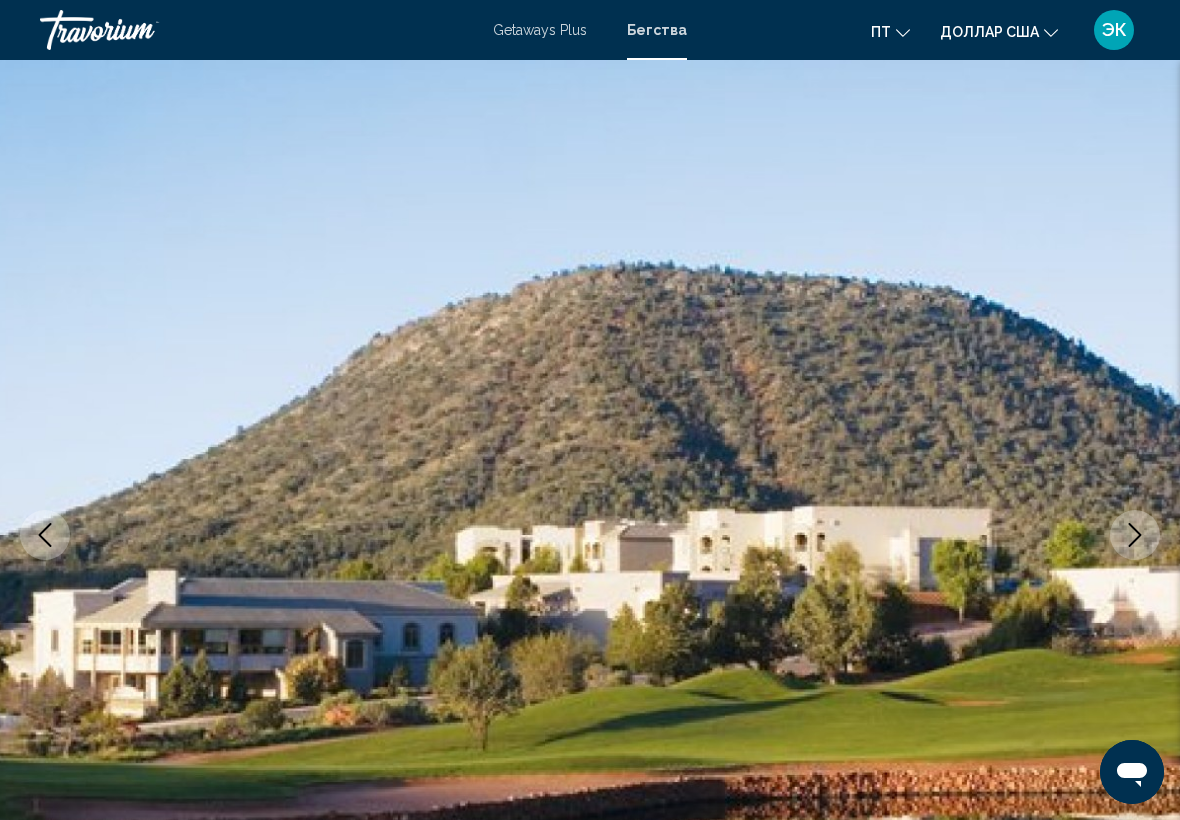 click 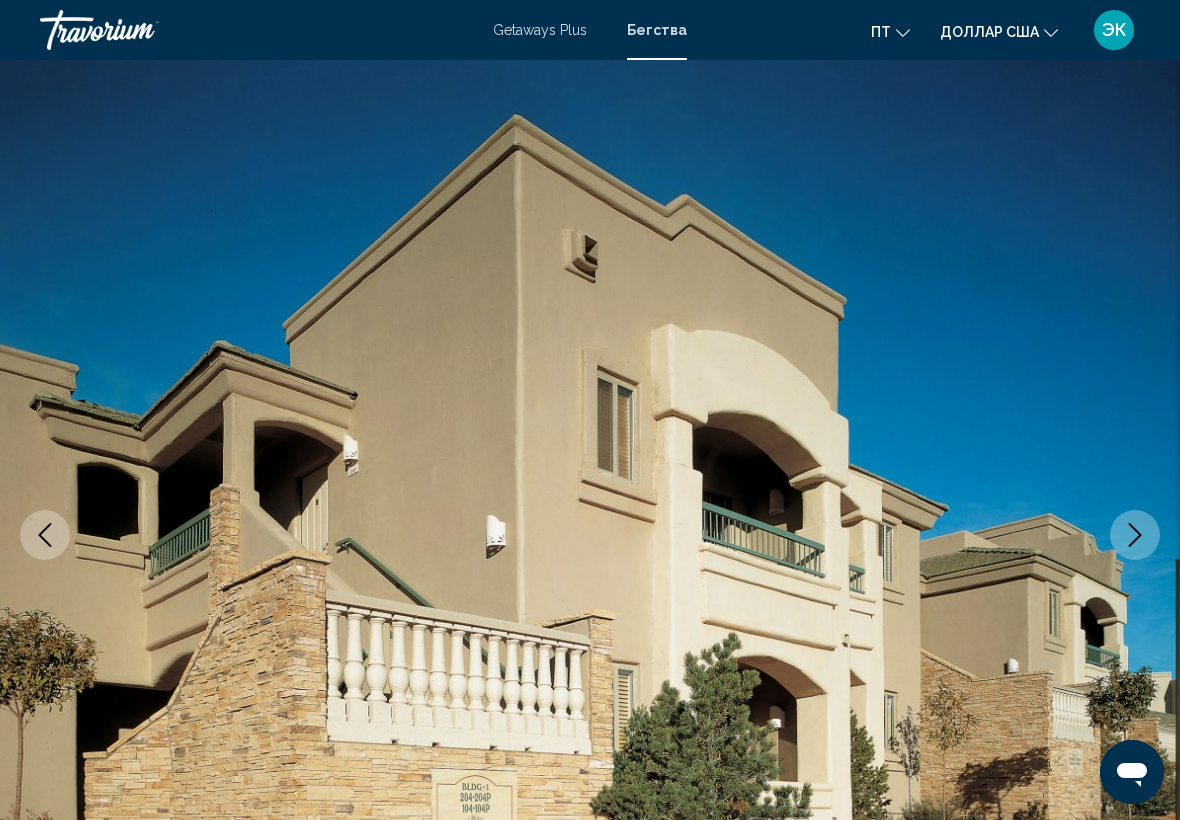 click 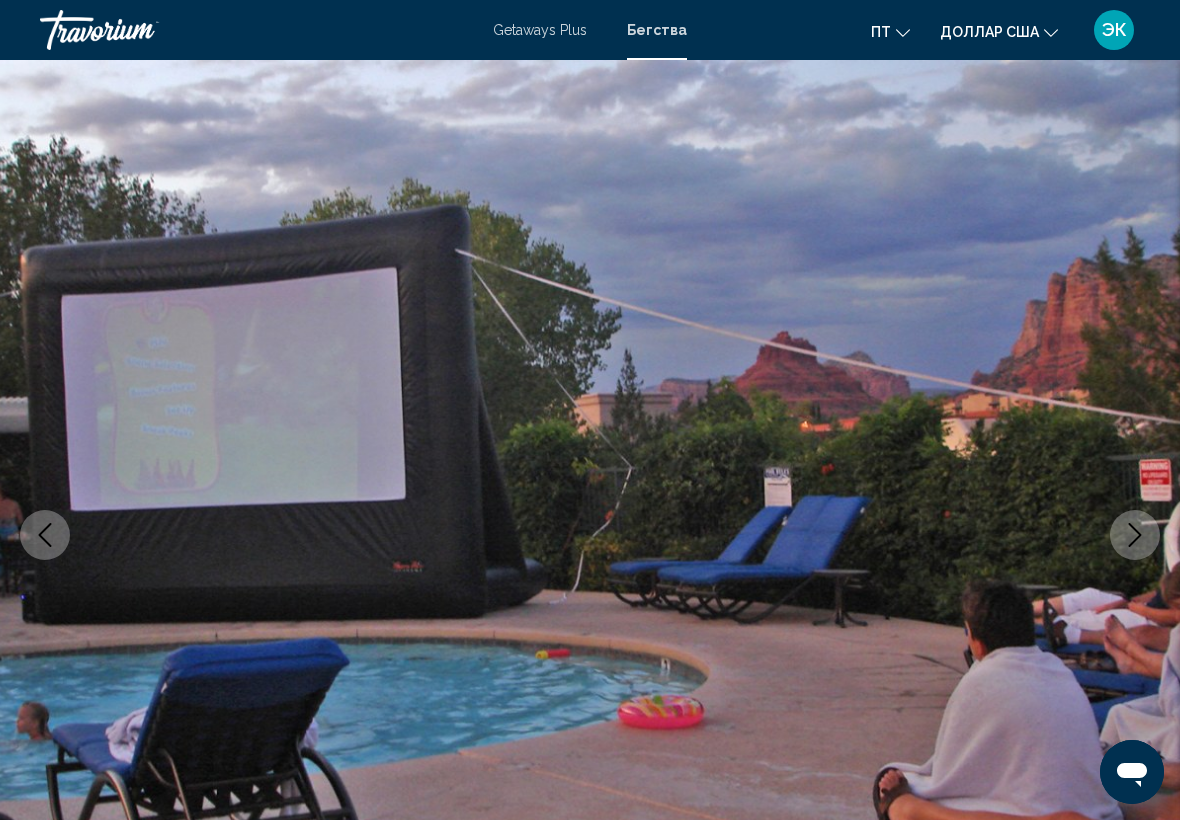click 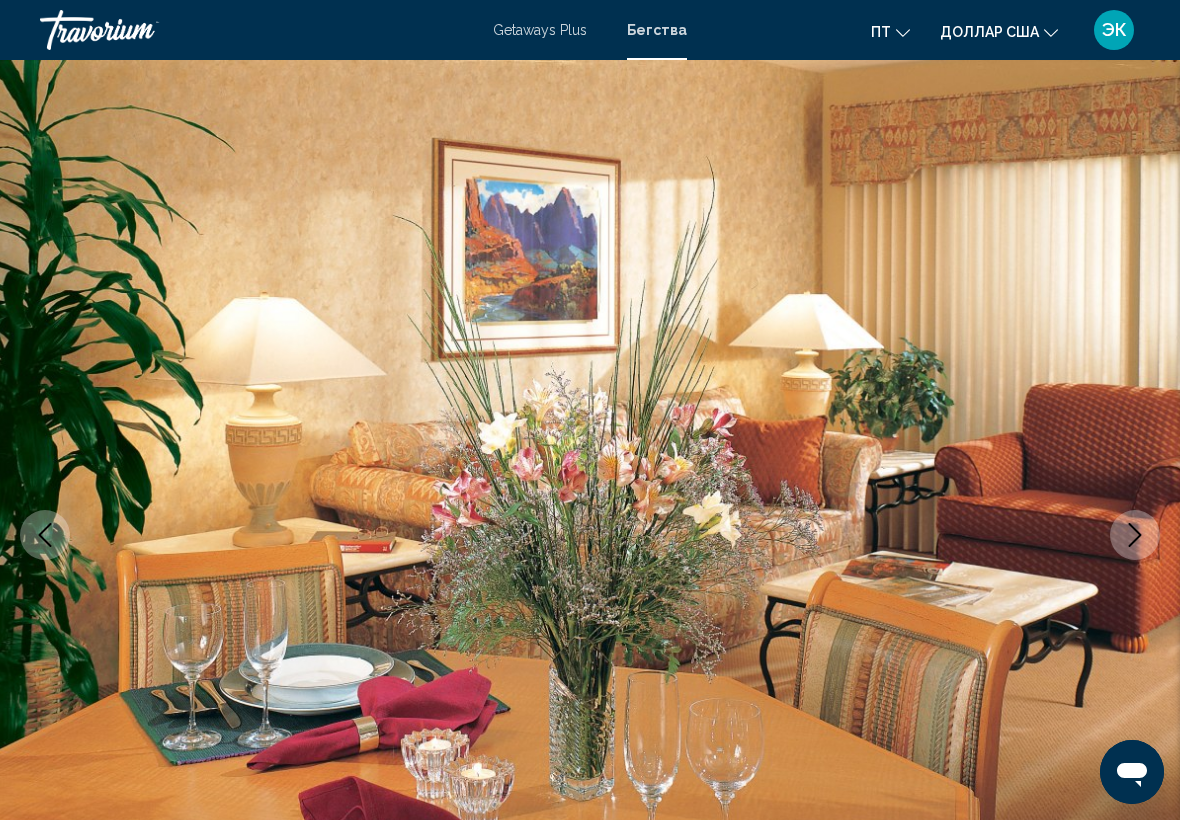 click 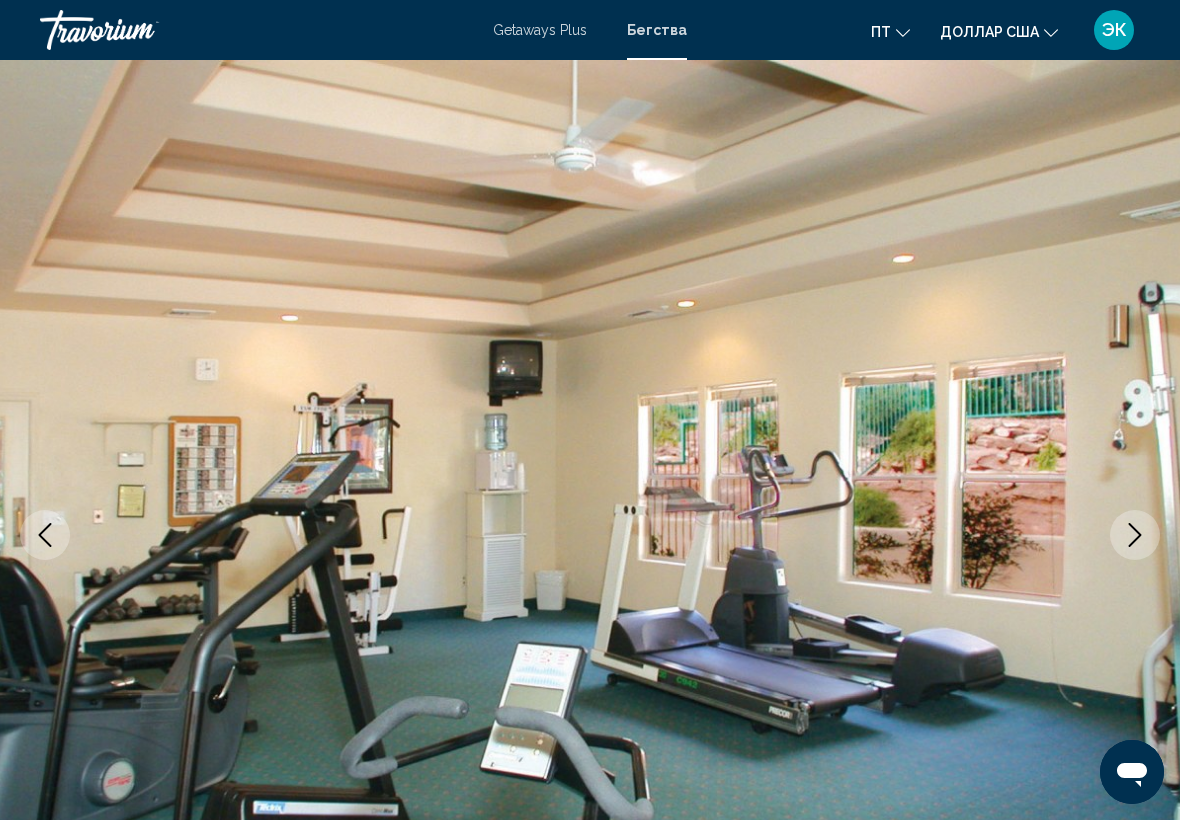 click 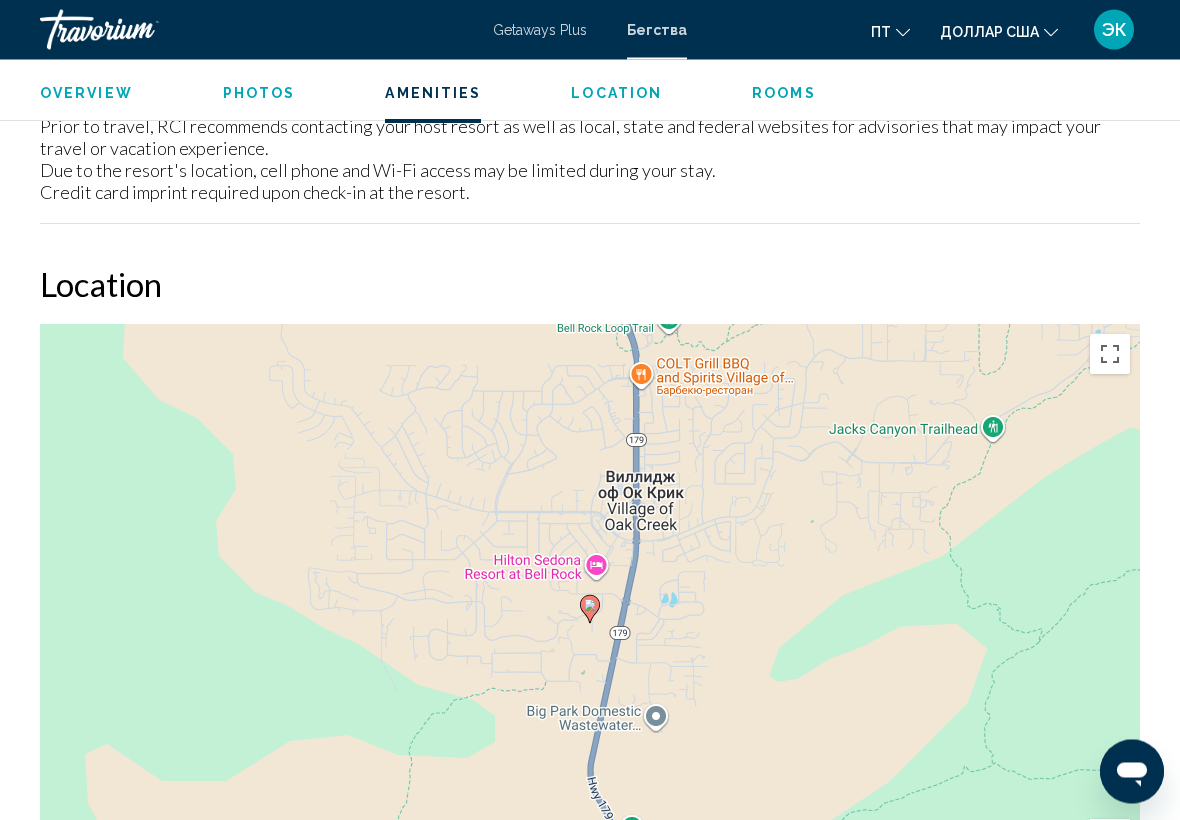 scroll, scrollTop: 2840, scrollLeft: 0, axis: vertical 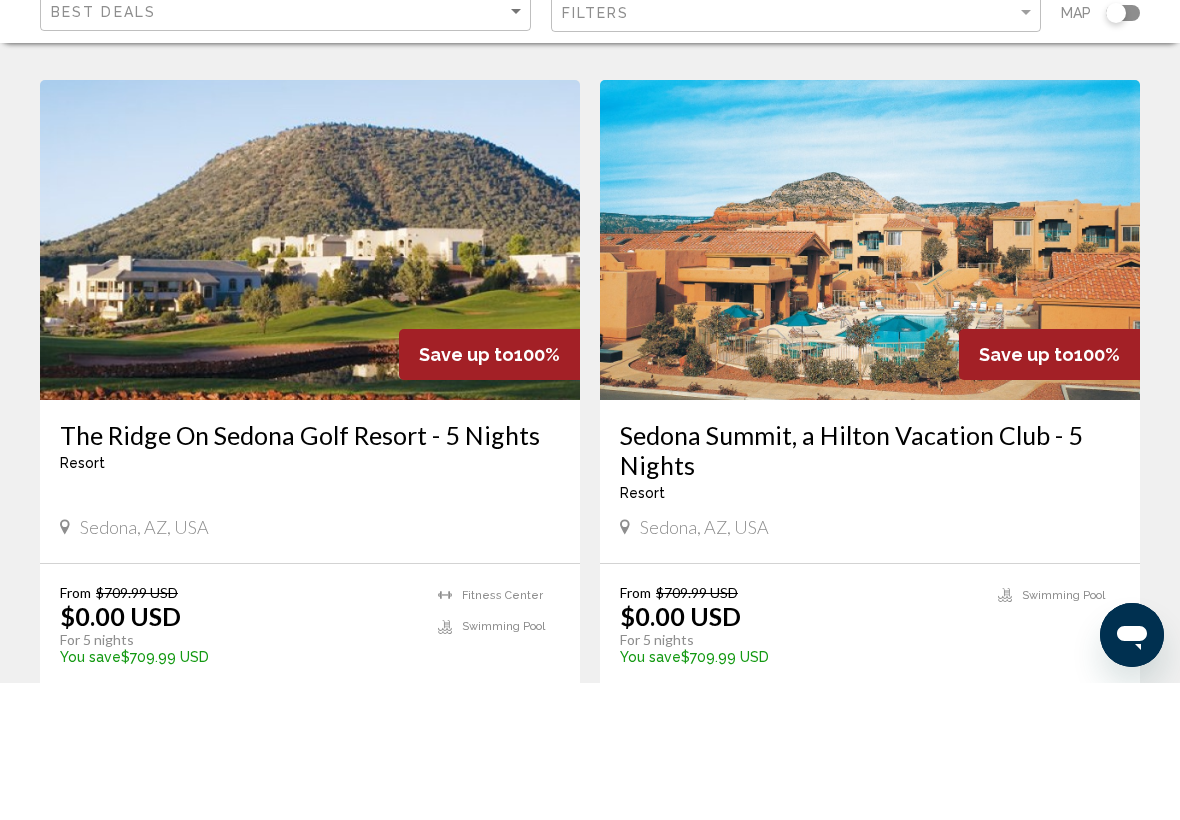 click at bounding box center (870, 377) 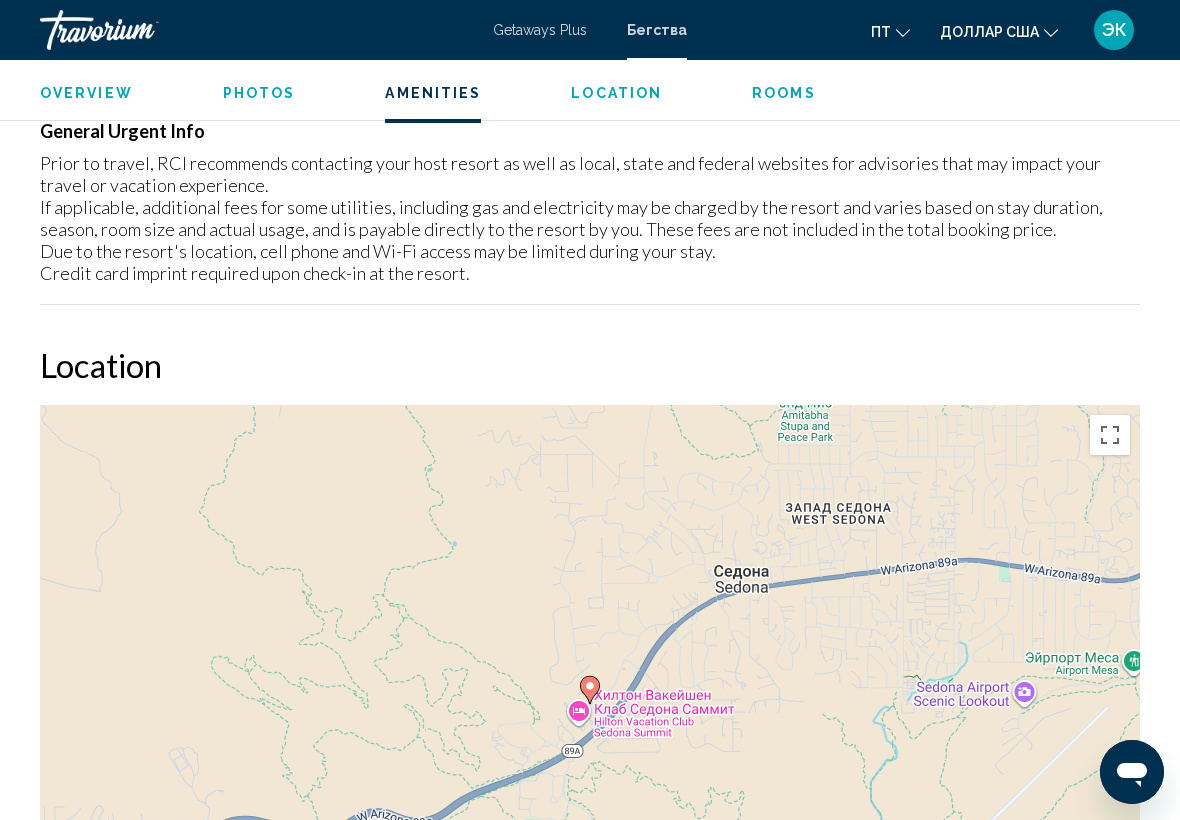 scroll, scrollTop: 2596, scrollLeft: 0, axis: vertical 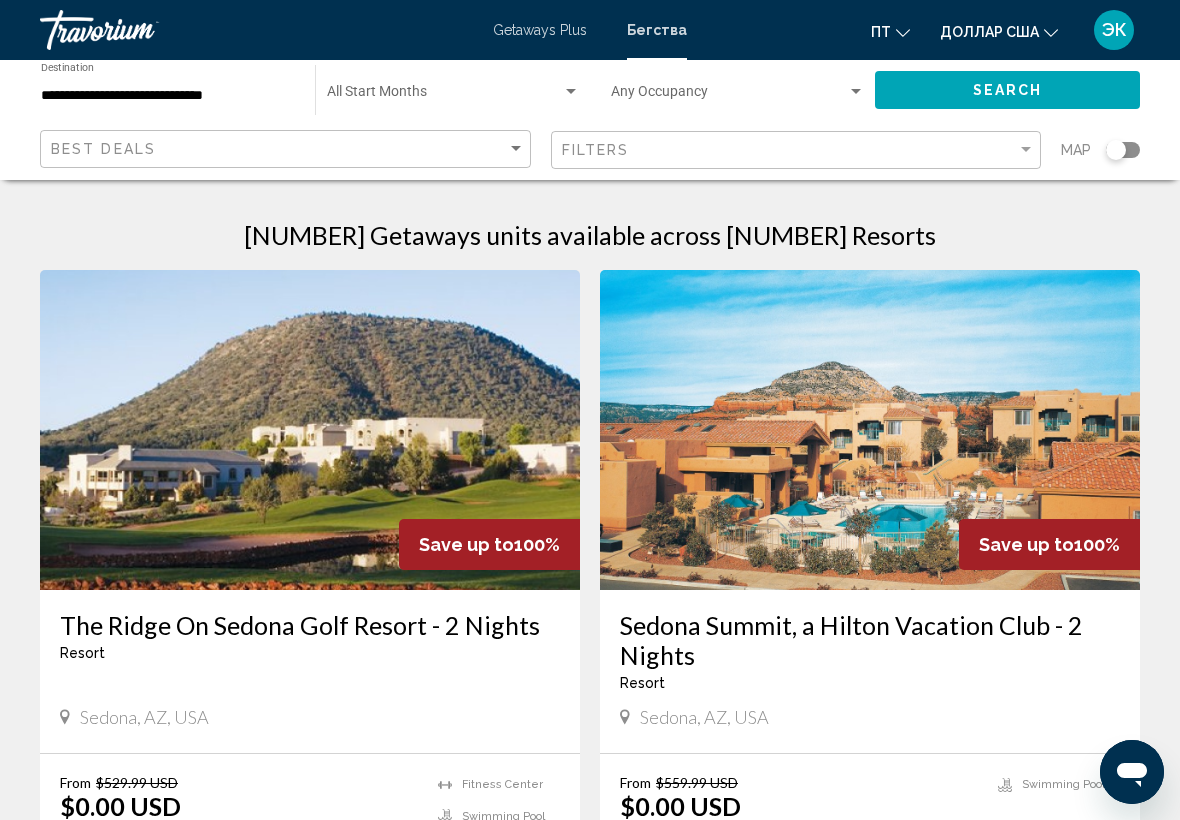click at bounding box center [310, 430] 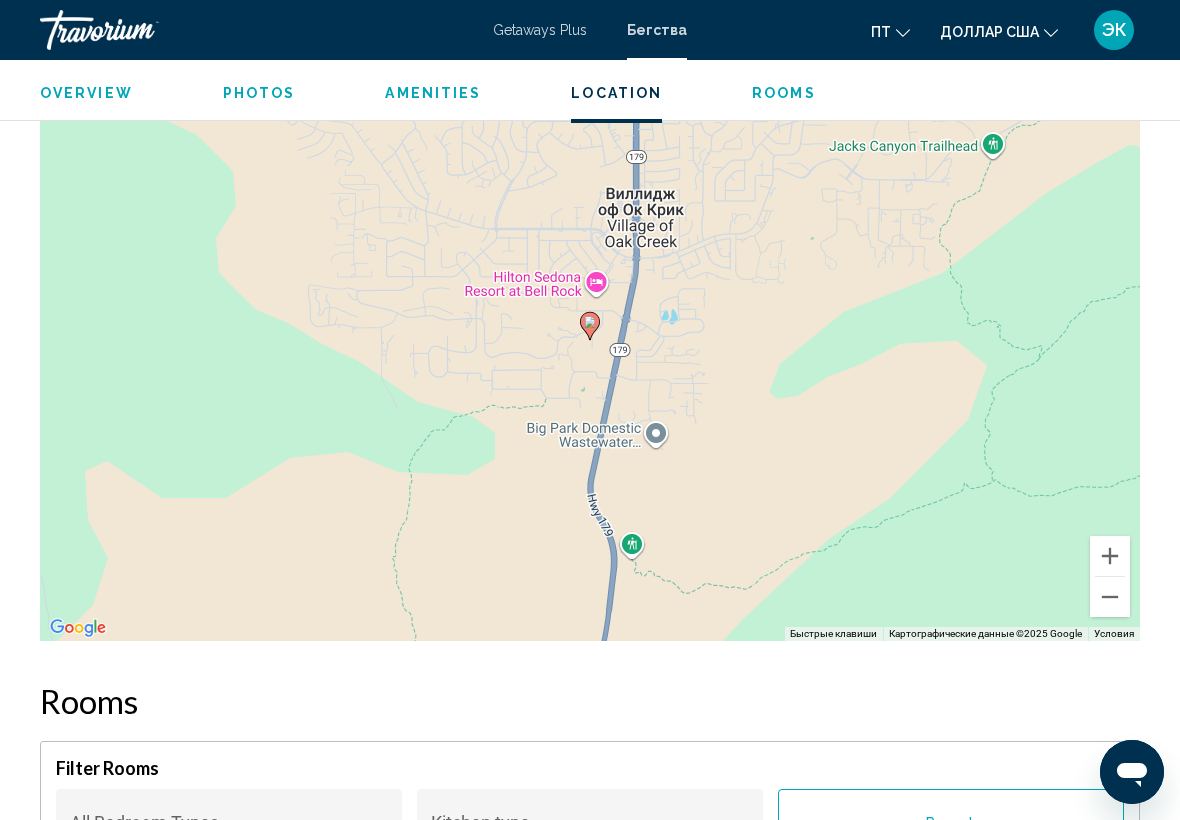 scroll, scrollTop: 3103, scrollLeft: 0, axis: vertical 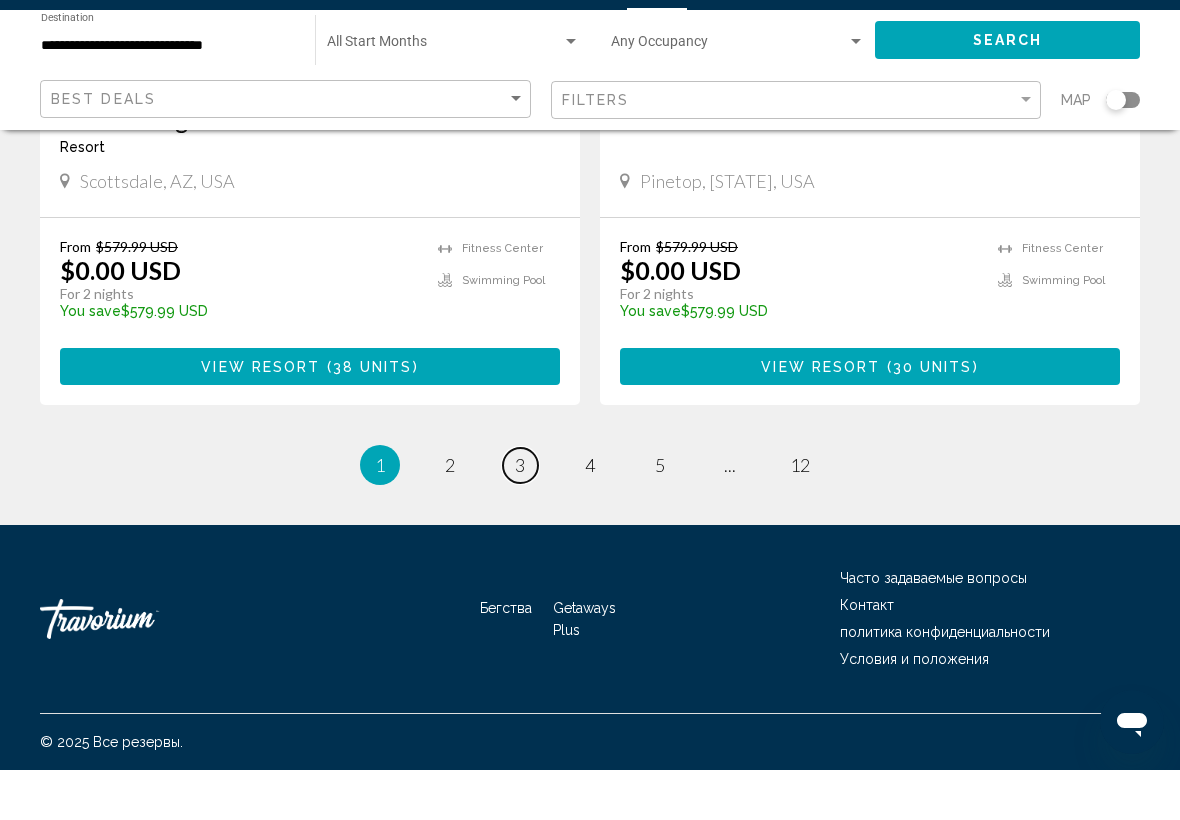 click on "page  3" at bounding box center (520, 515) 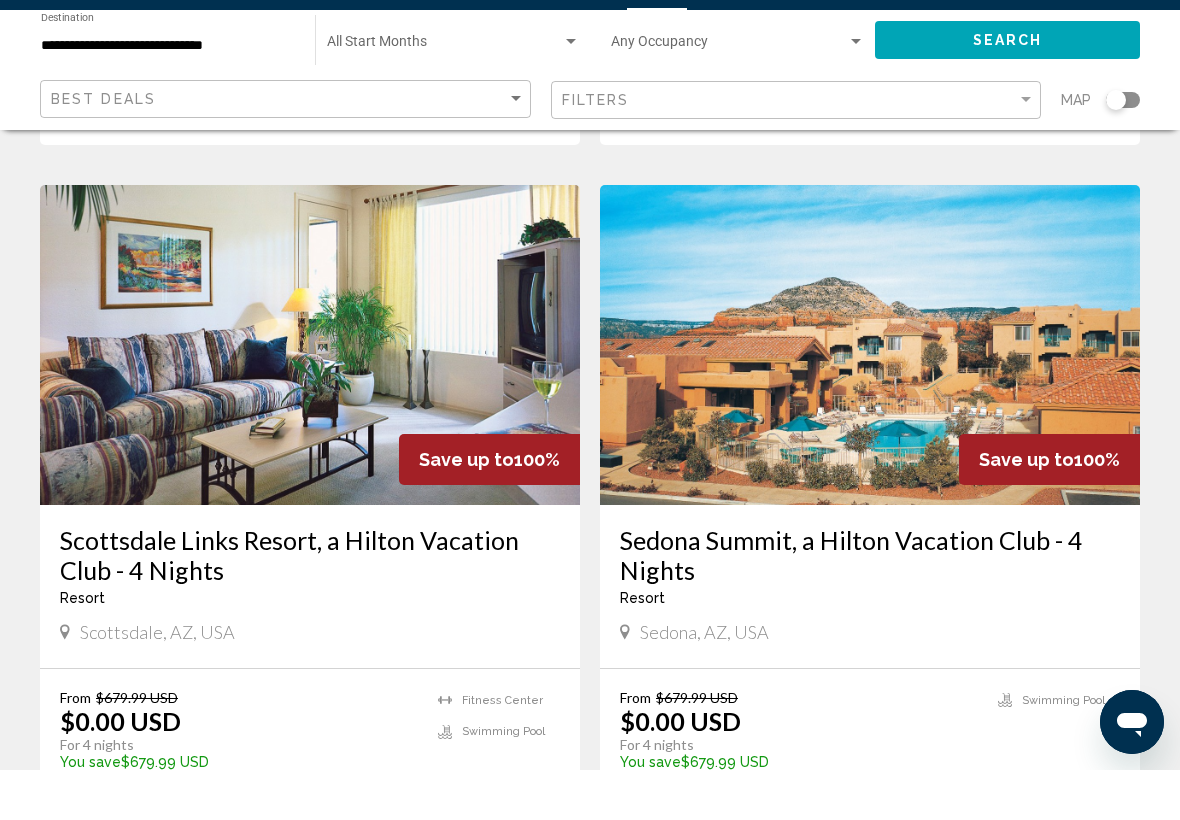 scroll, scrollTop: 746, scrollLeft: 0, axis: vertical 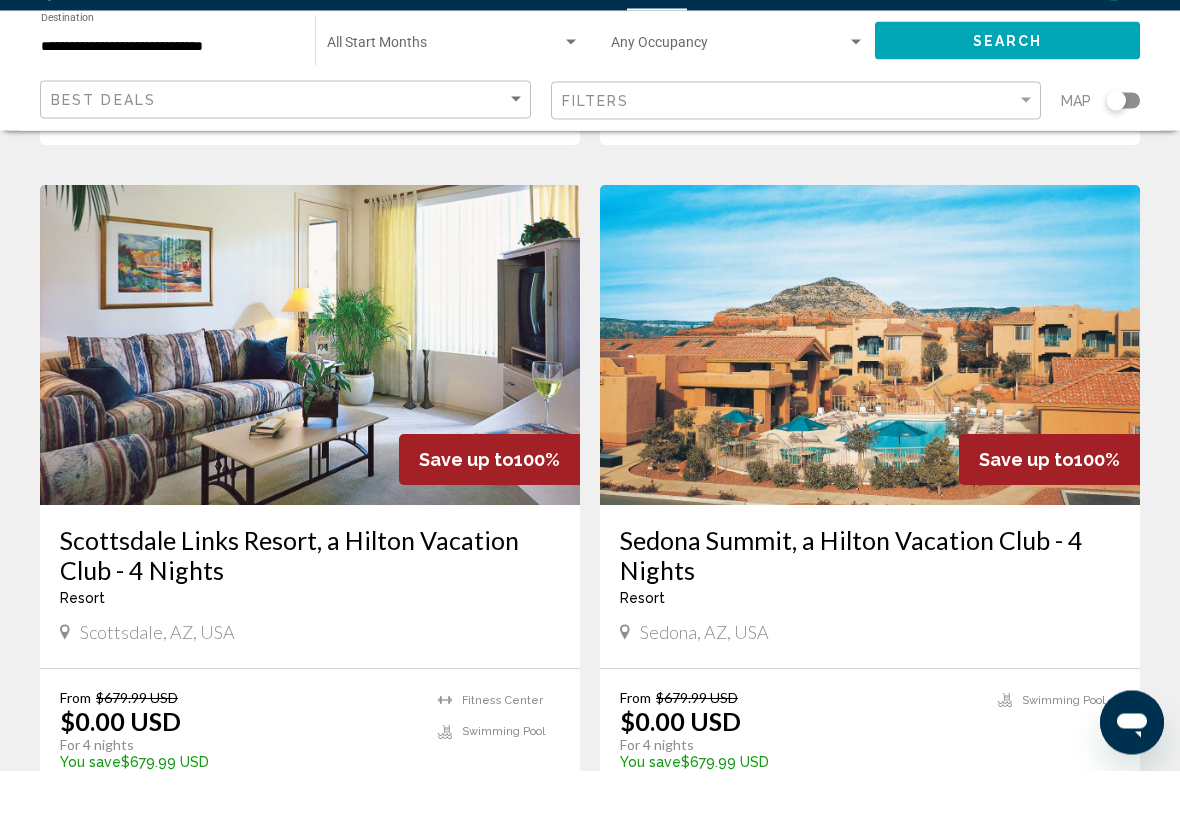 click at bounding box center [870, 395] 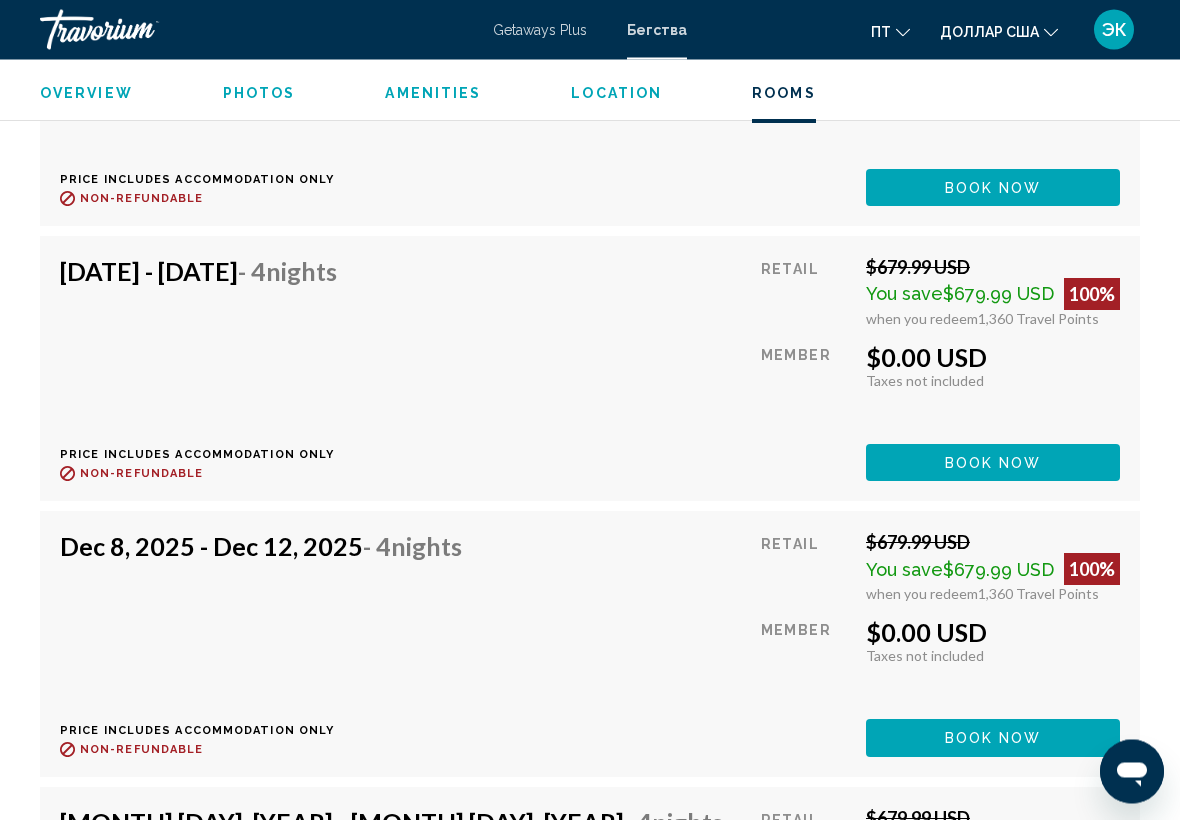 scroll, scrollTop: 4637, scrollLeft: 0, axis: vertical 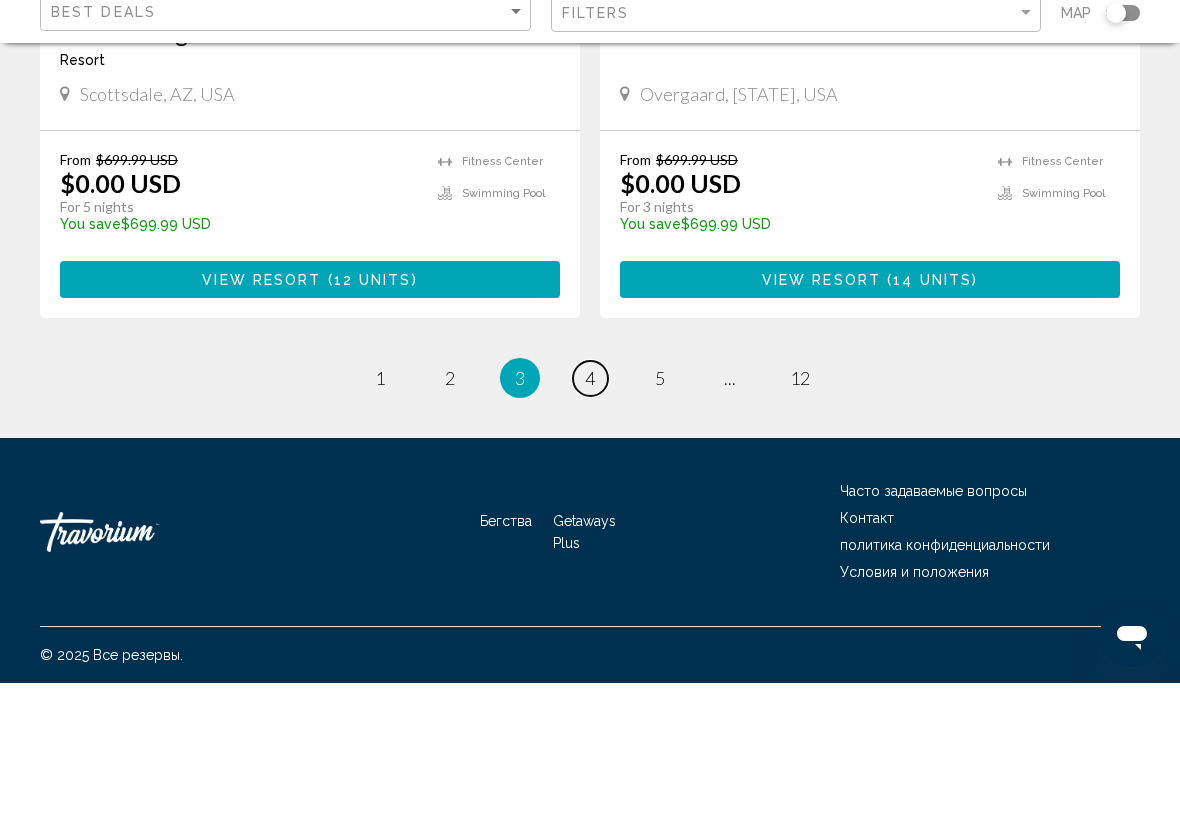 click on "4" at bounding box center (590, 515) 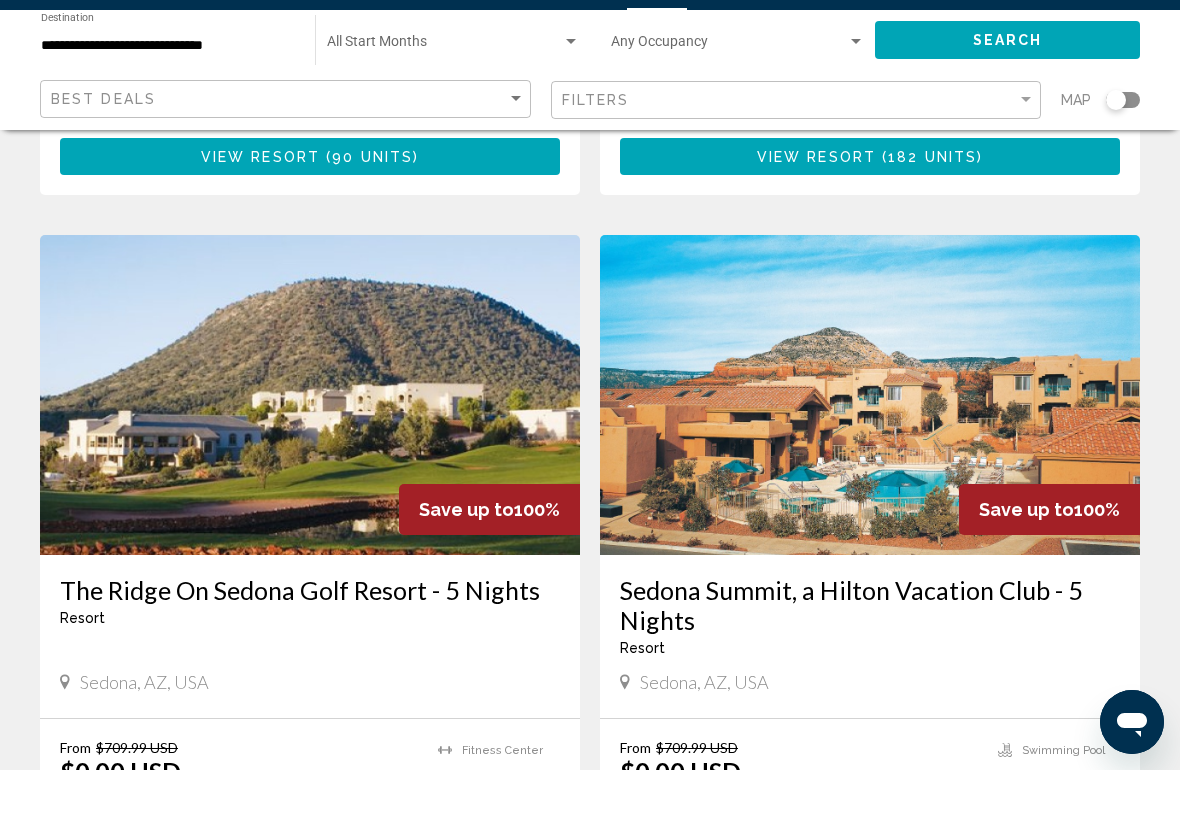 scroll, scrollTop: 671, scrollLeft: 0, axis: vertical 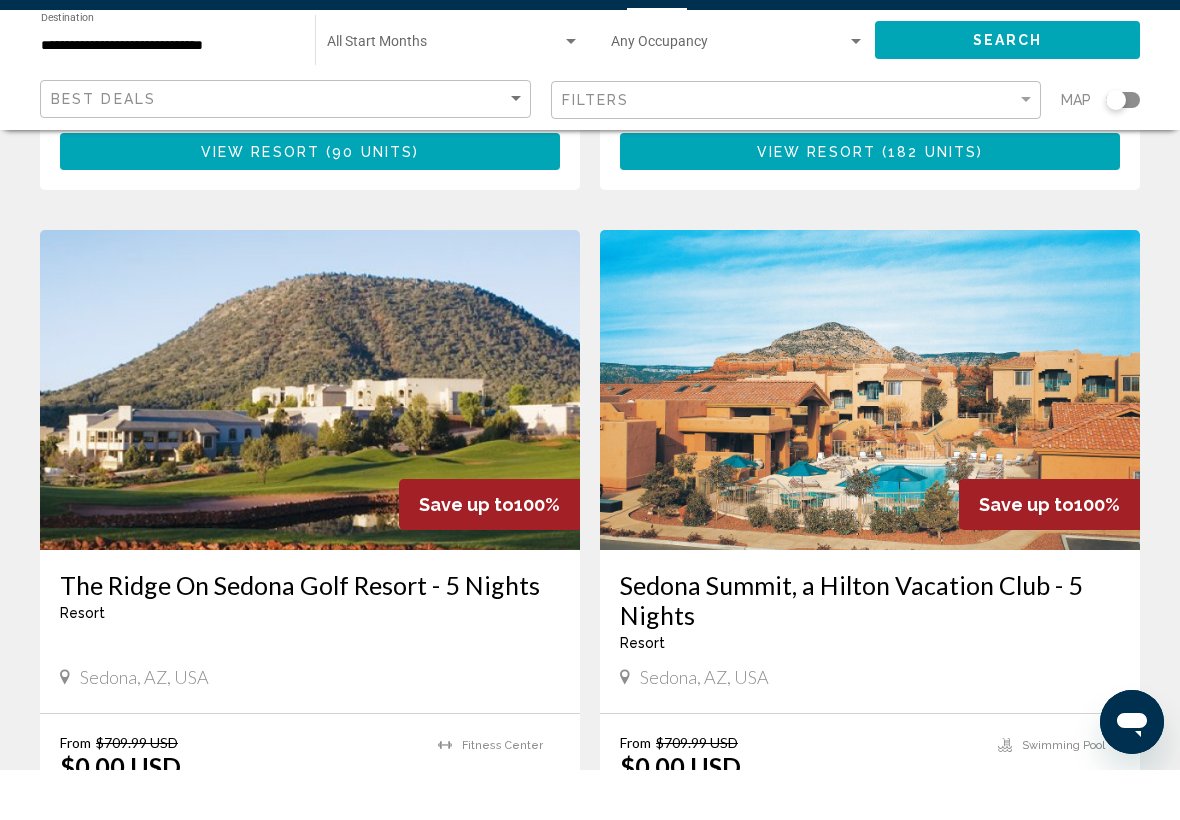 click at bounding box center [310, 440] 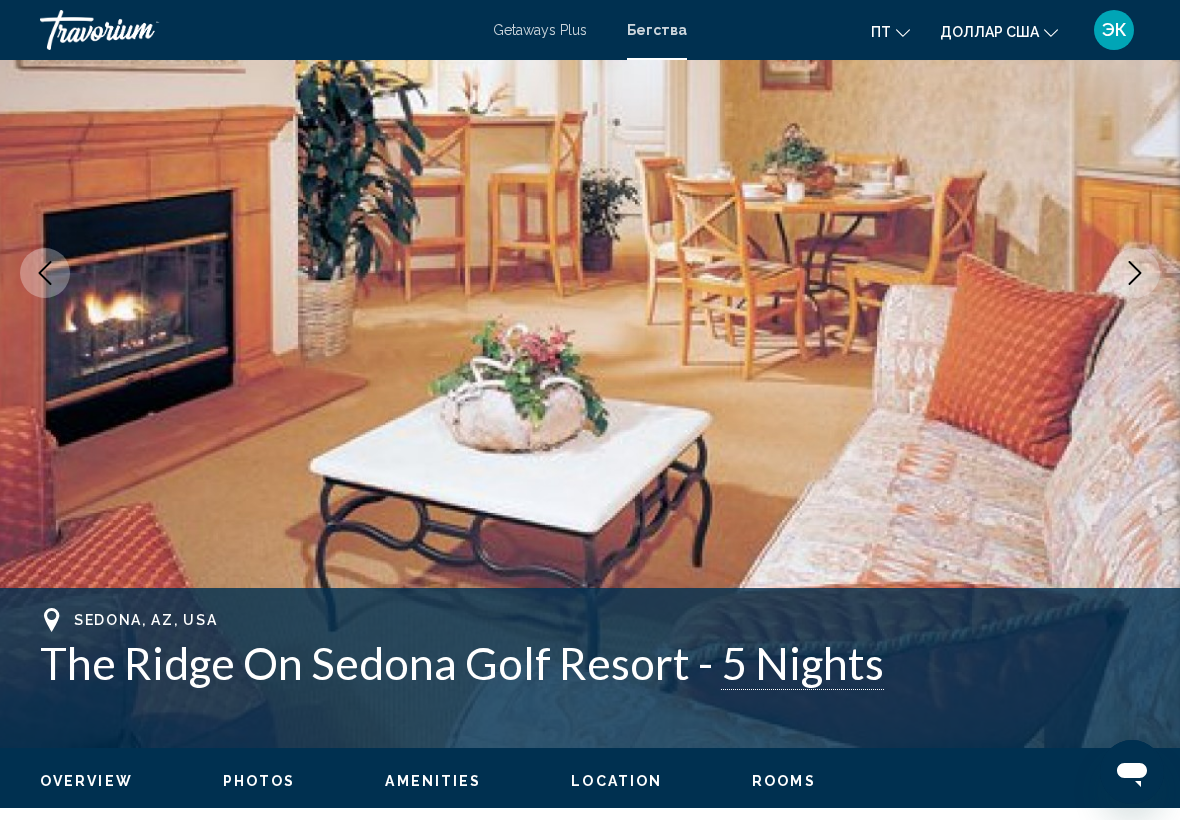 scroll, scrollTop: 0, scrollLeft: 0, axis: both 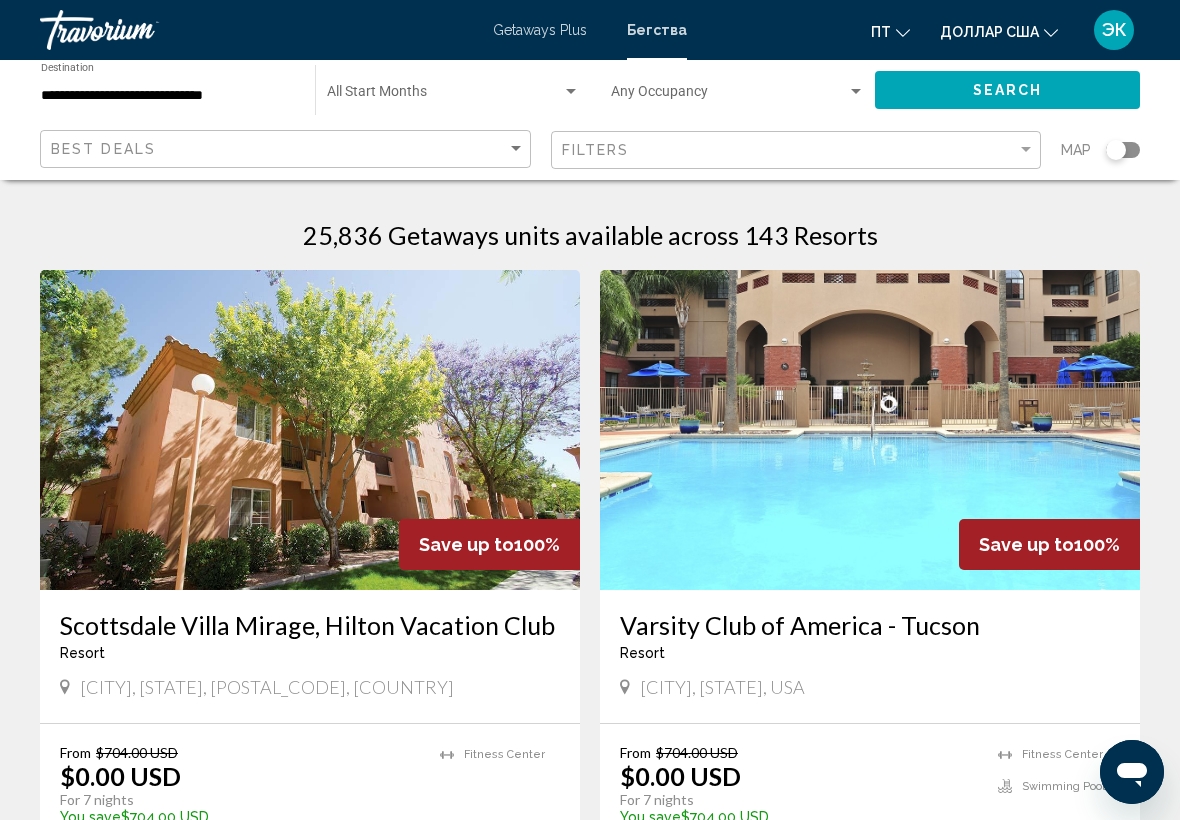 click at bounding box center (444, 96) 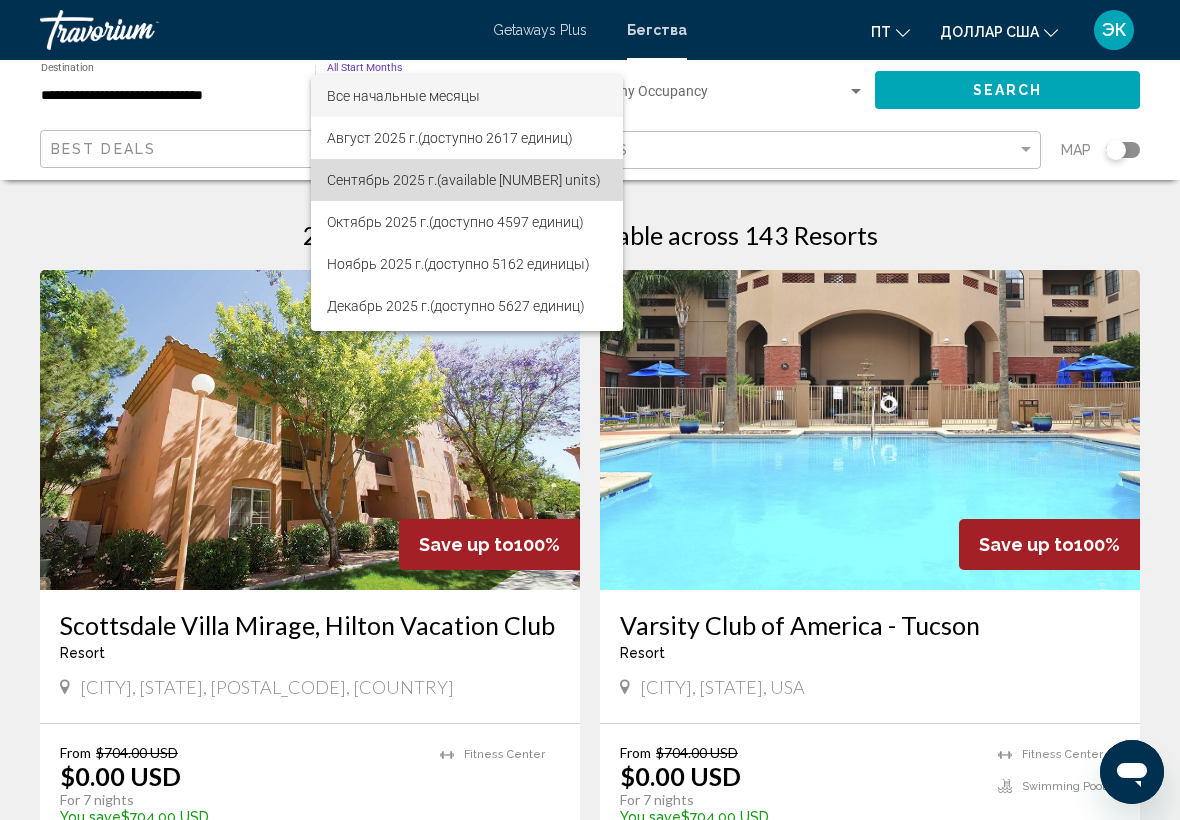 click on "Сентябрь 2025 г." at bounding box center (382, 180) 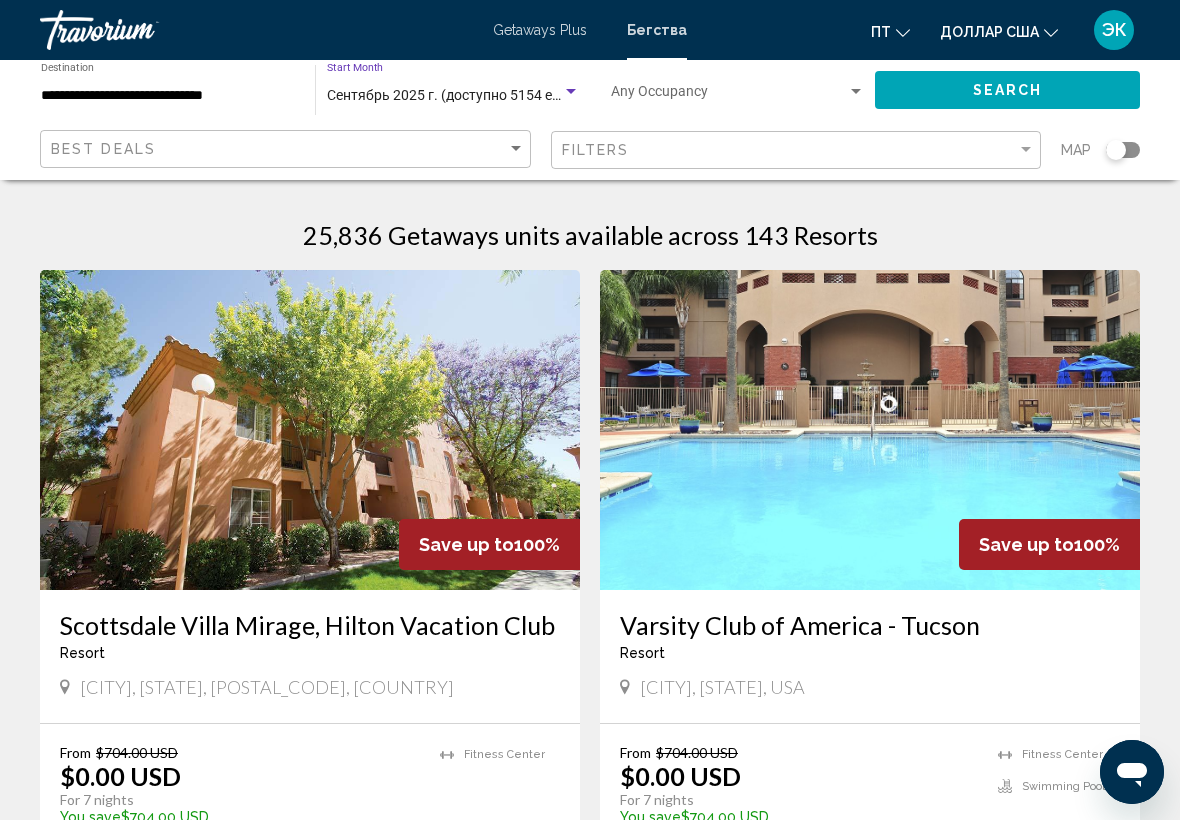 click on "Search" 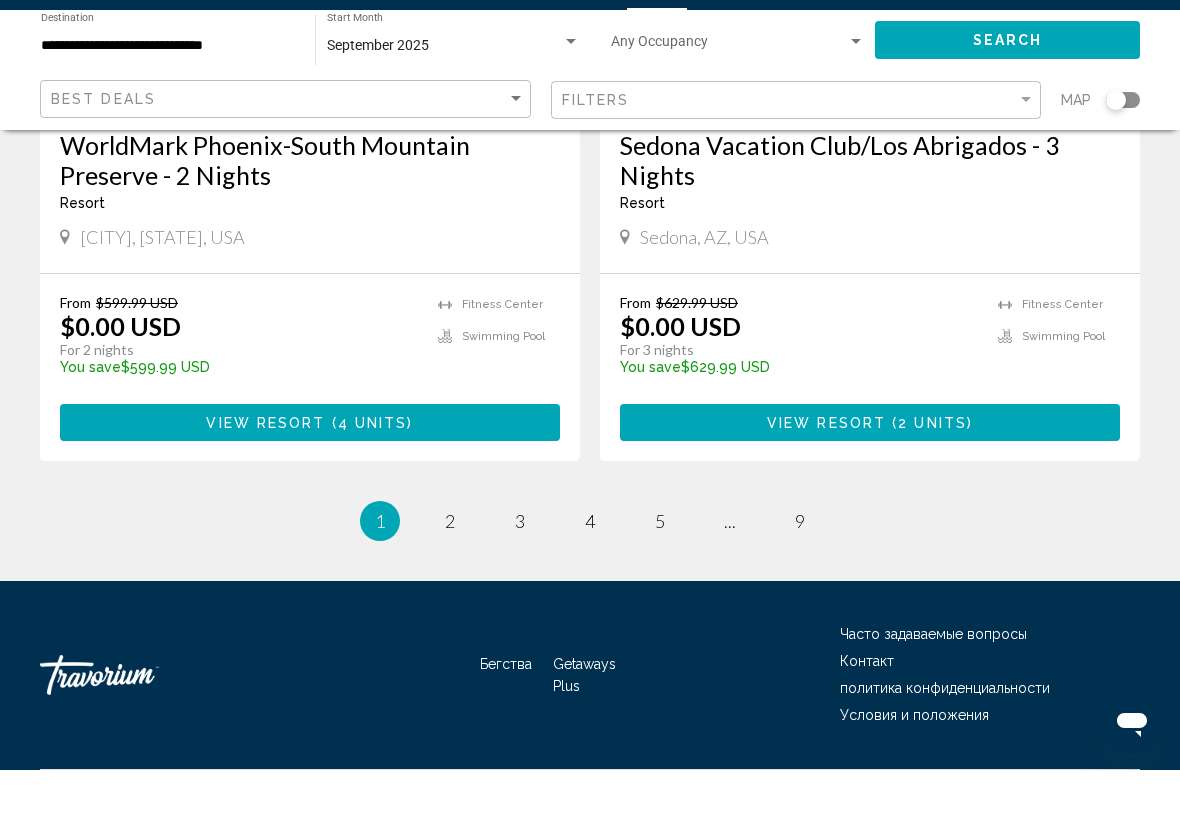 scroll, scrollTop: 3987, scrollLeft: 0, axis: vertical 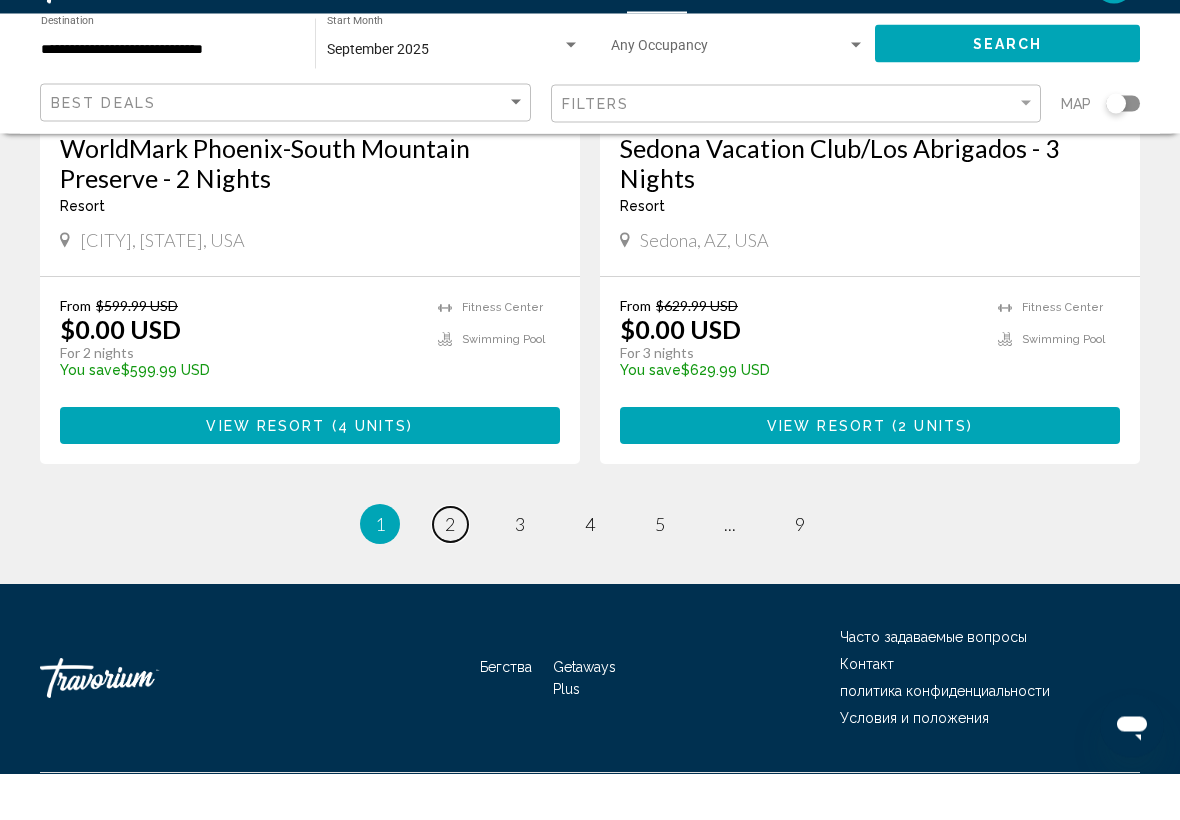 click on "2" at bounding box center (450, 571) 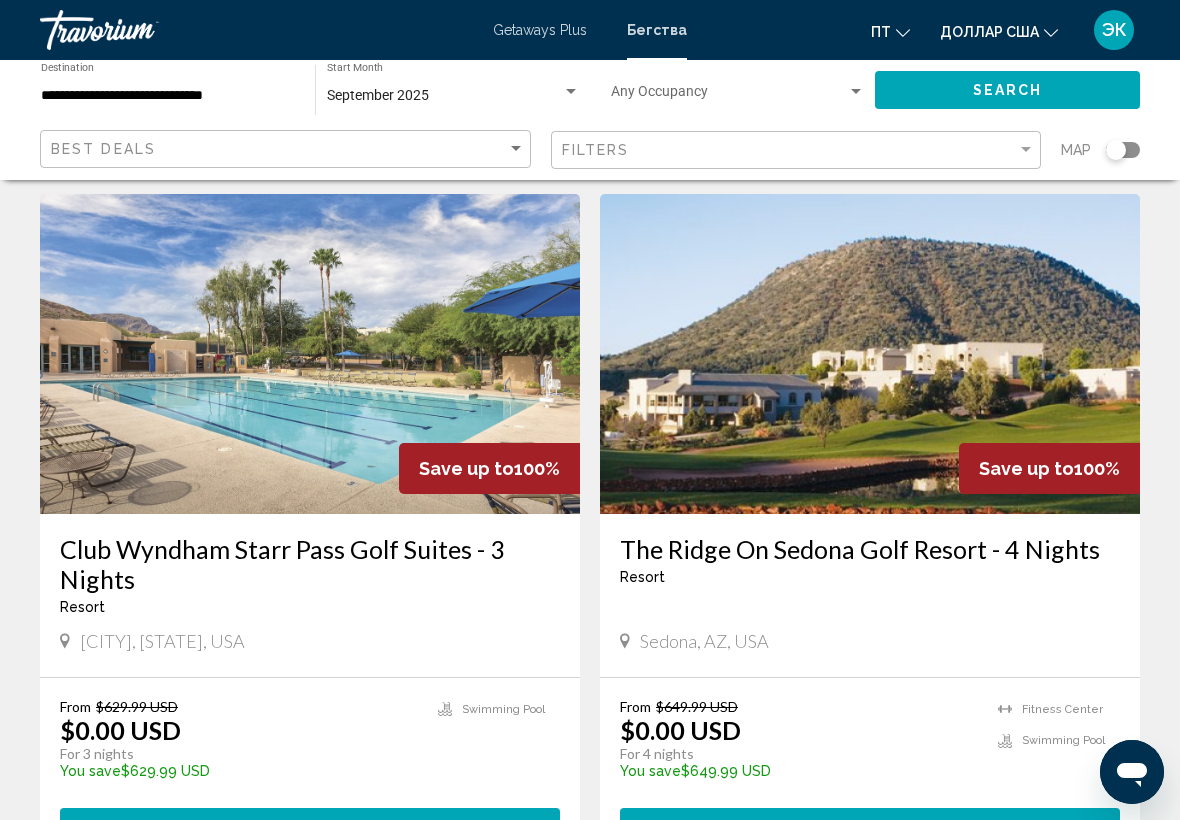 scroll, scrollTop: 784, scrollLeft: 0, axis: vertical 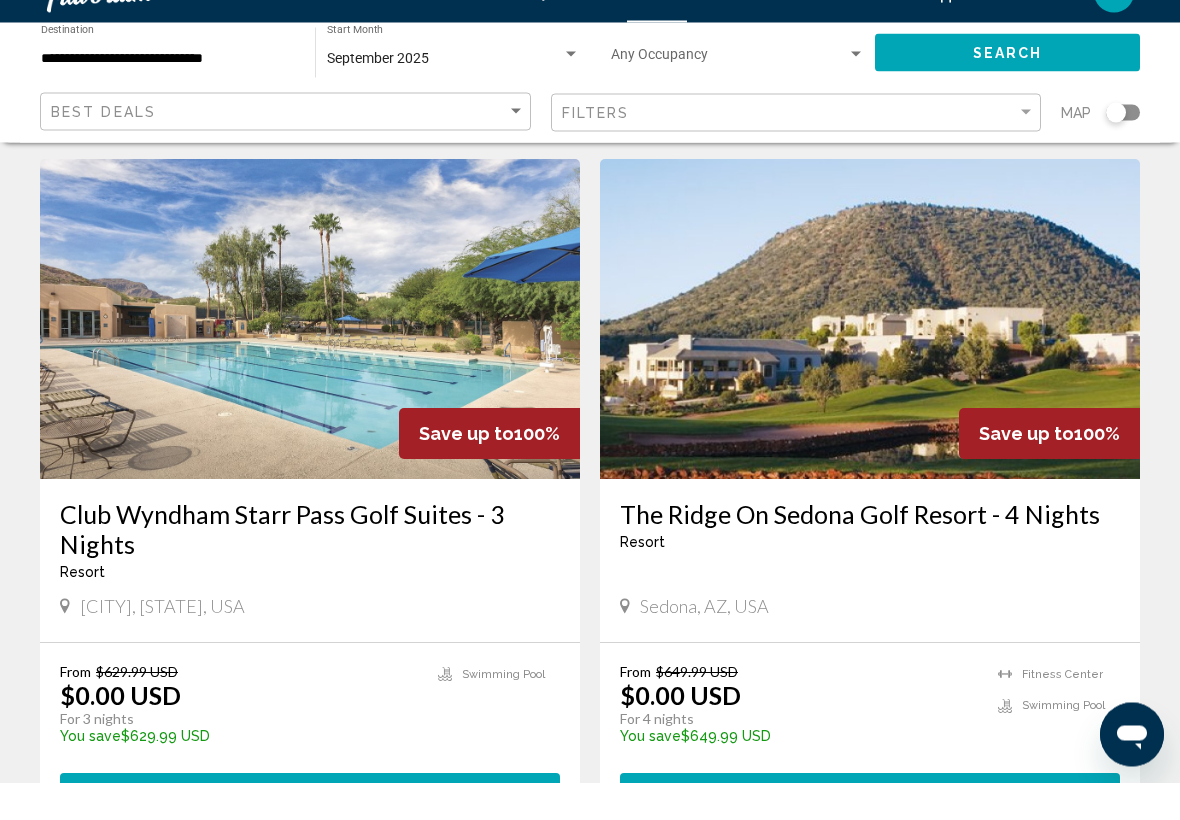 click at bounding box center (870, 357) 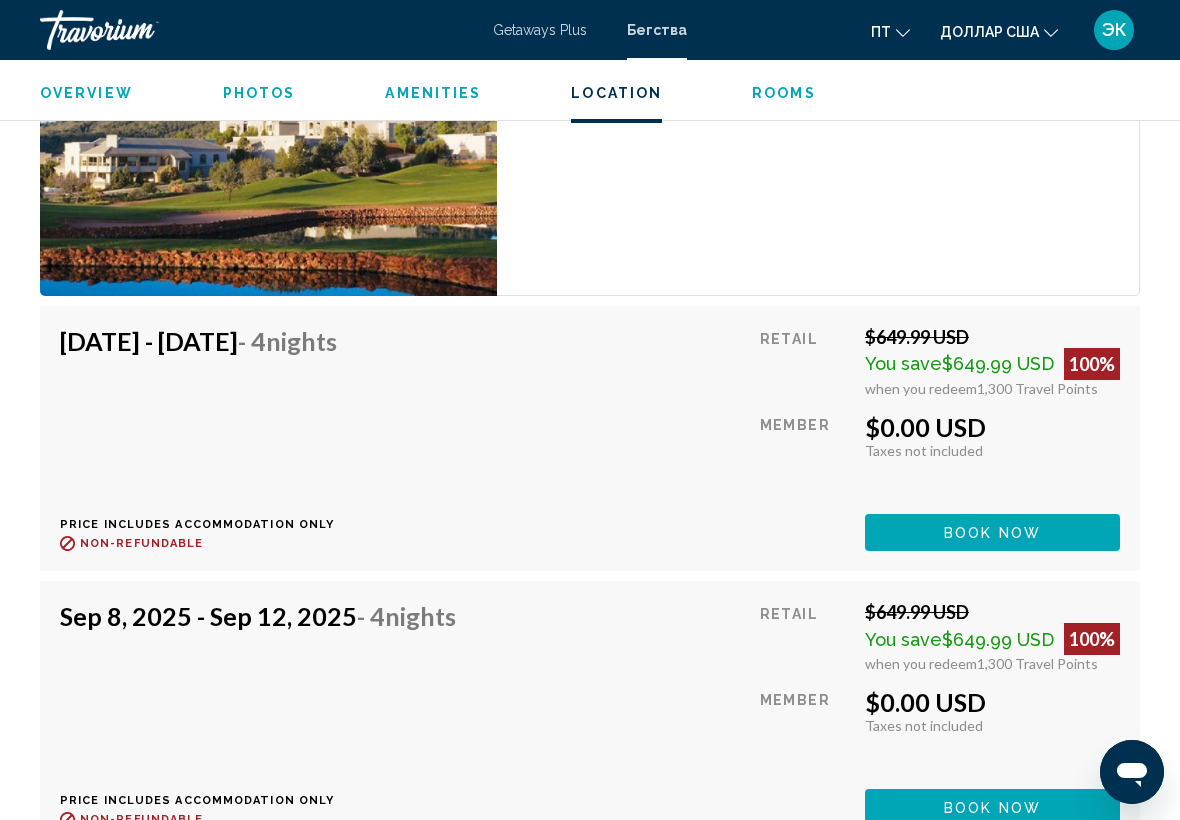 scroll, scrollTop: 3940, scrollLeft: 0, axis: vertical 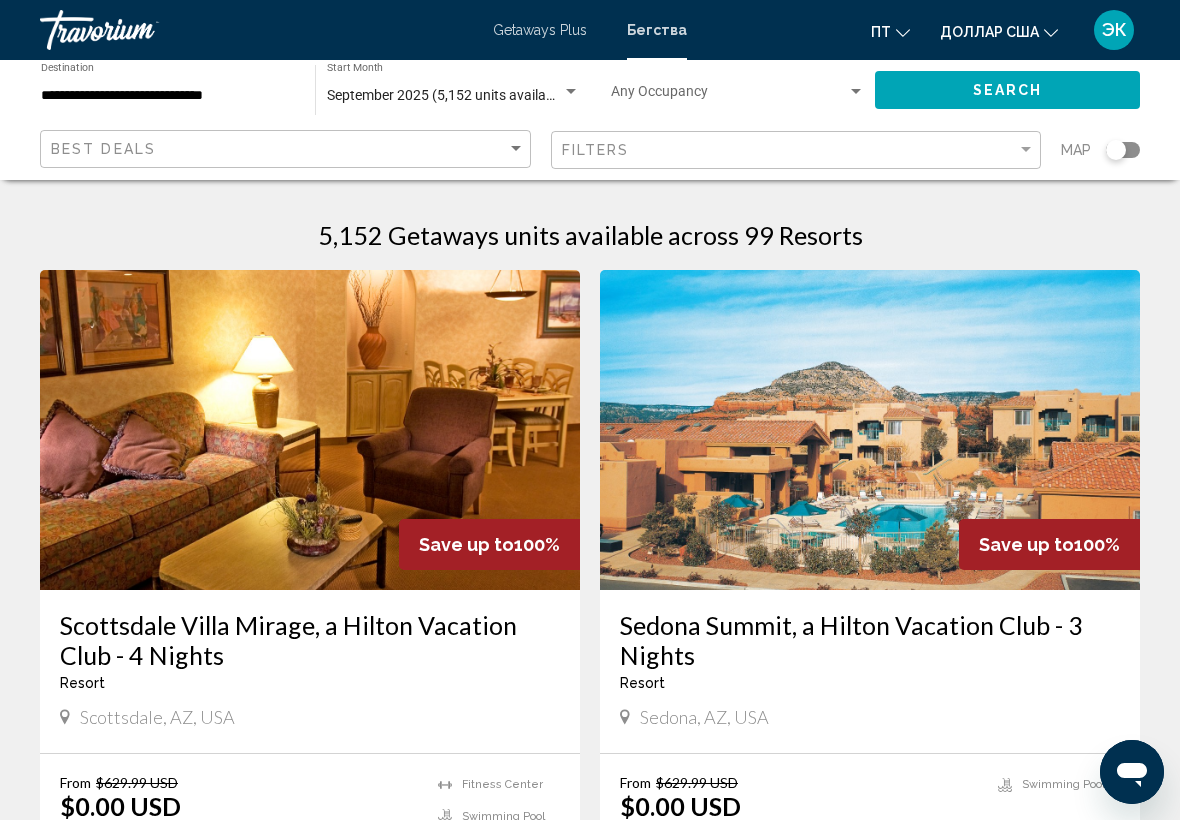 click at bounding box center (571, 92) 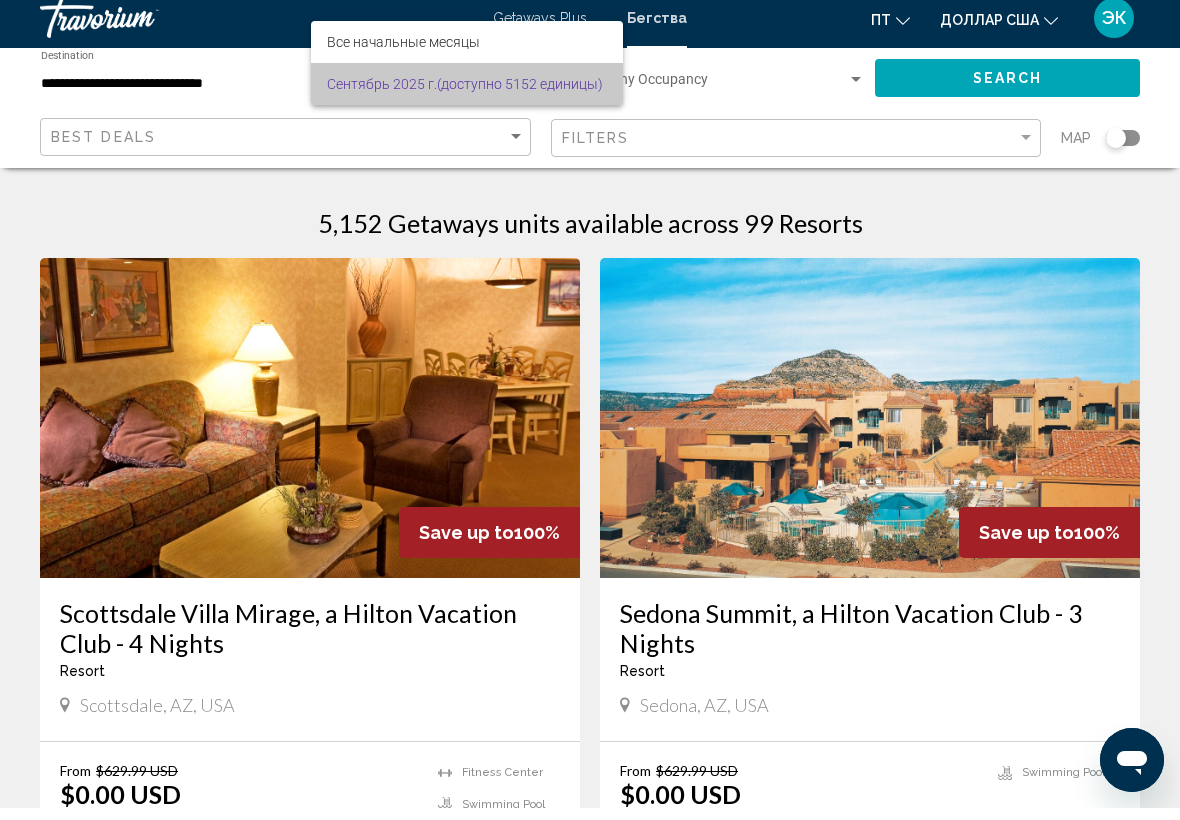 click on "(доступно 5152 единицы)" at bounding box center [520, 96] 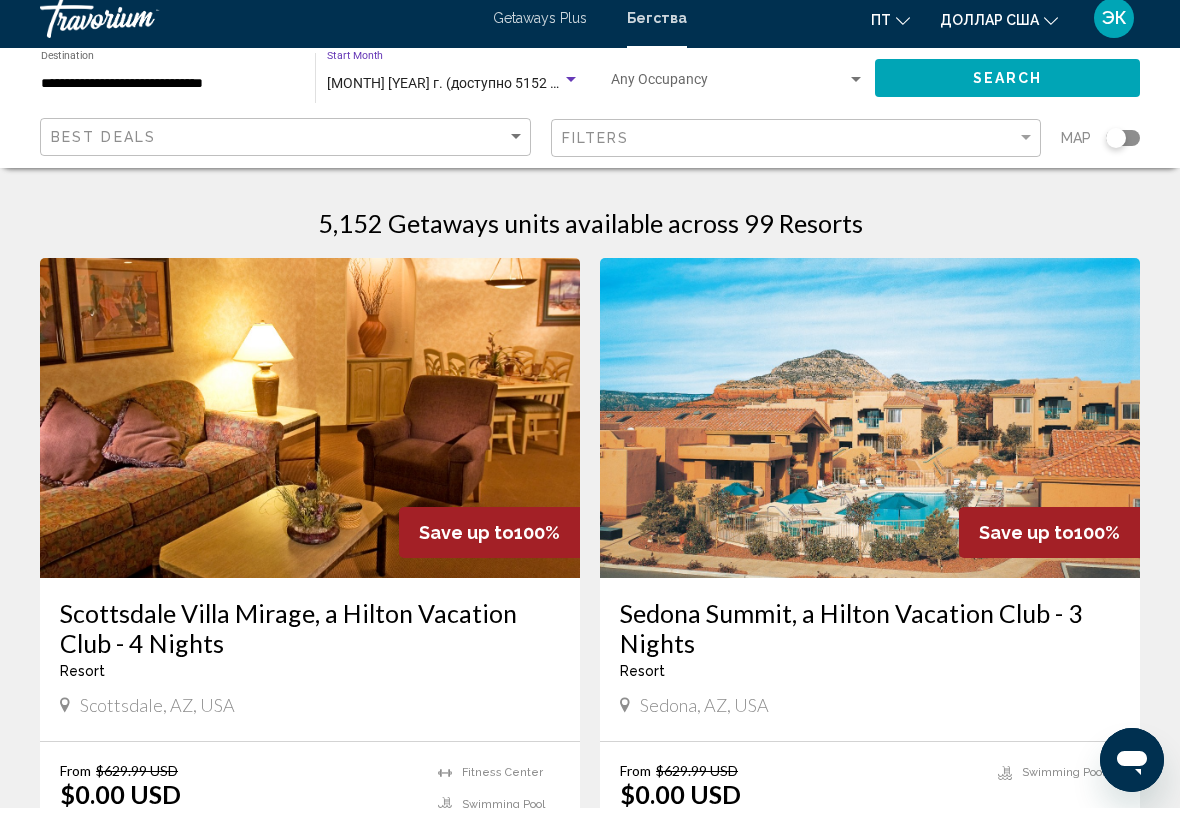 click on "[MONTH] [YEAR] г. (доступно 5152 единицы)" at bounding box center [453, 96] 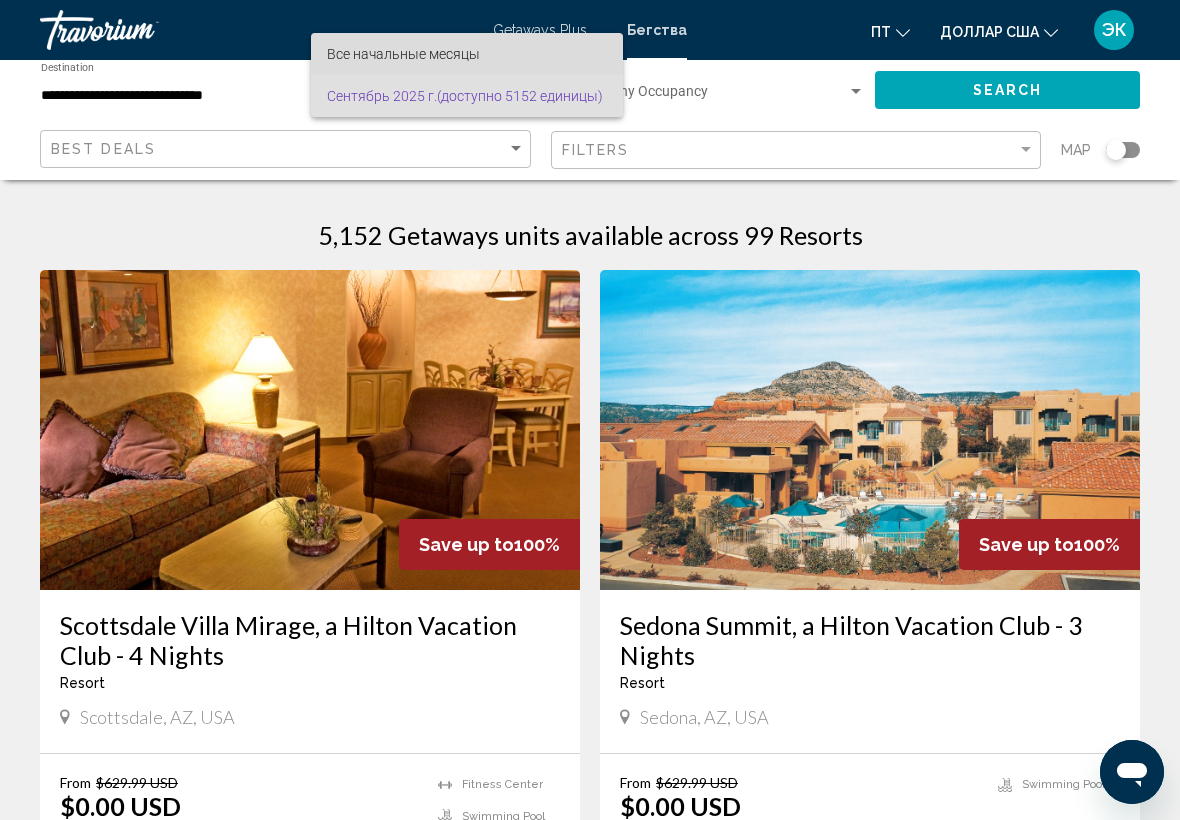 click on "Все начальные месяцы" at bounding box center [403, 54] 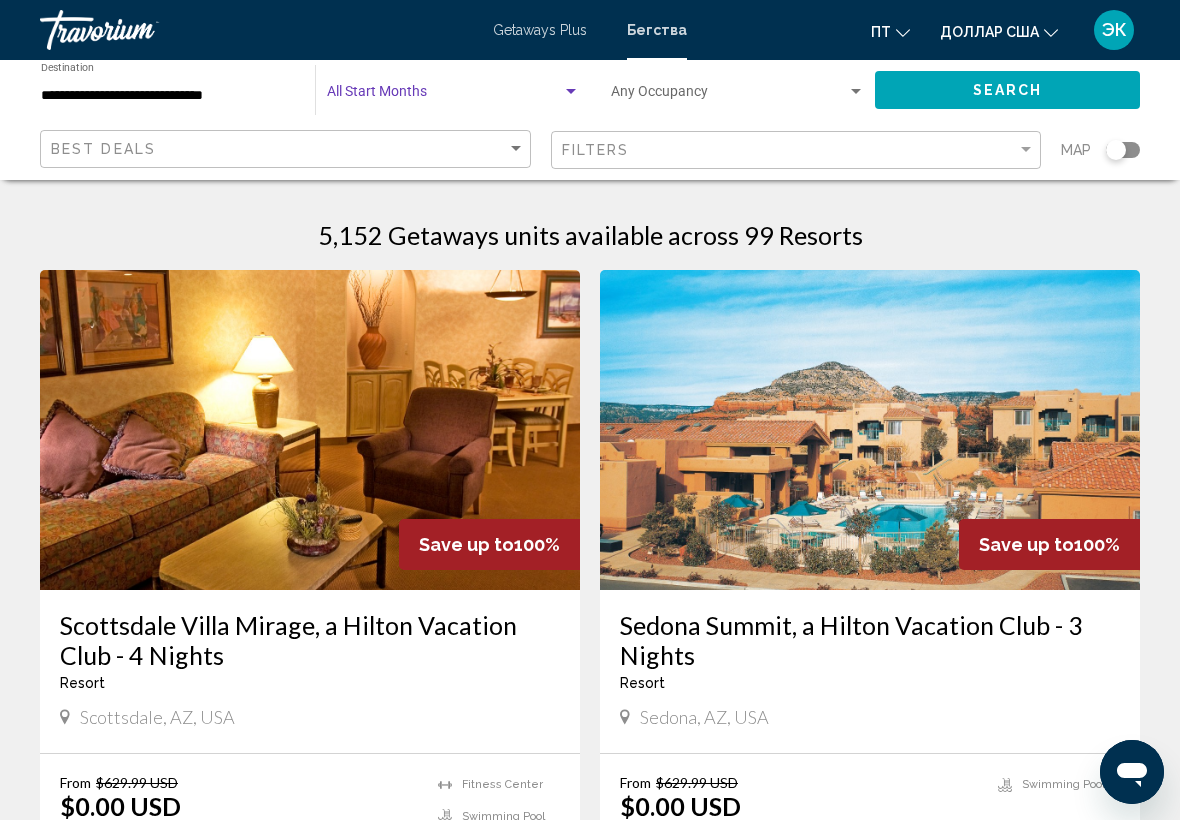 click at bounding box center [571, 91] 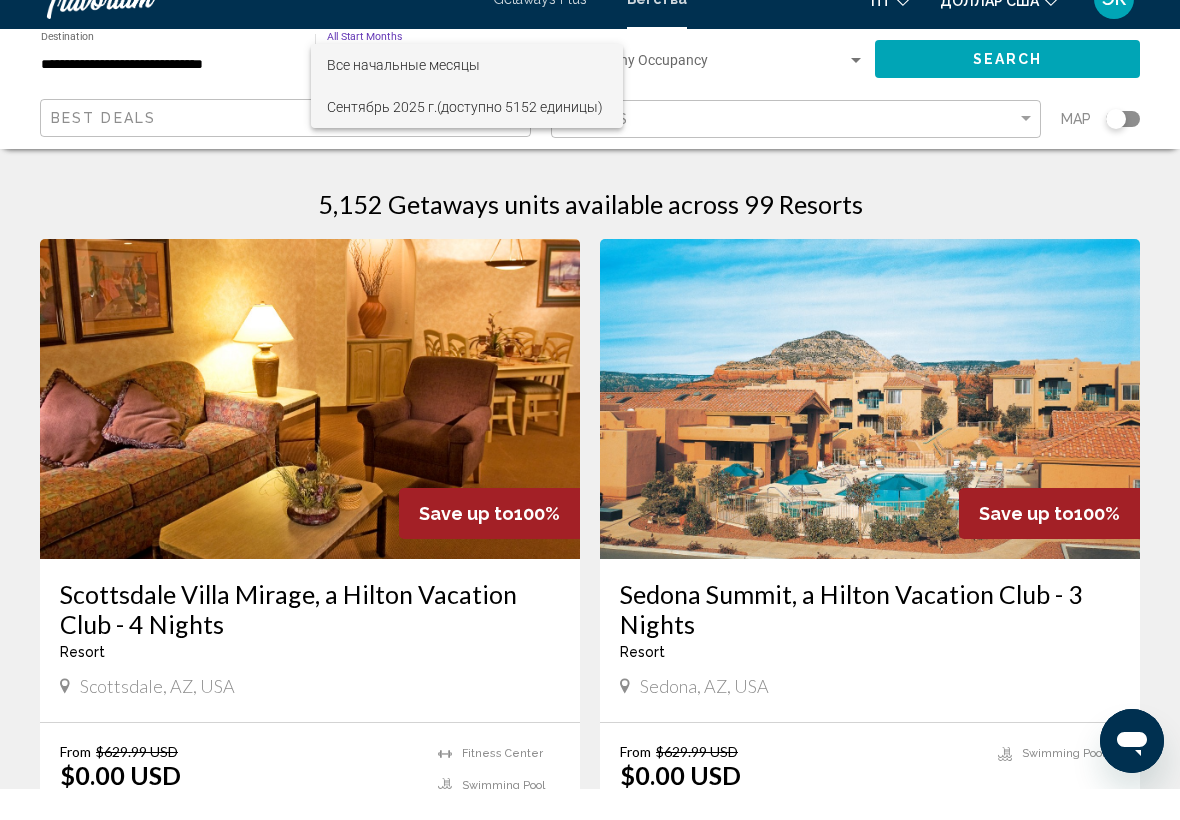 click on "(доступно 5152 единицы)" at bounding box center [520, 138] 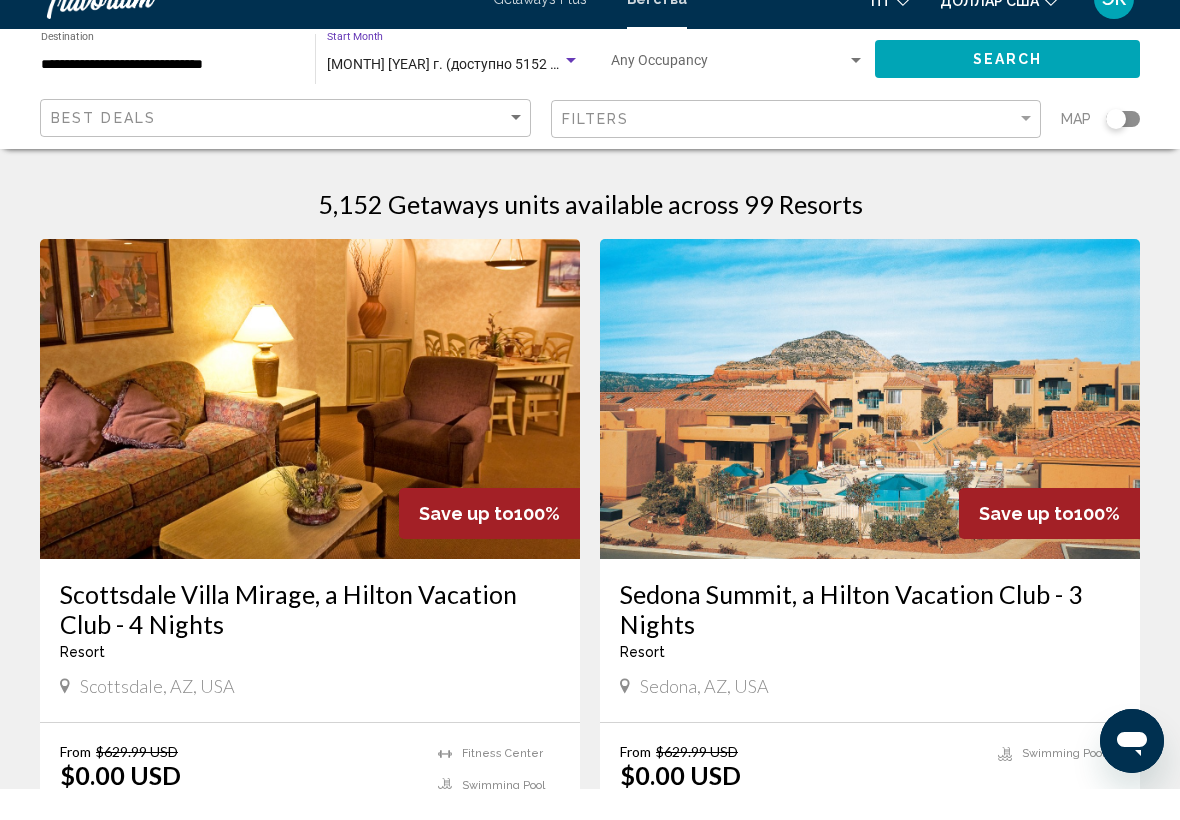 click on "[MONTH] [YEAR] г. (доступно 5152 единицы)" at bounding box center (470, 95) 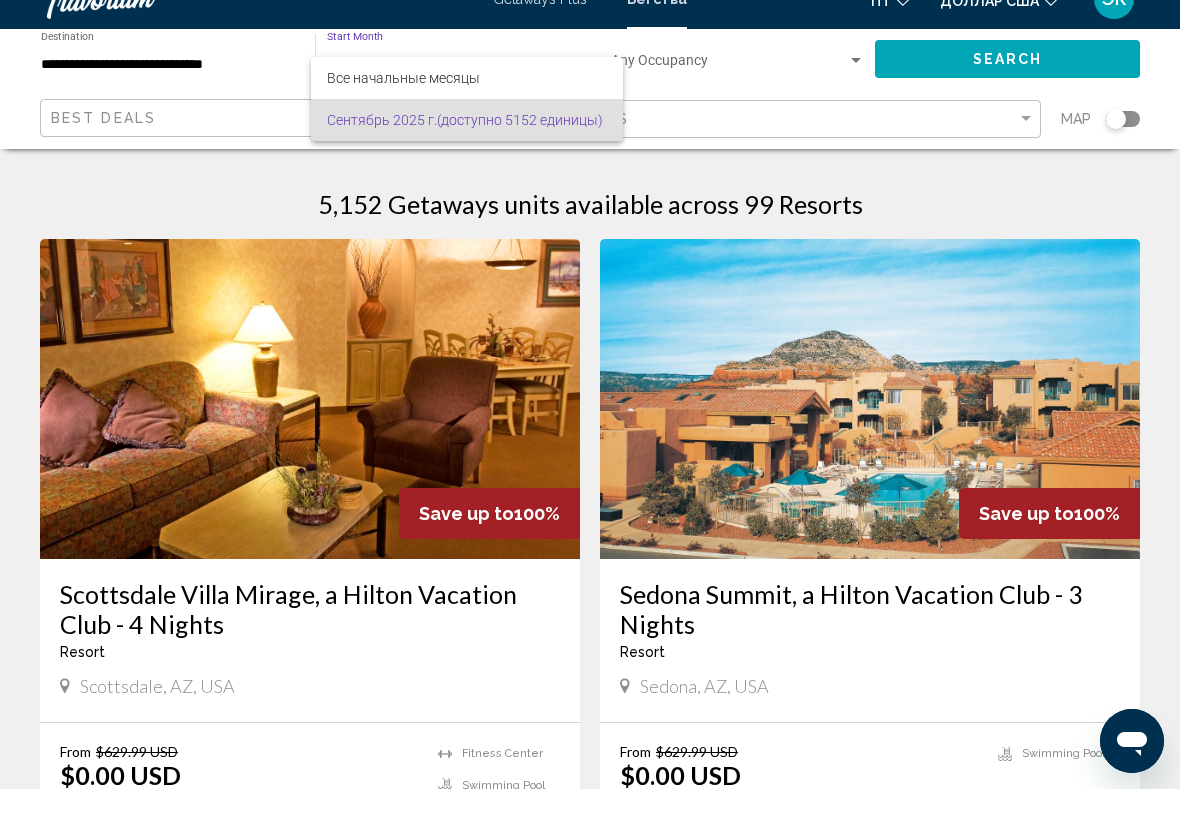 click at bounding box center [590, 410] 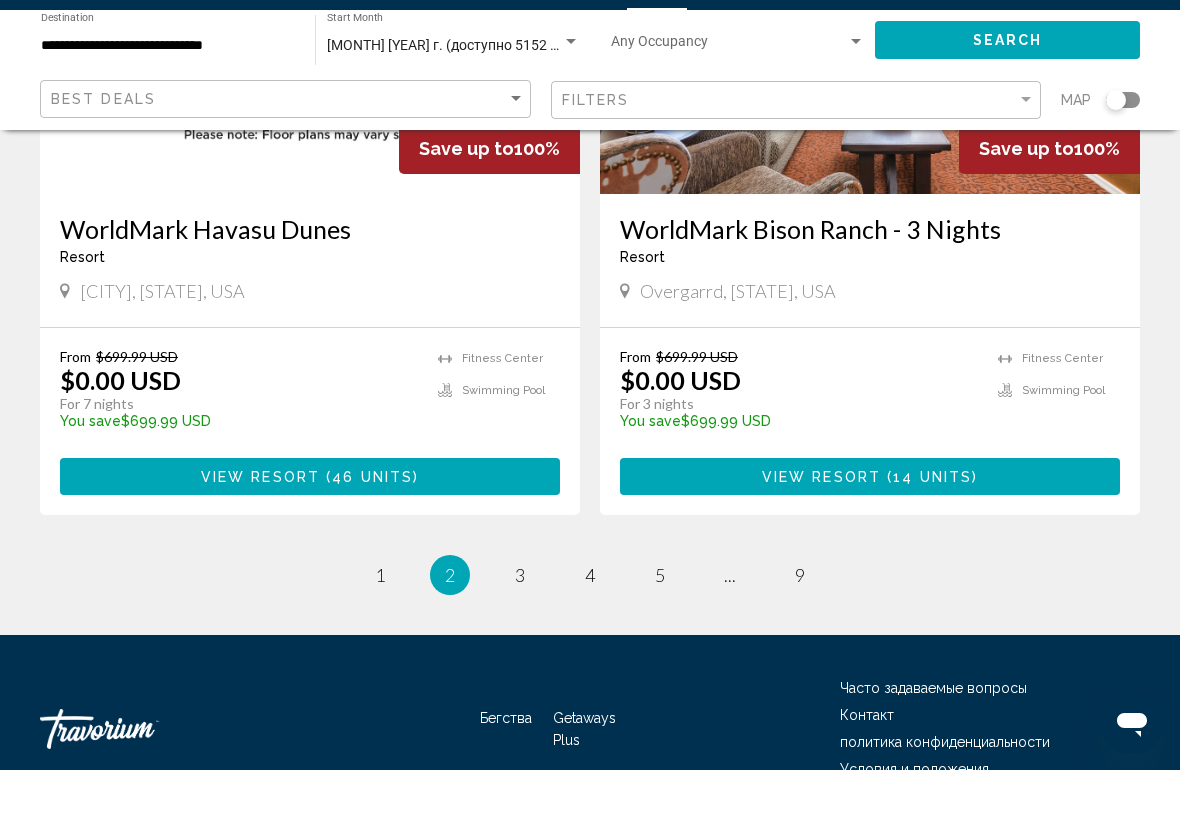 scroll, scrollTop: 4014, scrollLeft: 0, axis: vertical 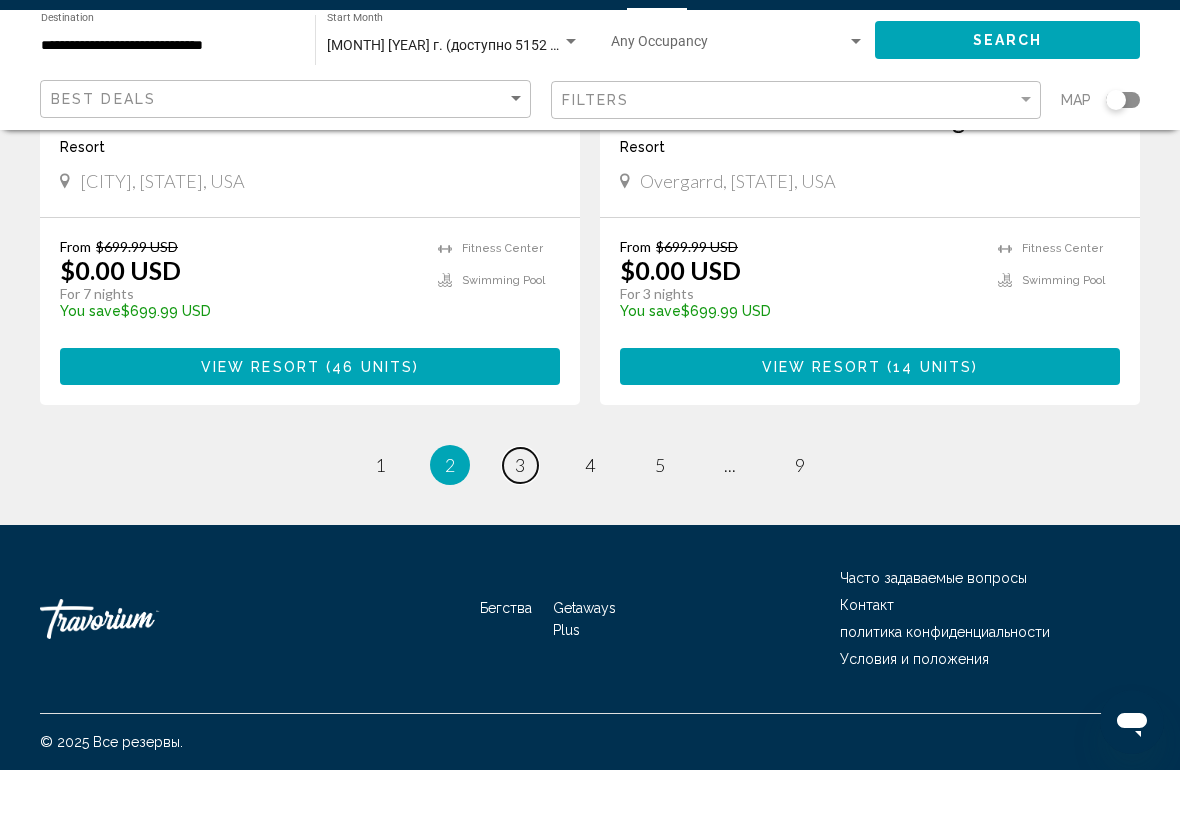 click on "3" at bounding box center [520, 515] 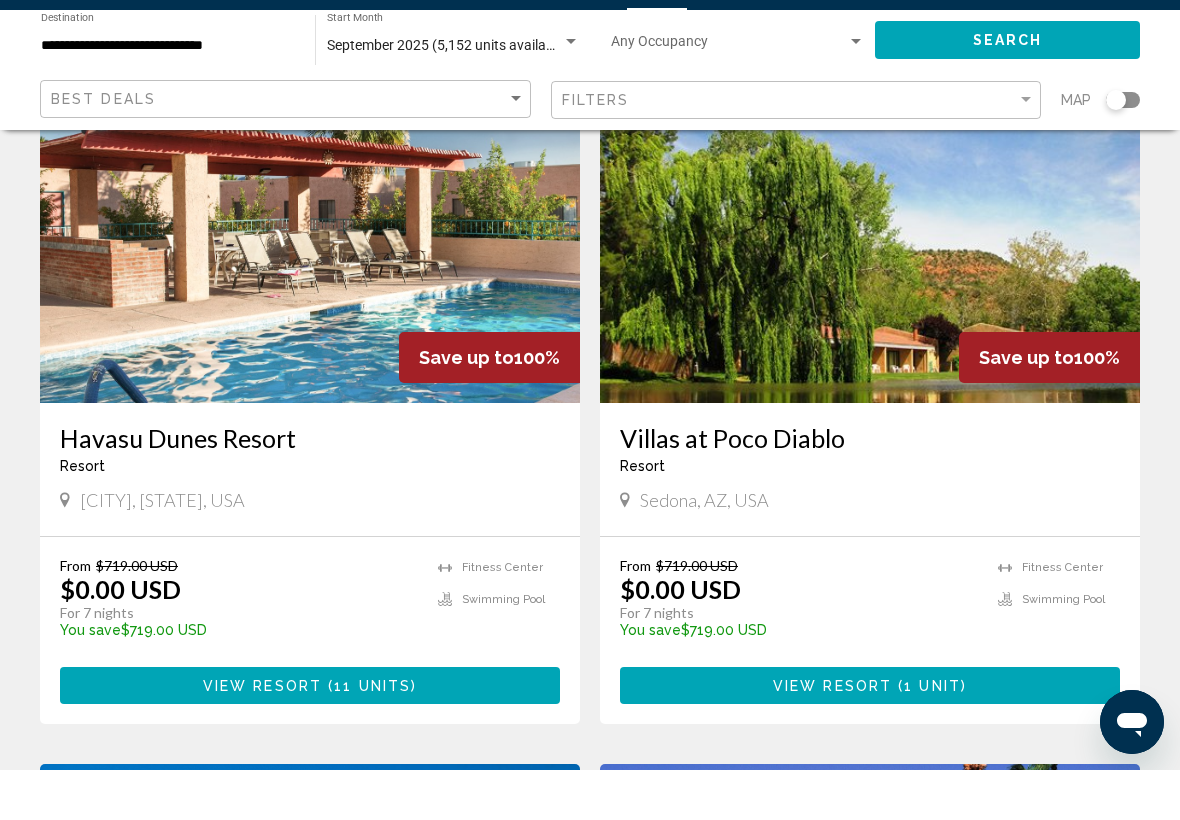 scroll, scrollTop: 1530, scrollLeft: 0, axis: vertical 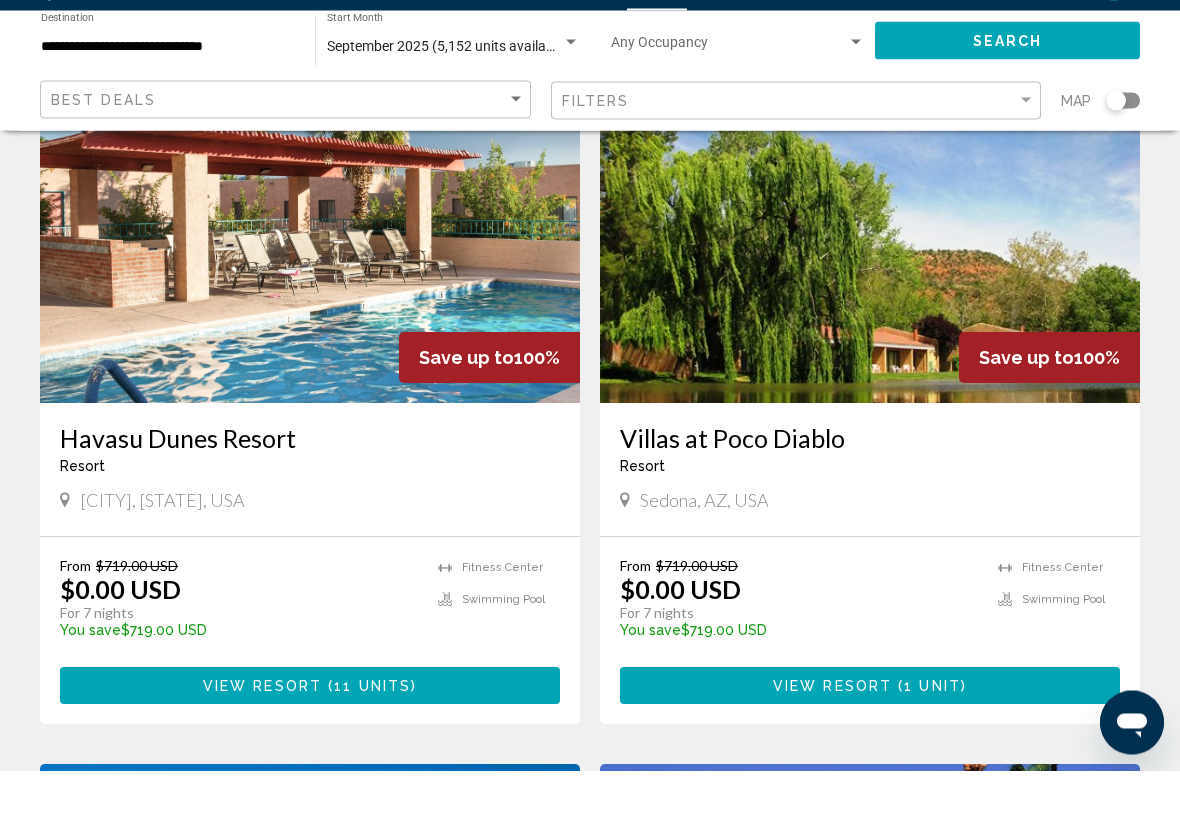 click on "View Resort" at bounding box center [832, 736] 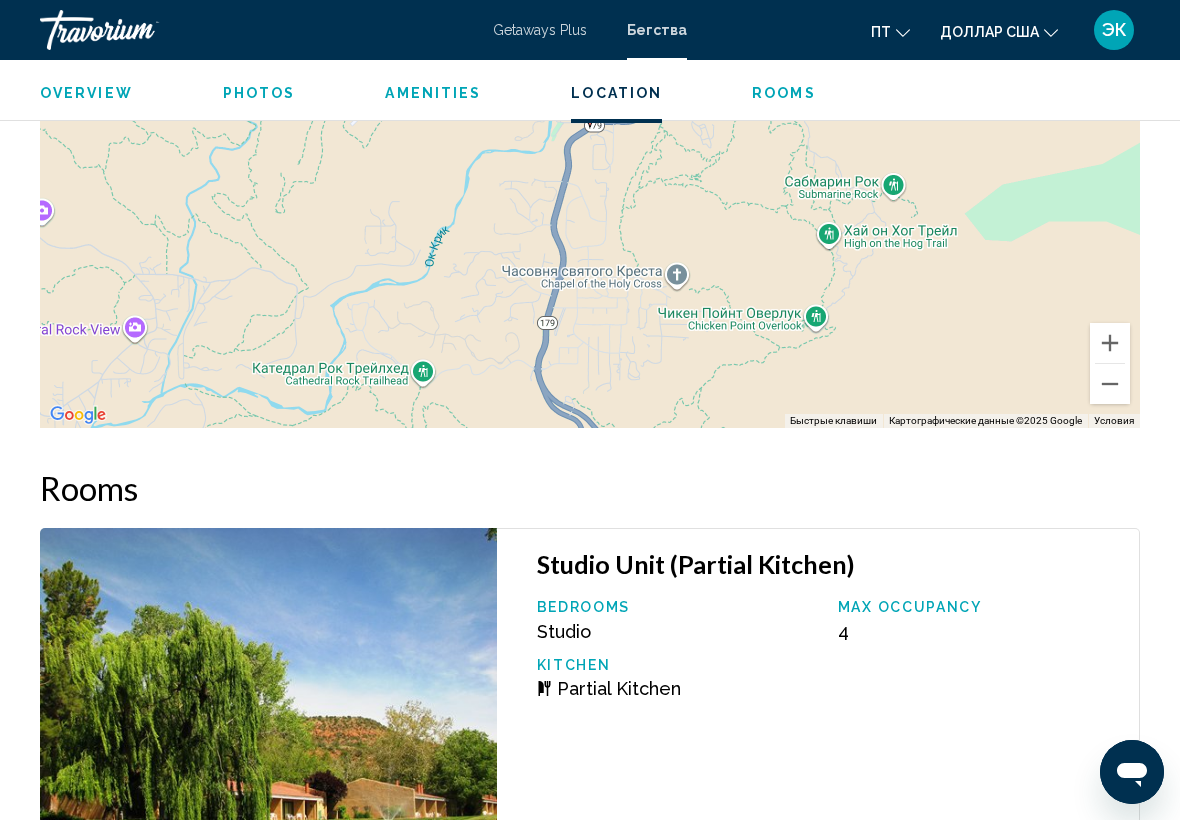 scroll, scrollTop: 3694, scrollLeft: 0, axis: vertical 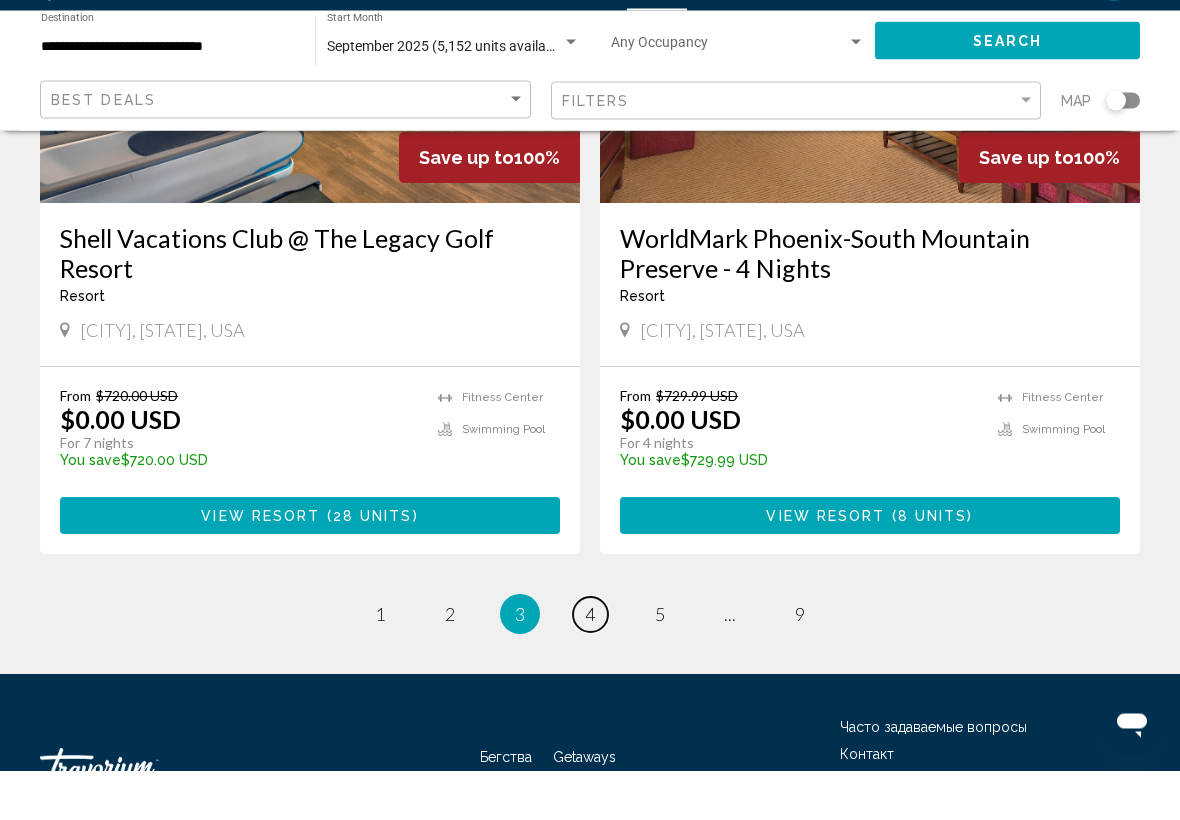 click on "page  4" at bounding box center [590, 664] 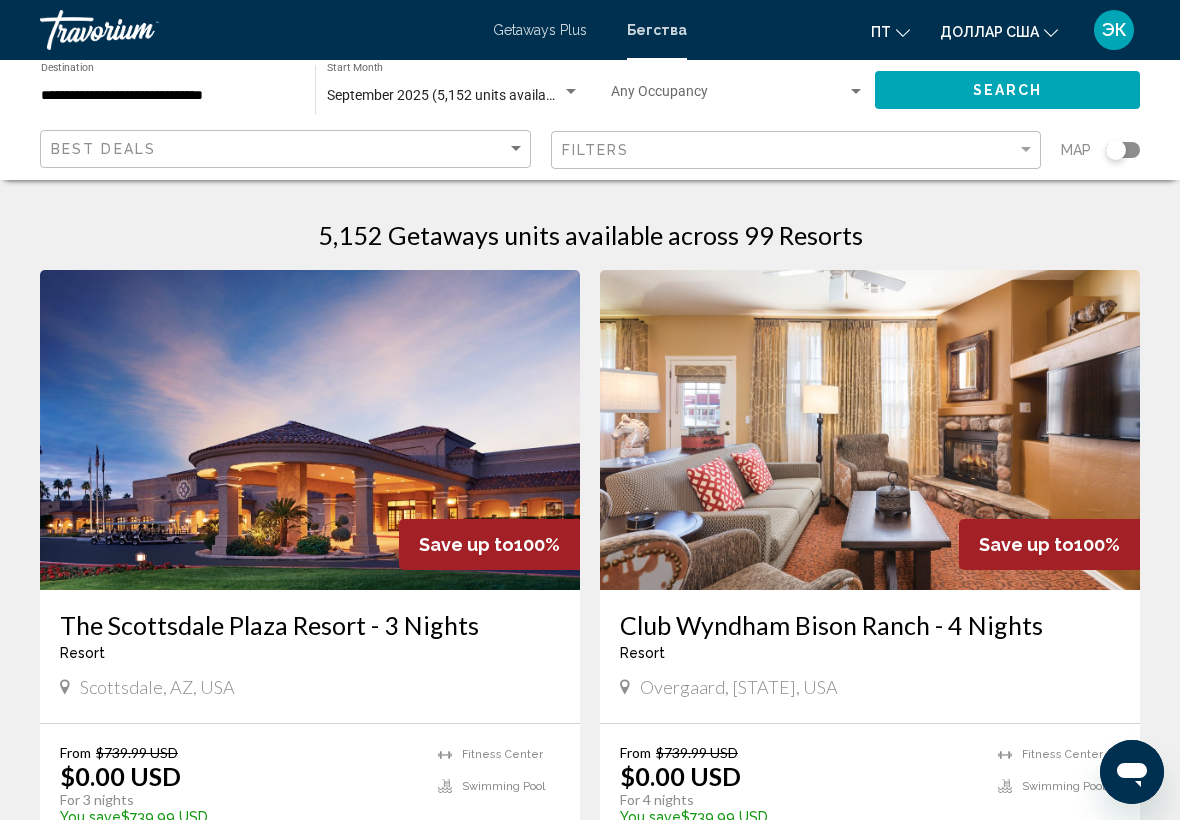 click at bounding box center [571, 91] 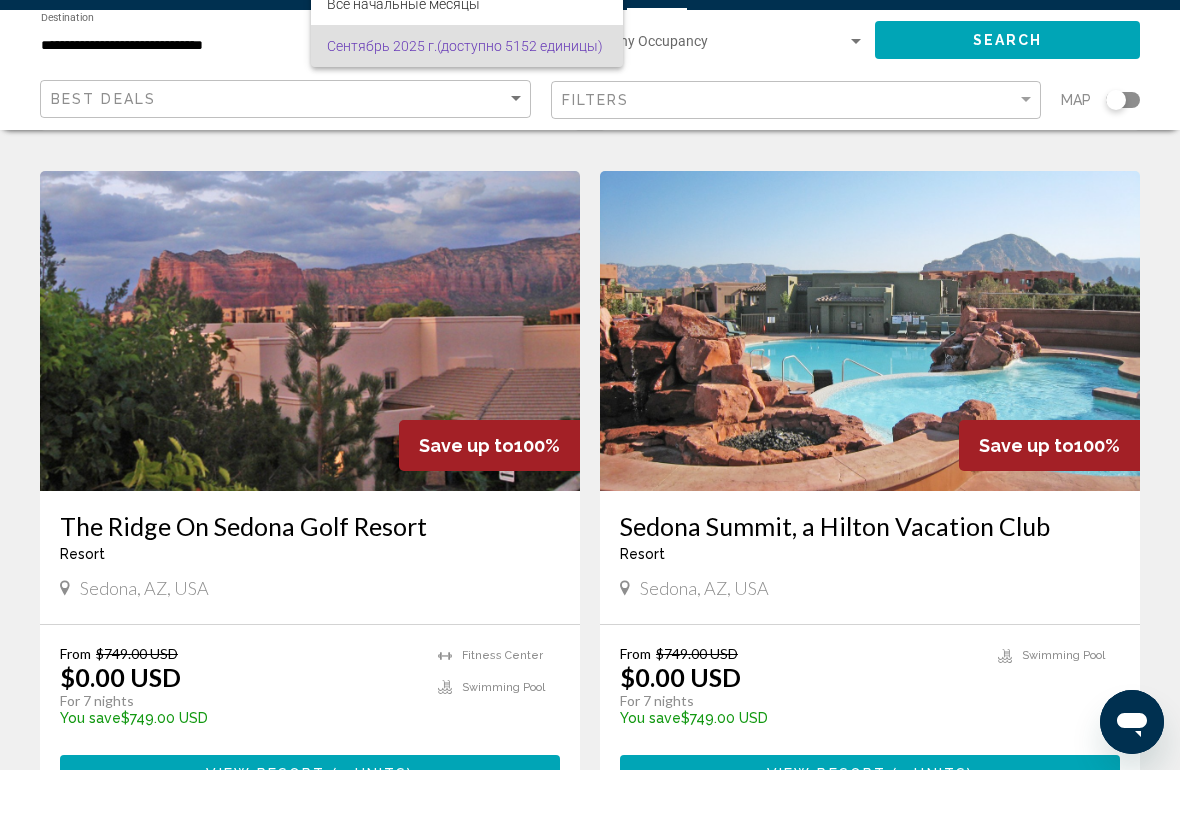 scroll, scrollTop: 3487, scrollLeft: 0, axis: vertical 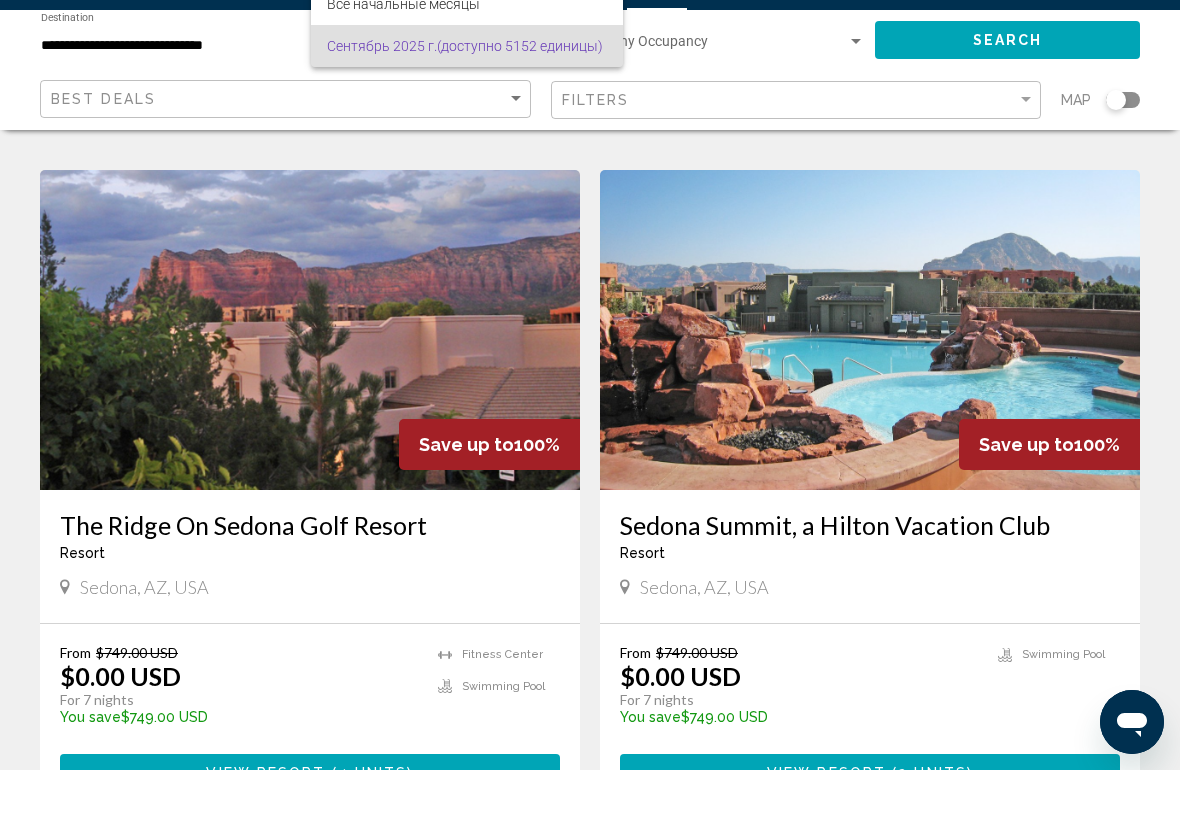 click at bounding box center [590, 410] 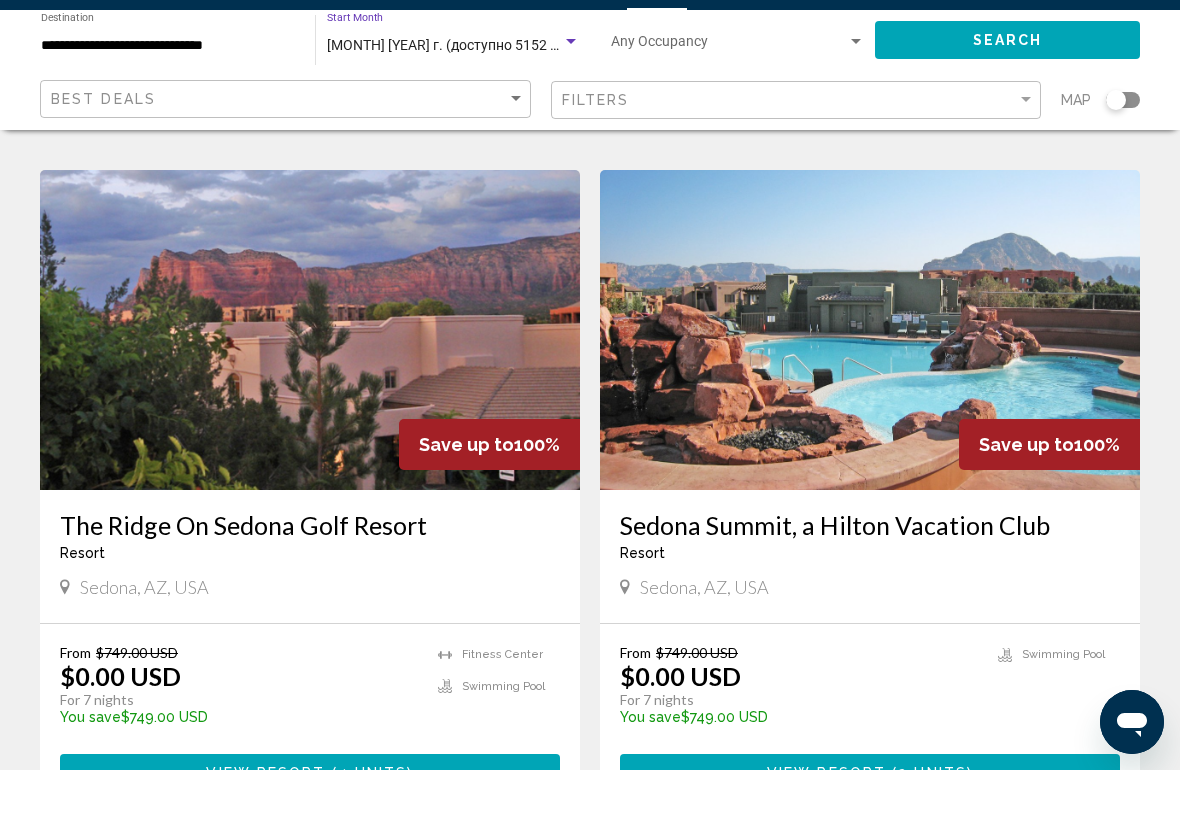 scroll, scrollTop: 3488, scrollLeft: 0, axis: vertical 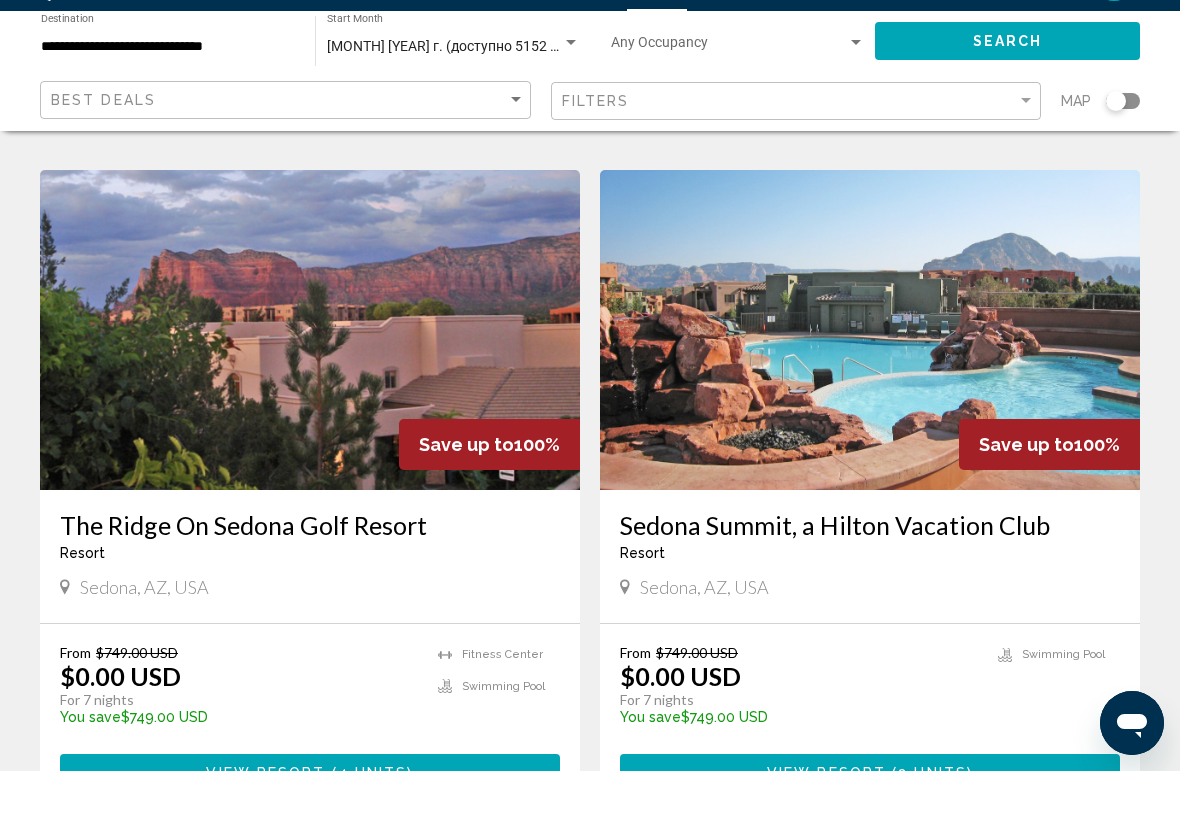 click at bounding box center [310, 379] 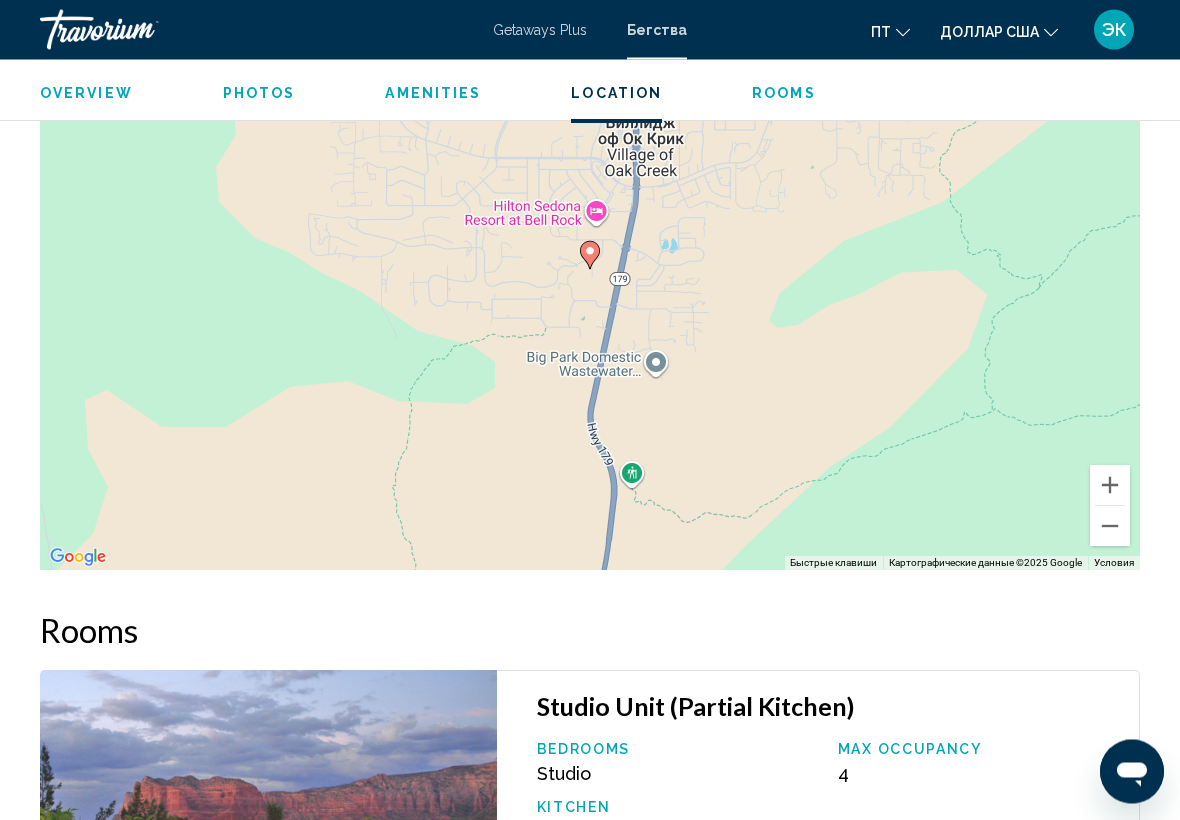scroll, scrollTop: 3049, scrollLeft: 0, axis: vertical 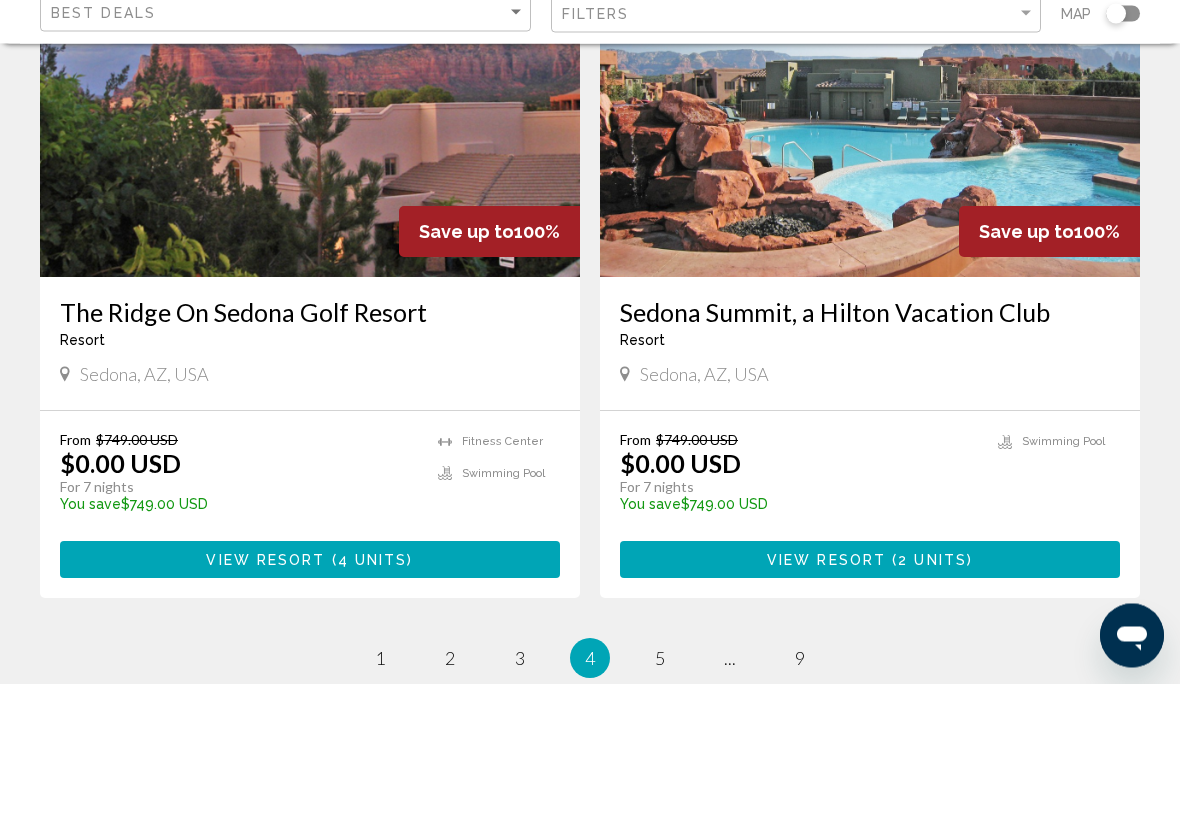 click on "View Resort    ( 2 units )" at bounding box center (870, 696) 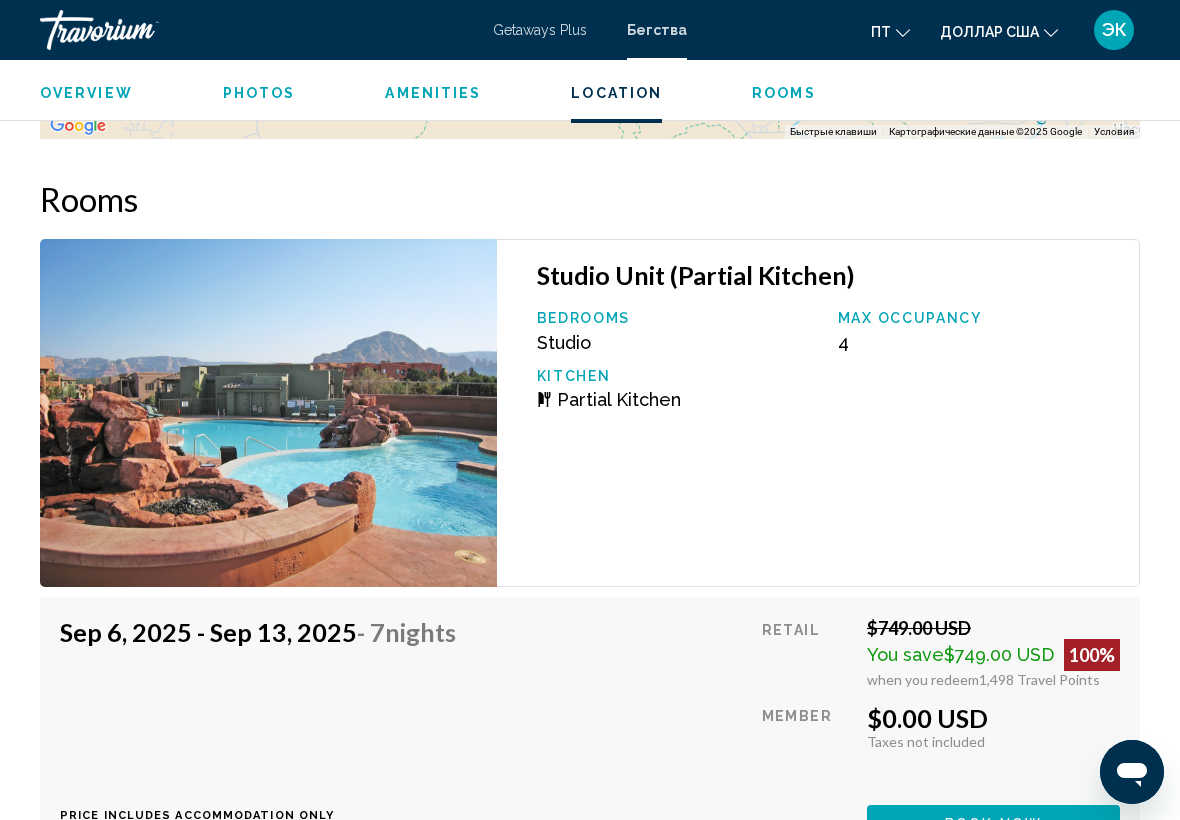 scroll, scrollTop: 3326, scrollLeft: 0, axis: vertical 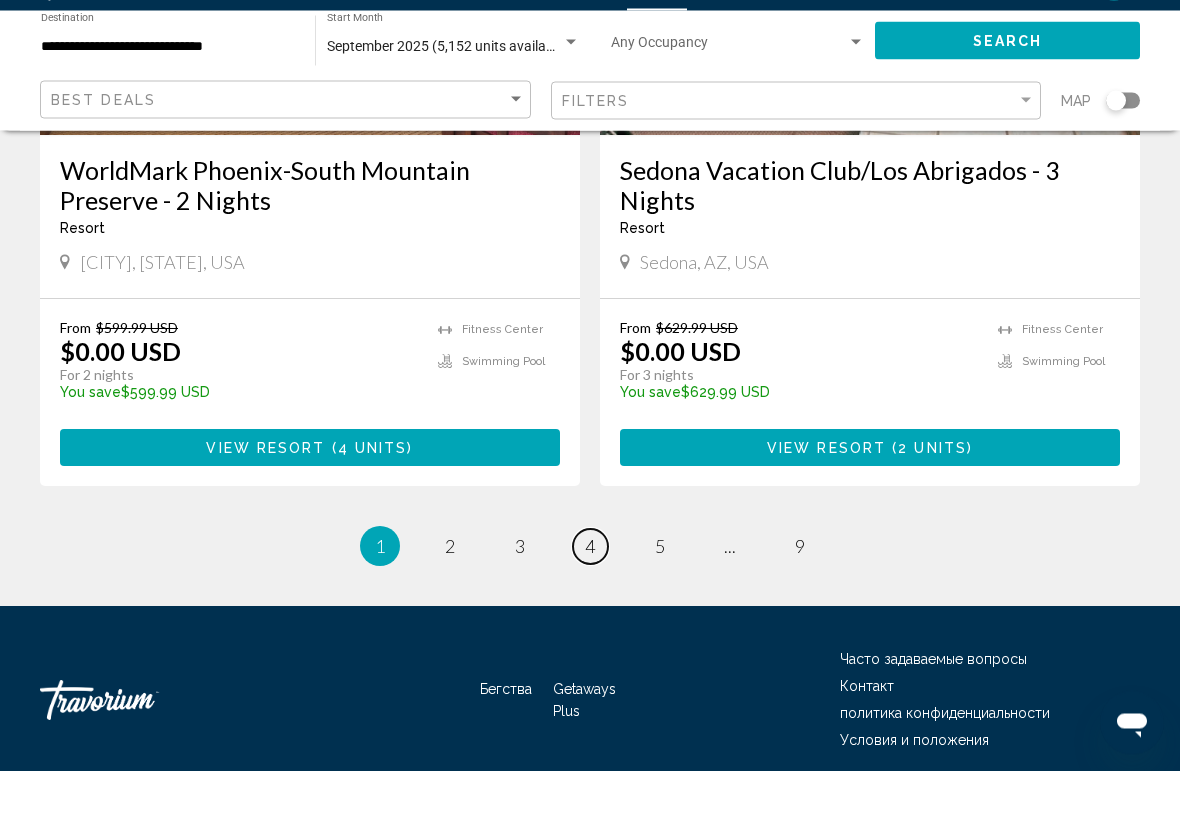 click on "page  4" at bounding box center [590, 596] 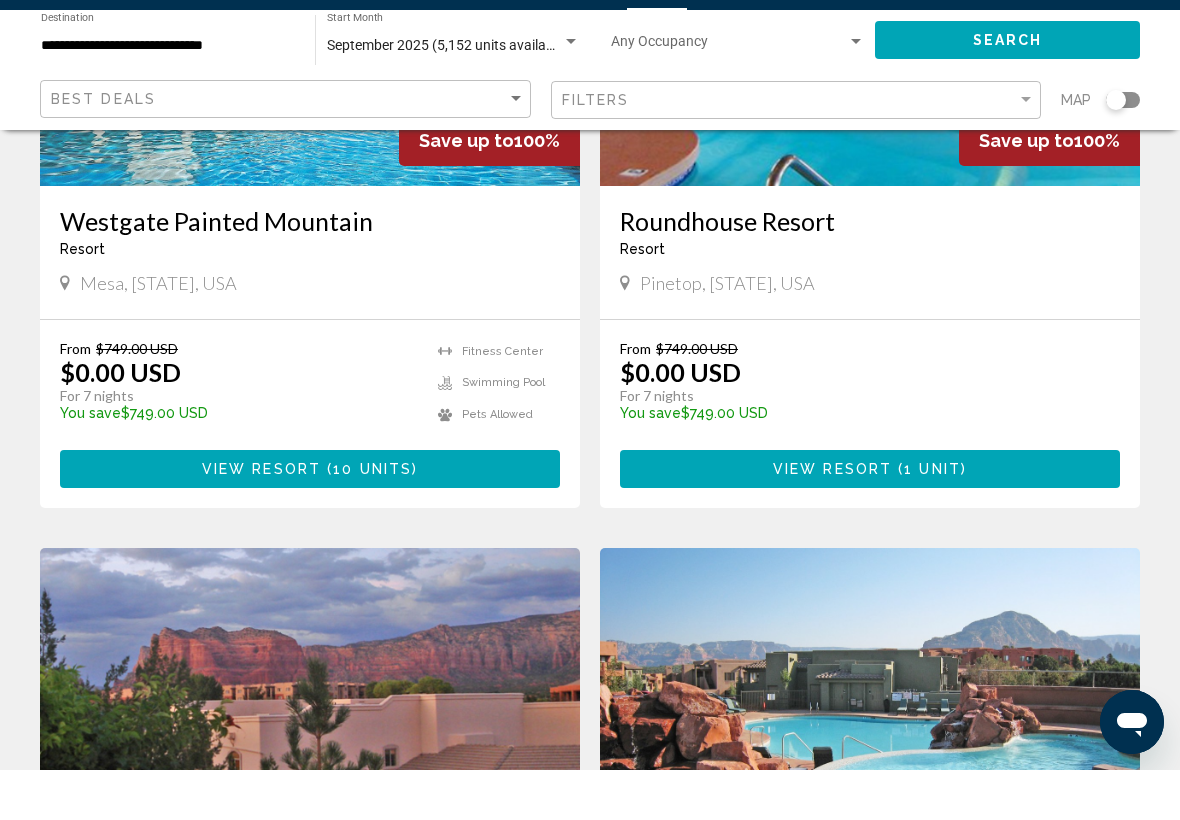 scroll, scrollTop: 3110, scrollLeft: 0, axis: vertical 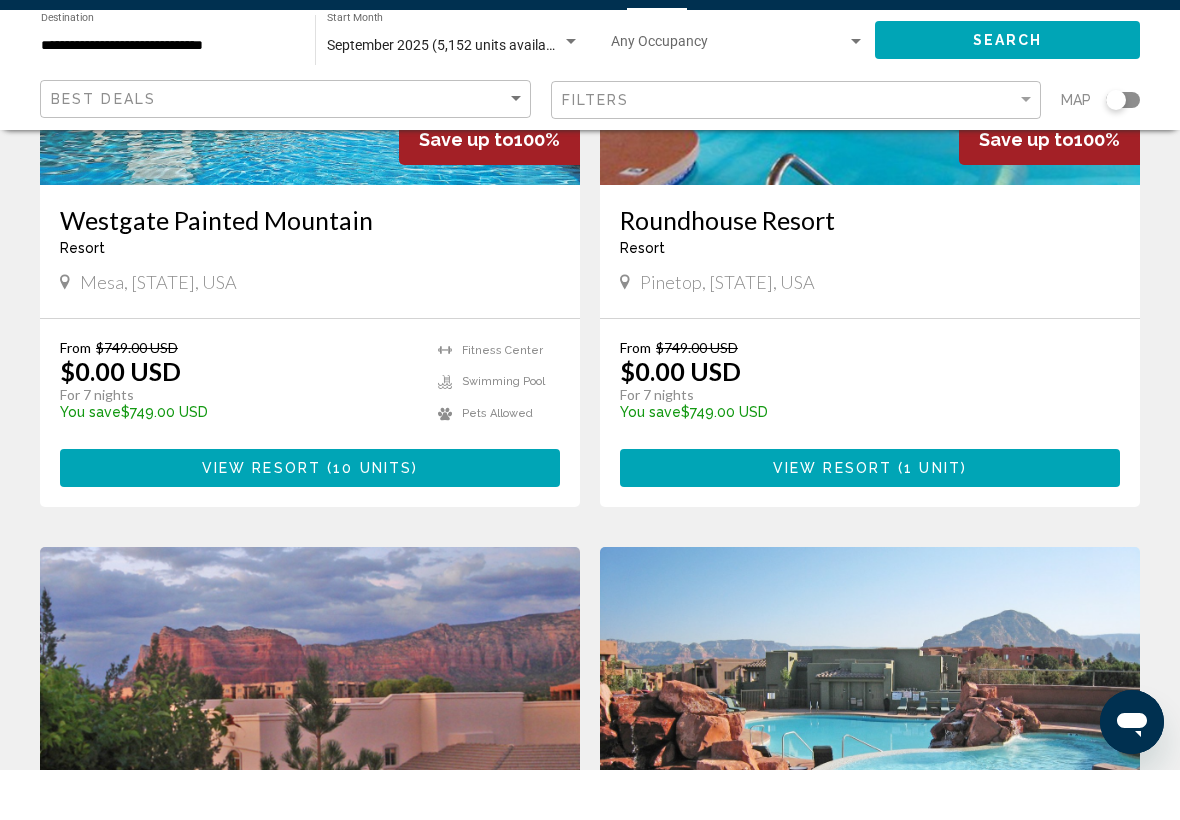 click at bounding box center (870, 757) 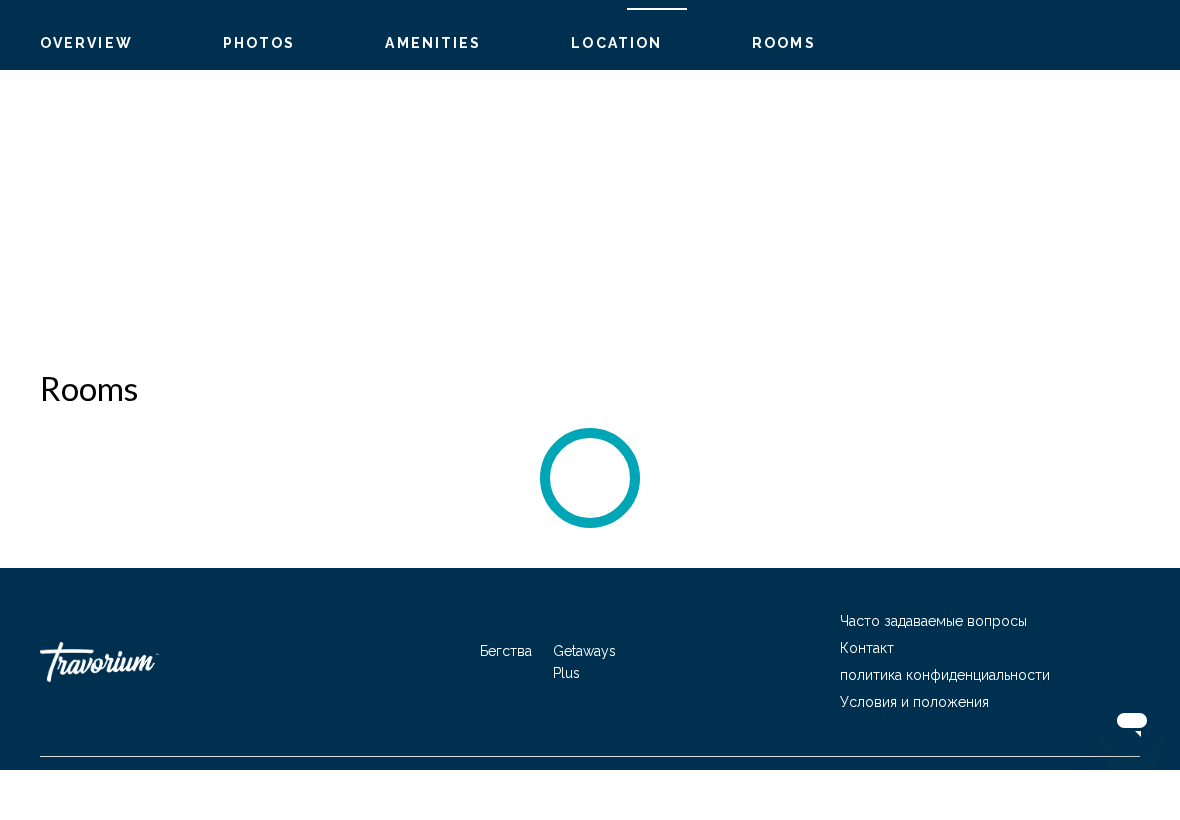 scroll, scrollTop: 0, scrollLeft: 0, axis: both 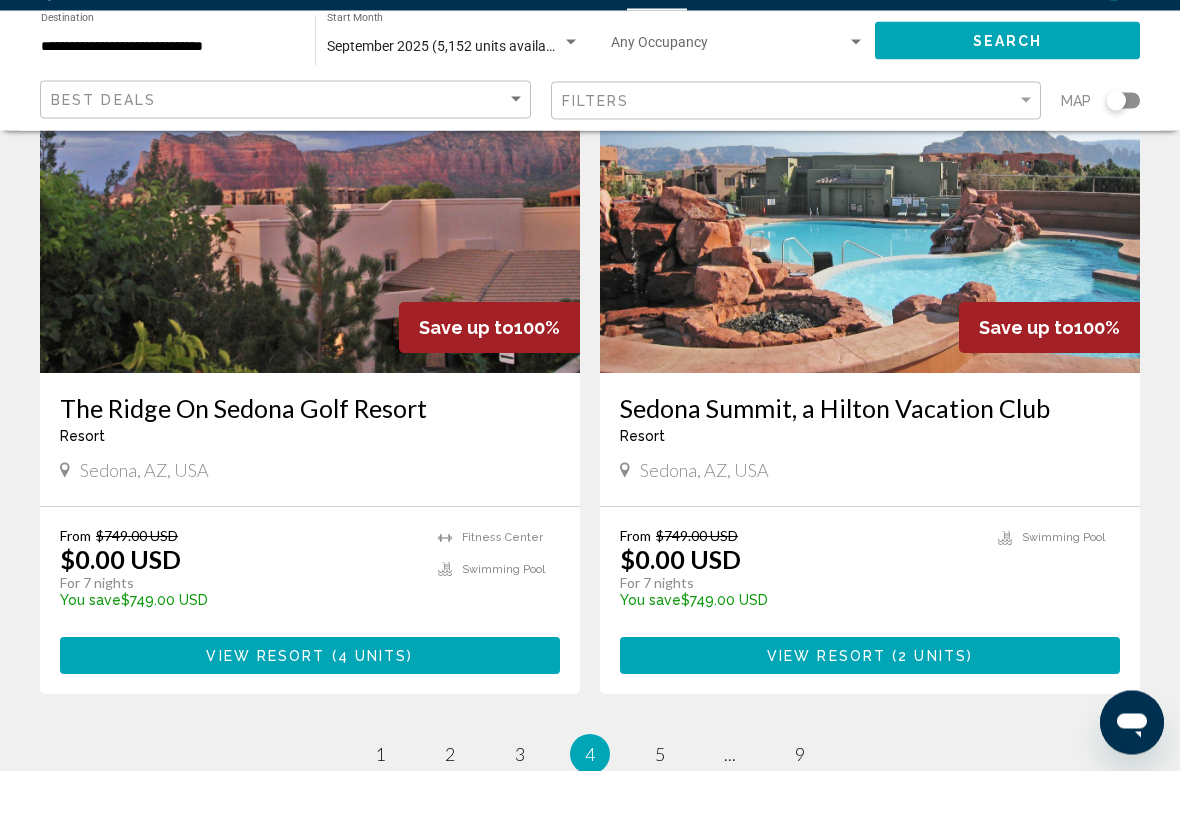 click on "View Resort" at bounding box center [265, 706] 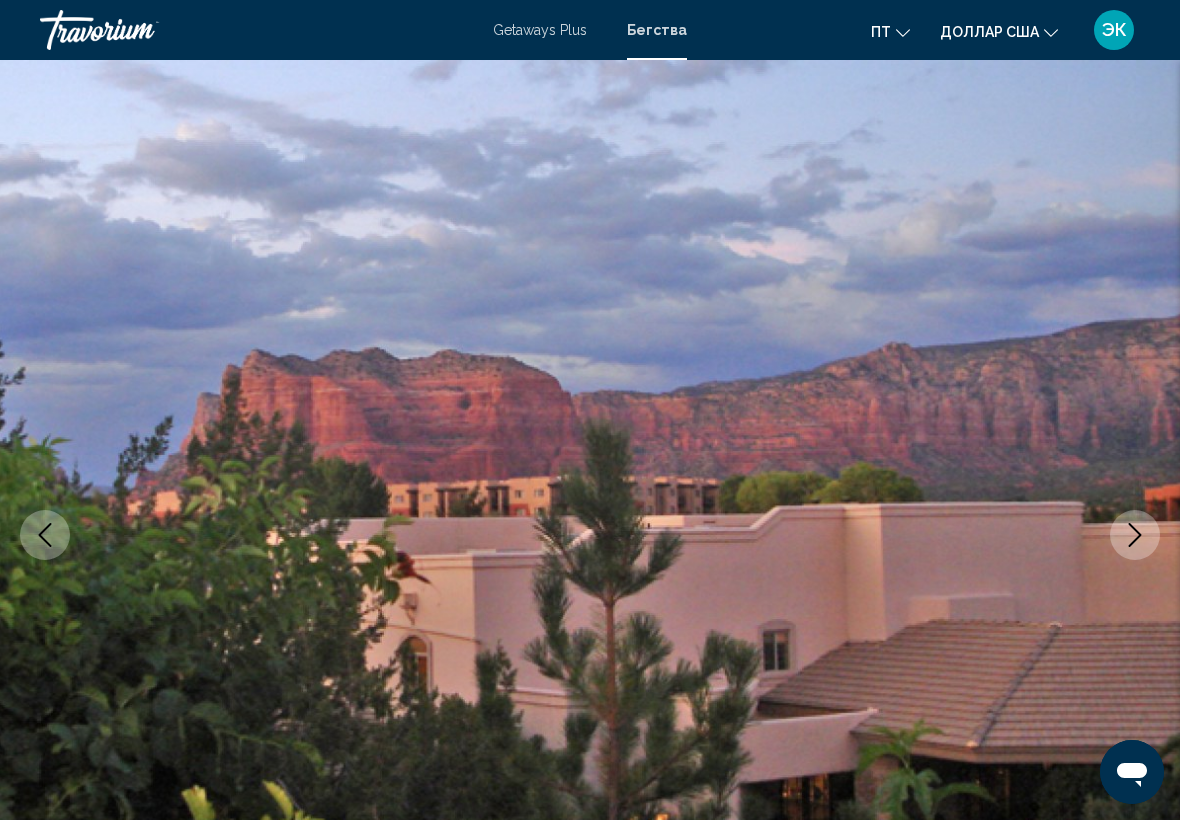 click on "Бегства" at bounding box center [657, 30] 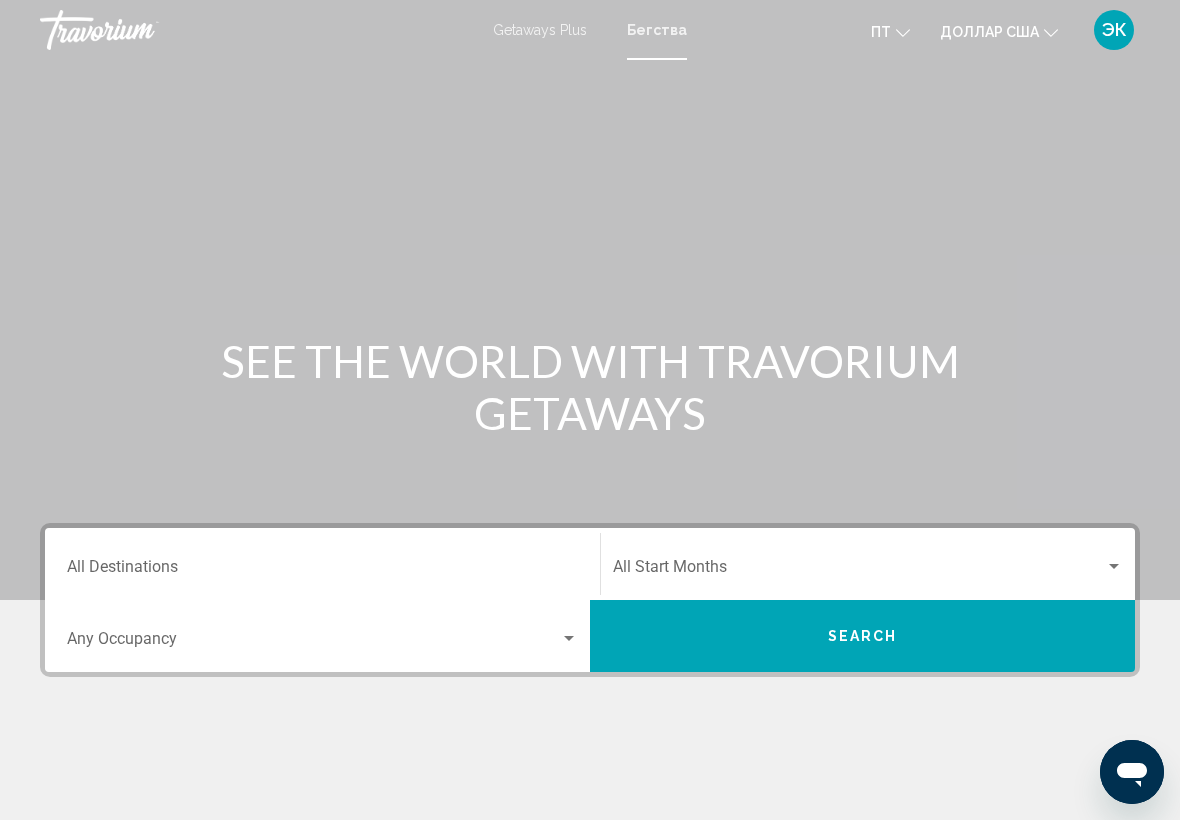 click on "Destination All Destinations" at bounding box center (322, 571) 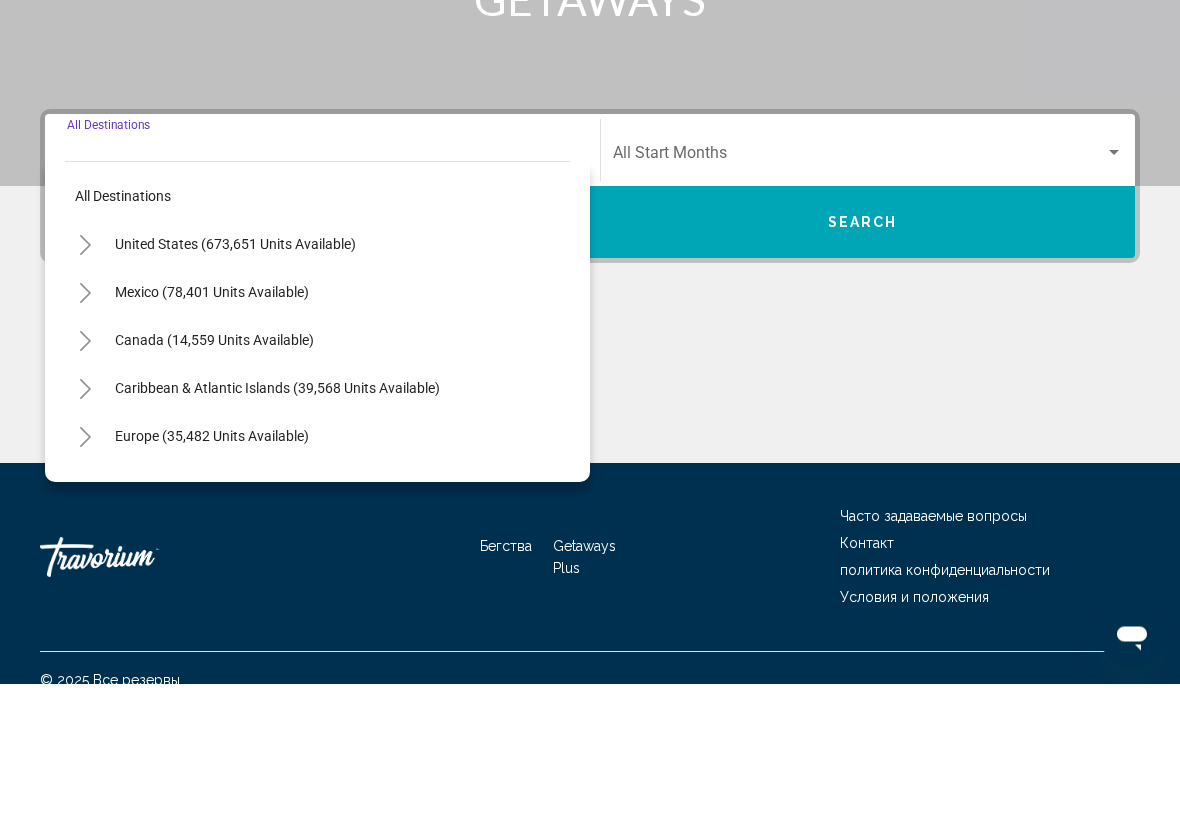scroll, scrollTop: 302, scrollLeft: 0, axis: vertical 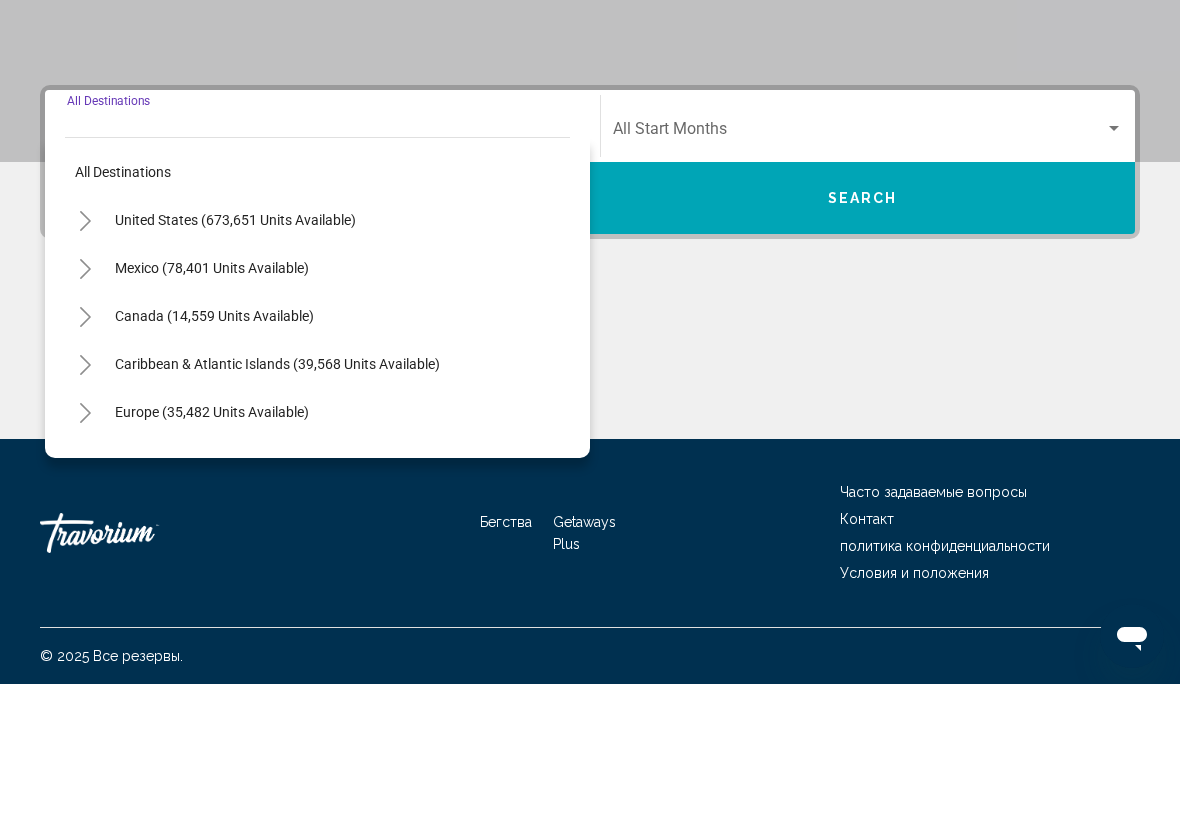 click 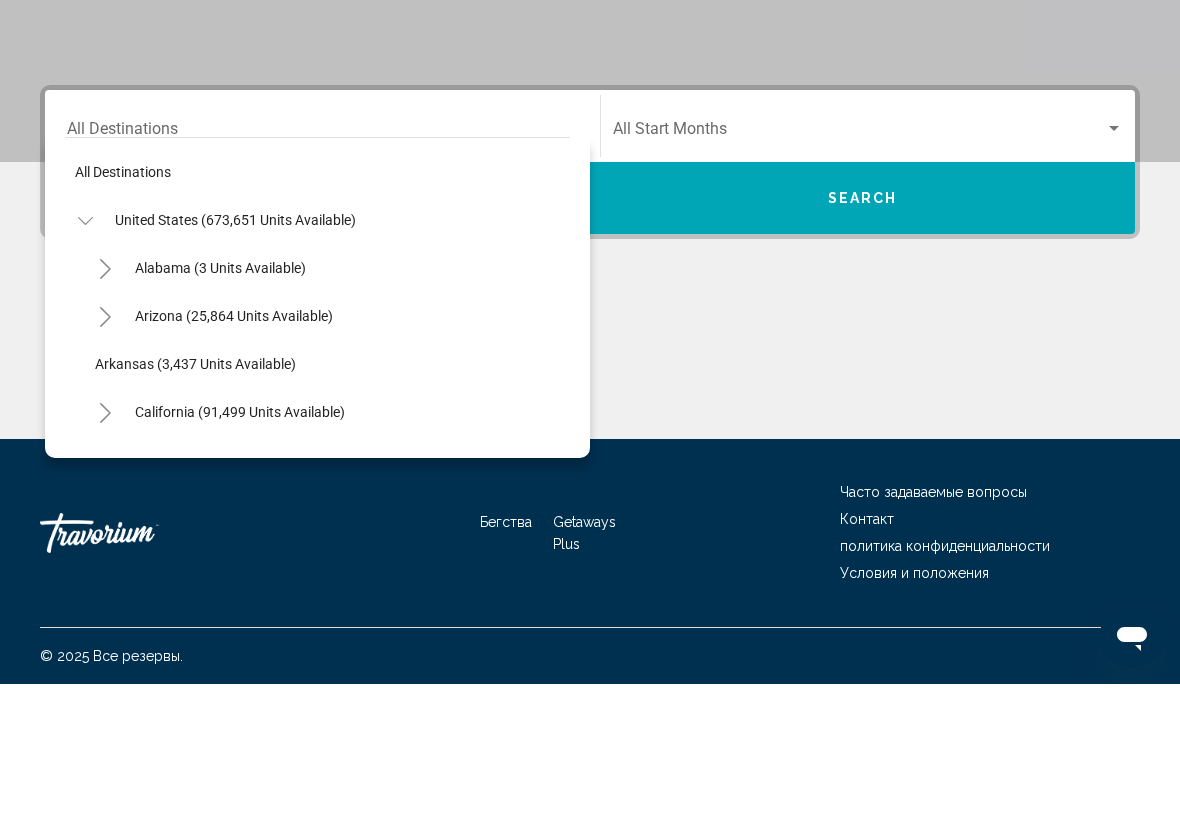 scroll, scrollTop: 0, scrollLeft: 0, axis: both 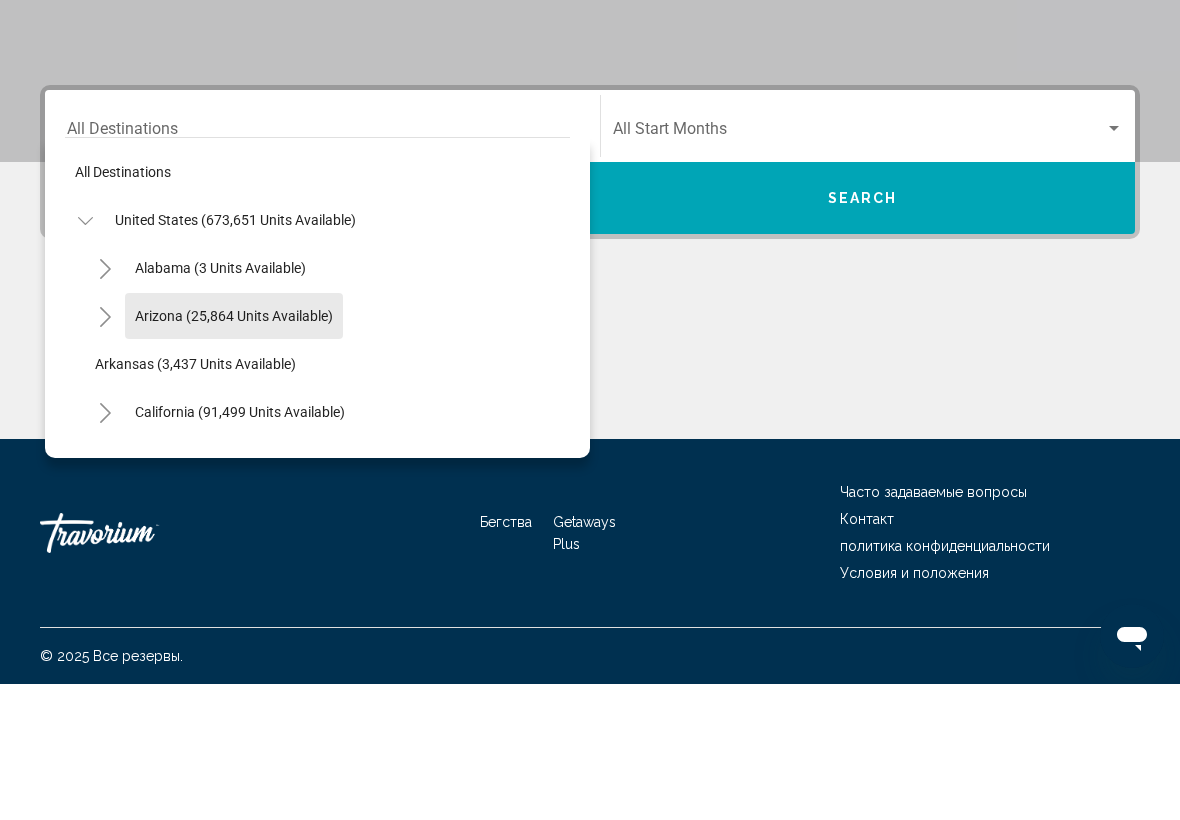 click on "Arizona (25,864 units available)" 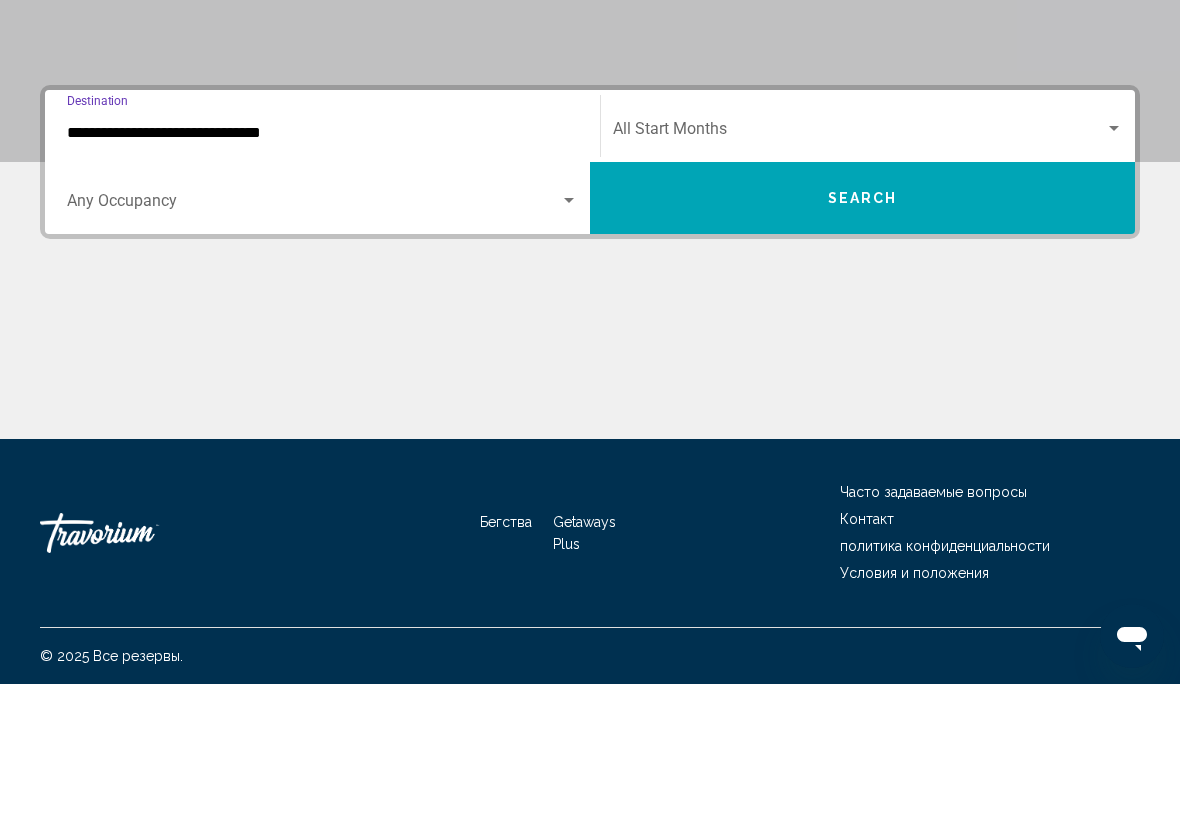 click on "**********" at bounding box center [322, 269] 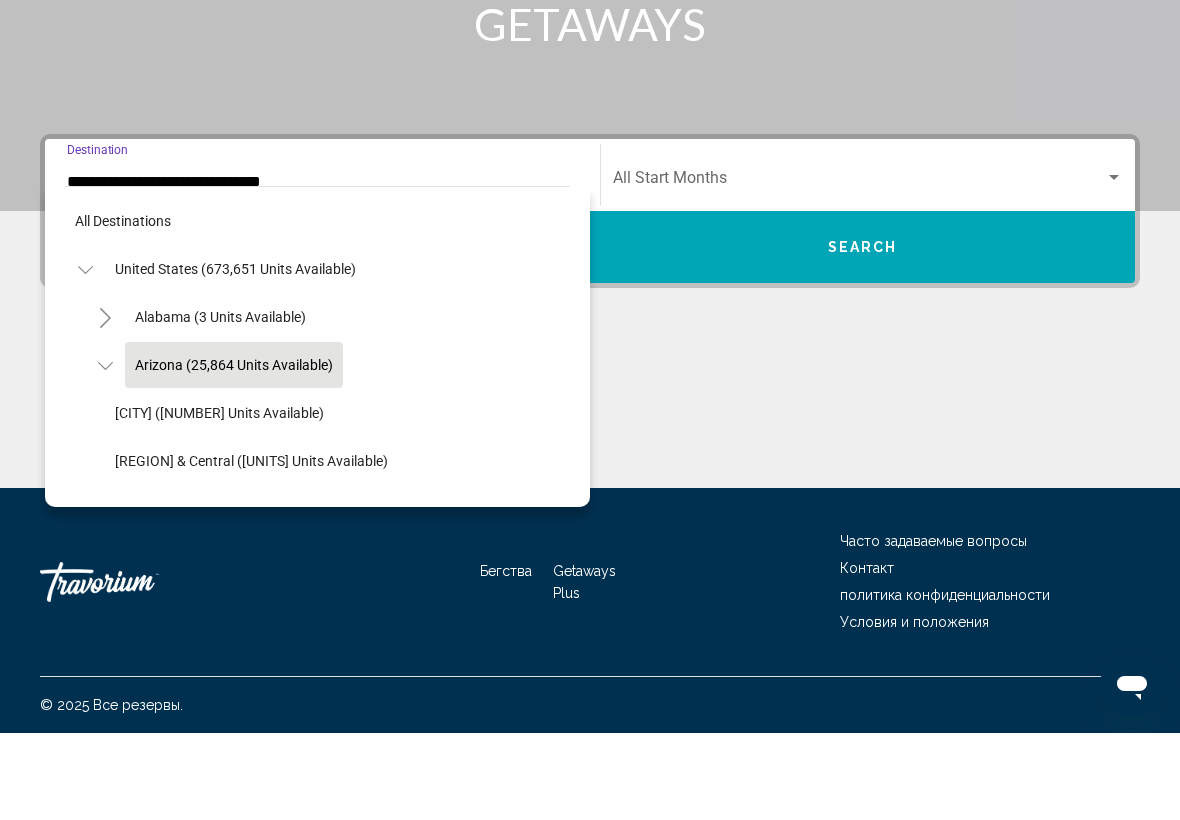 scroll, scrollTop: 301, scrollLeft: 0, axis: vertical 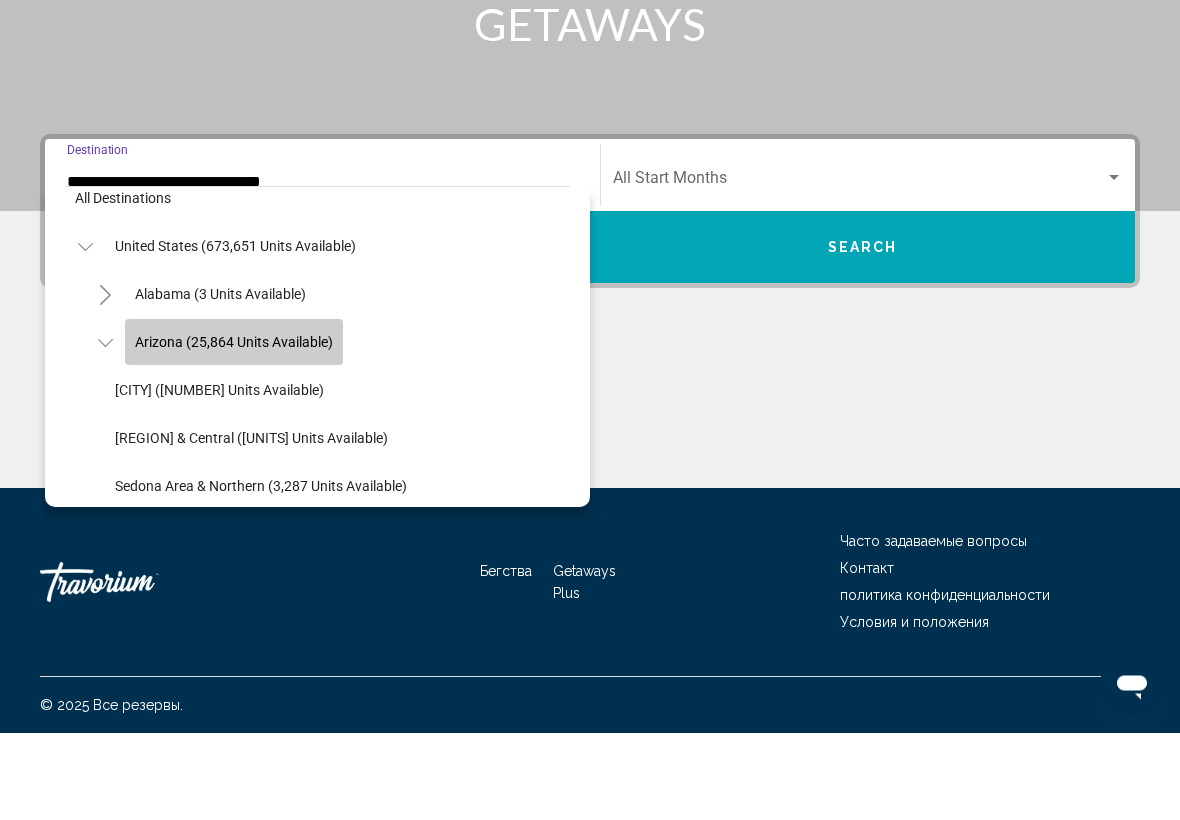 click on "Arizona (25,864 units available)" 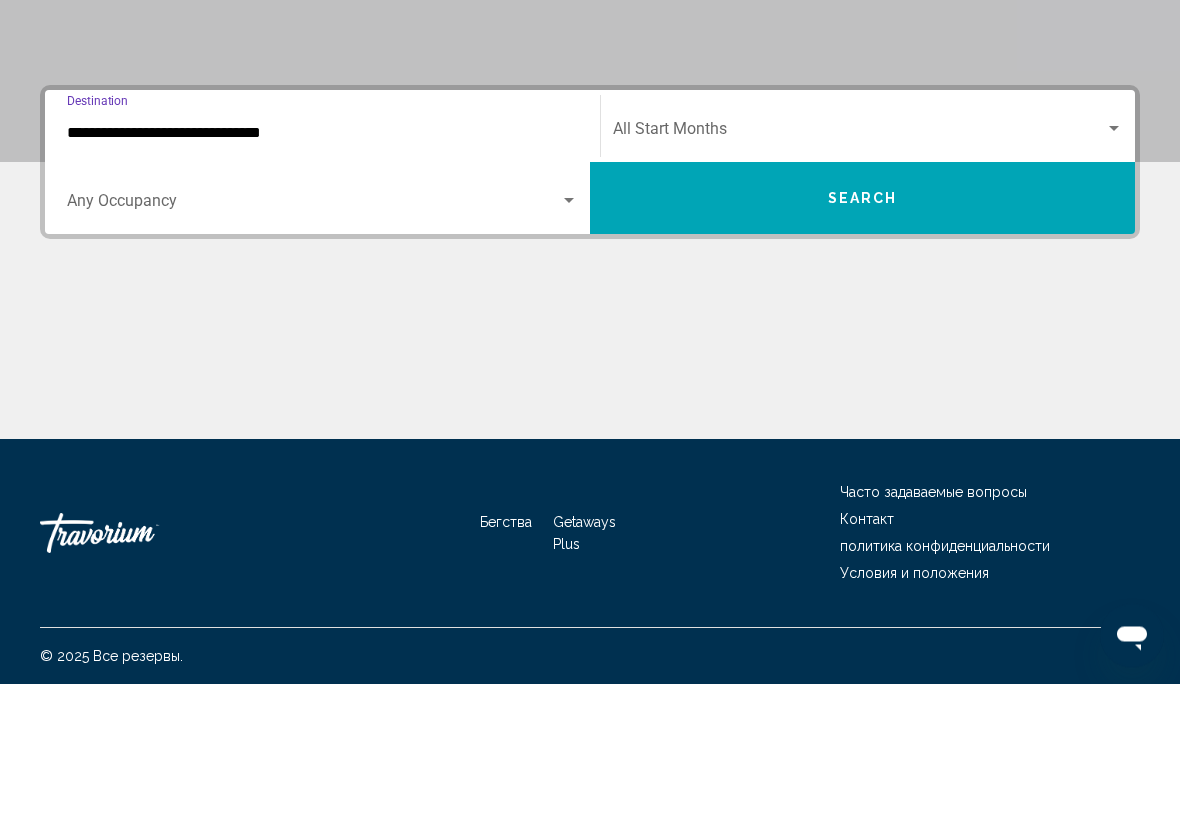 scroll, scrollTop: 0, scrollLeft: 0, axis: both 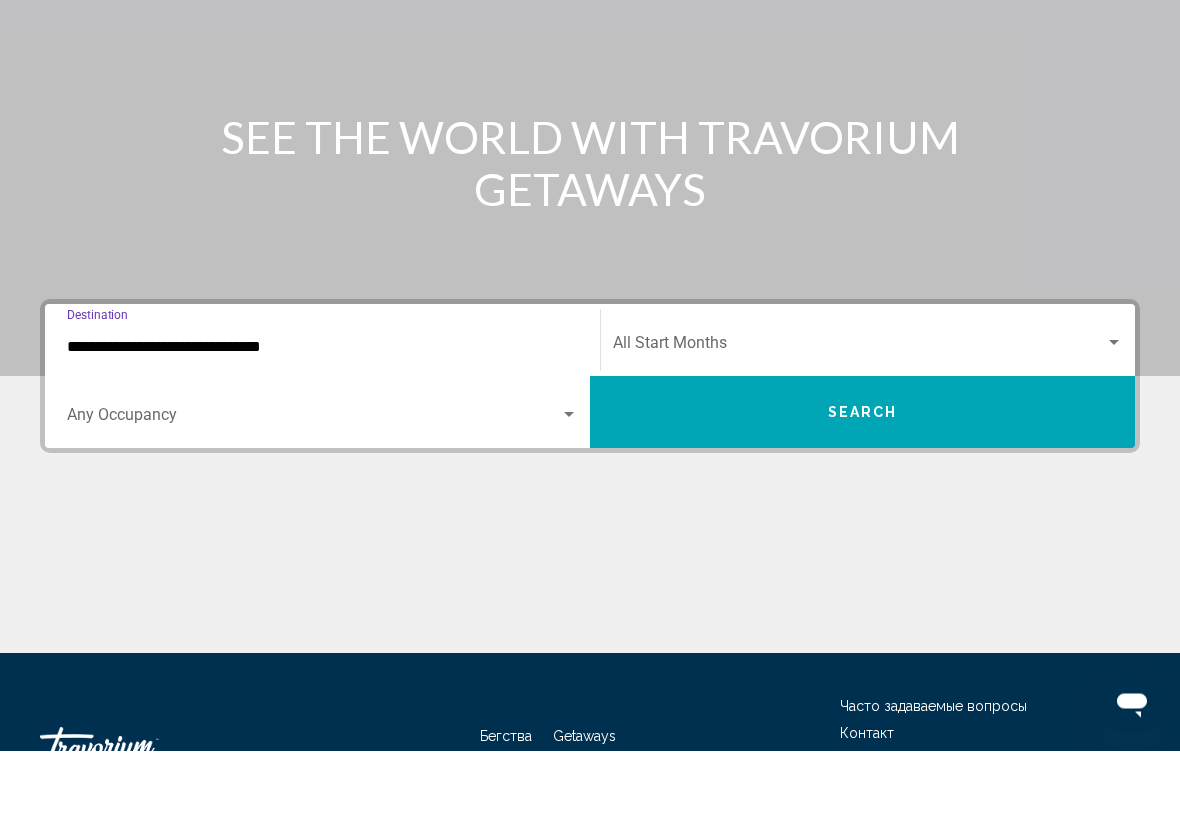click on "Search" at bounding box center (862, 482) 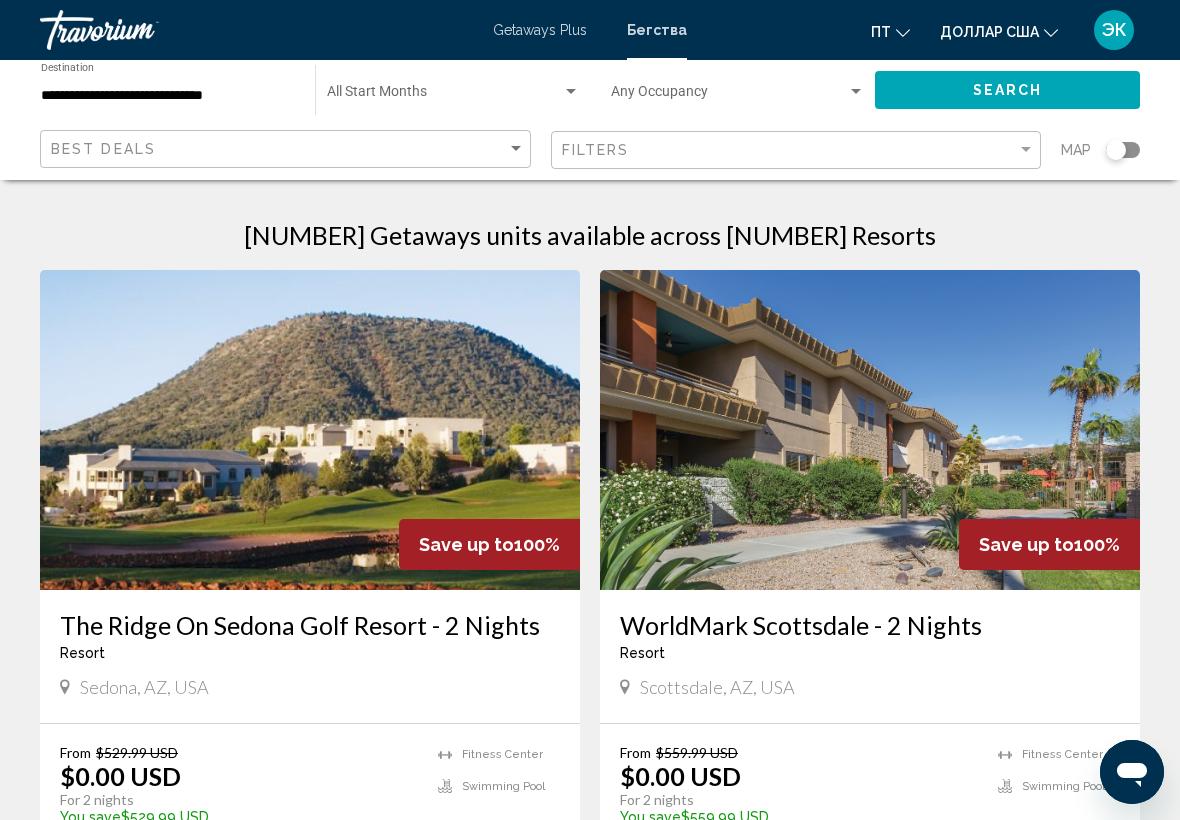 click at bounding box center [444, 96] 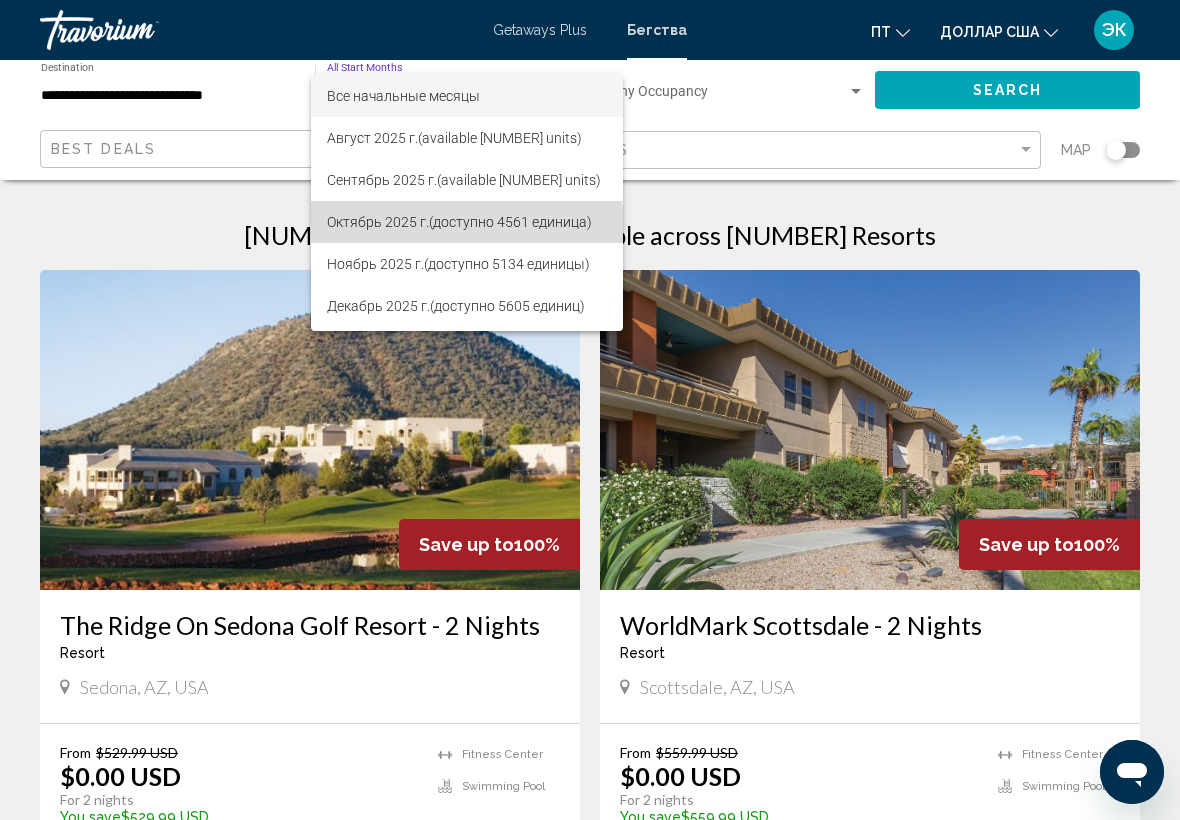 click on "(доступно 4561 единица)" at bounding box center (510, 222) 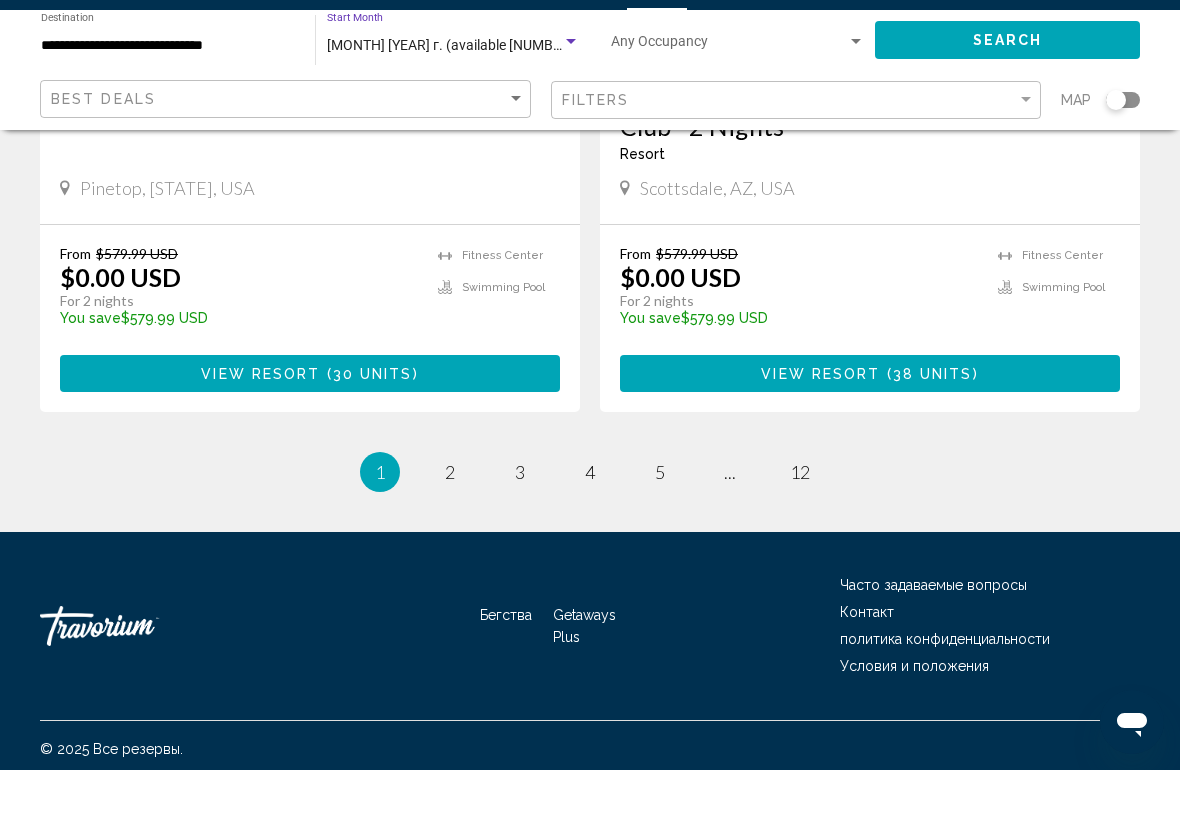 scroll, scrollTop: 4014, scrollLeft: 0, axis: vertical 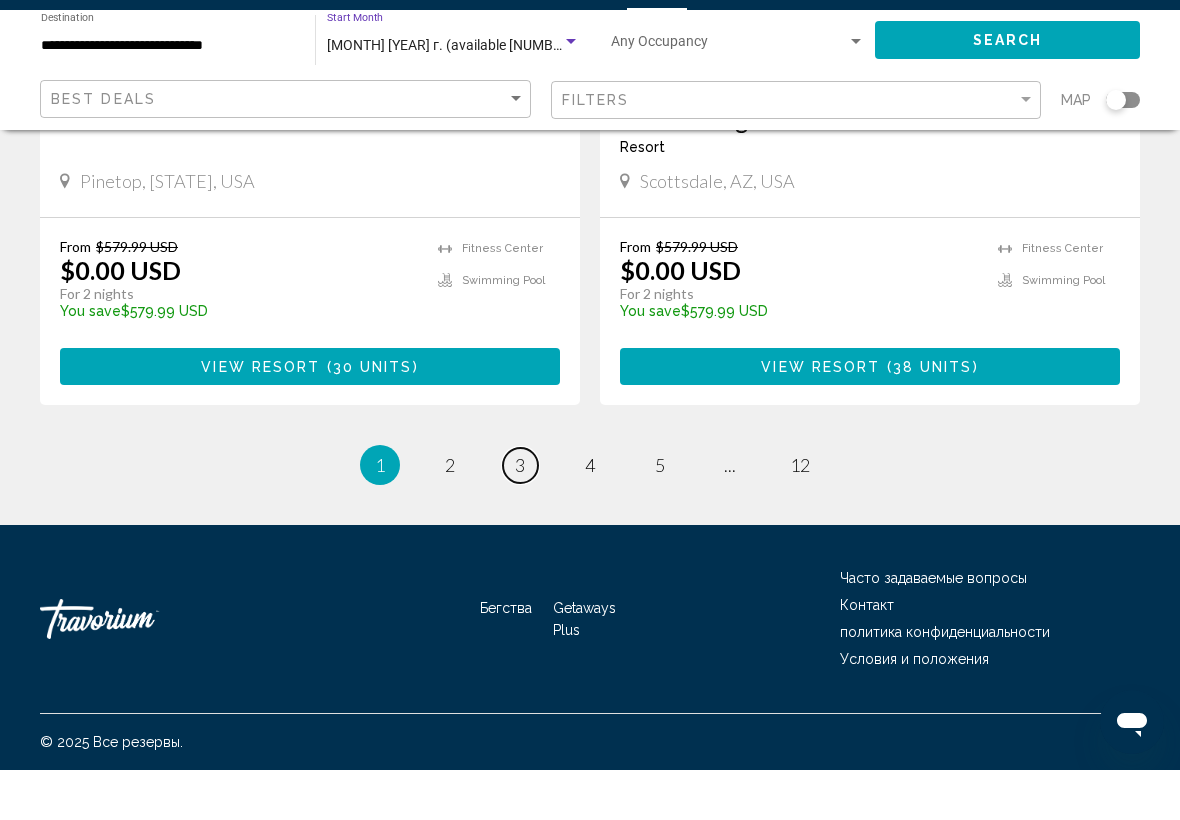 click on "3" at bounding box center [520, 515] 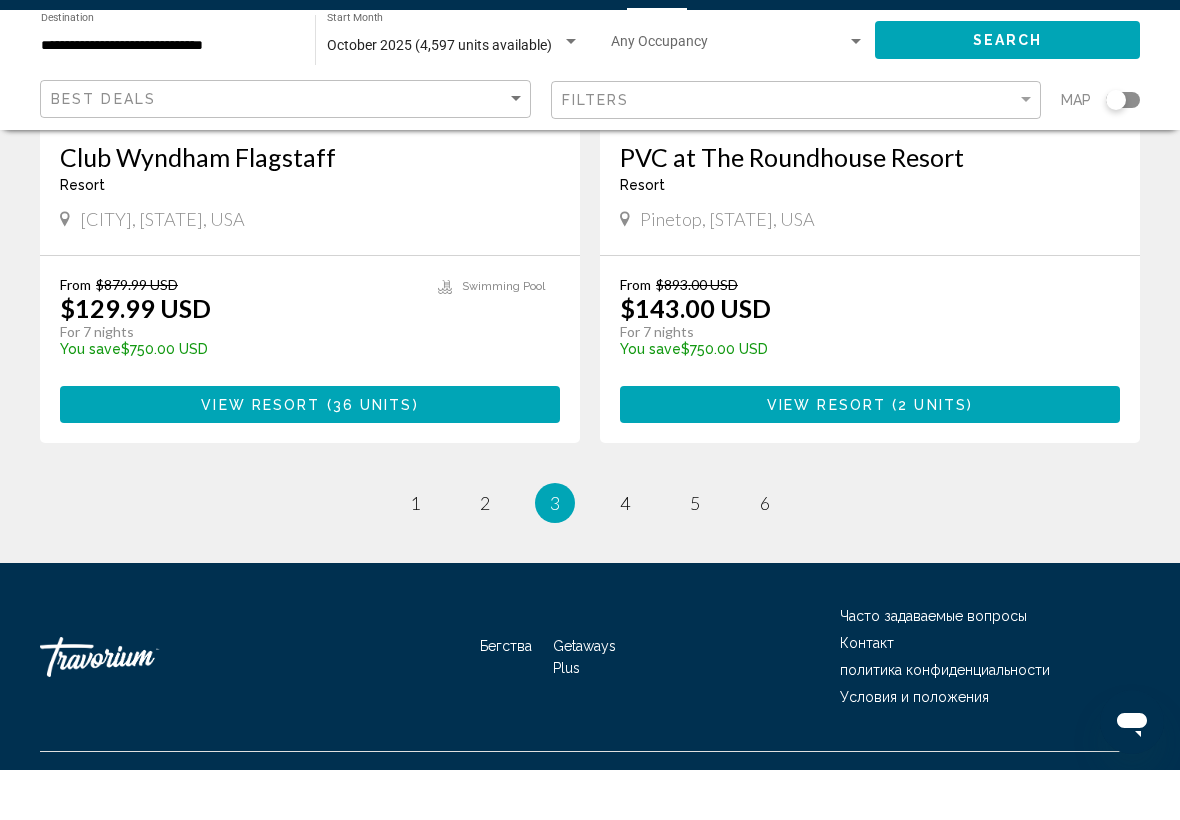 scroll, scrollTop: 3864, scrollLeft: 0, axis: vertical 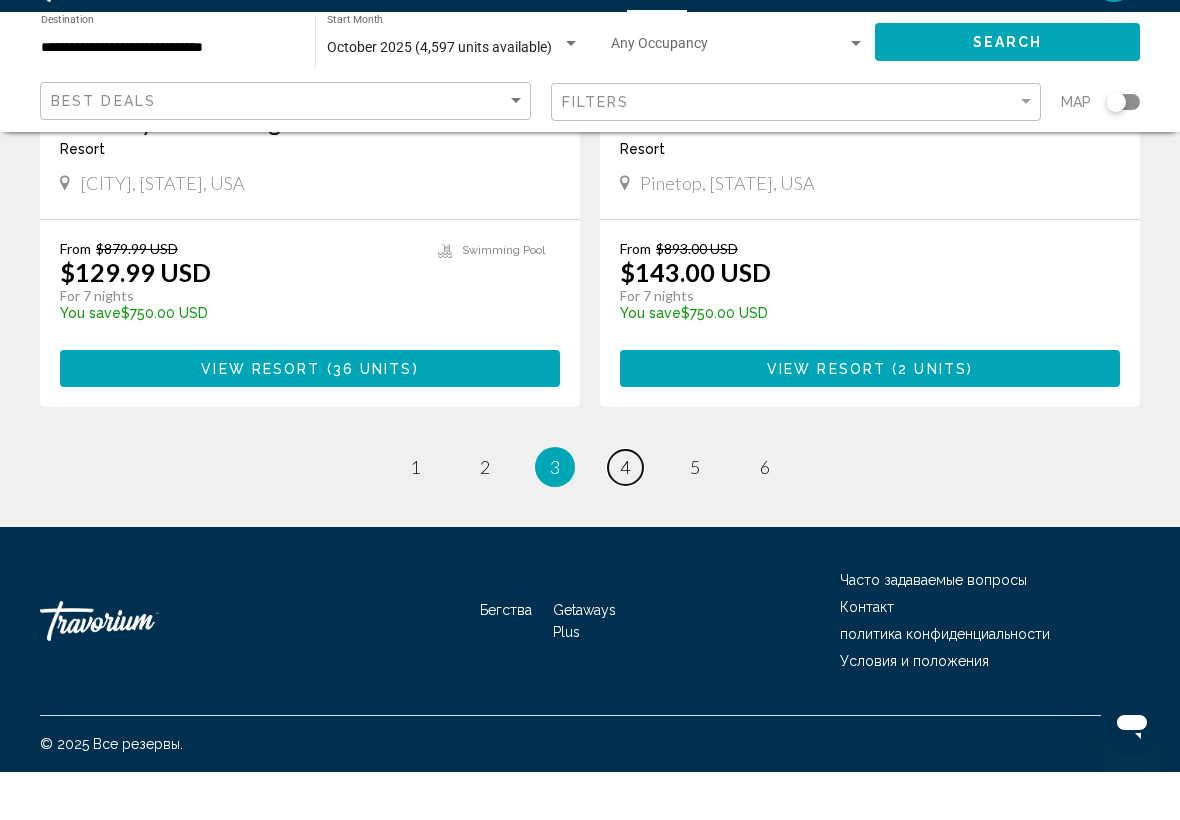 click on "4" at bounding box center (625, 515) 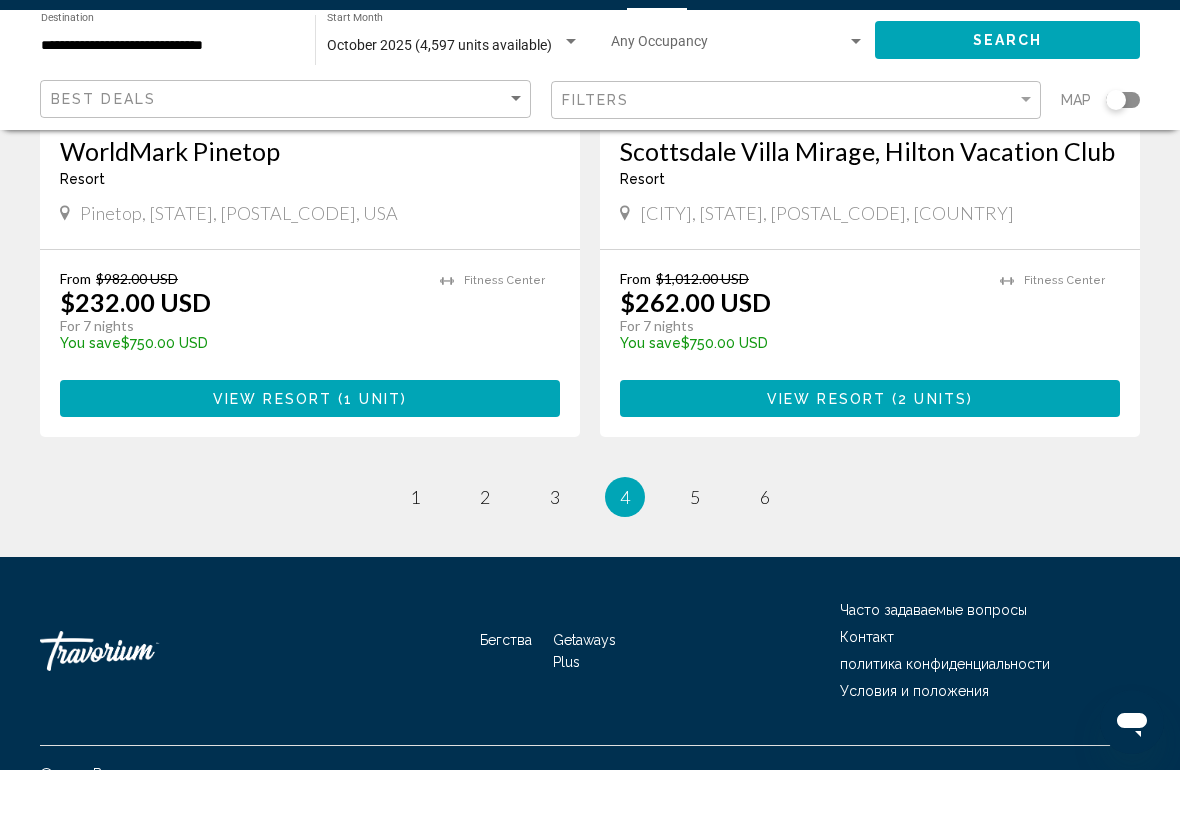 scroll, scrollTop: 3891, scrollLeft: 0, axis: vertical 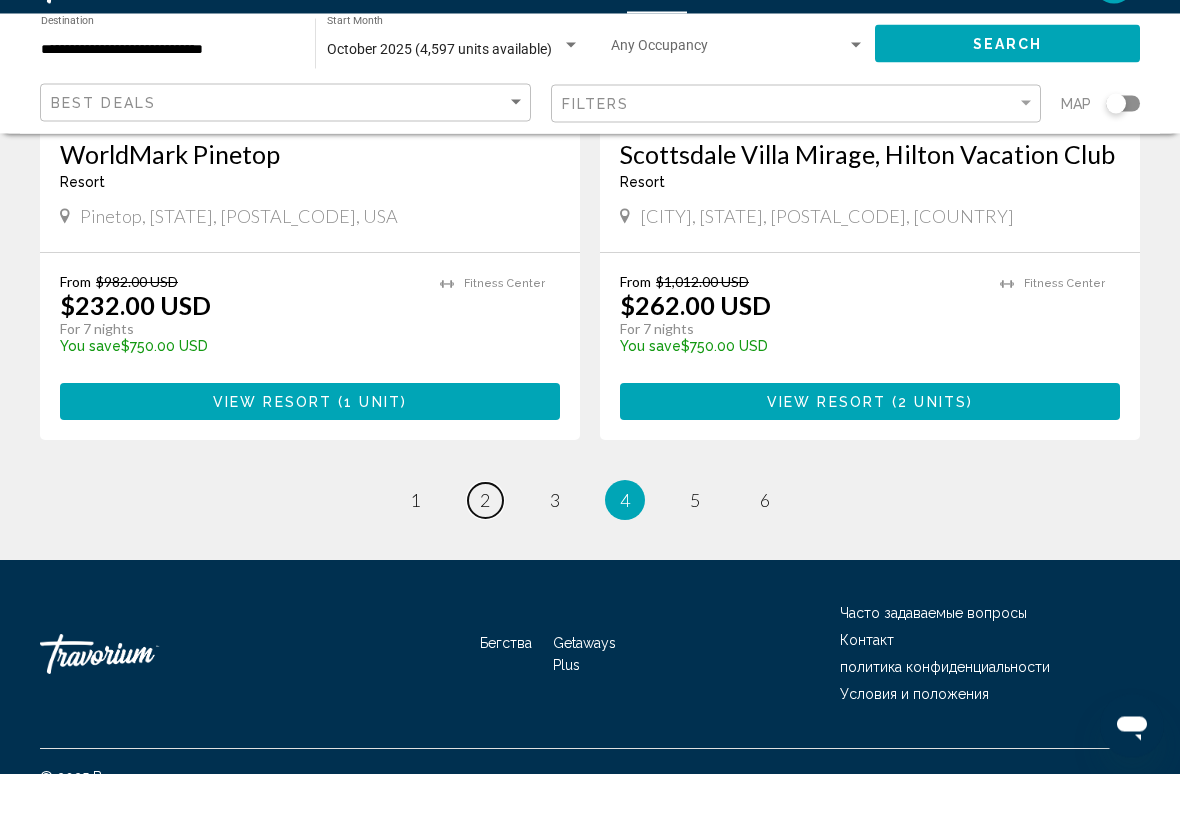 click on "page  2" at bounding box center (485, 547) 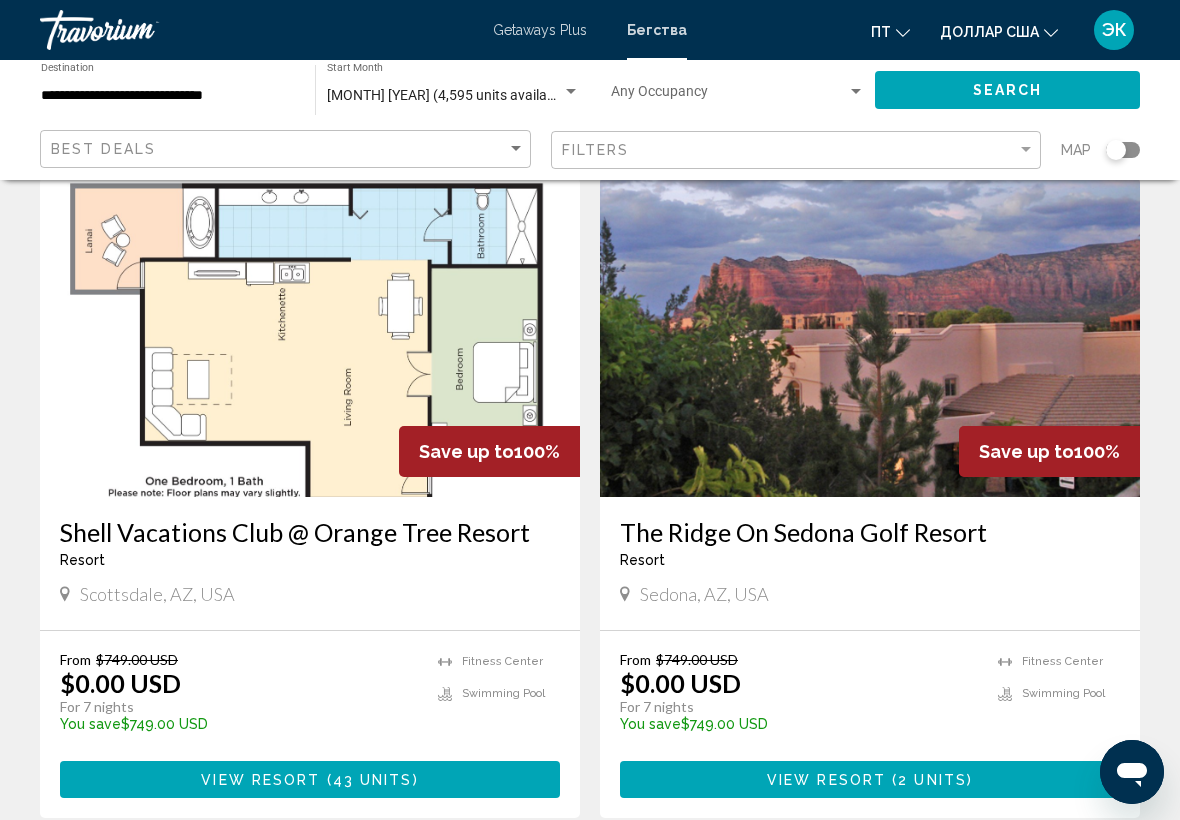 scroll, scrollTop: 2222, scrollLeft: 0, axis: vertical 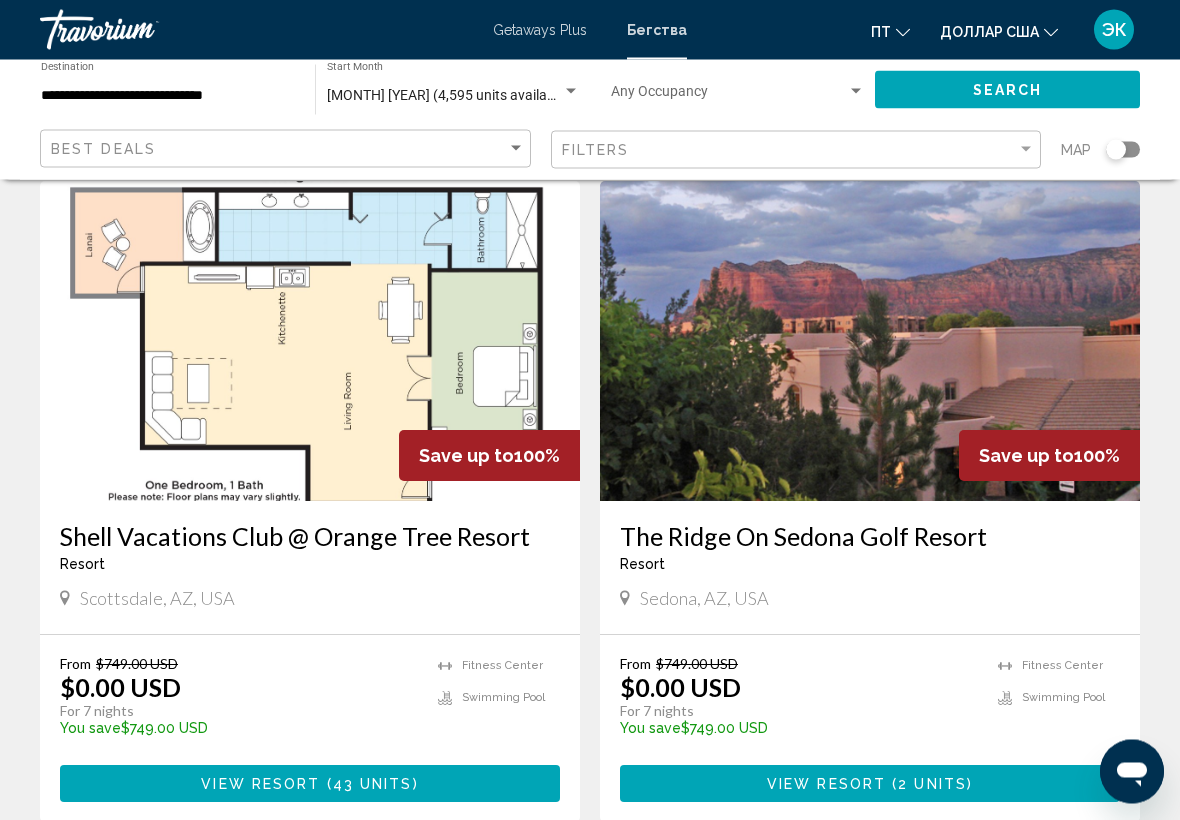 click at bounding box center (870, 342) 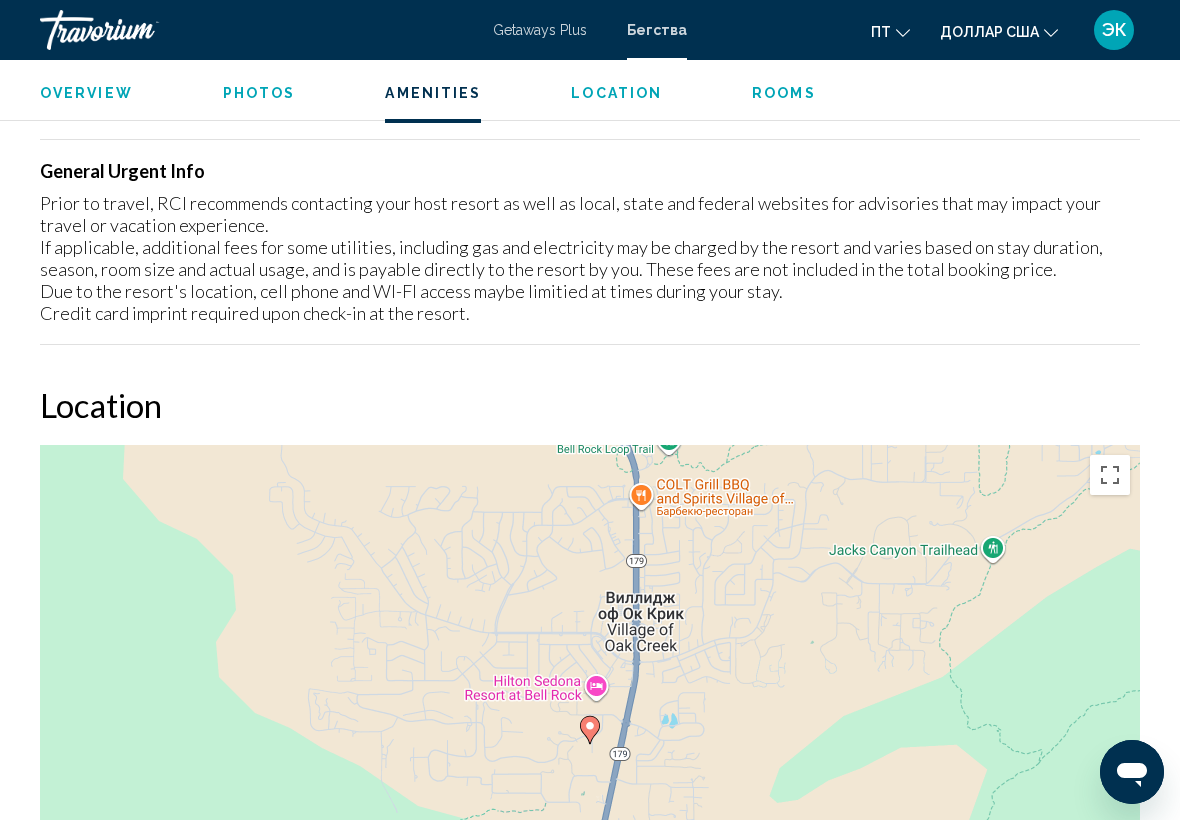 scroll, scrollTop: 2561, scrollLeft: 0, axis: vertical 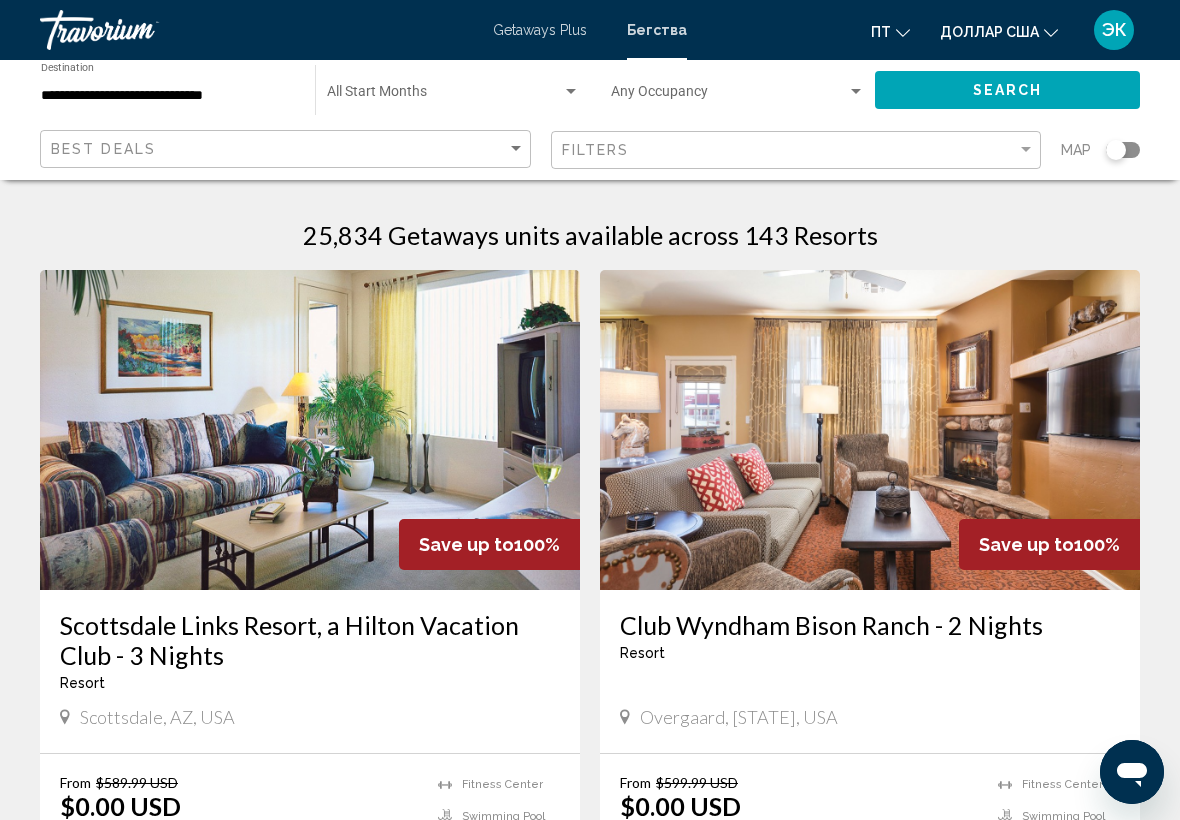 click at bounding box center [571, 92] 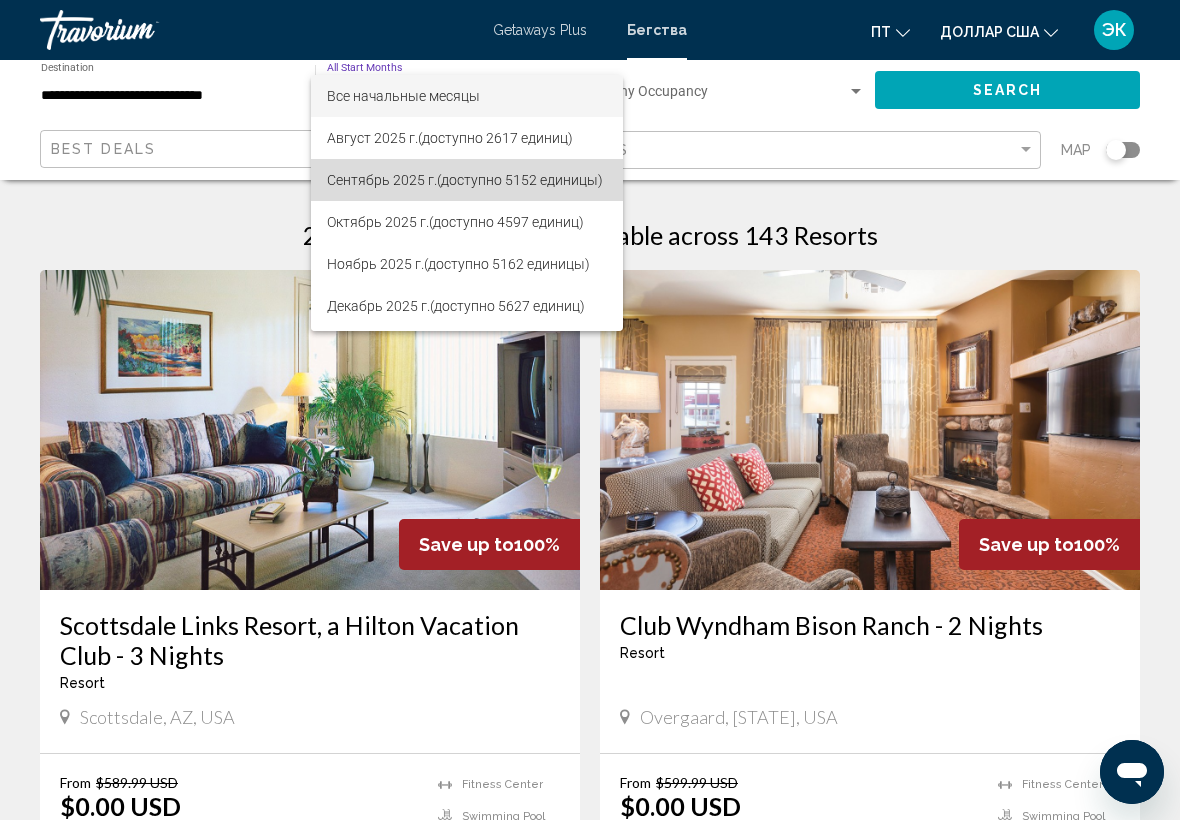 click on "(доступно 5152 единицы)" at bounding box center [520, 180] 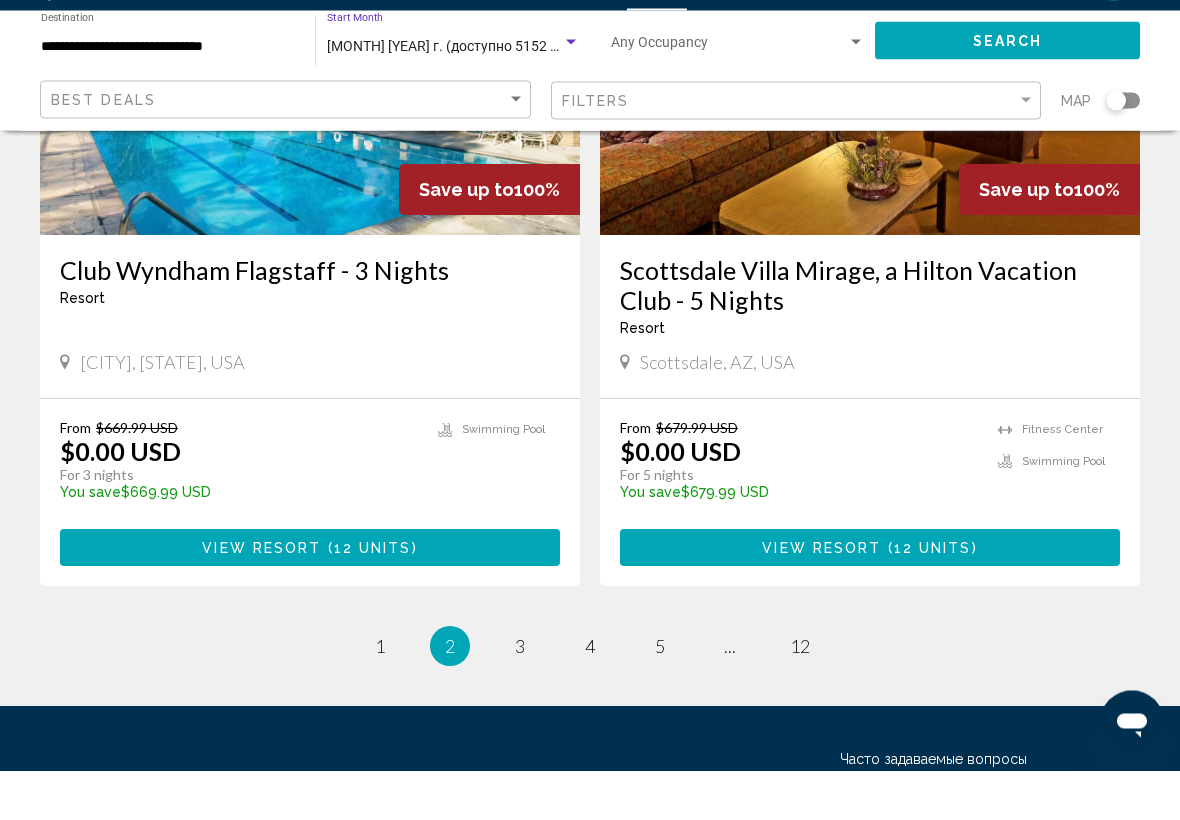 scroll, scrollTop: 3886, scrollLeft: 0, axis: vertical 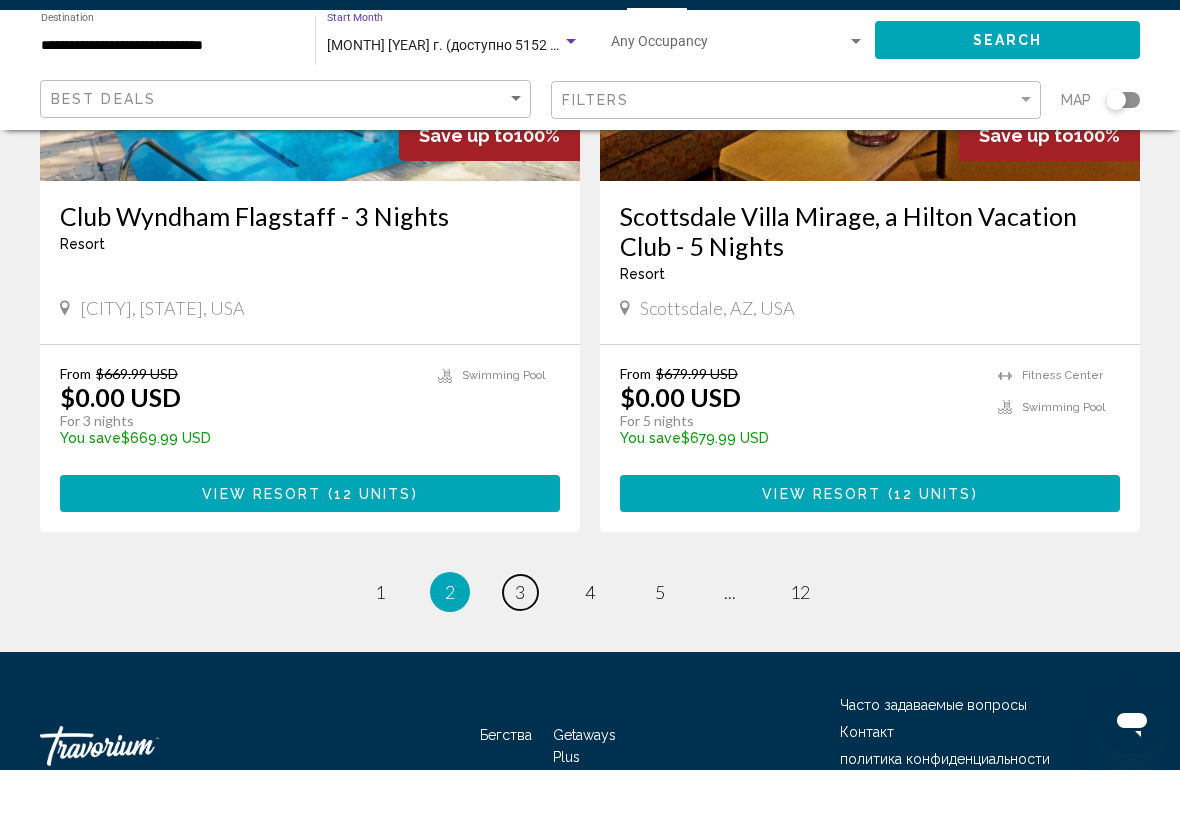 click on "3" at bounding box center [520, 642] 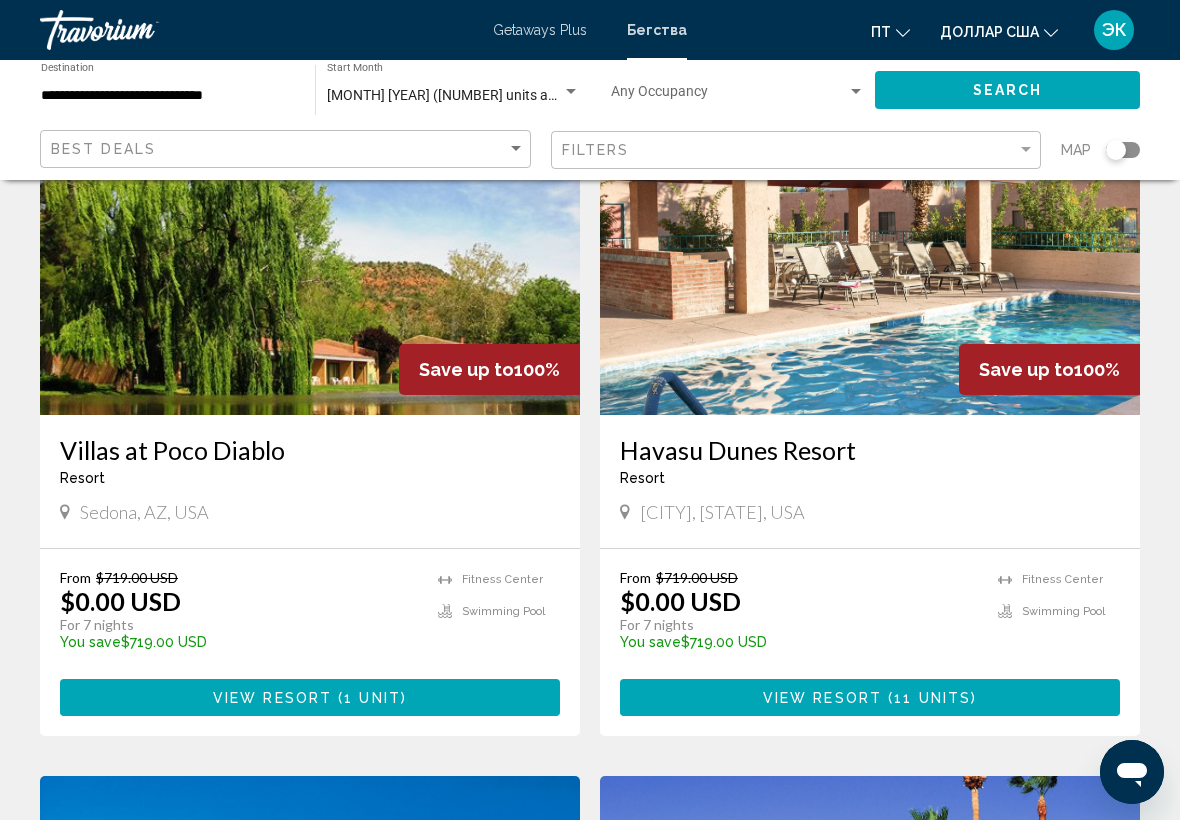 scroll, scrollTop: 1530, scrollLeft: 0, axis: vertical 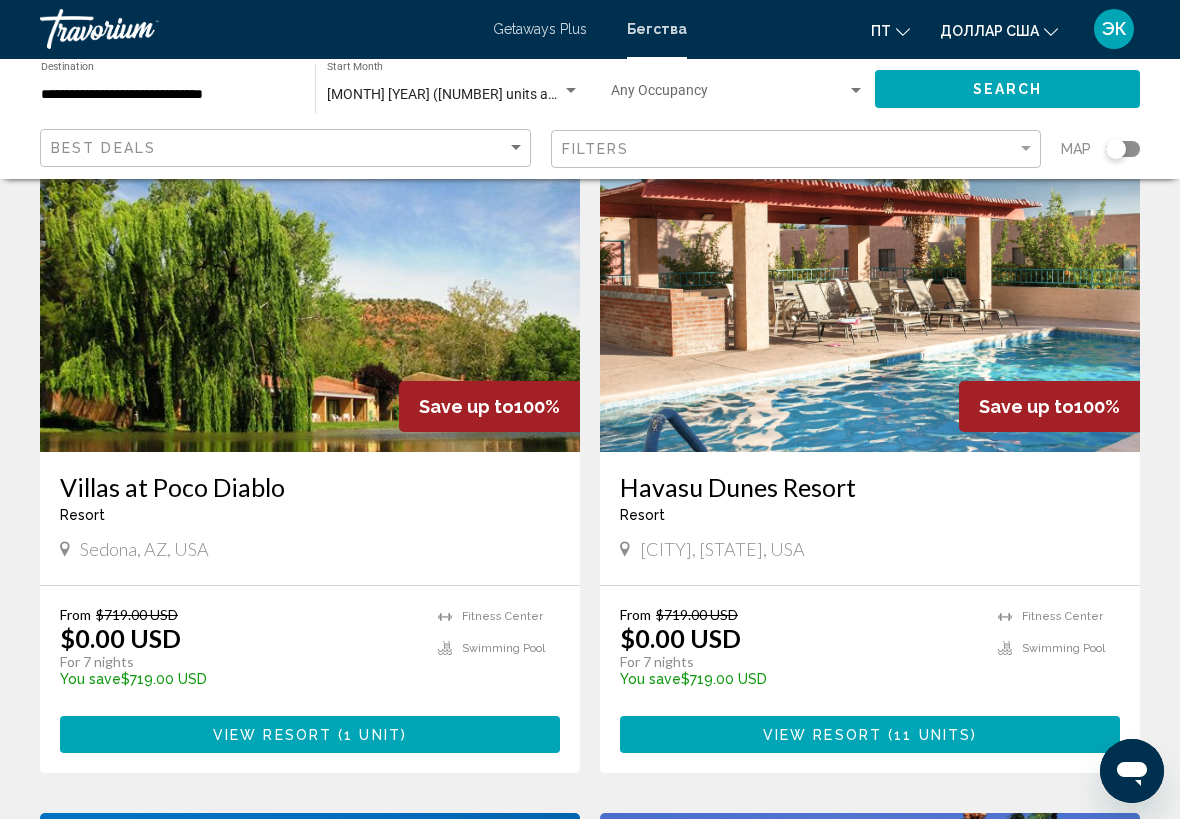 click at bounding box center (310, 293) 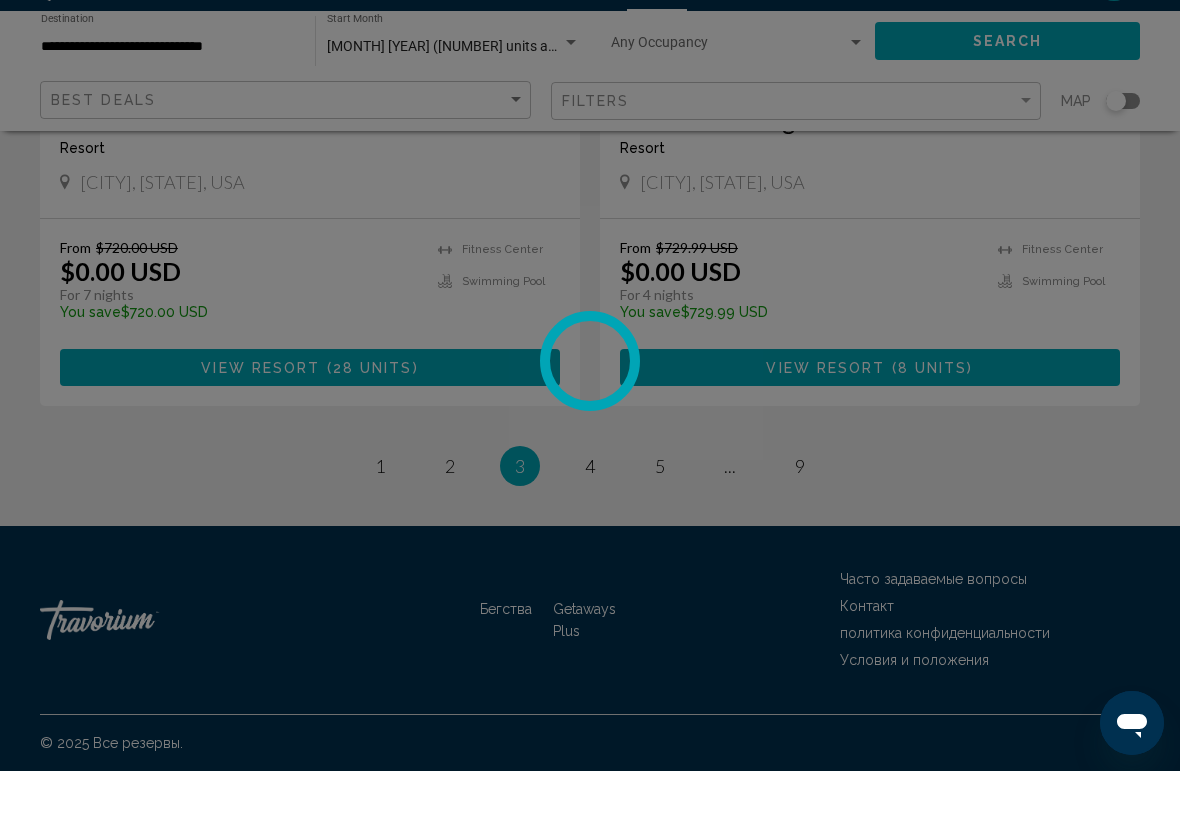 scroll, scrollTop: 3955, scrollLeft: 0, axis: vertical 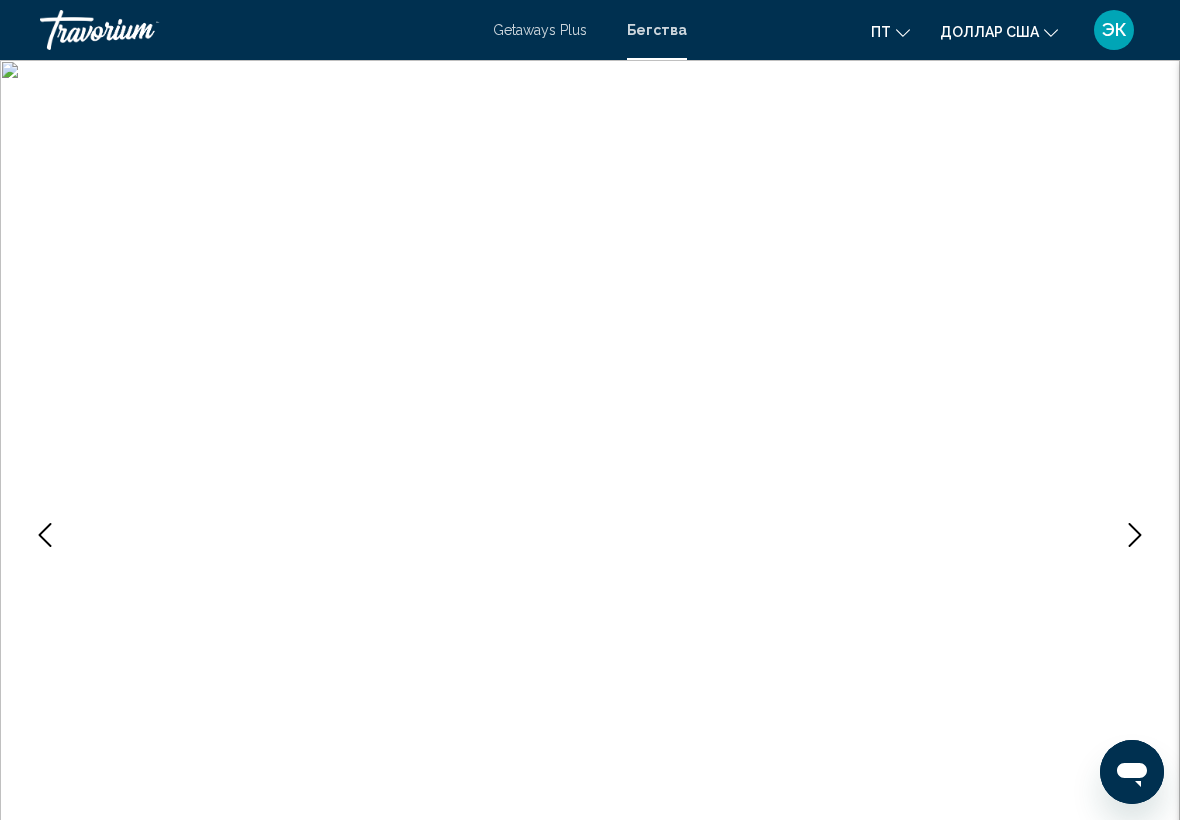 click at bounding box center (45, 535) 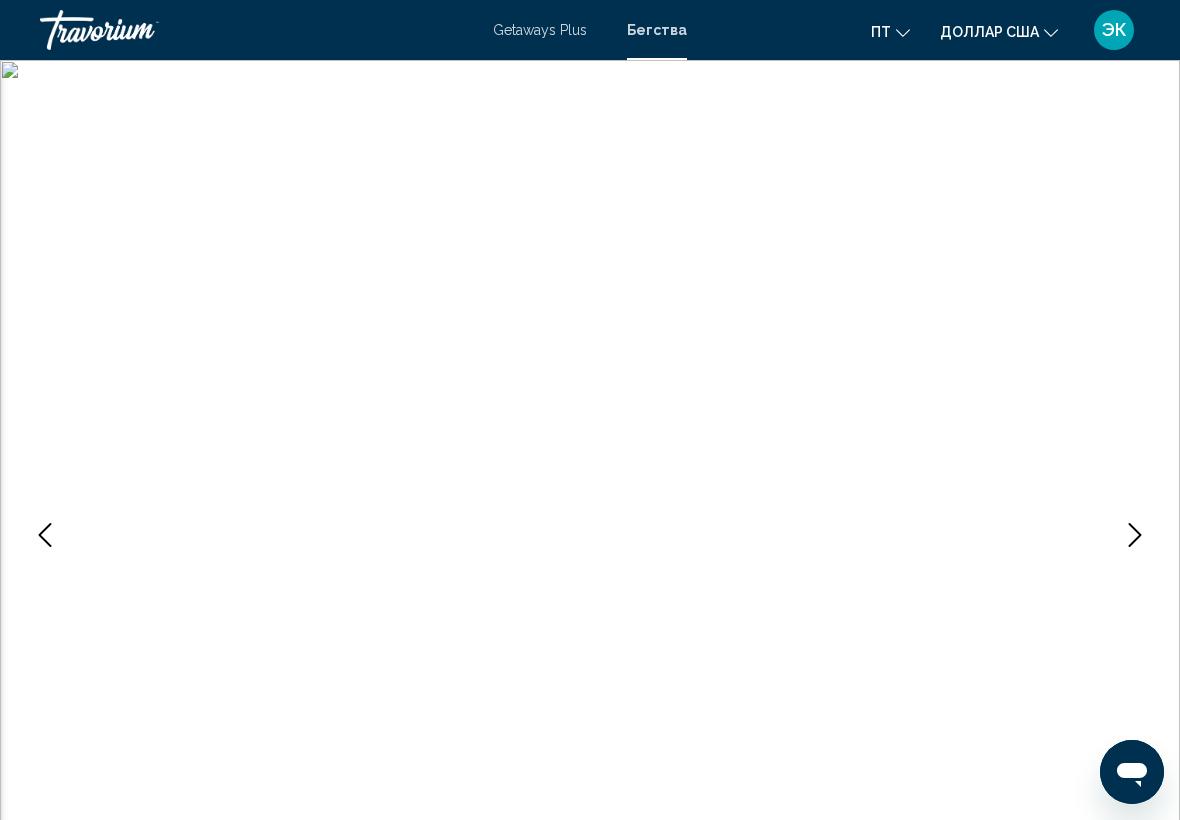 click 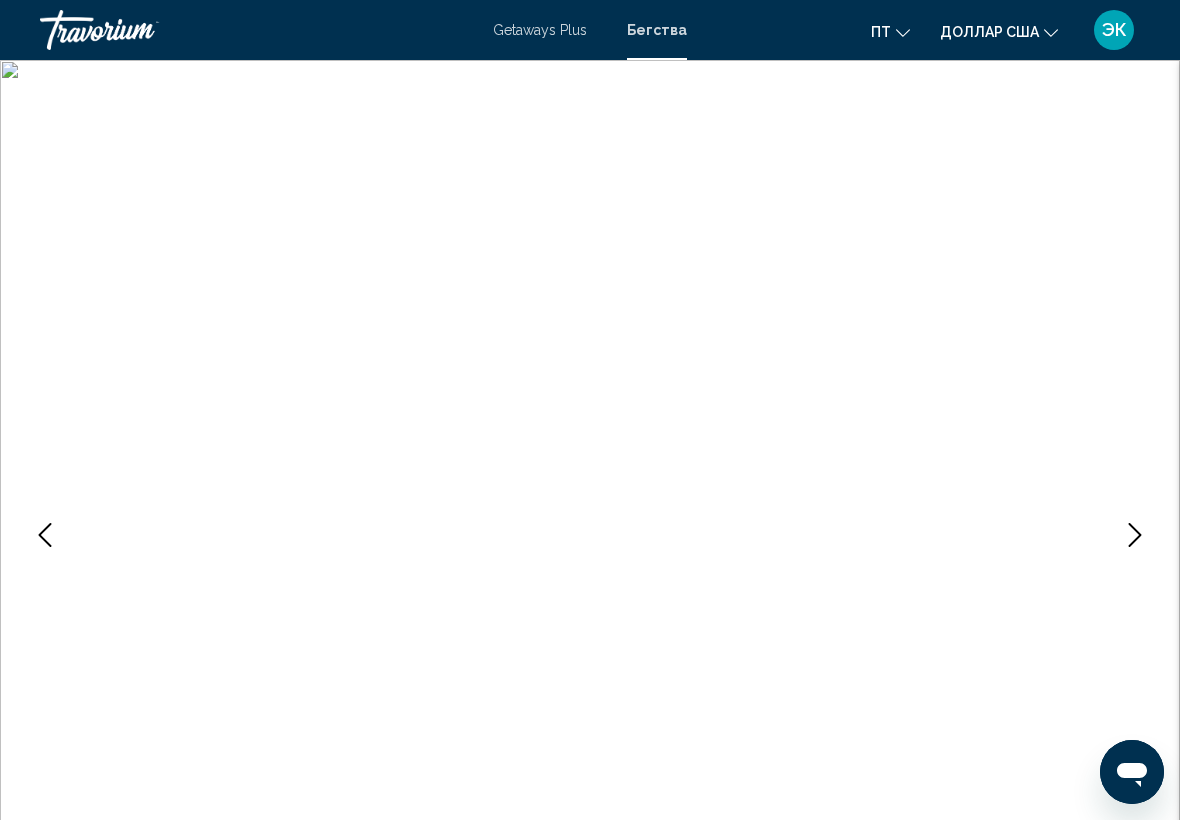 click 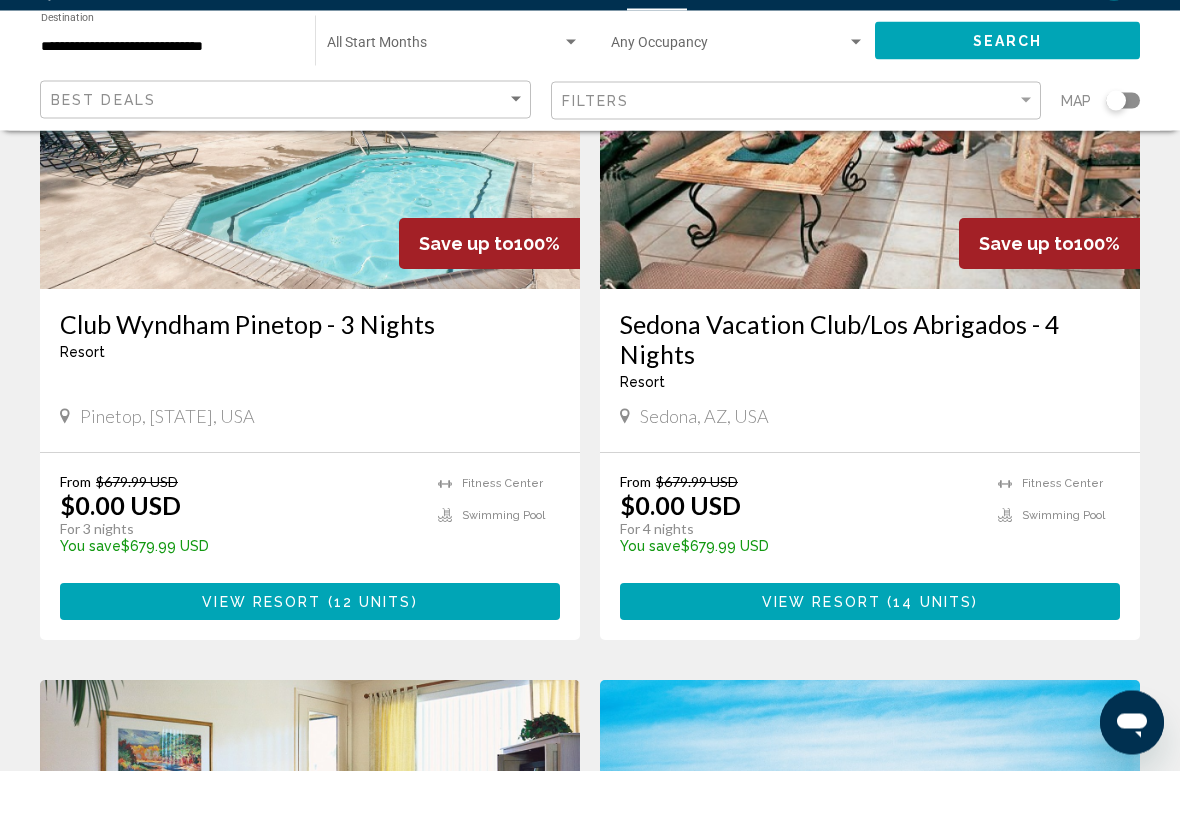 scroll, scrollTop: 298, scrollLeft: 0, axis: vertical 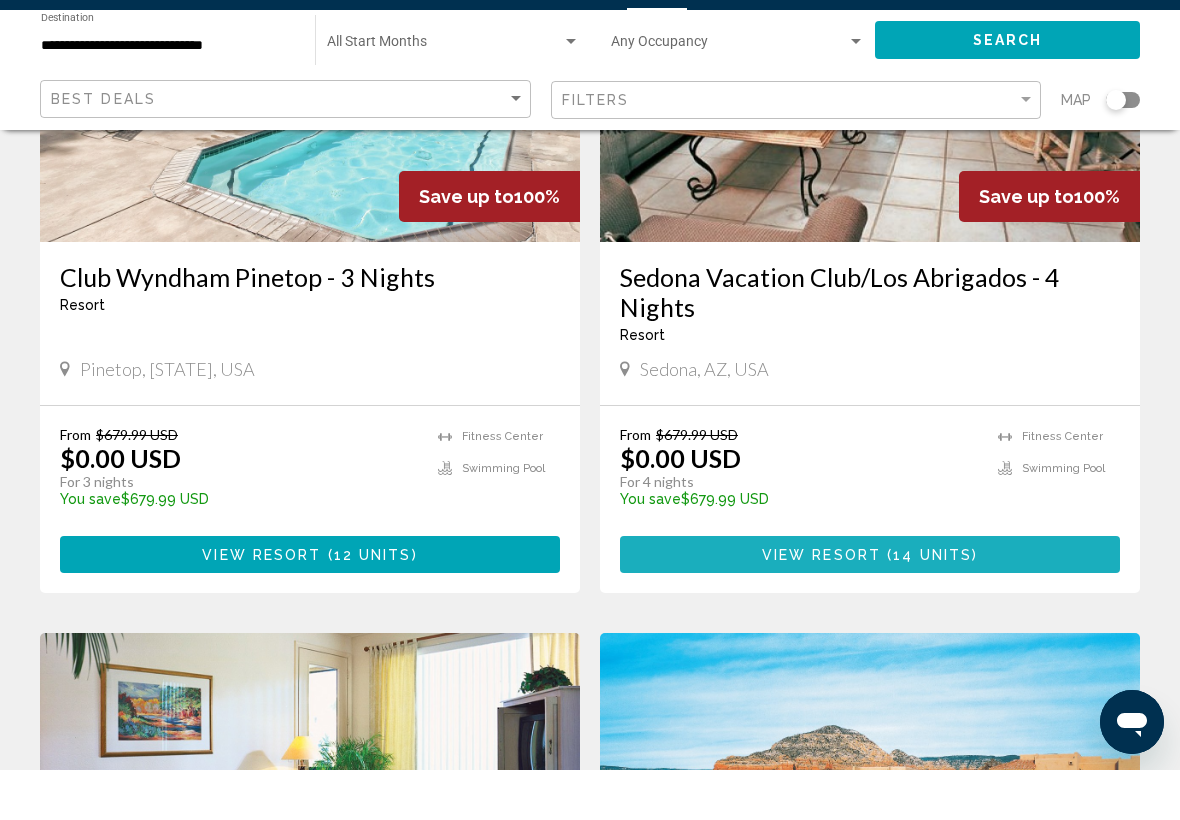 click on "14 units" at bounding box center [932, 605] 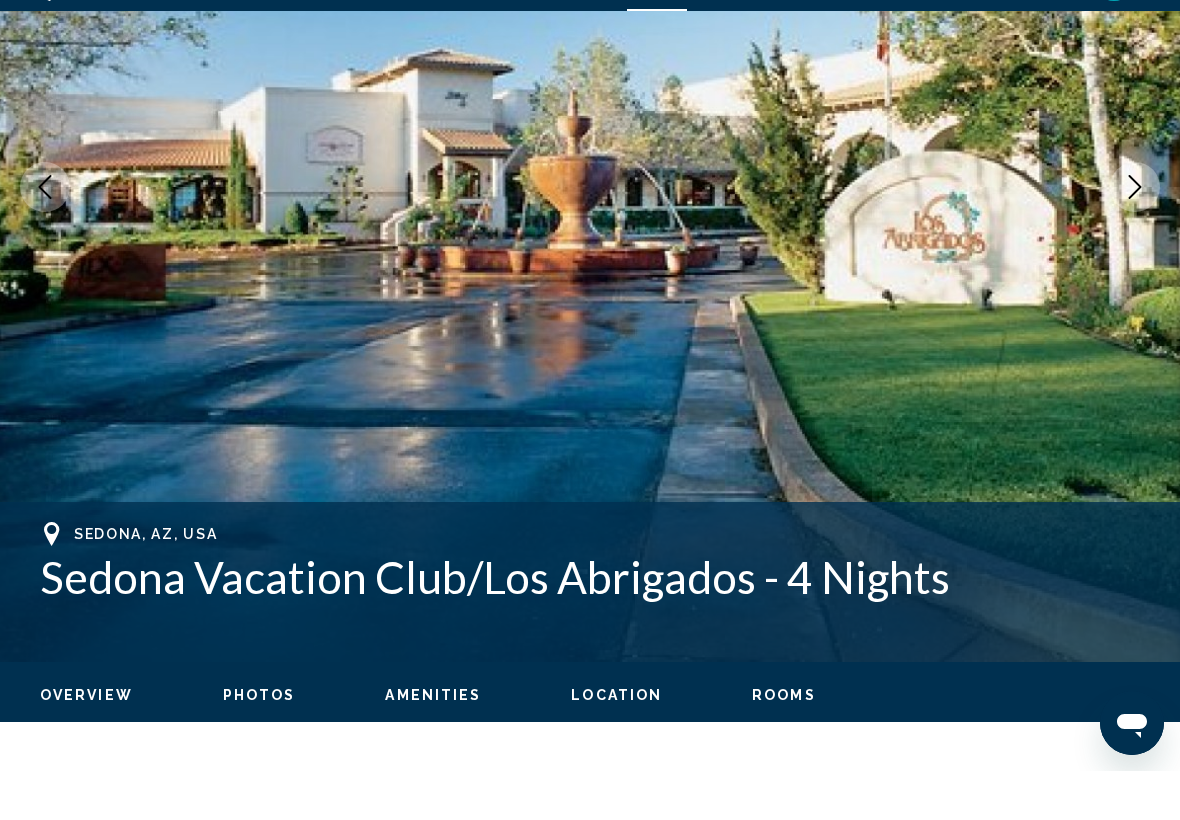 scroll, scrollTop: 0, scrollLeft: 0, axis: both 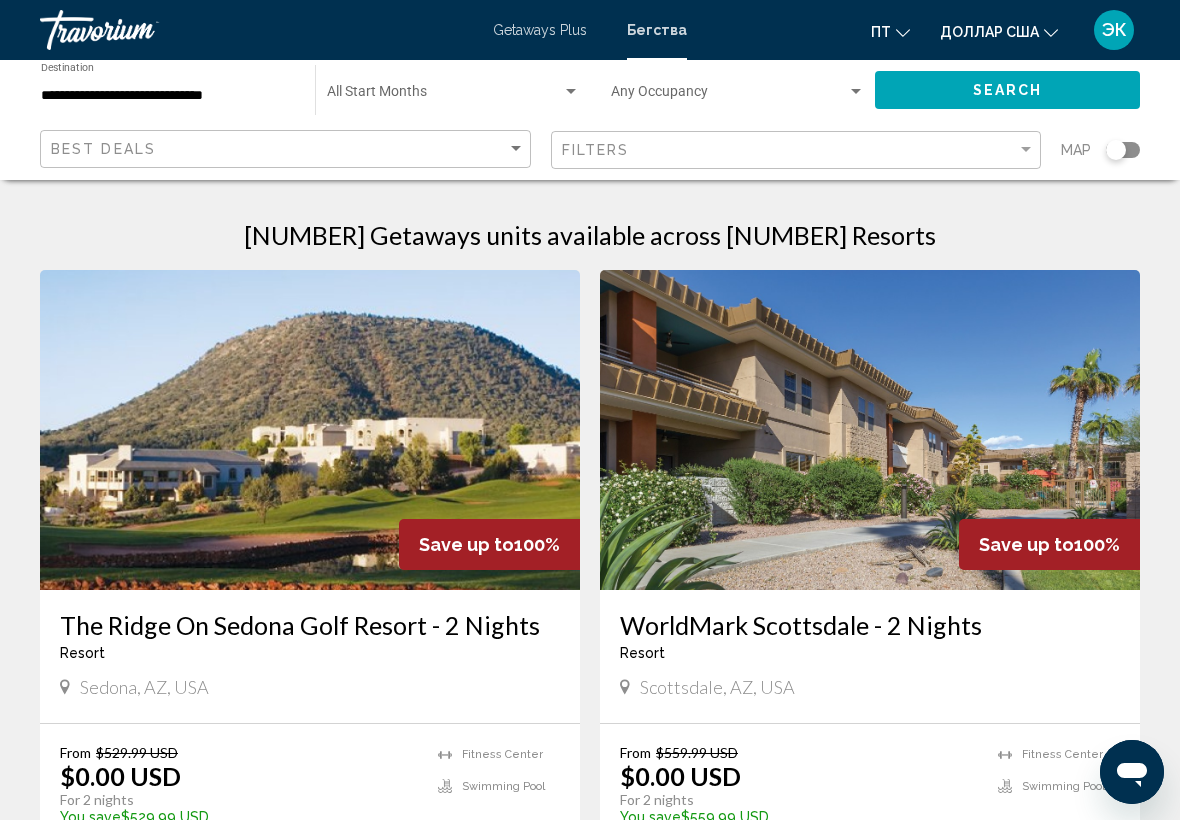 click at bounding box center (571, 92) 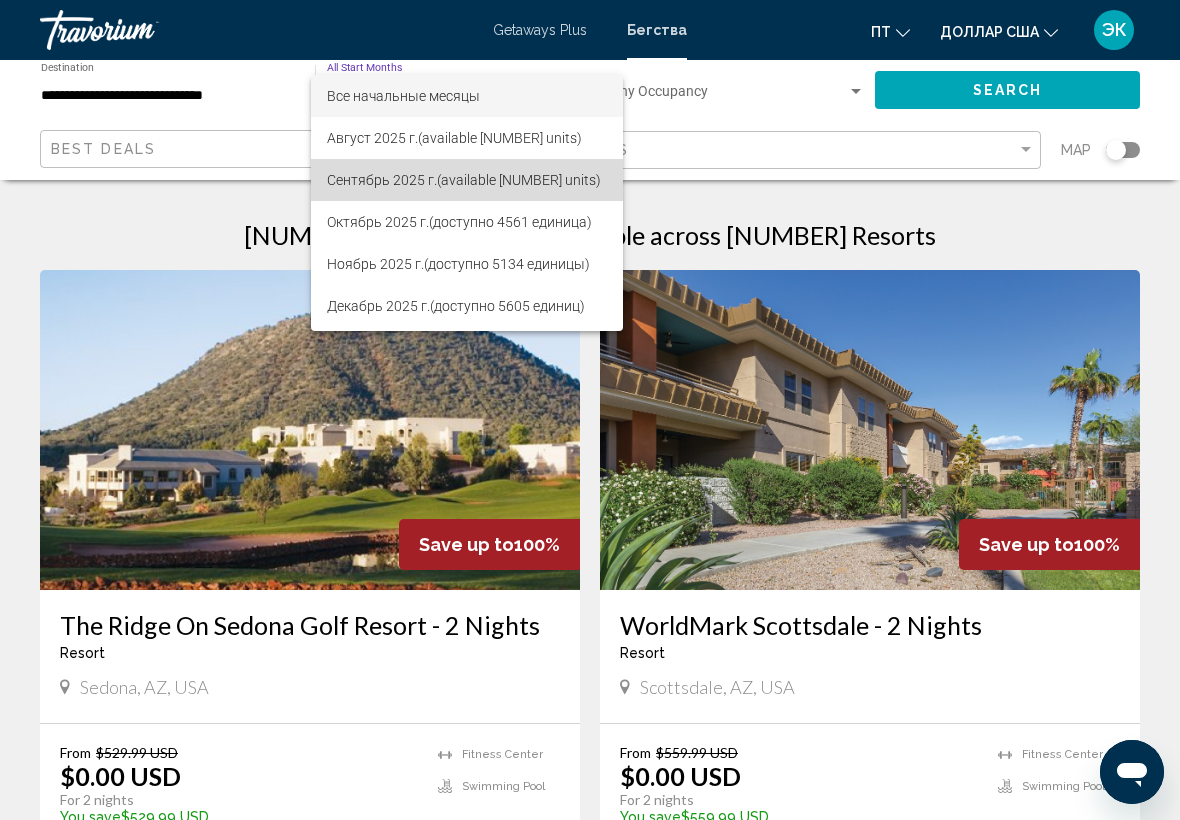 click on "Сентябрь 2025 г." at bounding box center [382, 180] 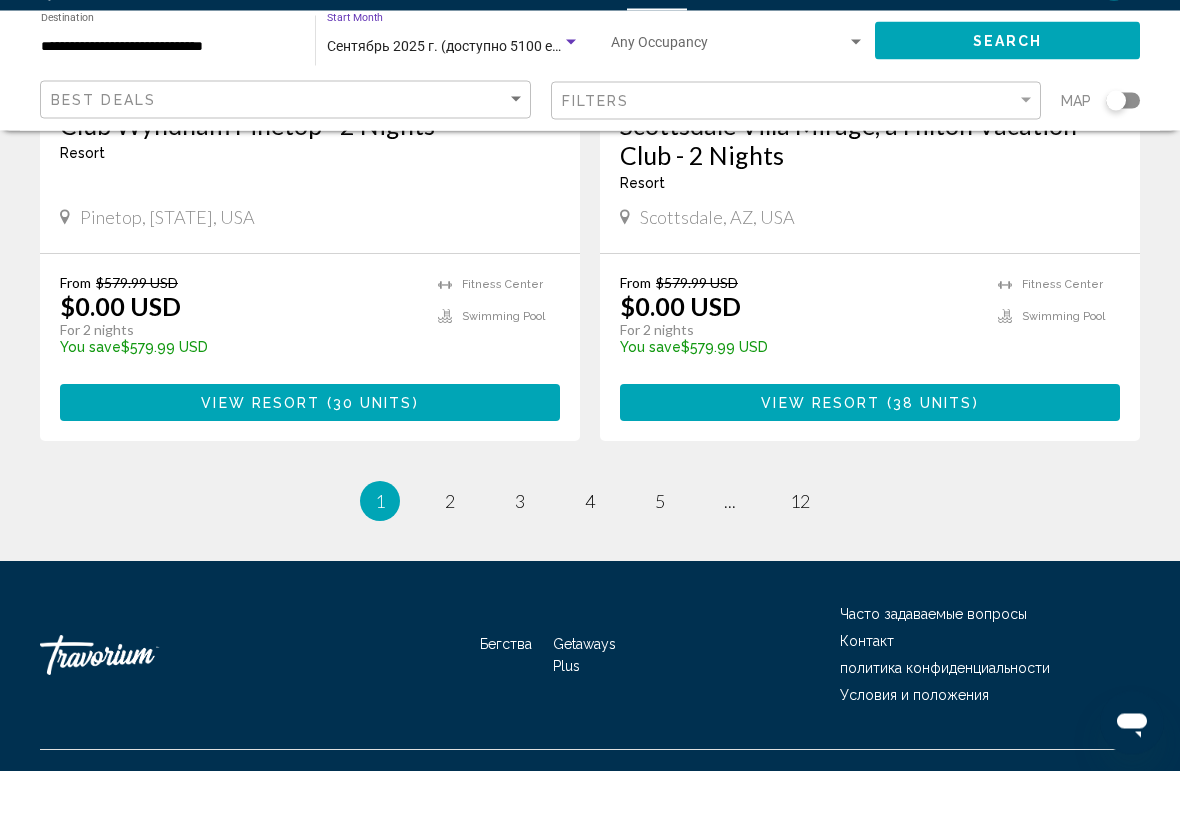 scroll, scrollTop: 3979, scrollLeft: 0, axis: vertical 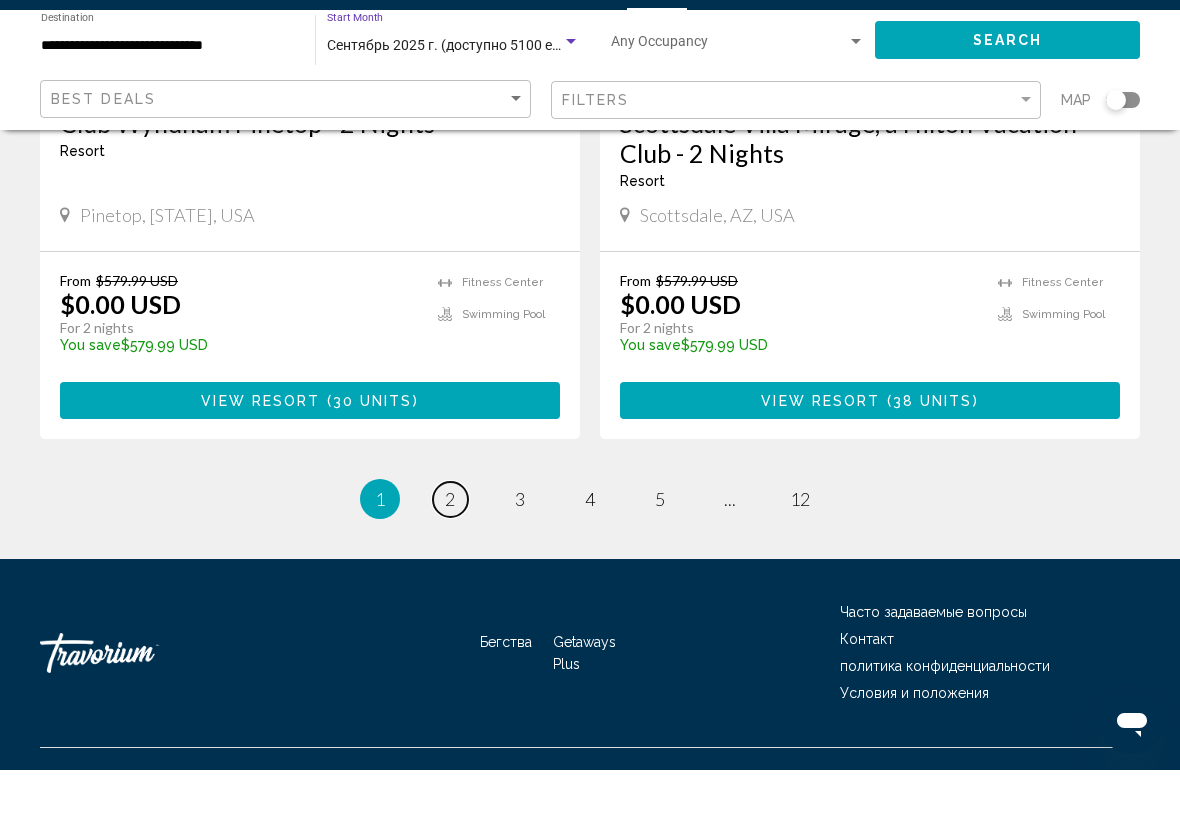 click on "2" at bounding box center [450, 549] 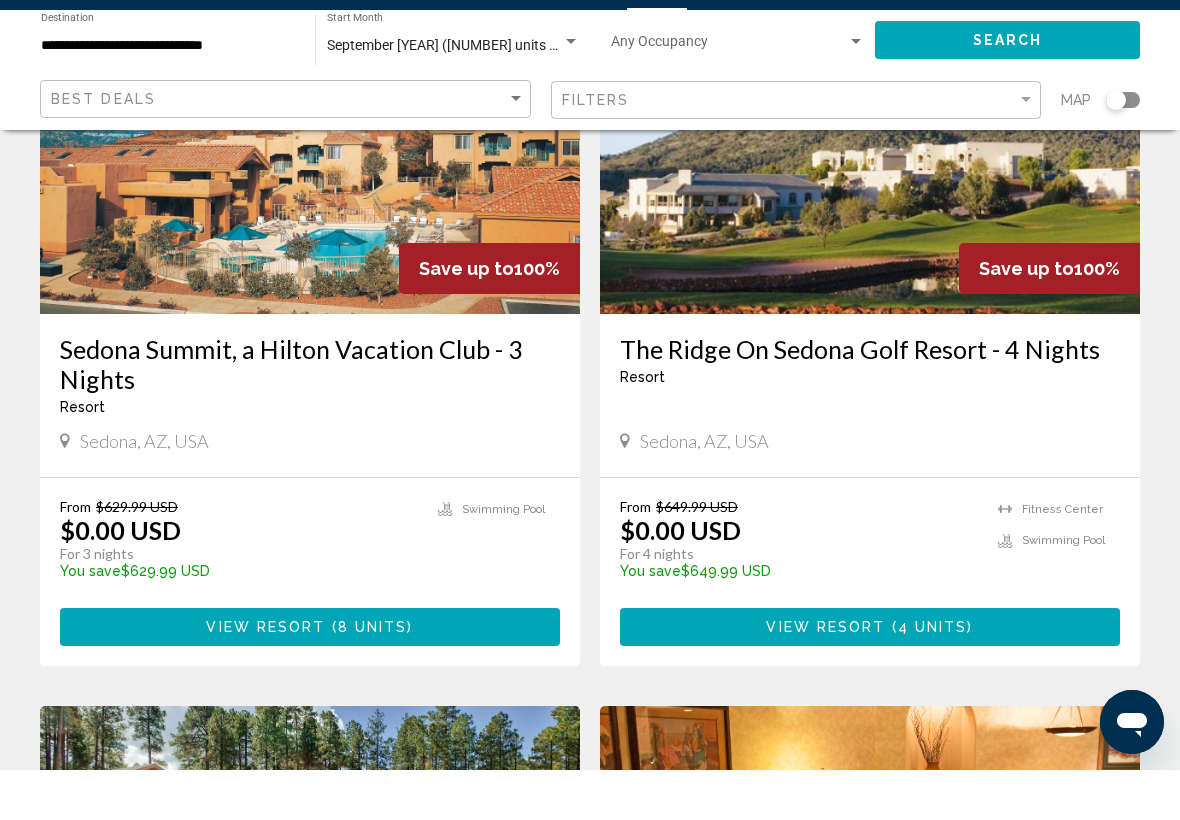 scroll, scrollTop: 938, scrollLeft: 0, axis: vertical 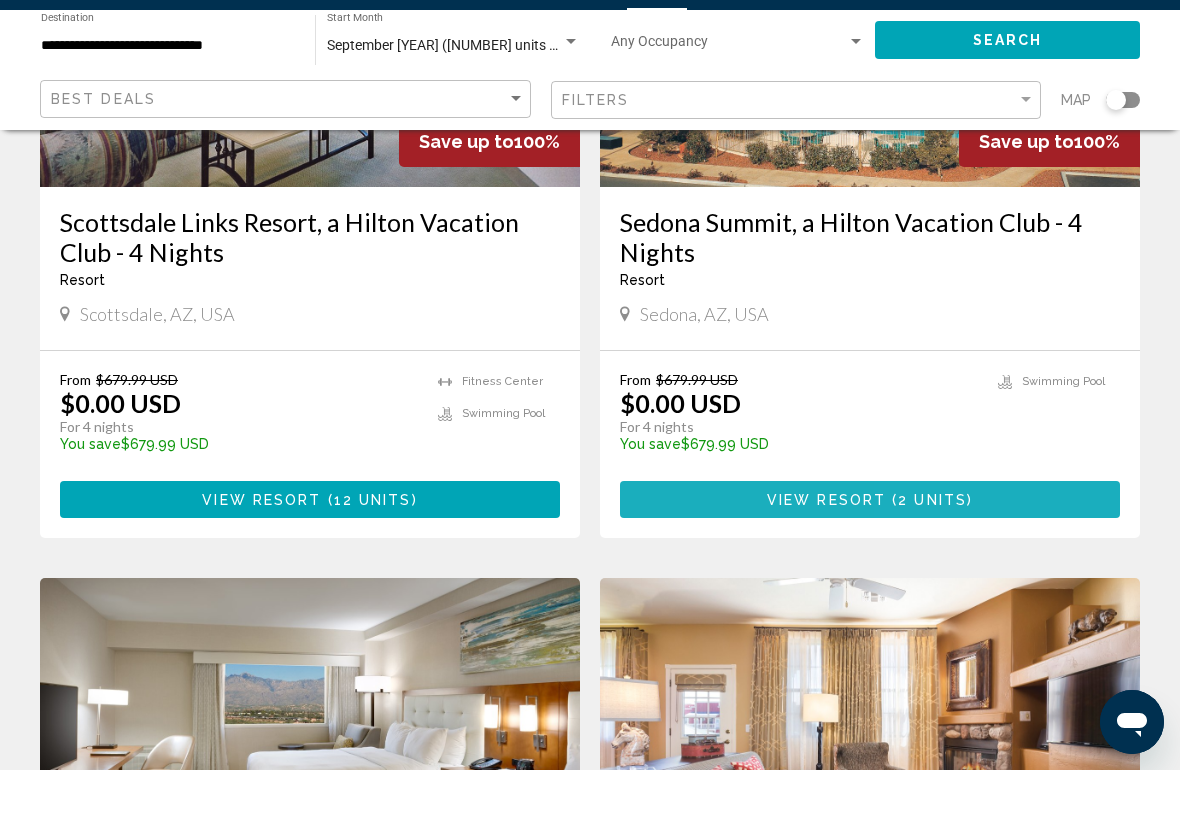 click on "View Resort    ( 2 units )" at bounding box center [870, 549] 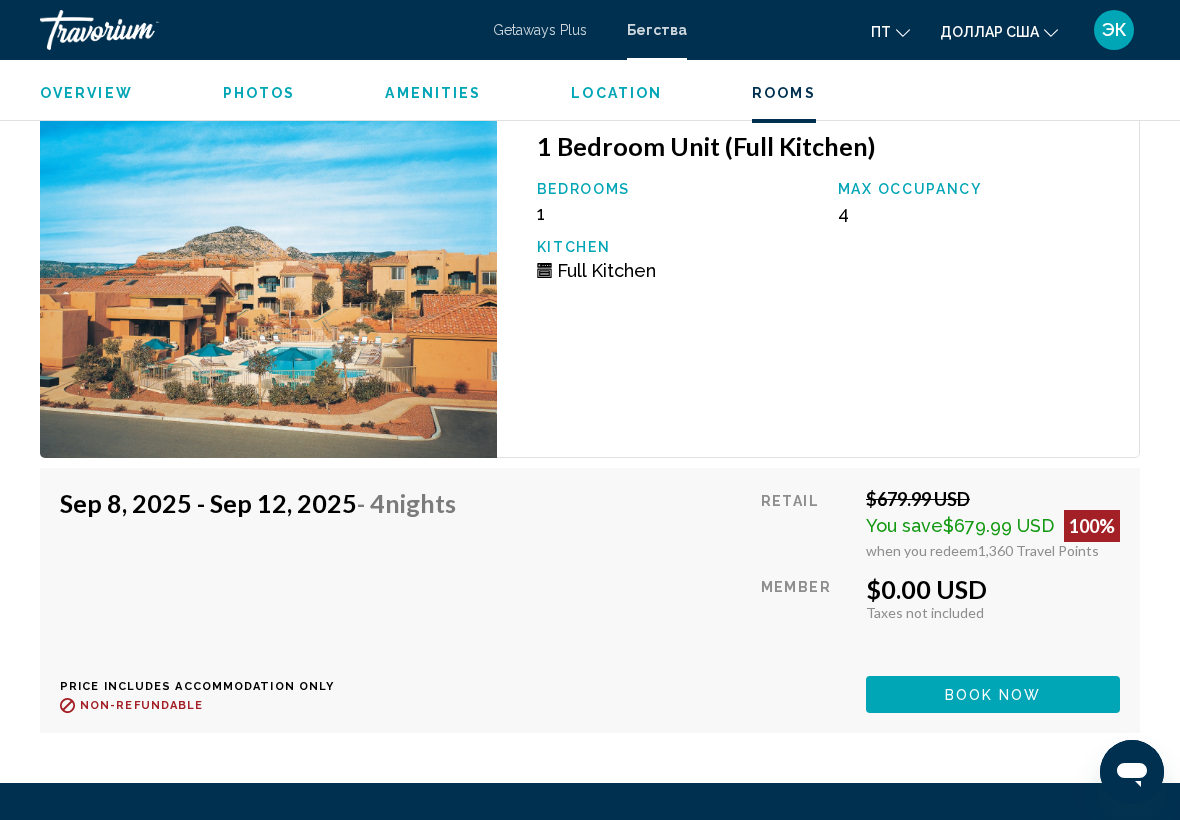 scroll, scrollTop: 3637, scrollLeft: 0, axis: vertical 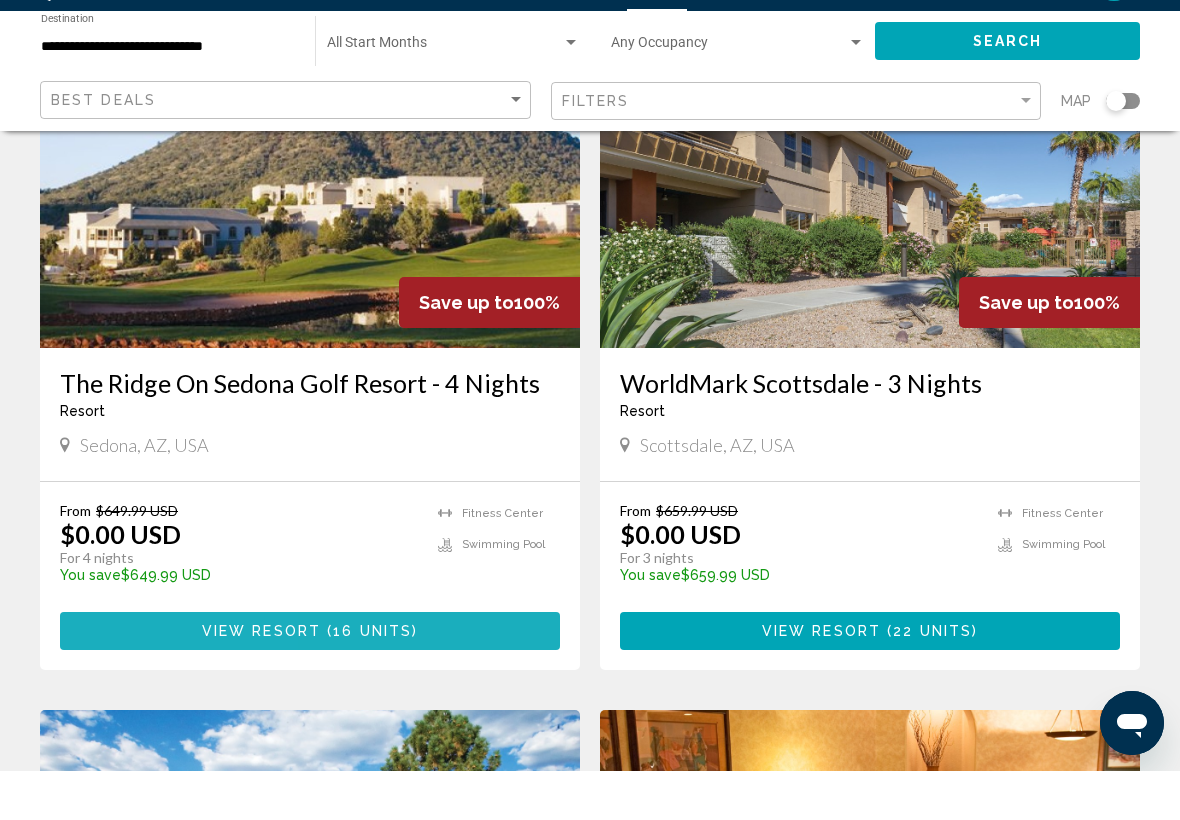 click on "View Resort    ( 16 units )" at bounding box center (310, 679) 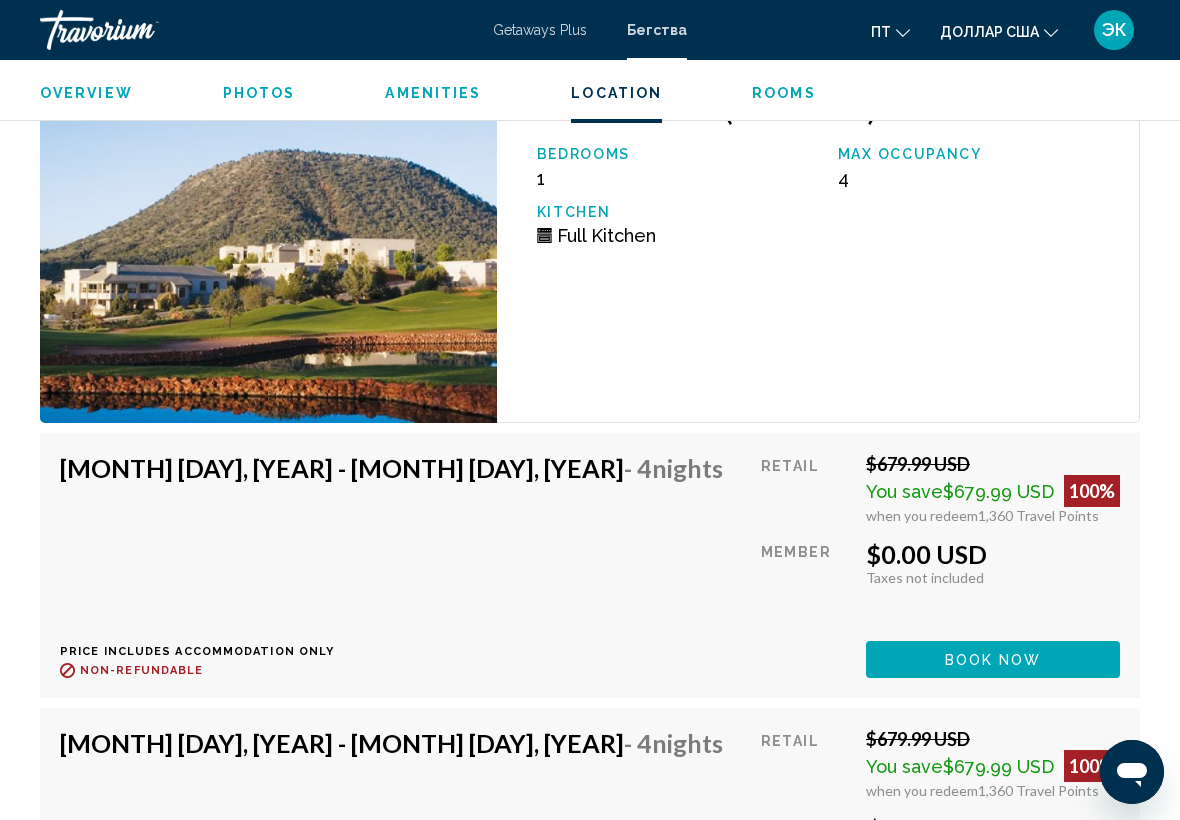 scroll, scrollTop: 4899, scrollLeft: 0, axis: vertical 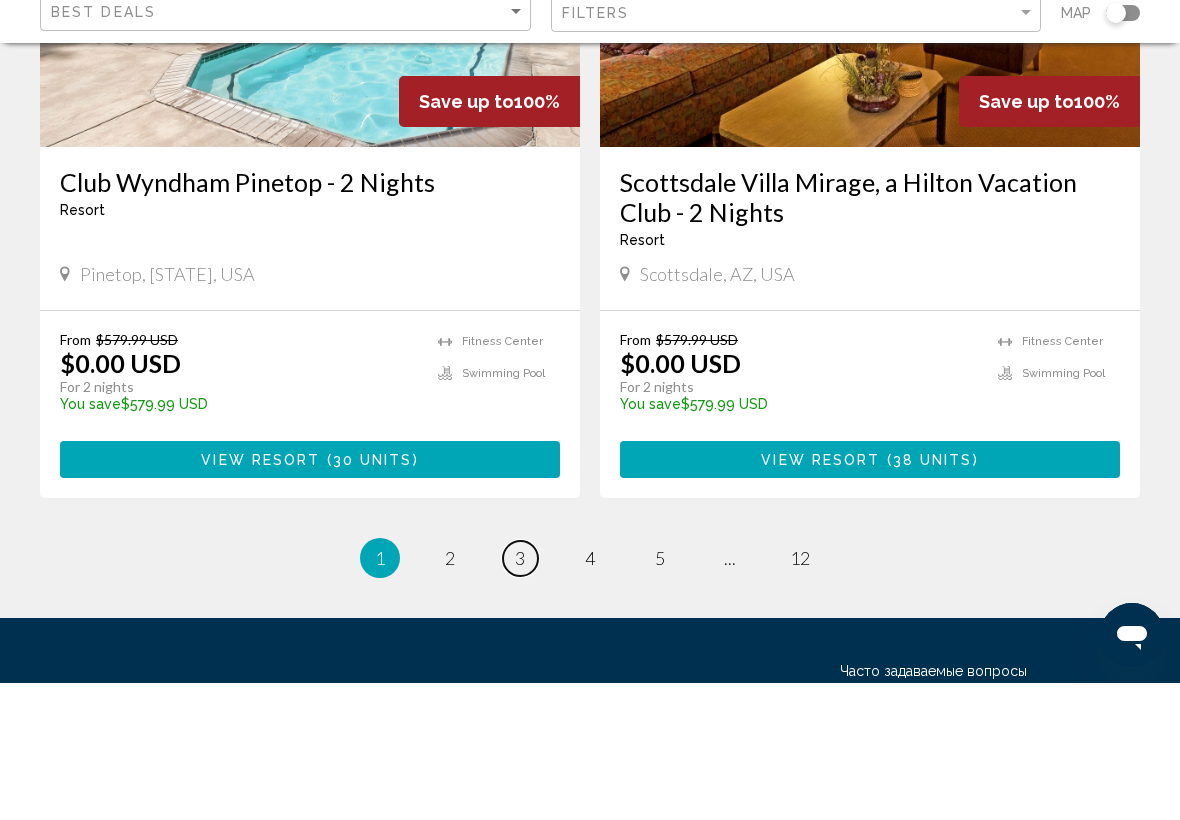 click on "page  3" at bounding box center (520, 695) 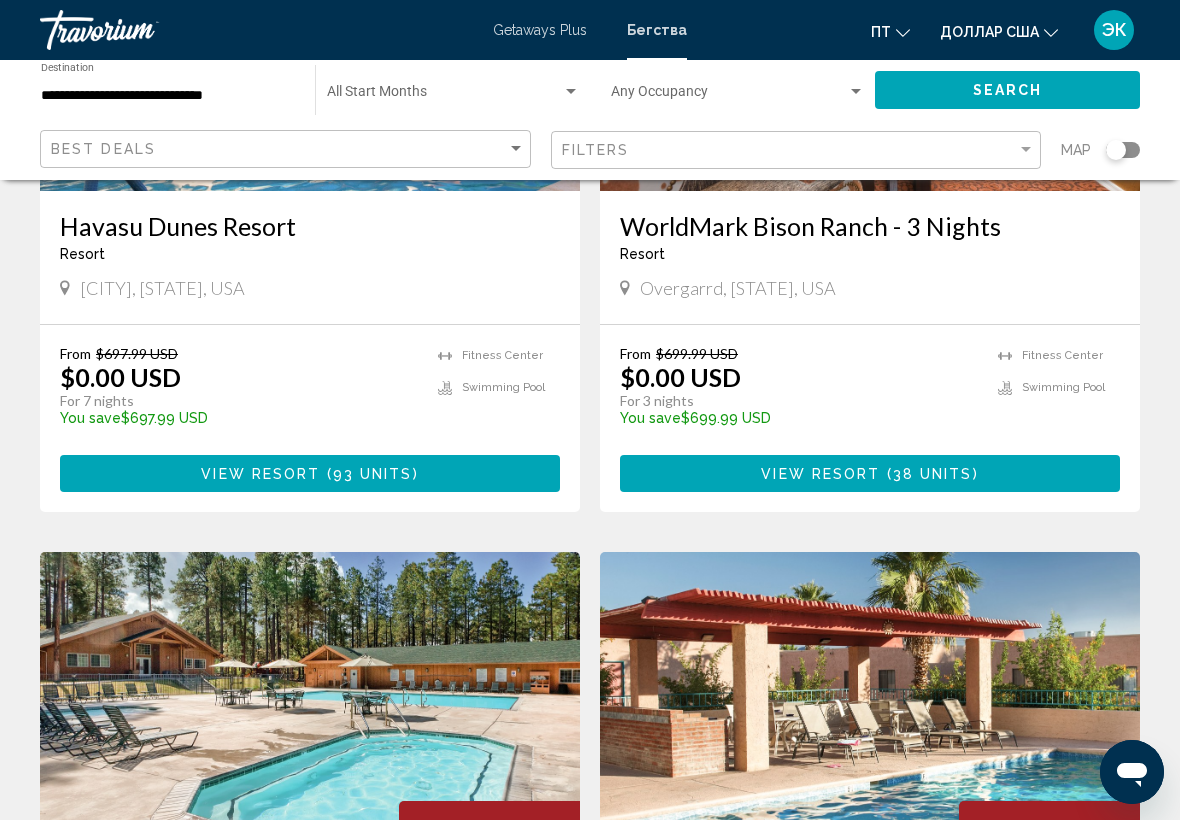 scroll, scrollTop: 2502, scrollLeft: 0, axis: vertical 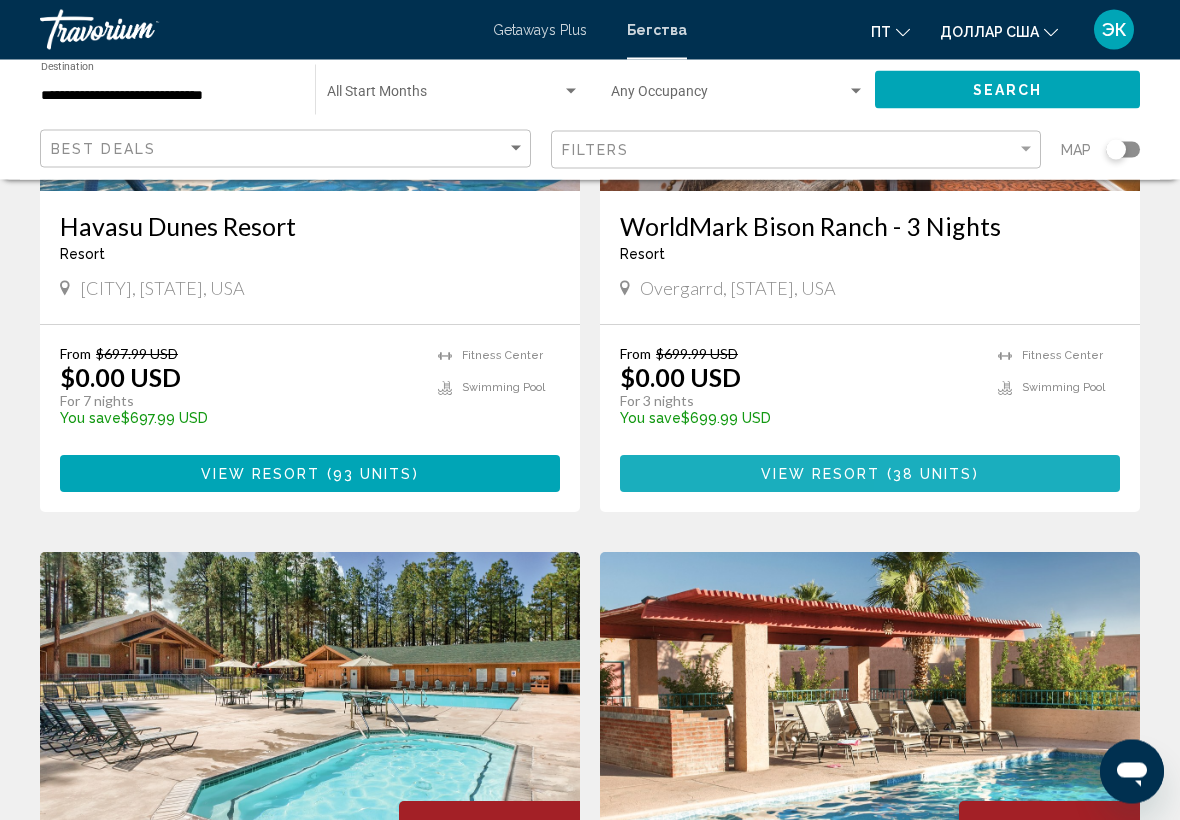 click on "View Resort    ( 38 units )" at bounding box center [870, 474] 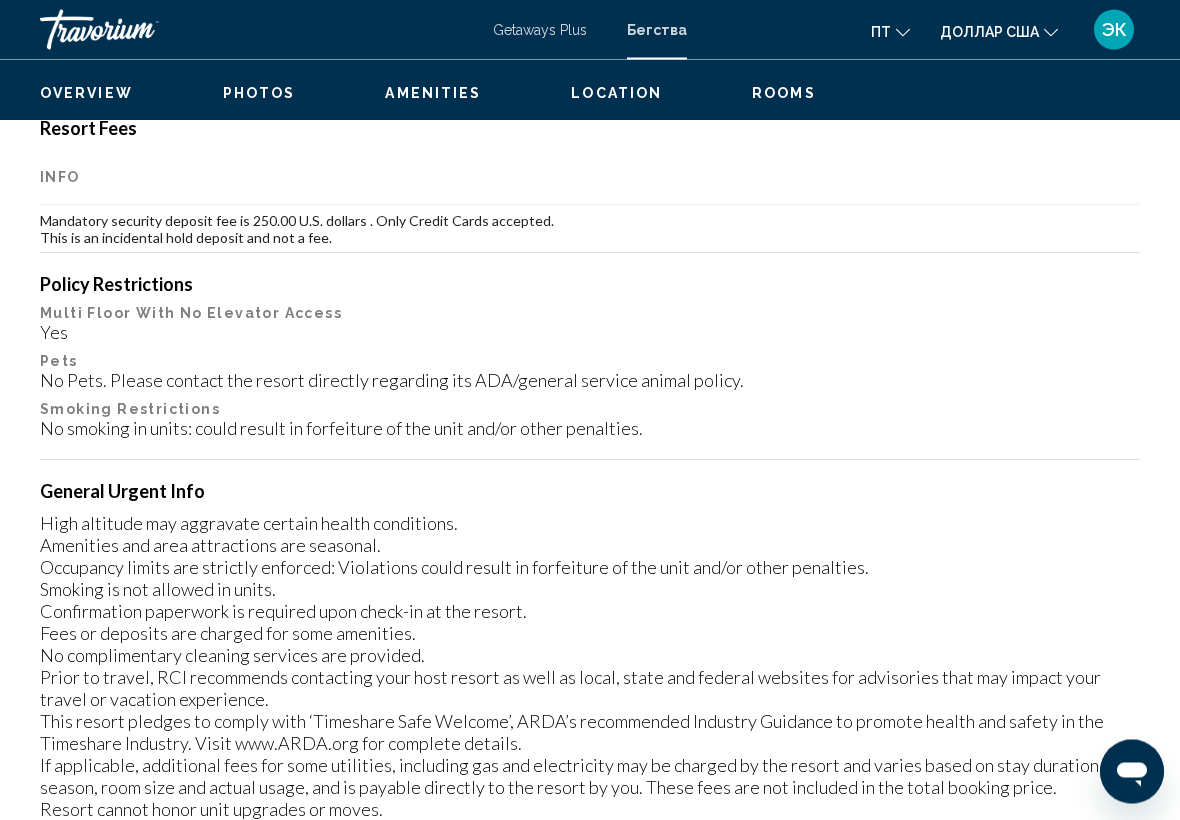 scroll, scrollTop: 0, scrollLeft: 0, axis: both 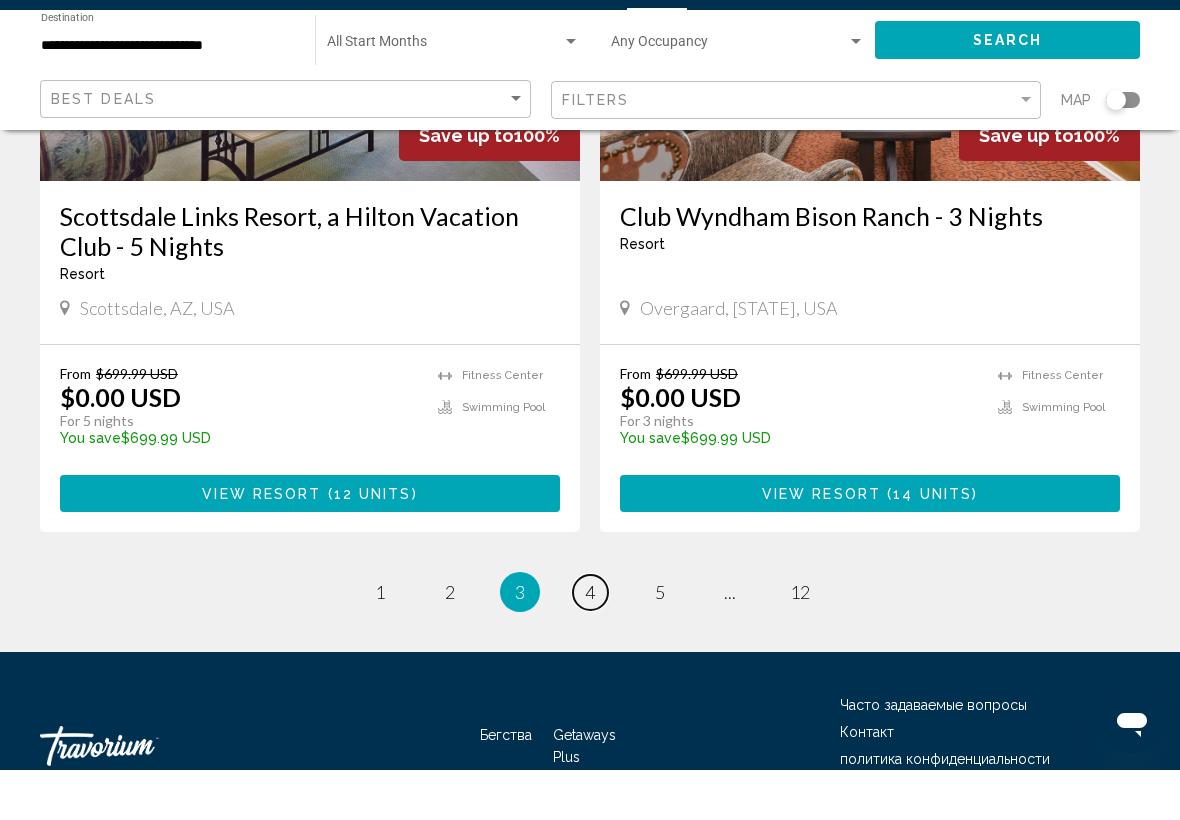 click on "page  4" at bounding box center [590, 642] 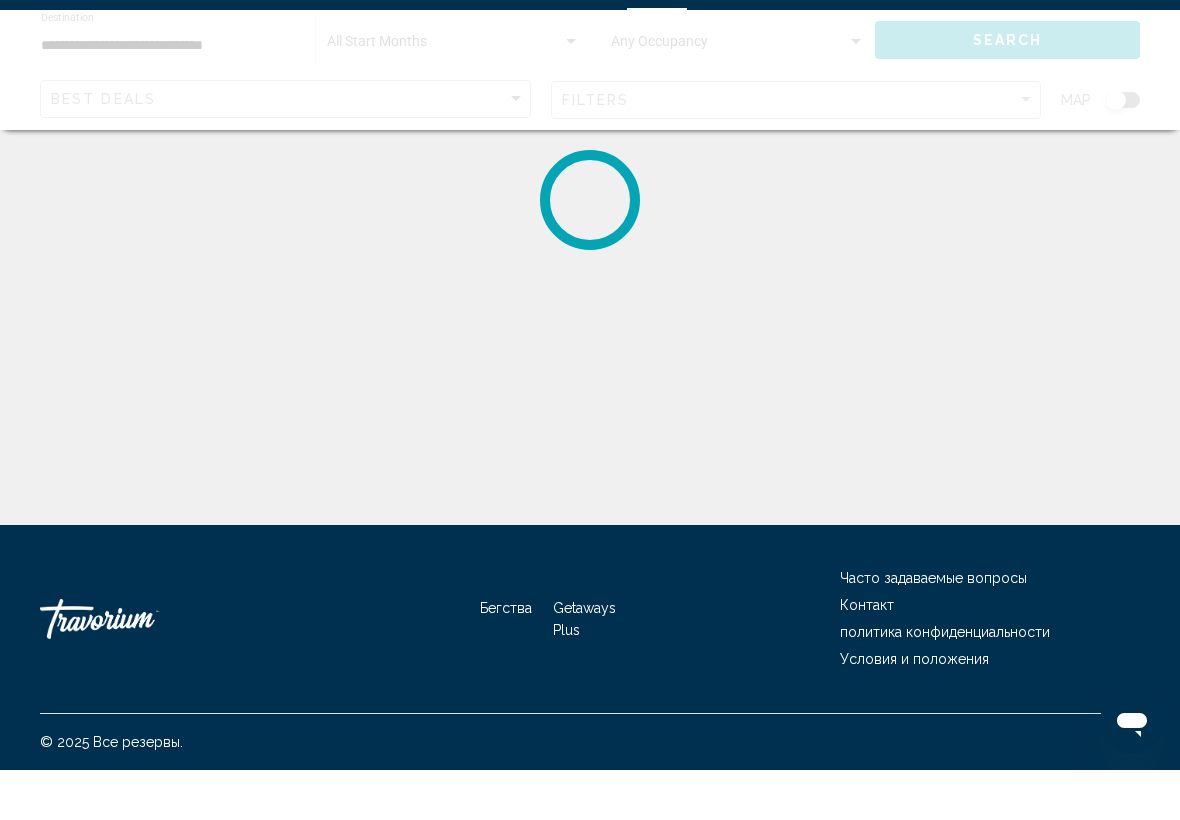 scroll, scrollTop: 0, scrollLeft: 0, axis: both 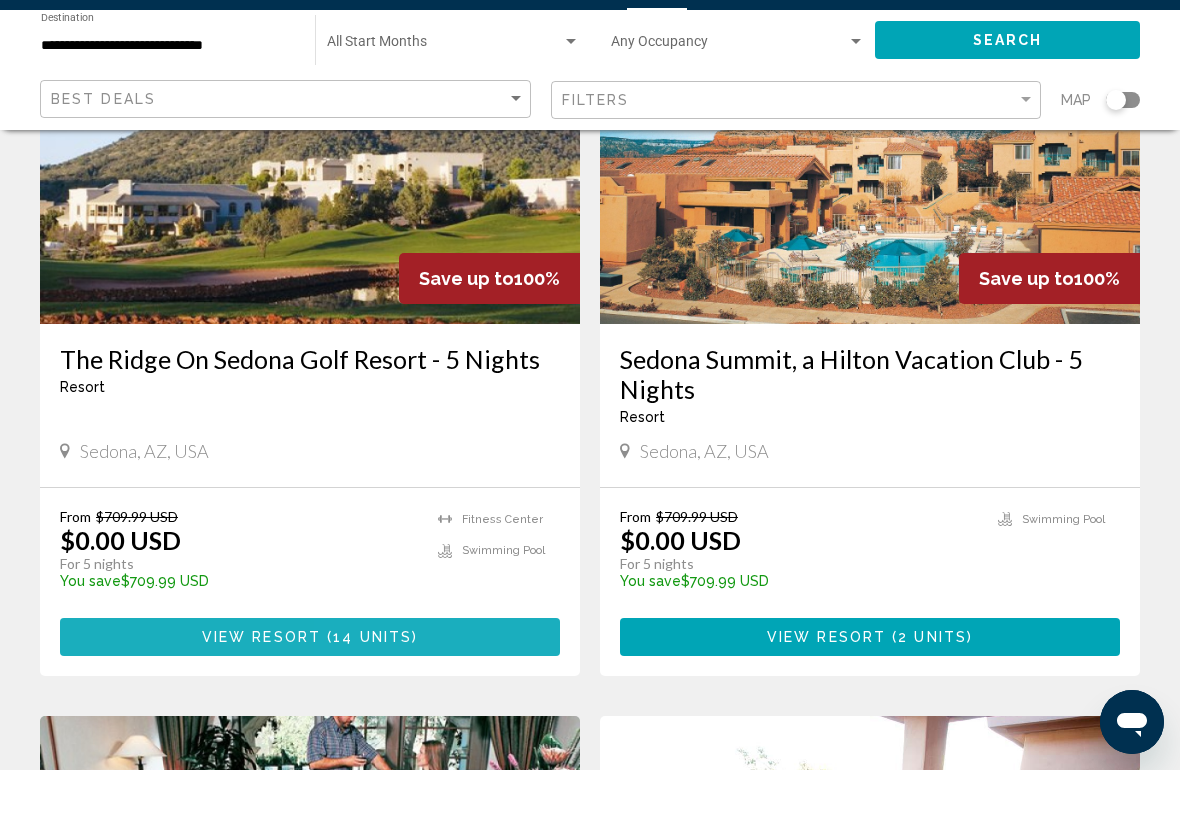 click on "View Resort    ( 14 units )" at bounding box center (310, 686) 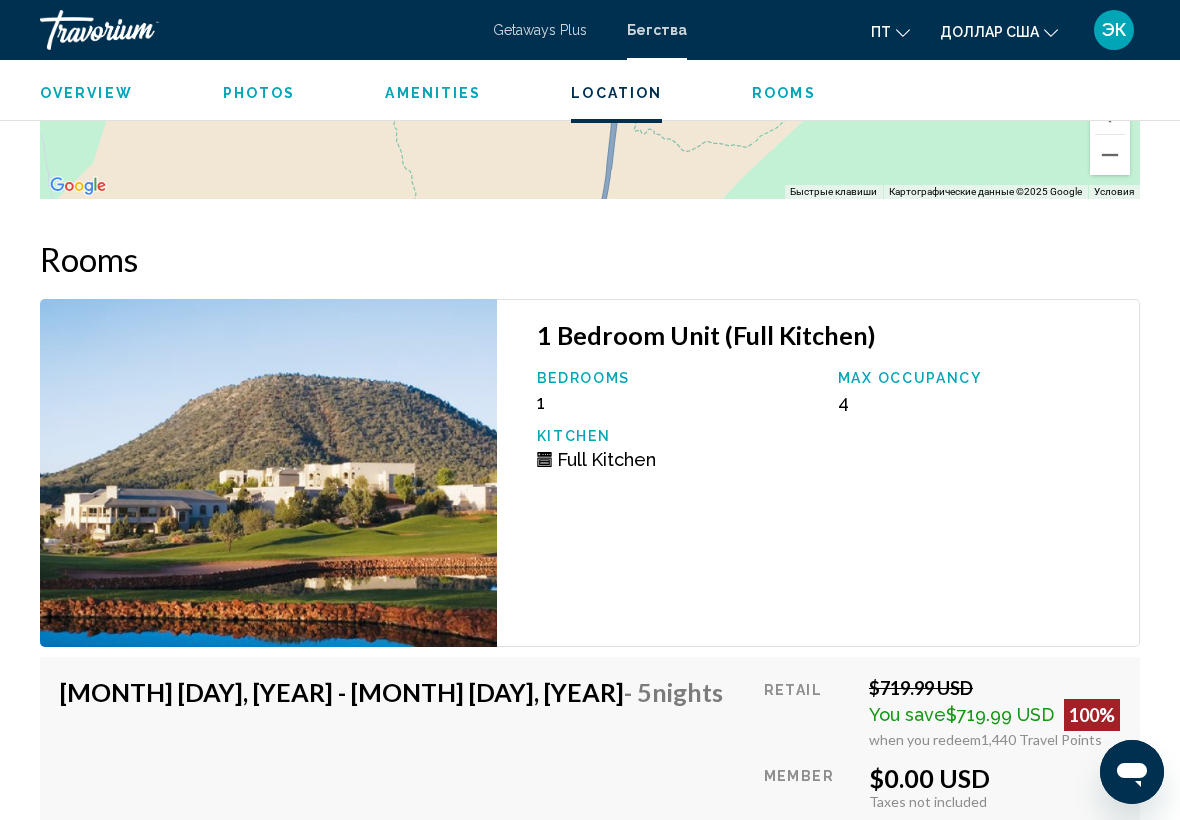 scroll, scrollTop: 3506, scrollLeft: 0, axis: vertical 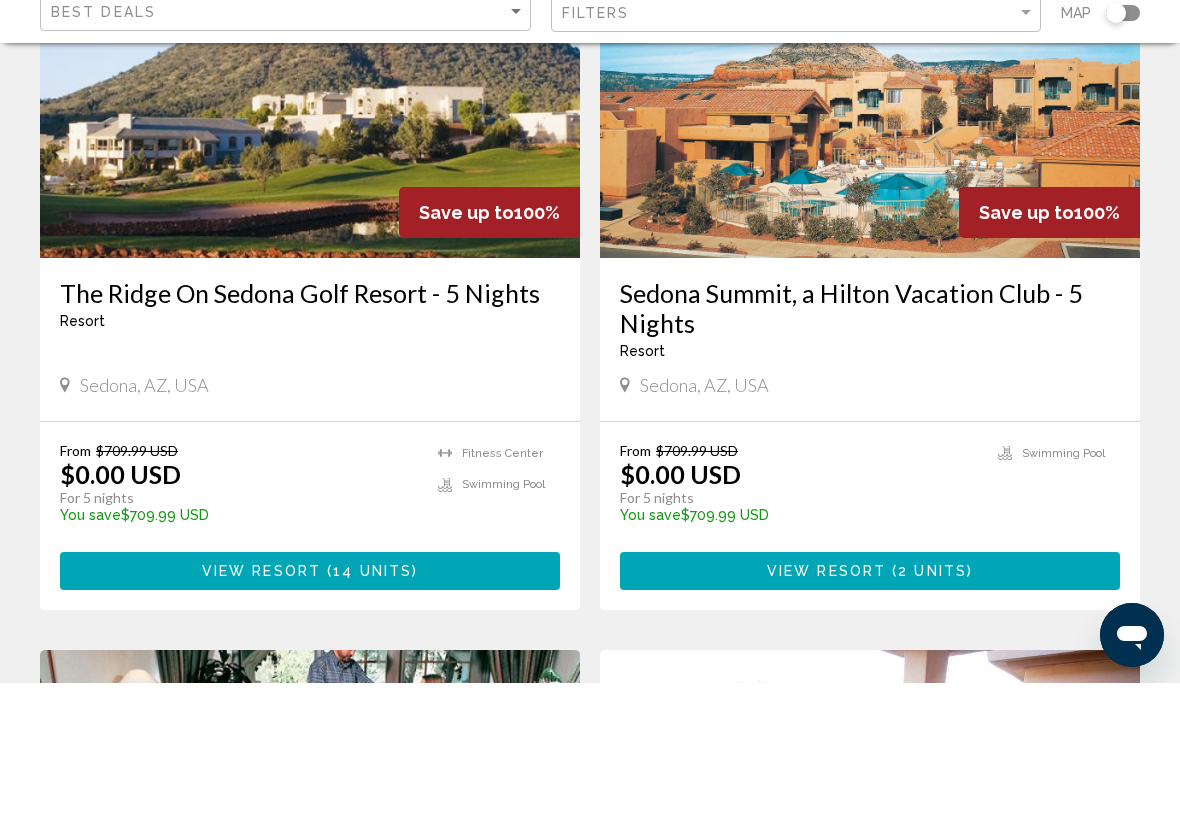 click on "2 units" at bounding box center [932, 709] 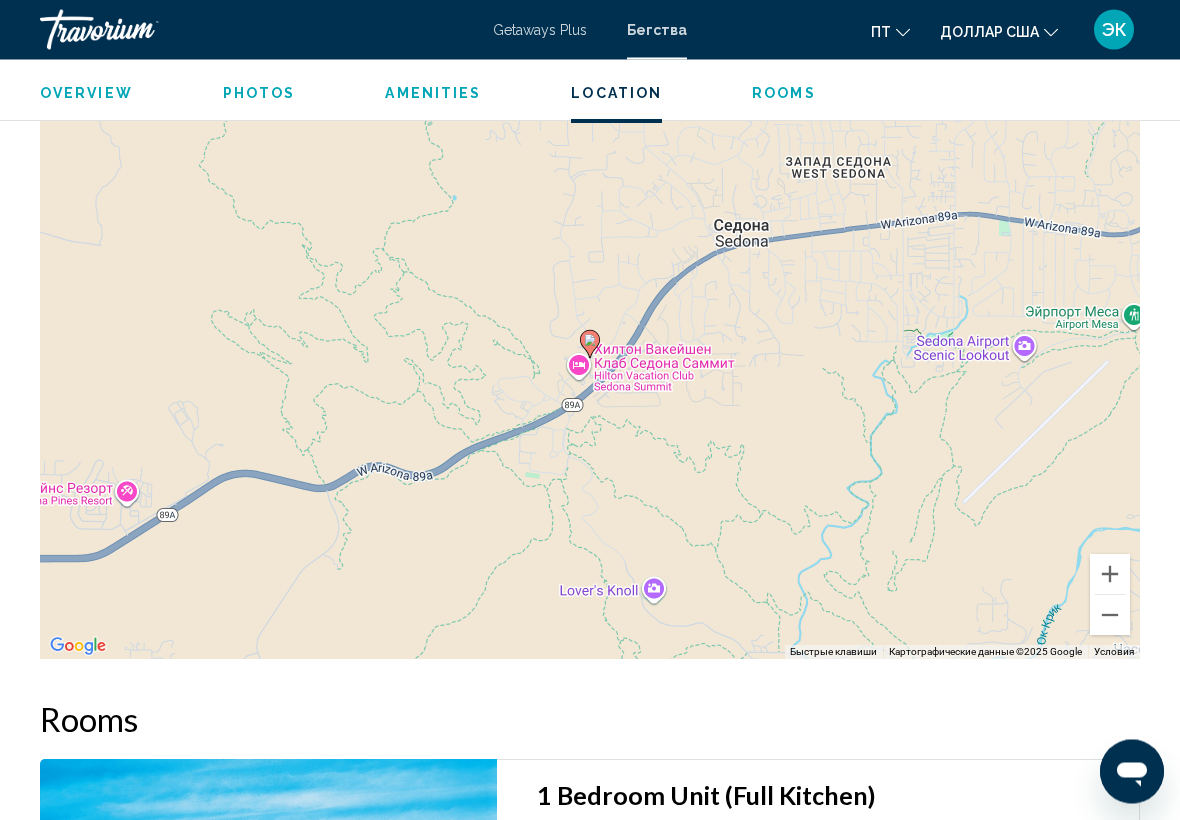 scroll, scrollTop: 0, scrollLeft: 0, axis: both 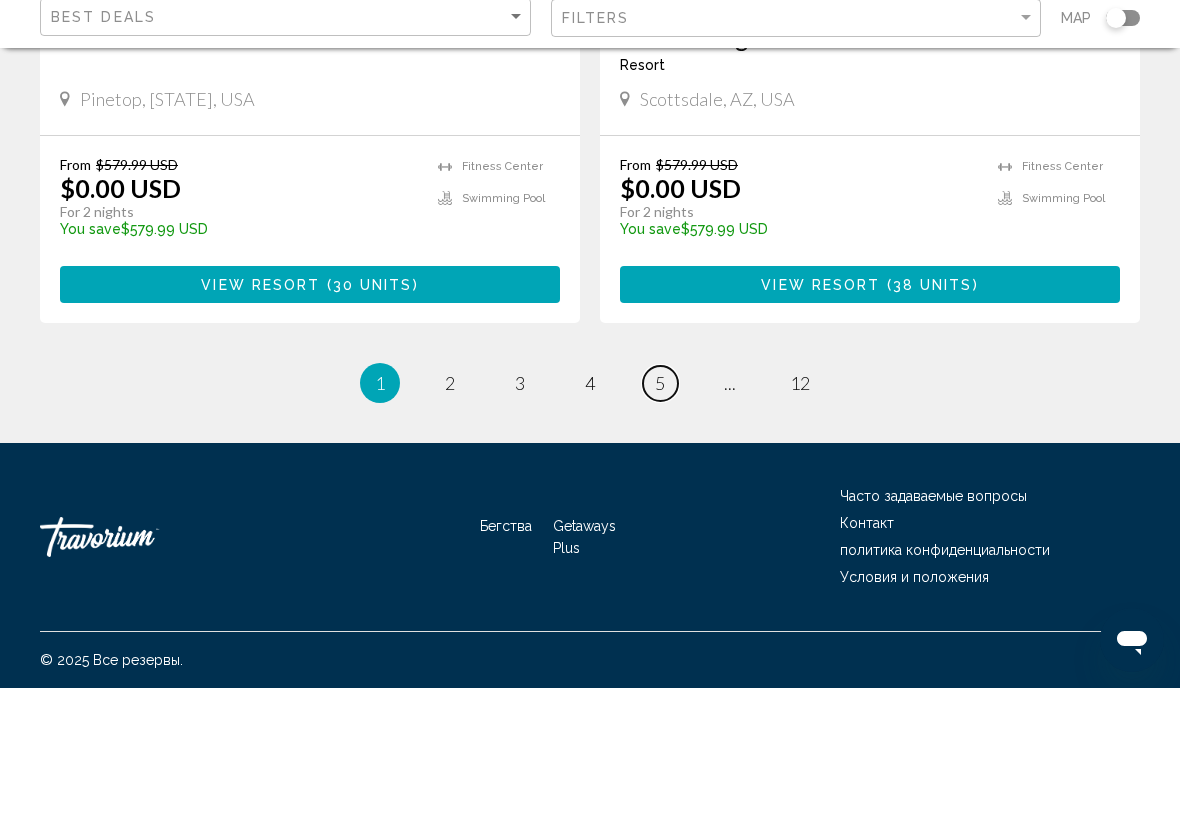 click on "5" at bounding box center [660, 515] 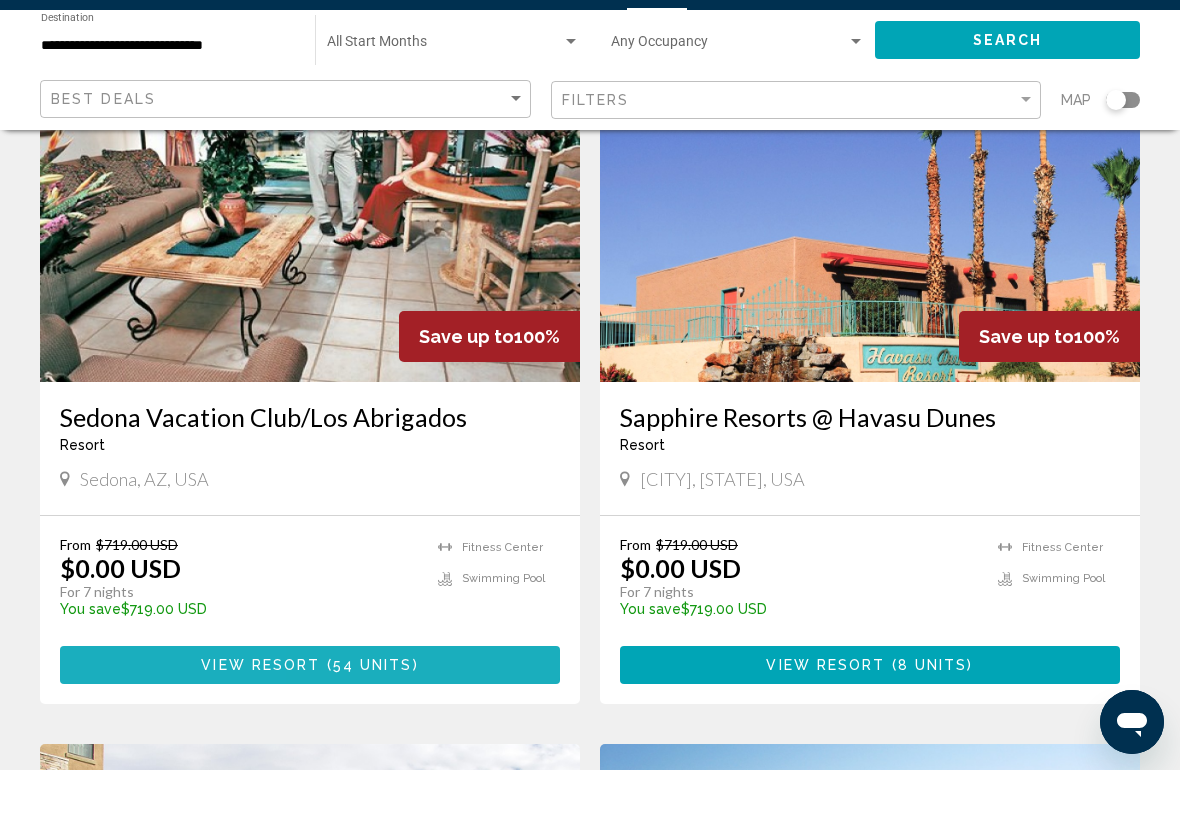 scroll, scrollTop: 2974, scrollLeft: 0, axis: vertical 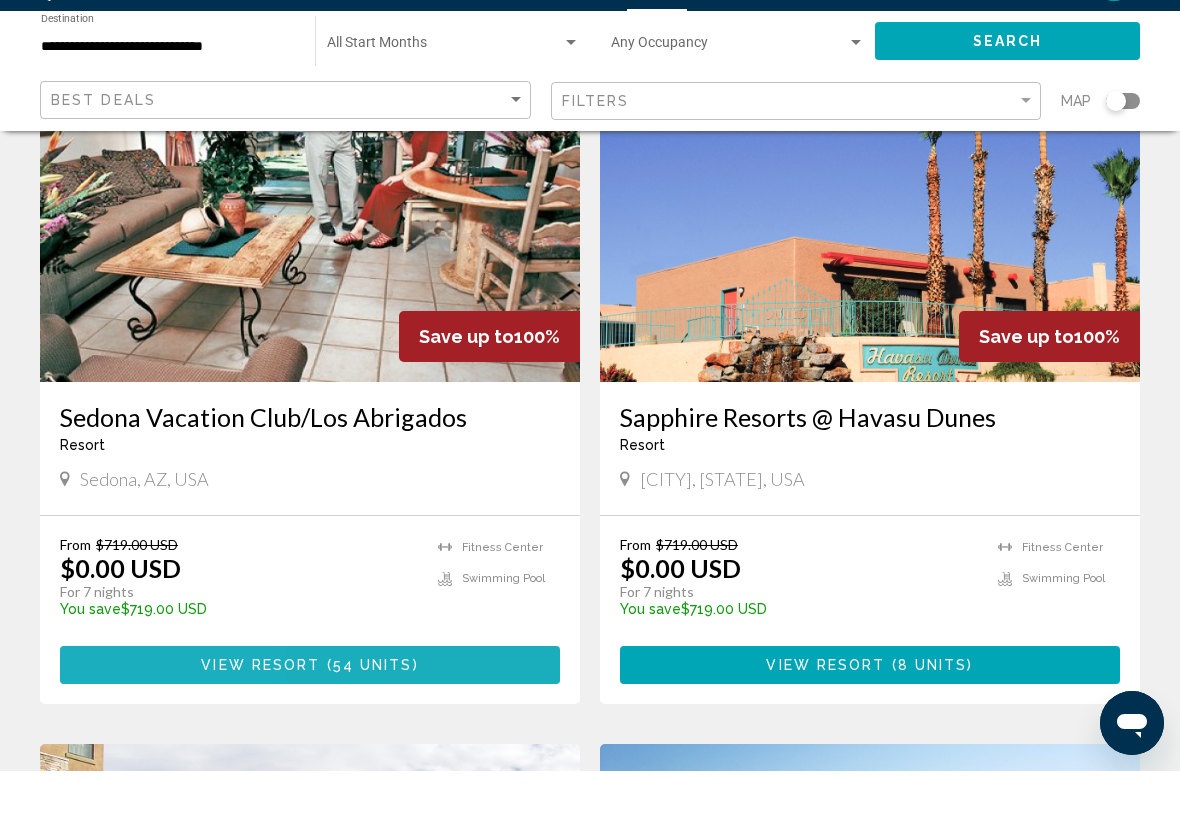 click on "View Resort    ( 54 units )" at bounding box center [310, 713] 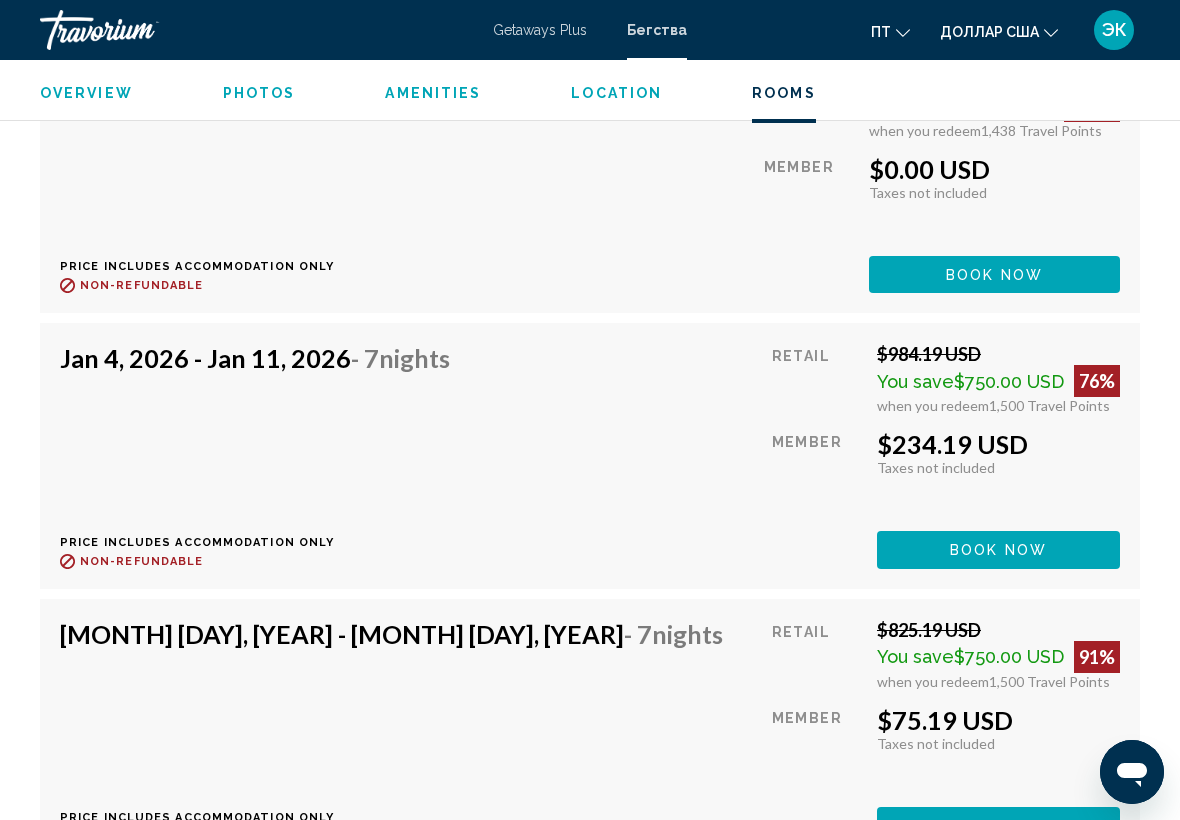 scroll, scrollTop: 4032, scrollLeft: 0, axis: vertical 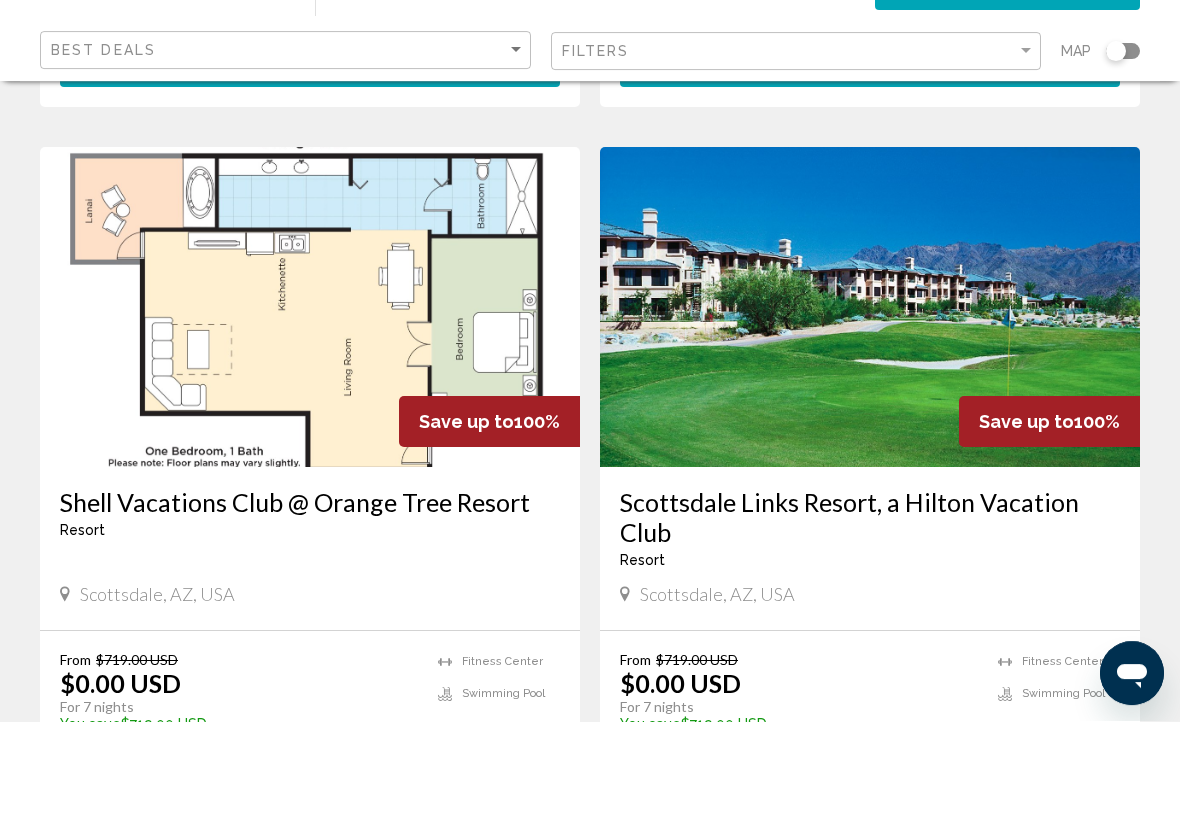 click on "View Resort    ( 54 units )" at bounding box center [310, 1559] 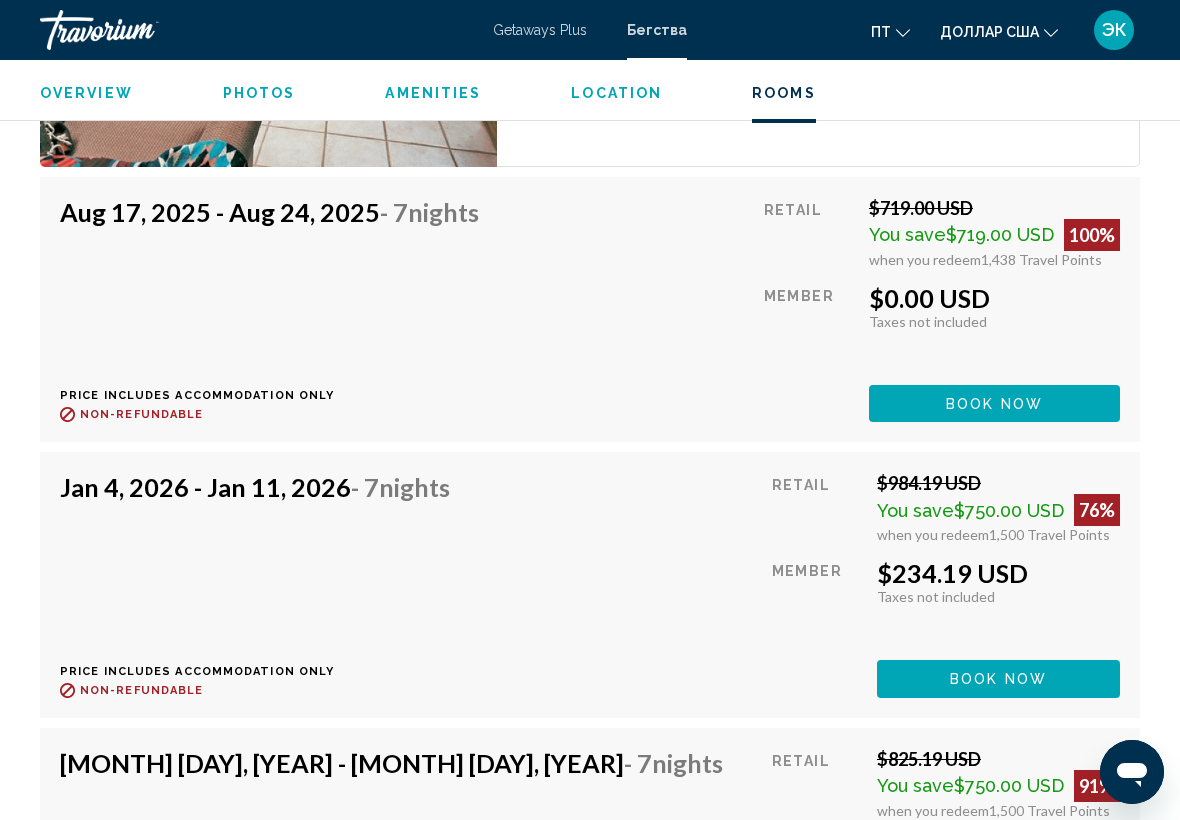 scroll, scrollTop: 3907, scrollLeft: 0, axis: vertical 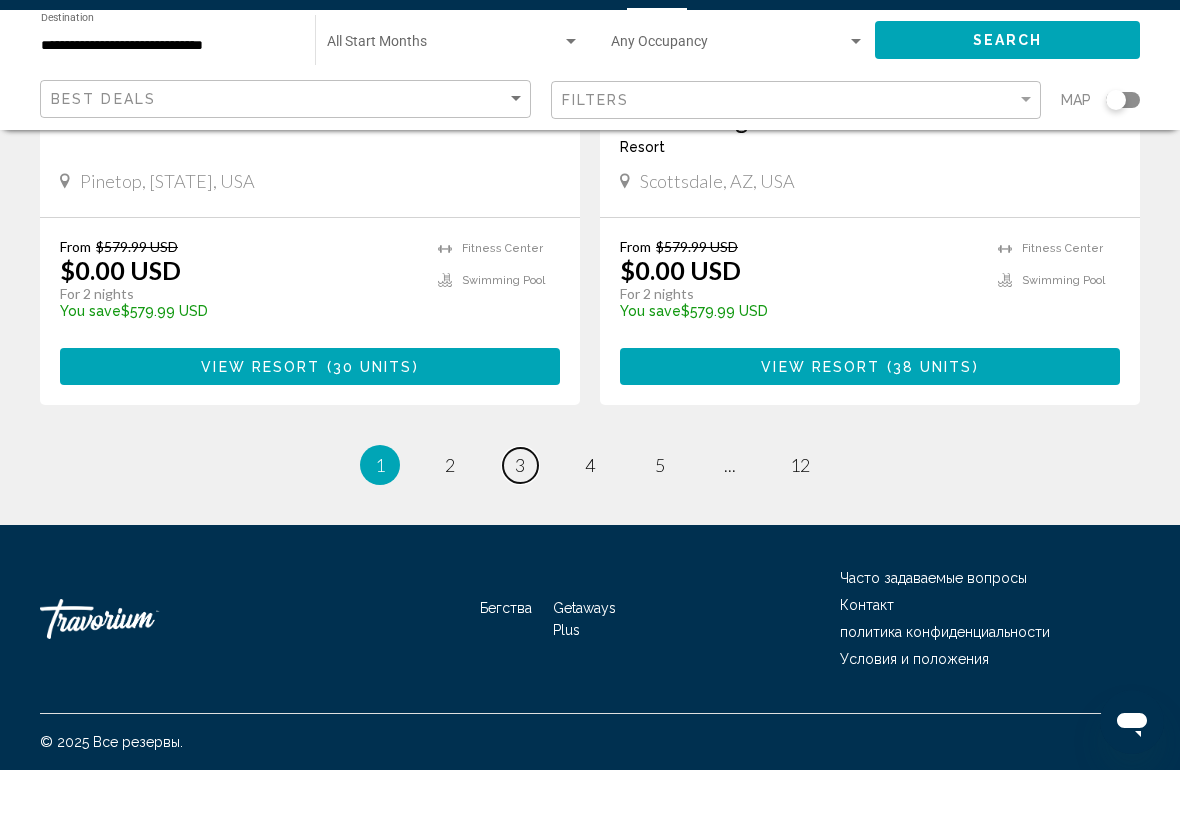 click on "3" at bounding box center (520, 515) 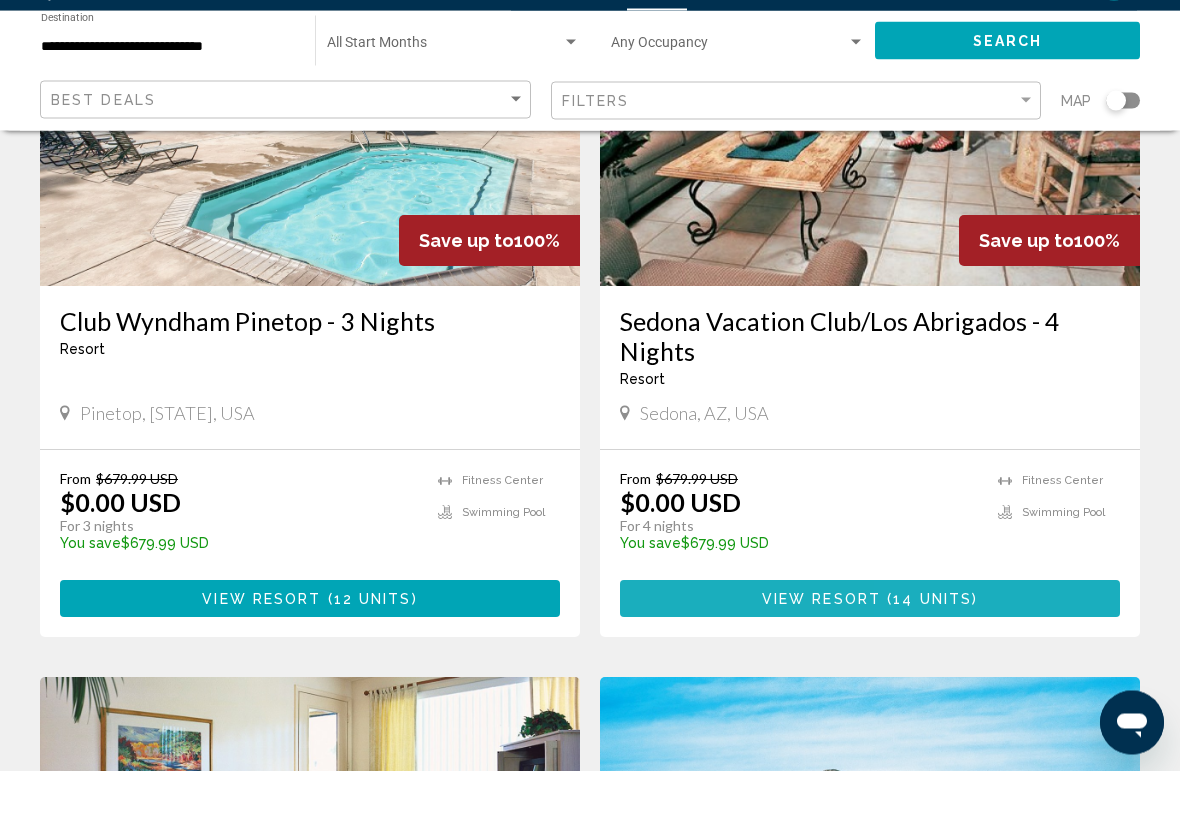 scroll, scrollTop: 0, scrollLeft: 0, axis: both 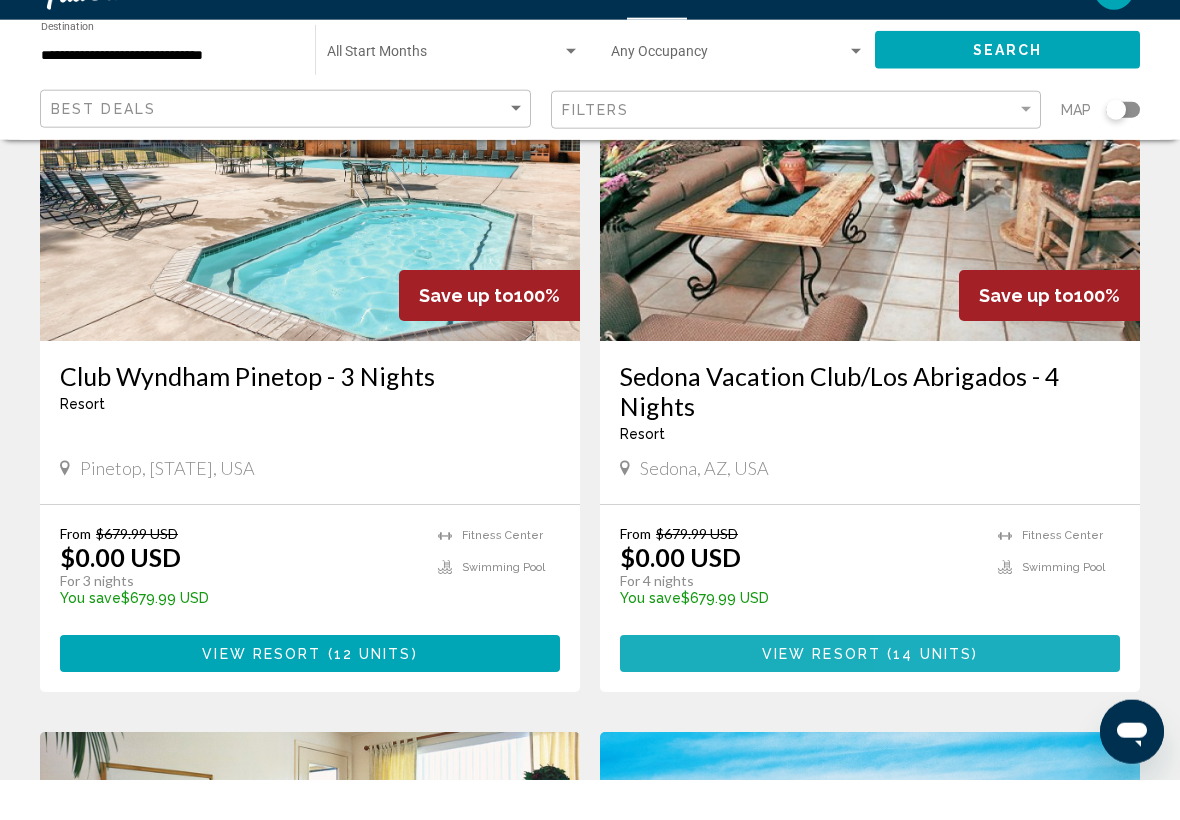 click on "( 14 units )" at bounding box center (929, 694) 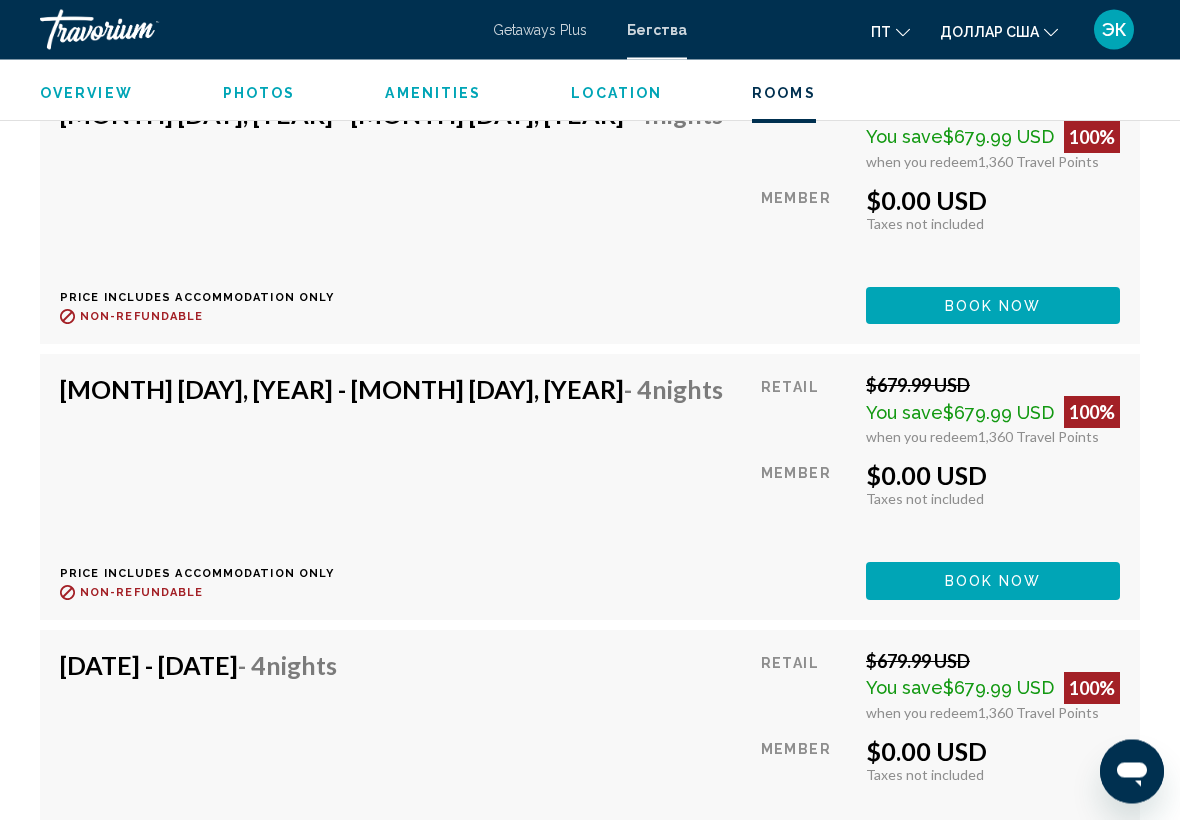 scroll, scrollTop: 4082, scrollLeft: 0, axis: vertical 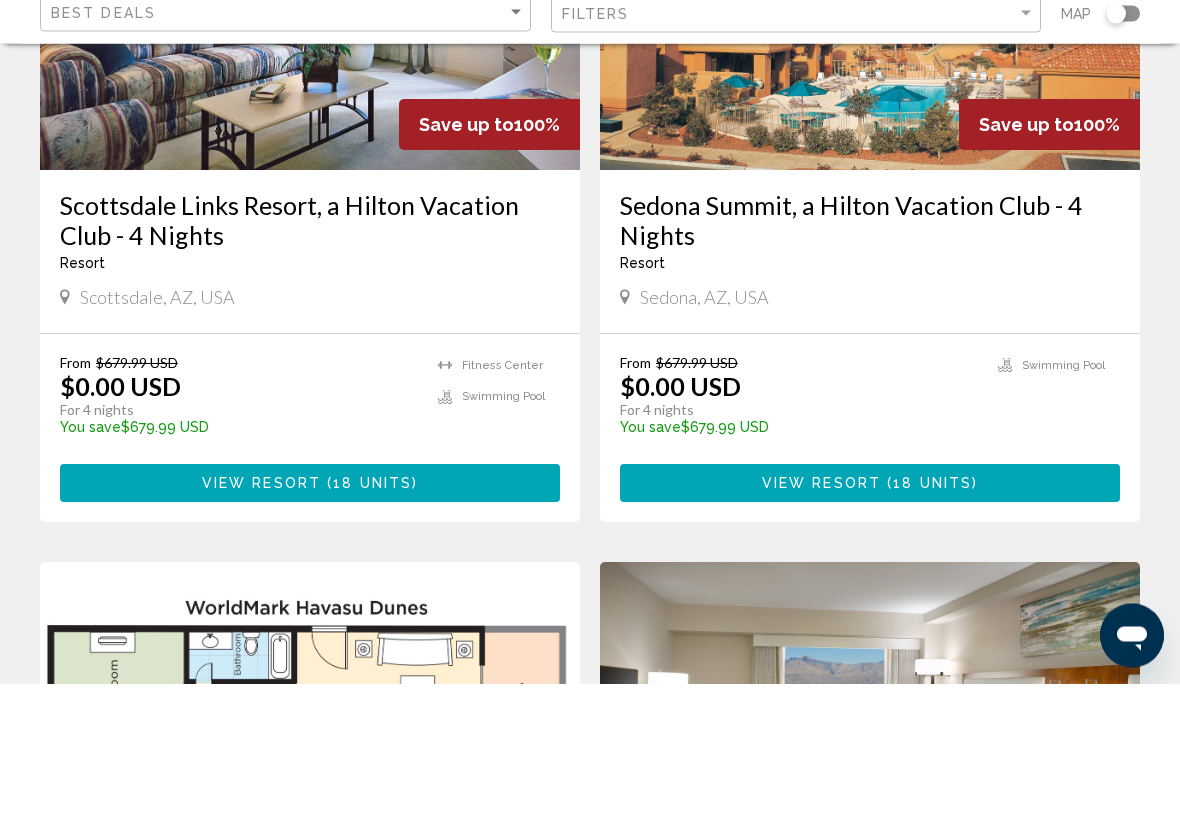 click on "View Resort    ( 18 units )" at bounding box center (870, 619) 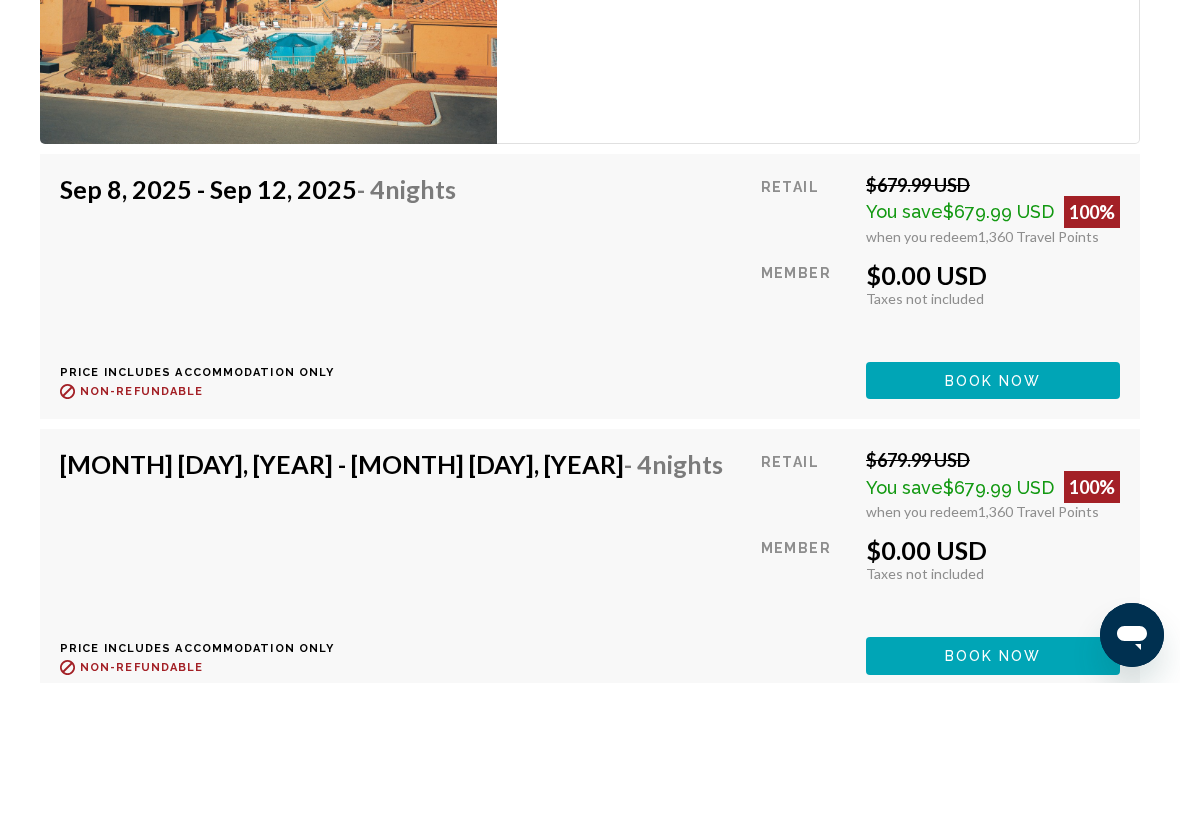 scroll, scrollTop: 3893, scrollLeft: 0, axis: vertical 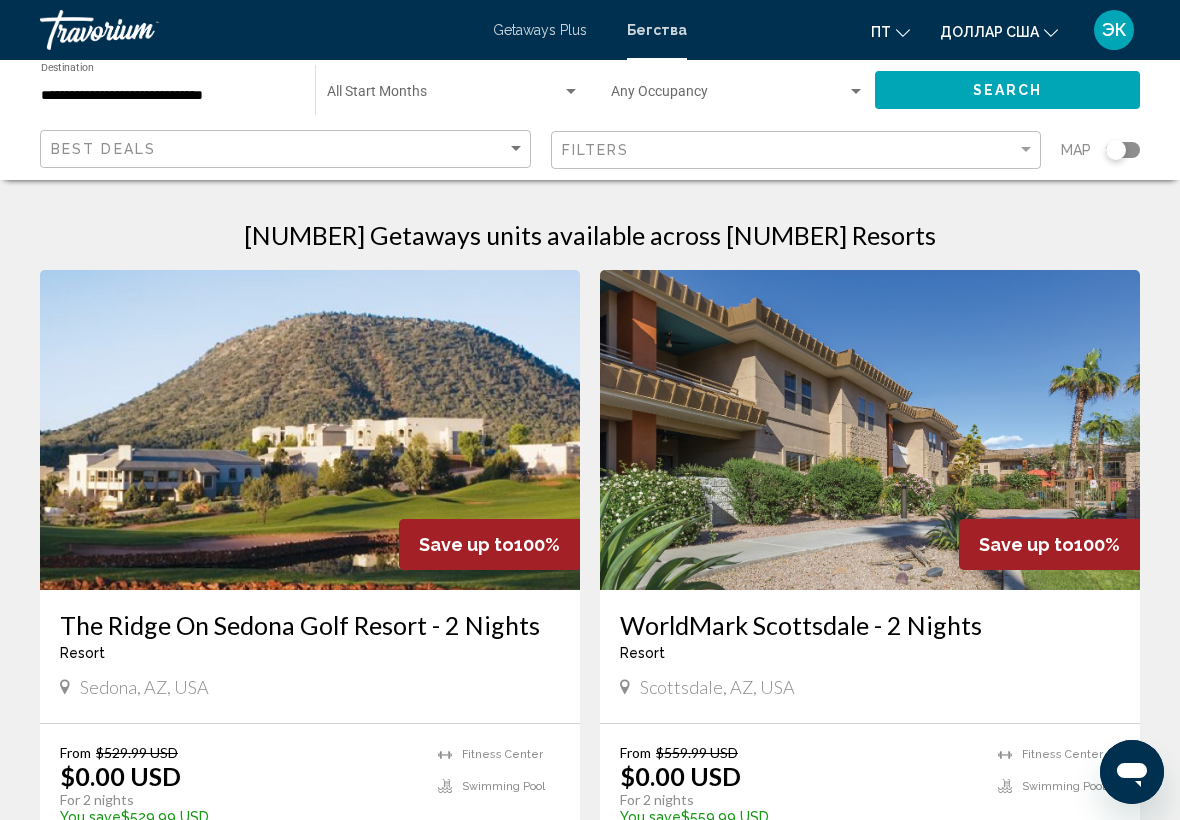 click on "Start Month All Start Months" 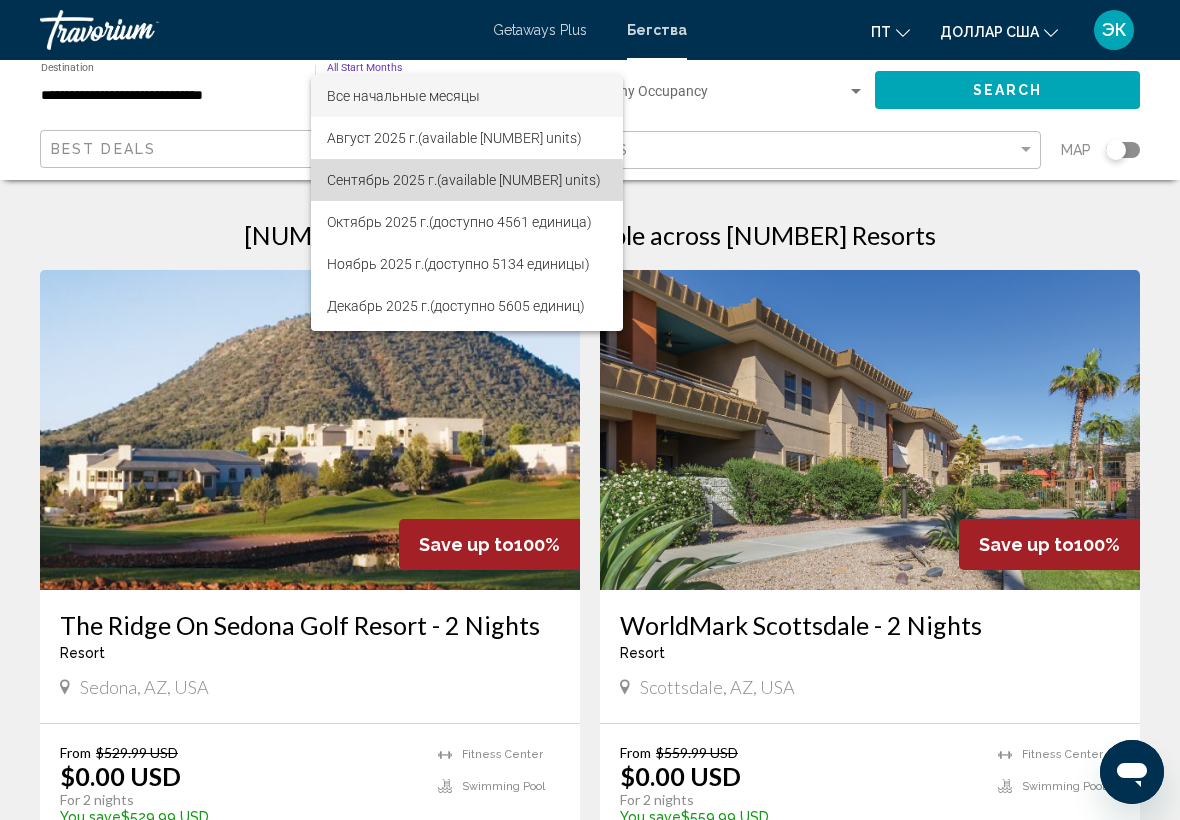 click on "Сентябрь 2025 г." at bounding box center (382, 180) 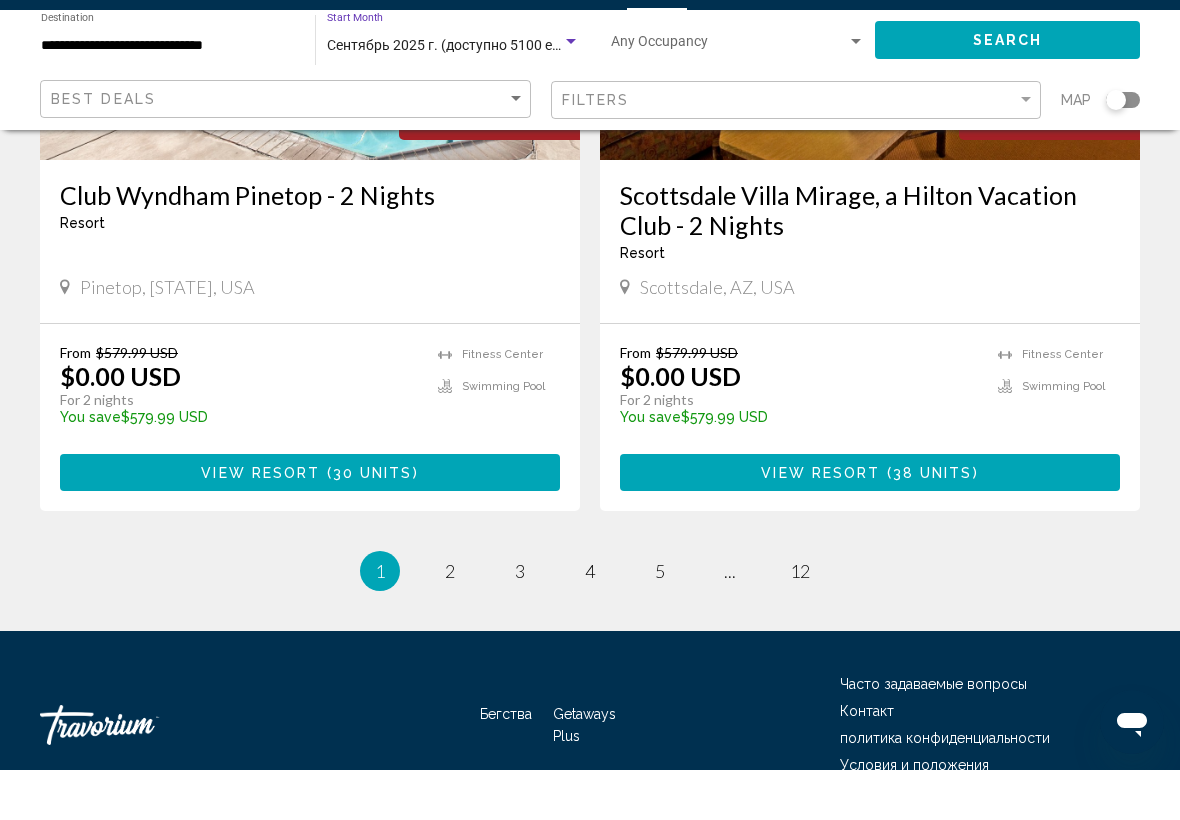 scroll, scrollTop: 3909, scrollLeft: 0, axis: vertical 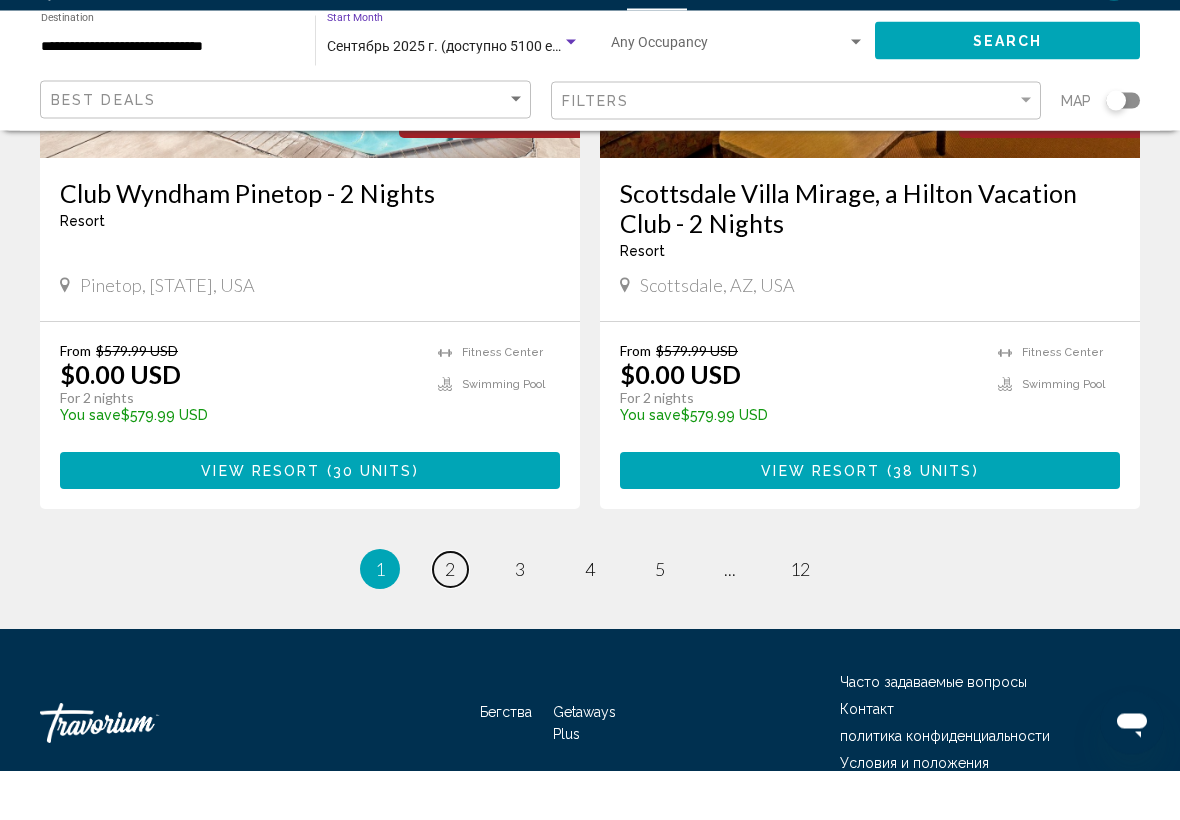 click on "2" at bounding box center (450, 619) 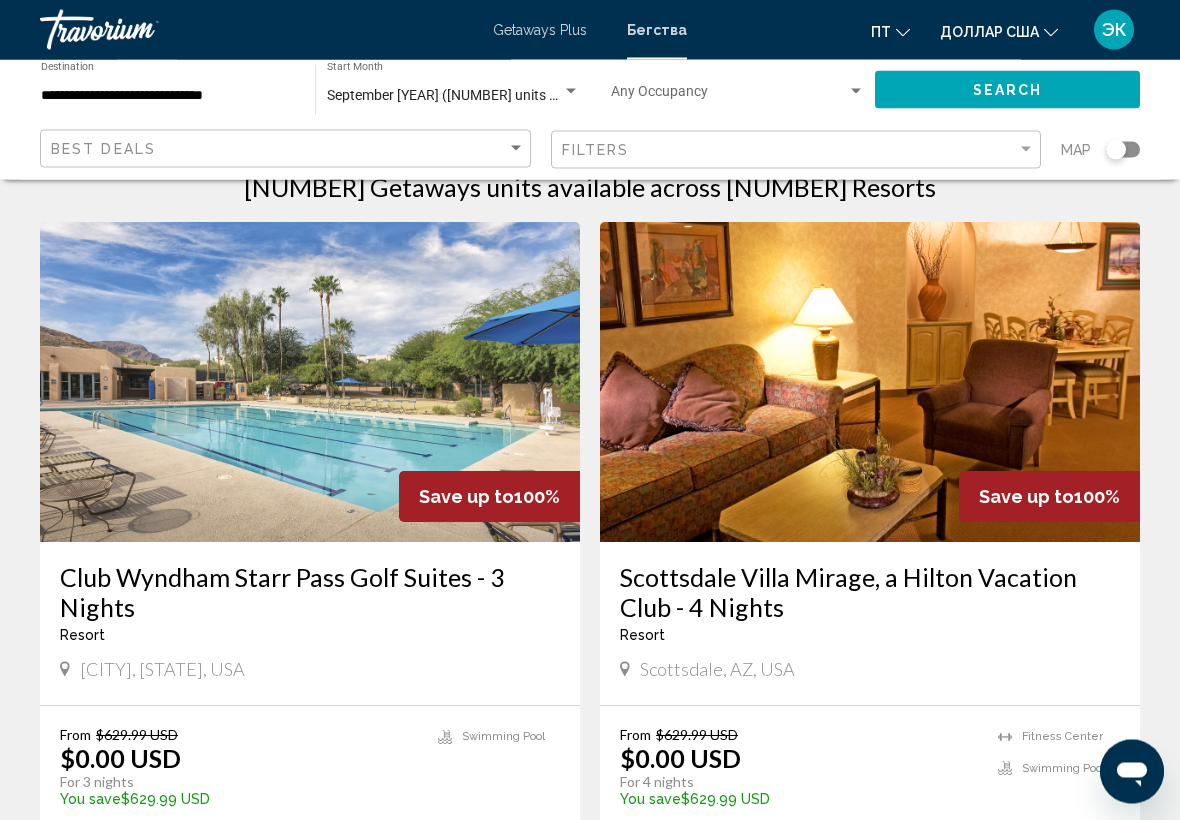 scroll, scrollTop: 0, scrollLeft: 0, axis: both 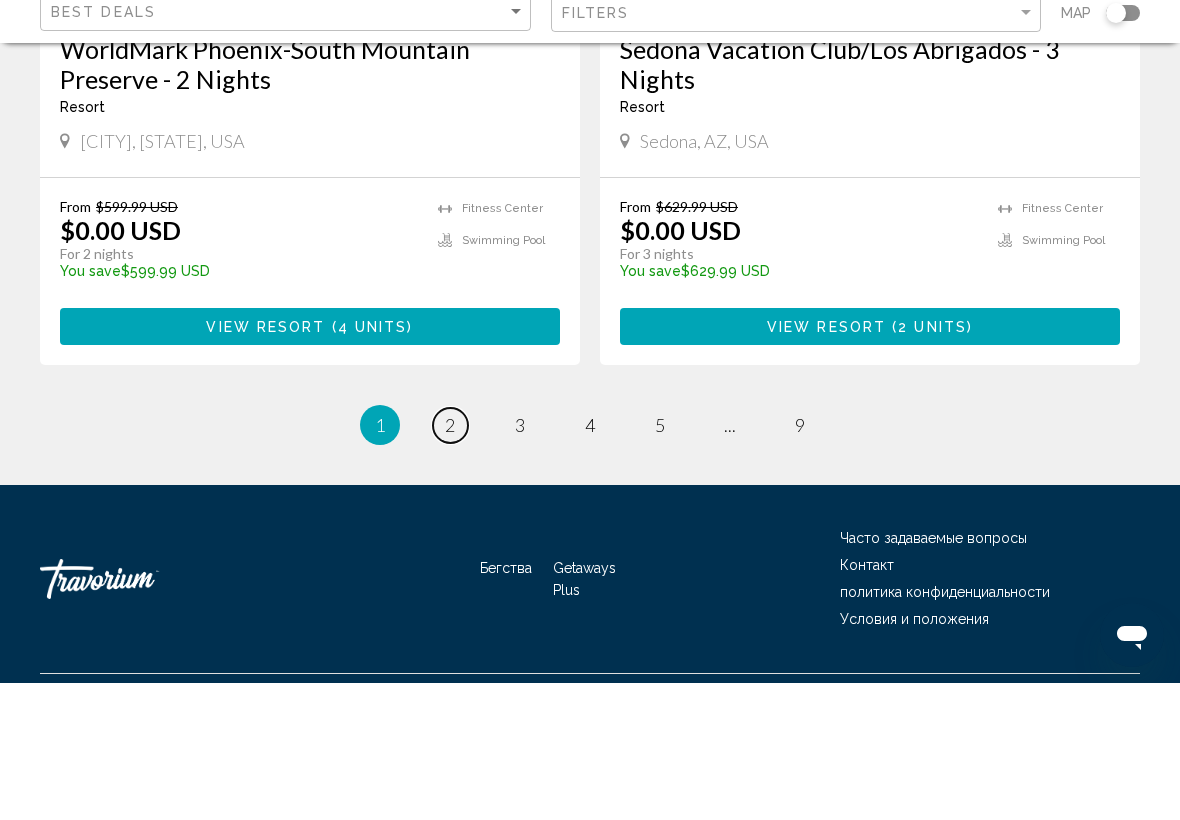 click on "2" at bounding box center (450, 562) 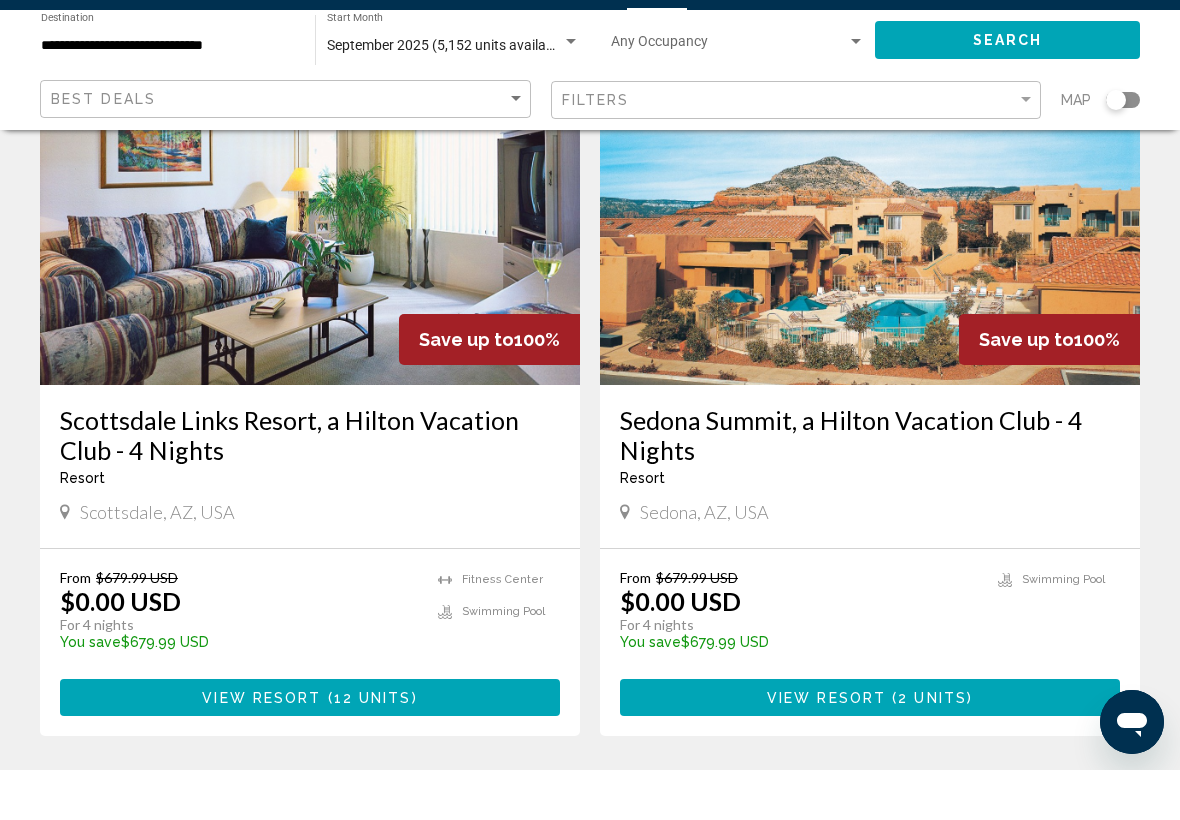scroll, scrollTop: 2290, scrollLeft: 0, axis: vertical 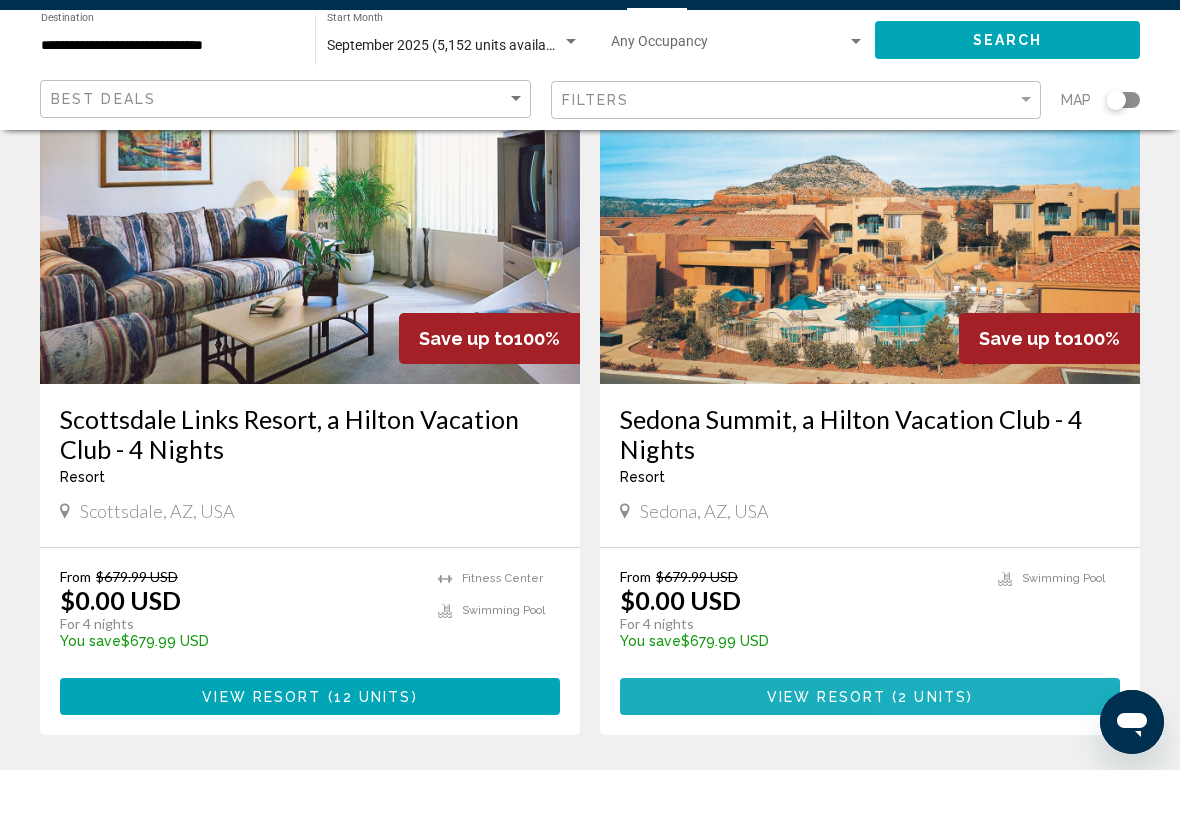 click on "2 units" at bounding box center [932, 747] 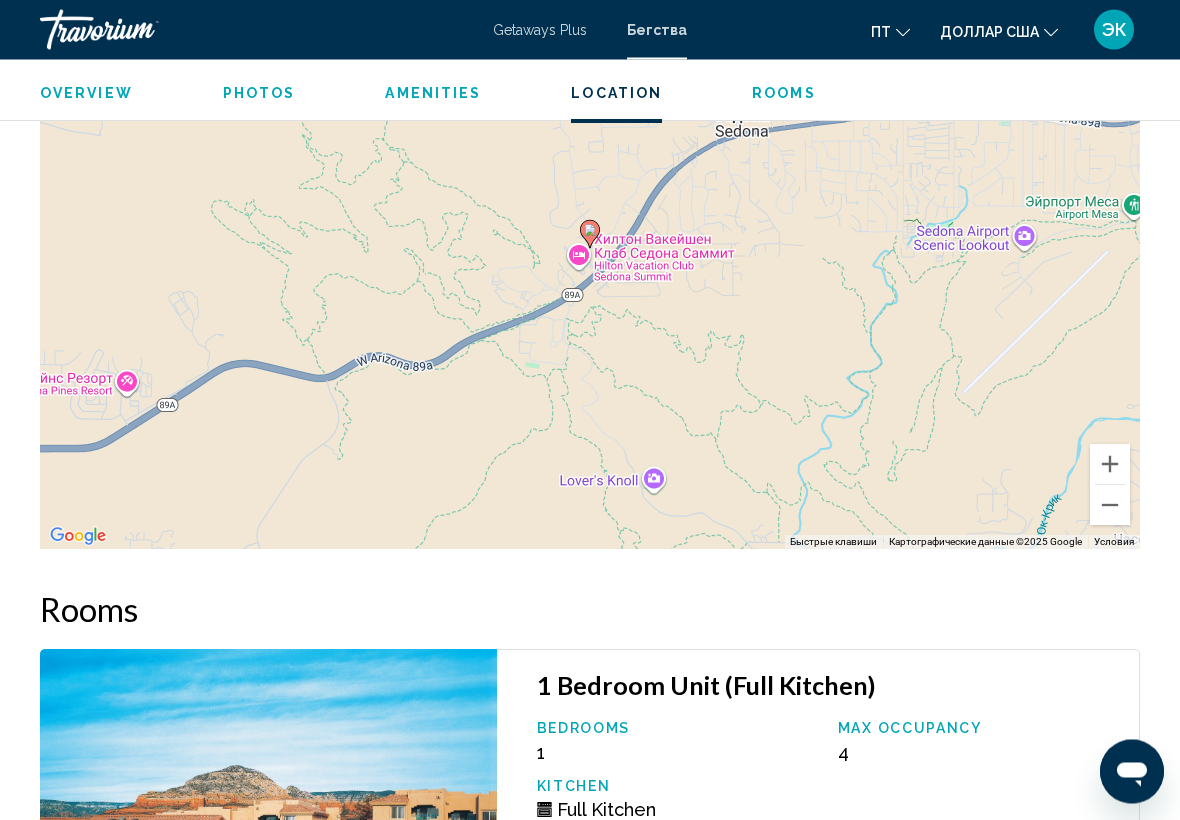scroll, scrollTop: 3060, scrollLeft: 0, axis: vertical 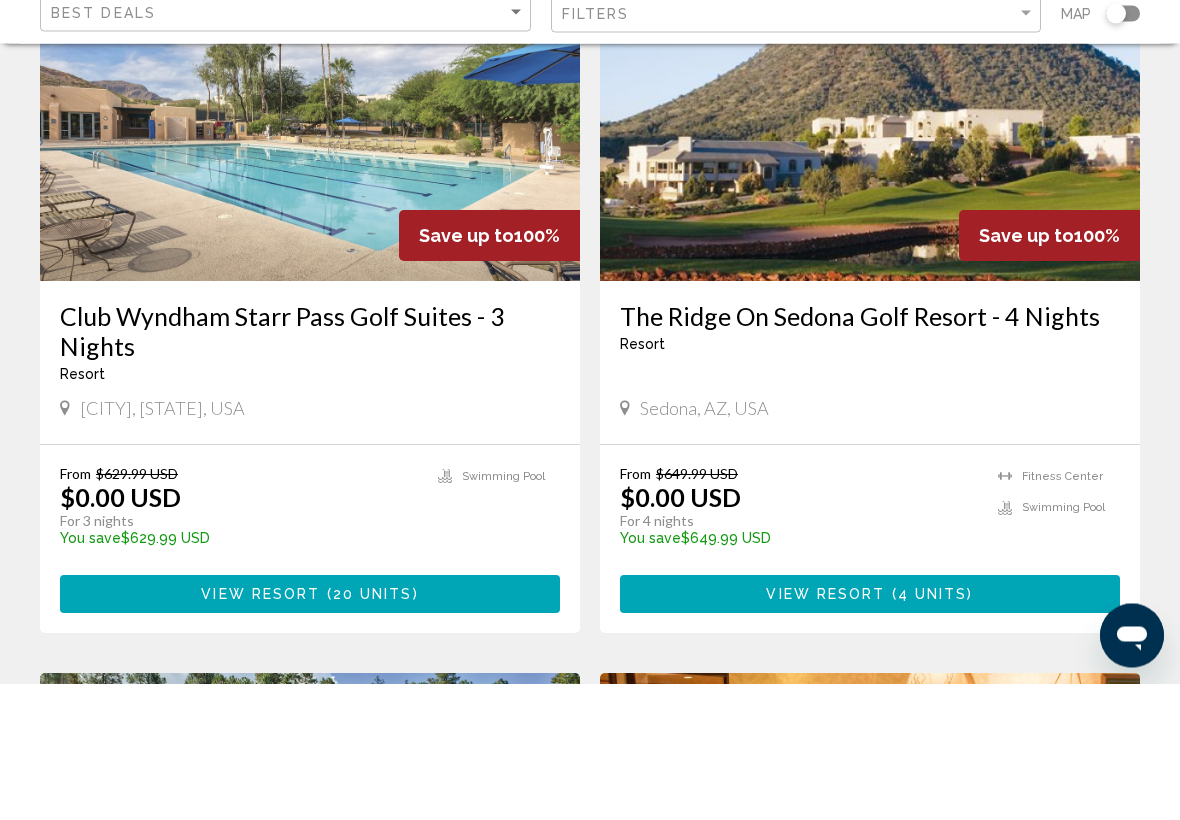 click on "4 units" at bounding box center (933, 732) 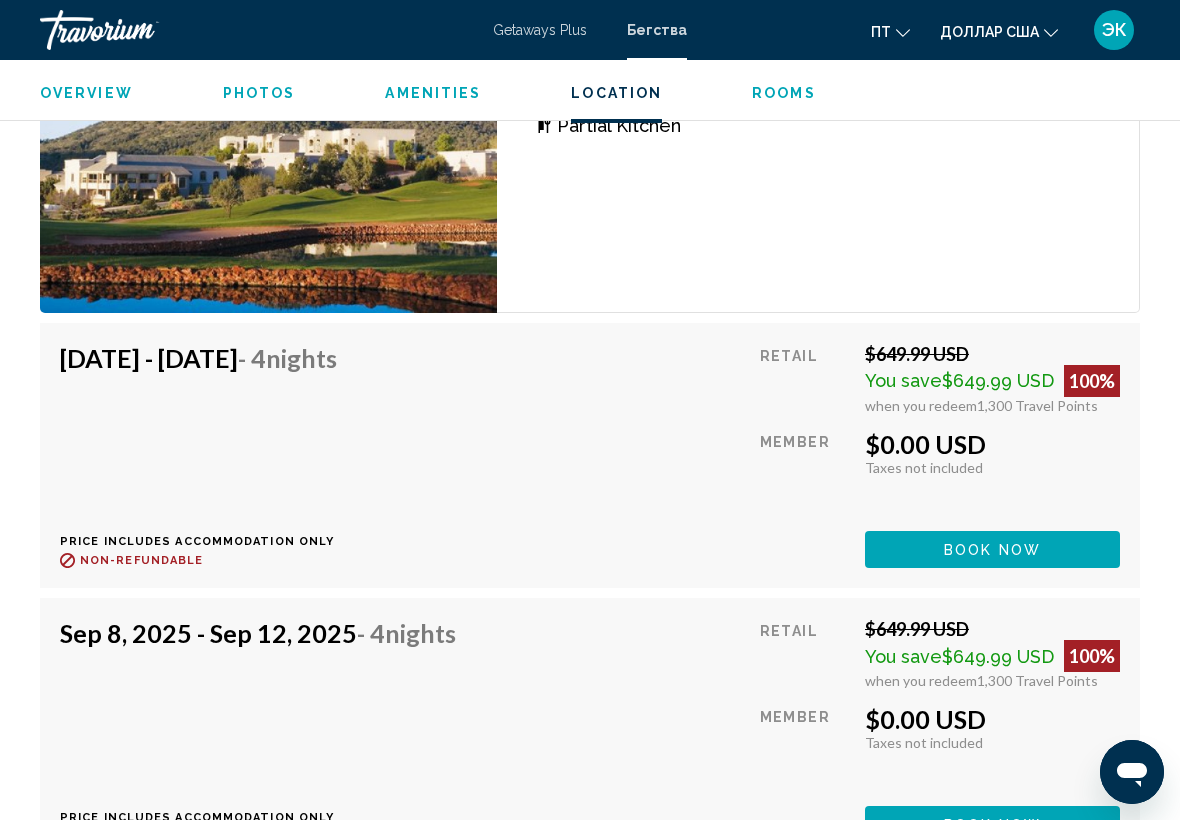 scroll, scrollTop: 3907, scrollLeft: 0, axis: vertical 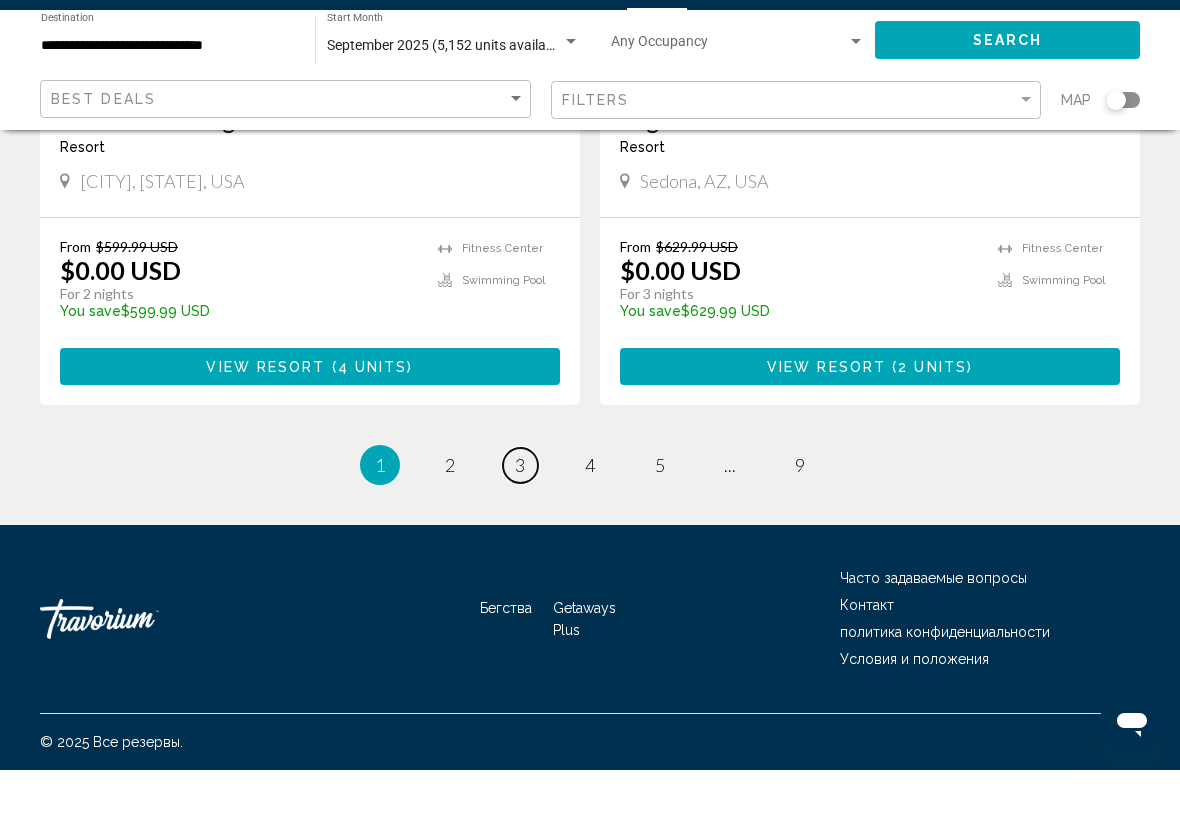 click on "page  3" at bounding box center (520, 515) 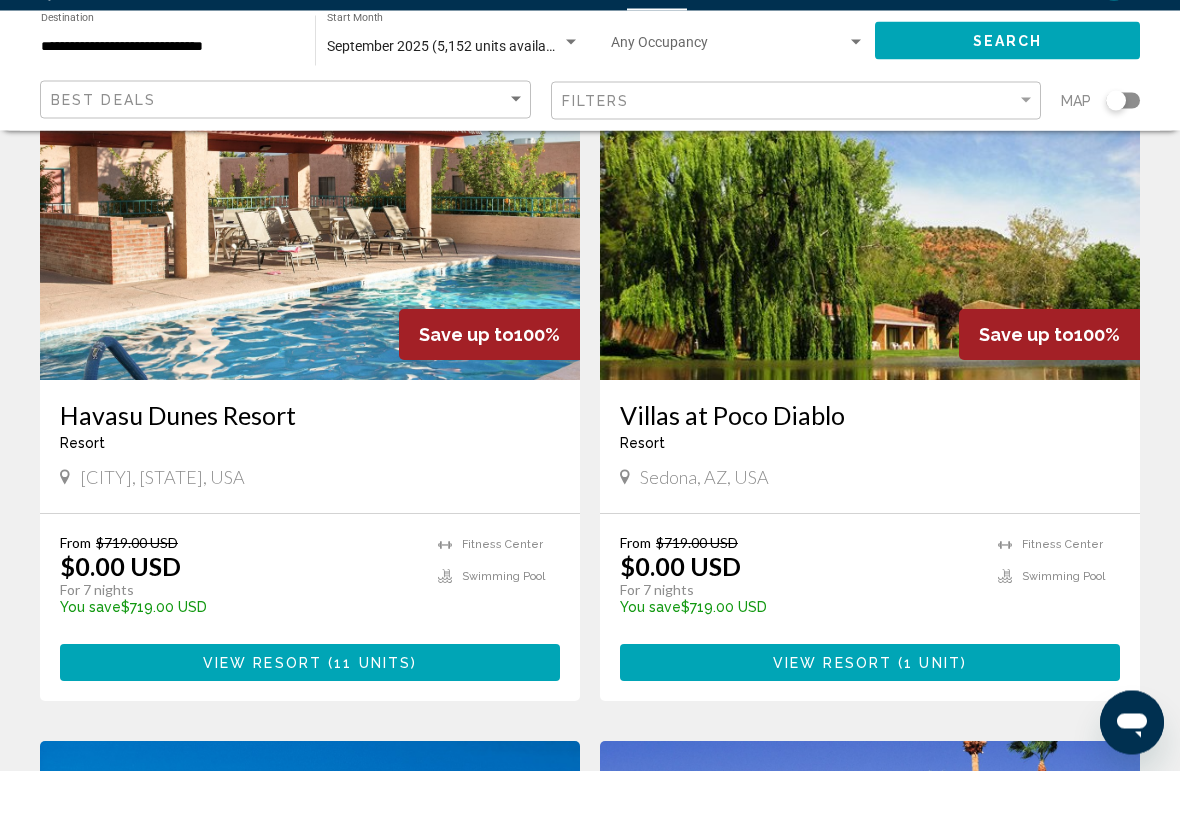 scroll, scrollTop: 1565, scrollLeft: 0, axis: vertical 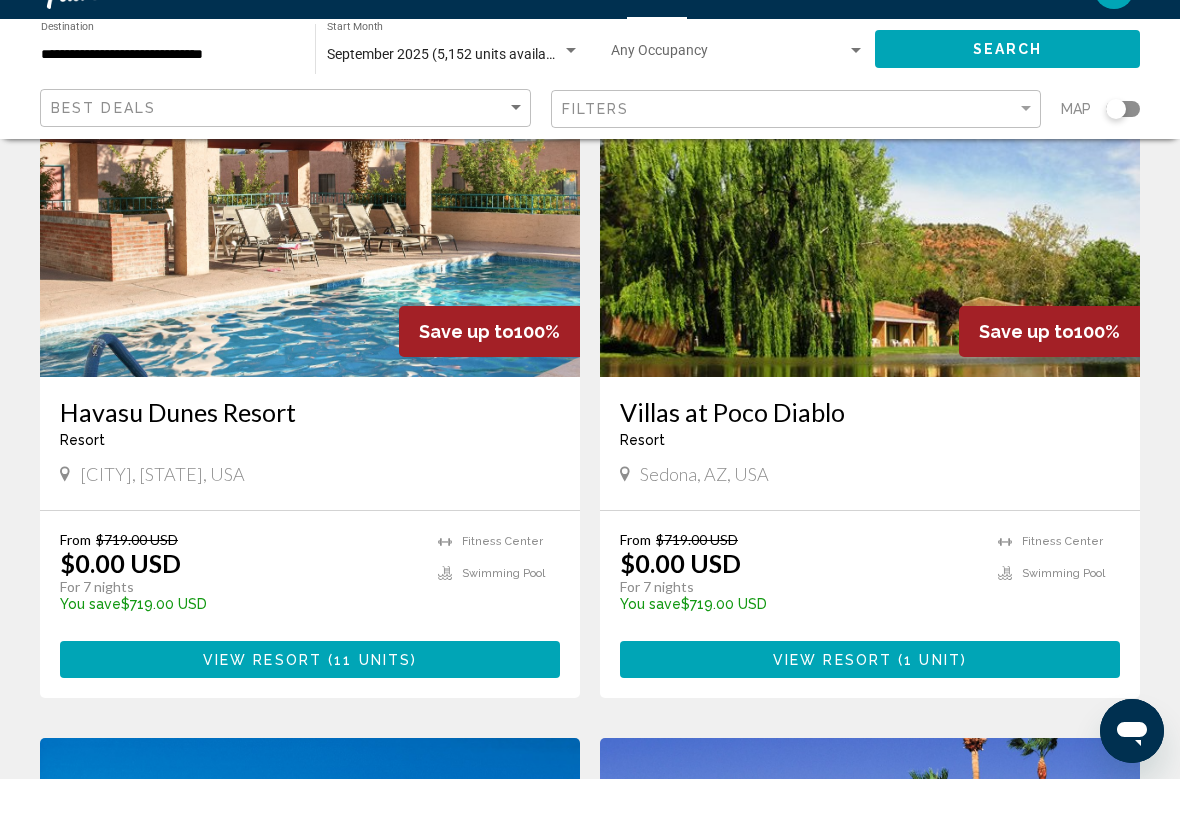 click on "1 unit" at bounding box center [932, 701] 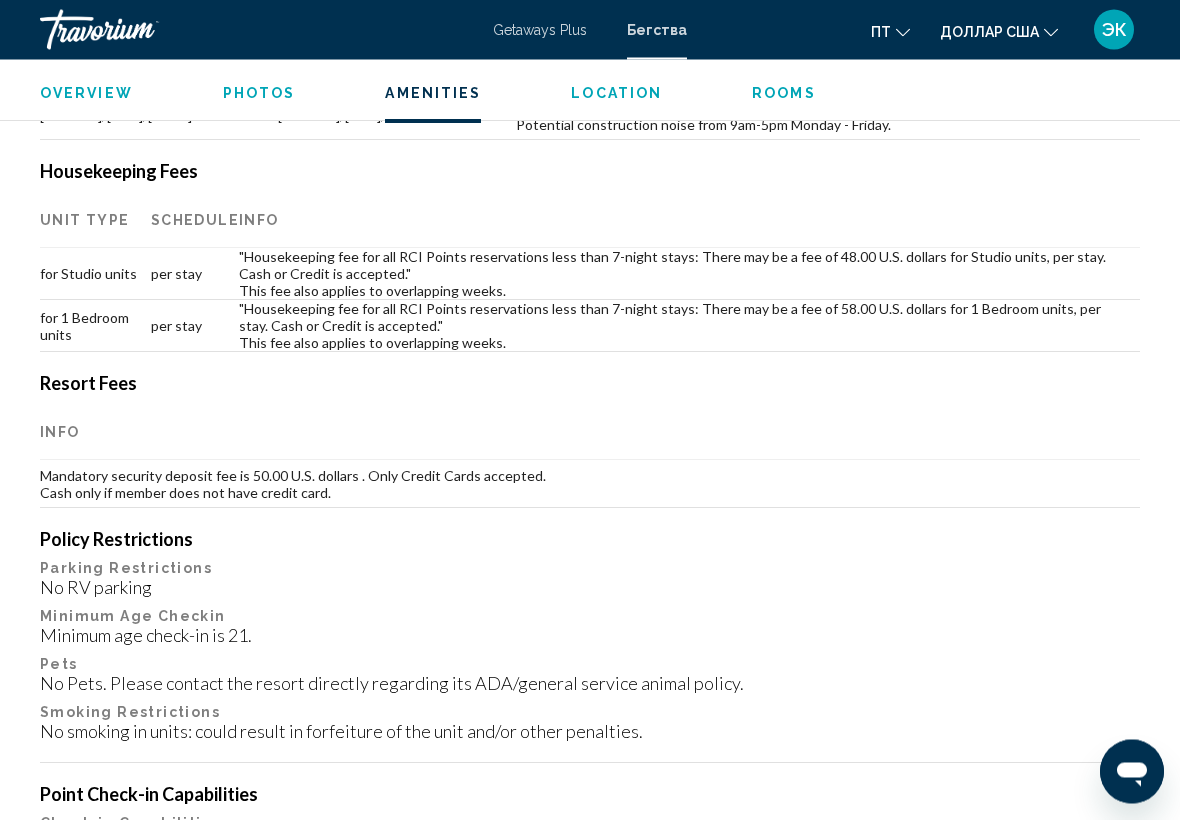 scroll, scrollTop: 2281, scrollLeft: 0, axis: vertical 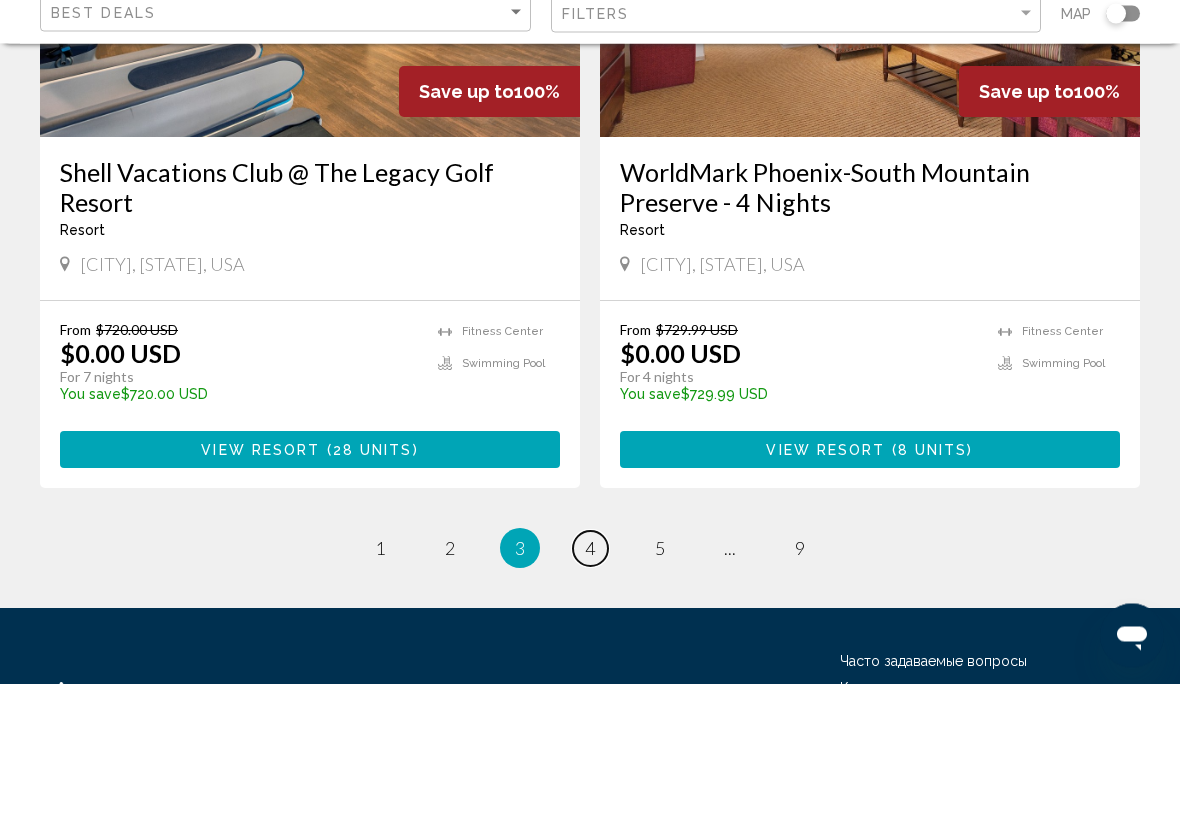 click on "page  4" at bounding box center (590, 685) 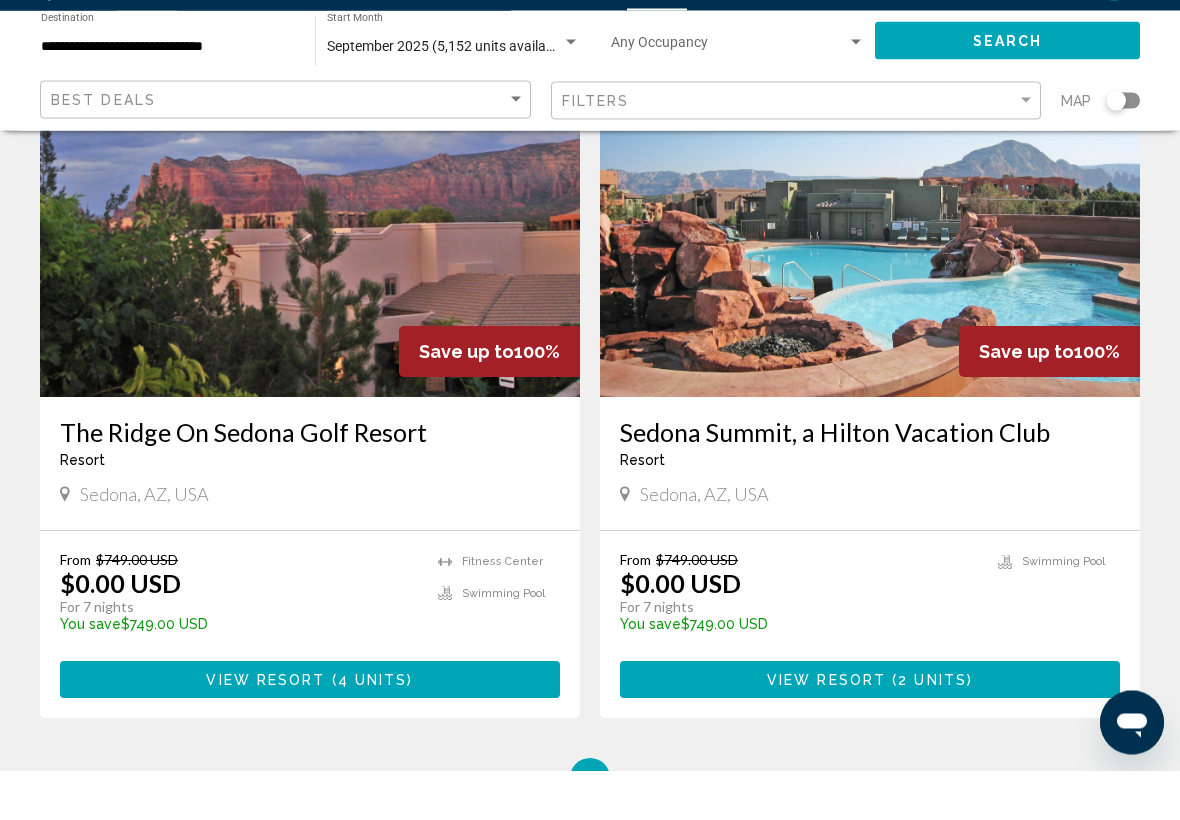 scroll, scrollTop: 3584, scrollLeft: 0, axis: vertical 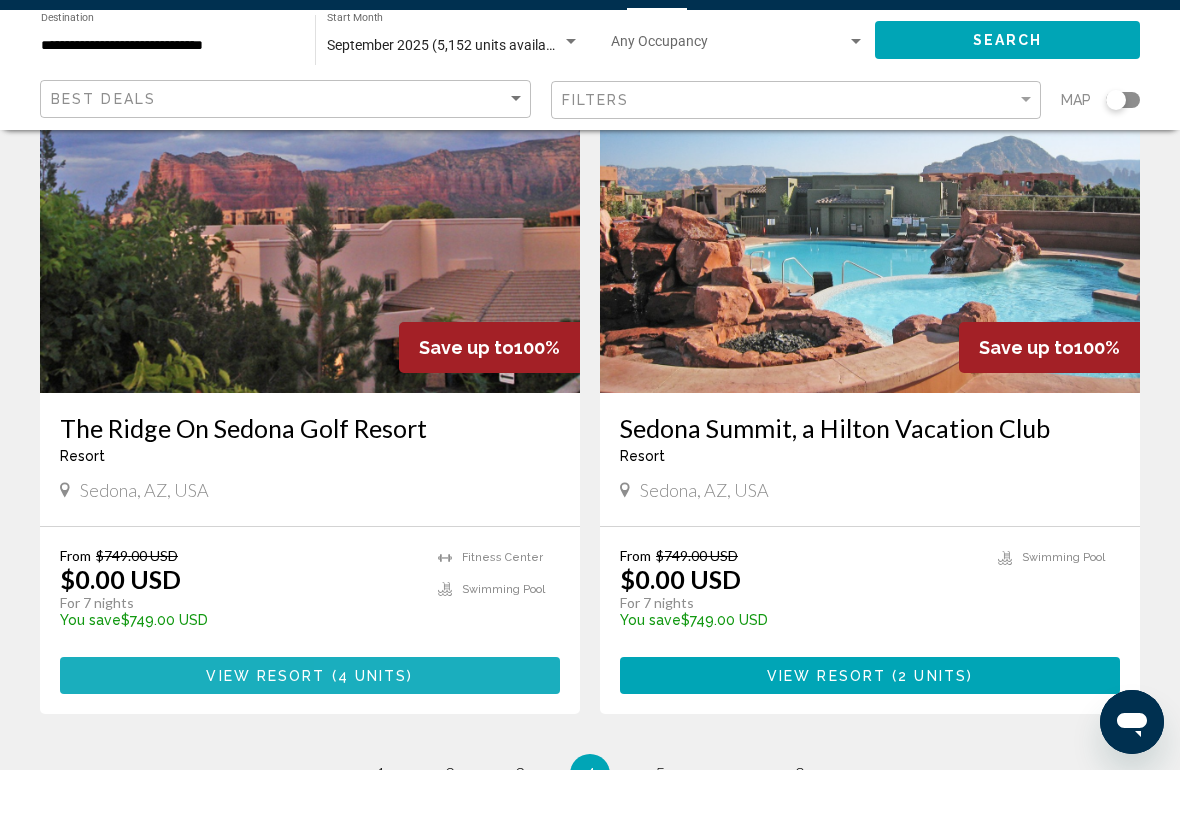 click on "View Resort    ( 4 units )" at bounding box center [310, 725] 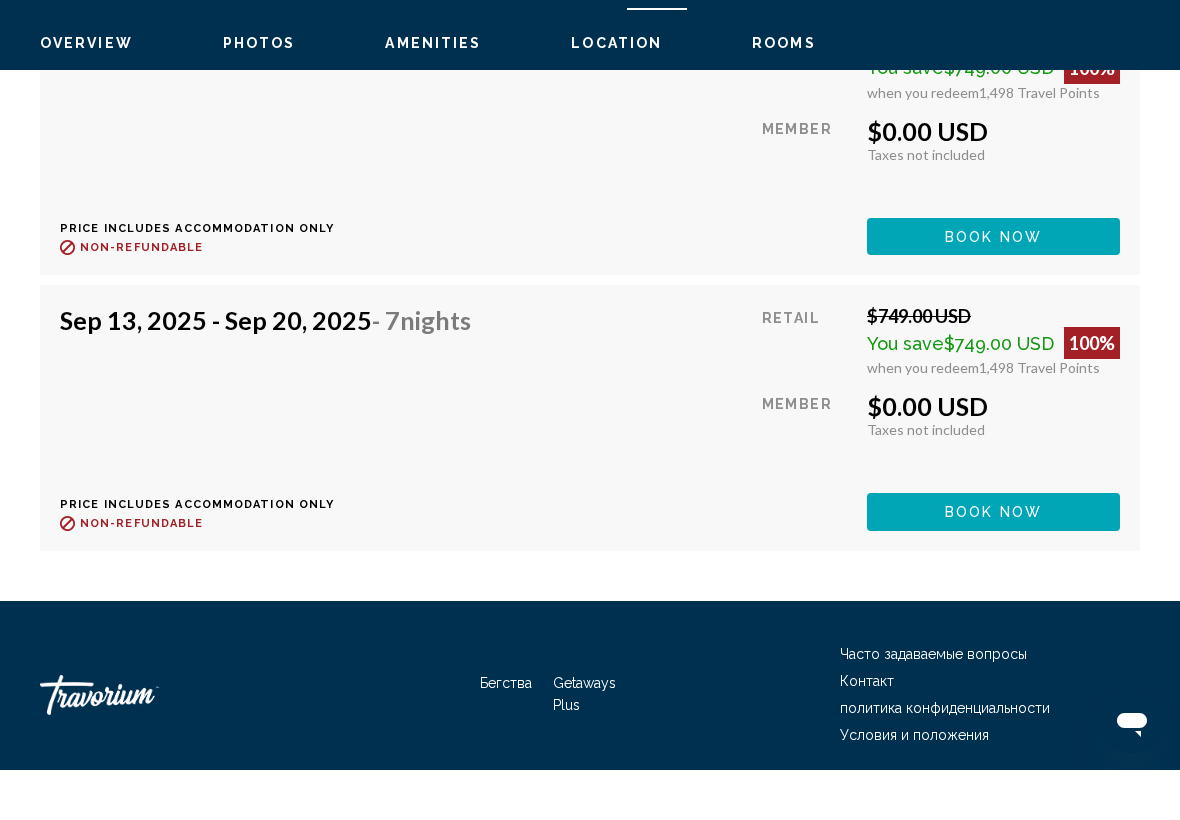 scroll, scrollTop: 4060, scrollLeft: 0, axis: vertical 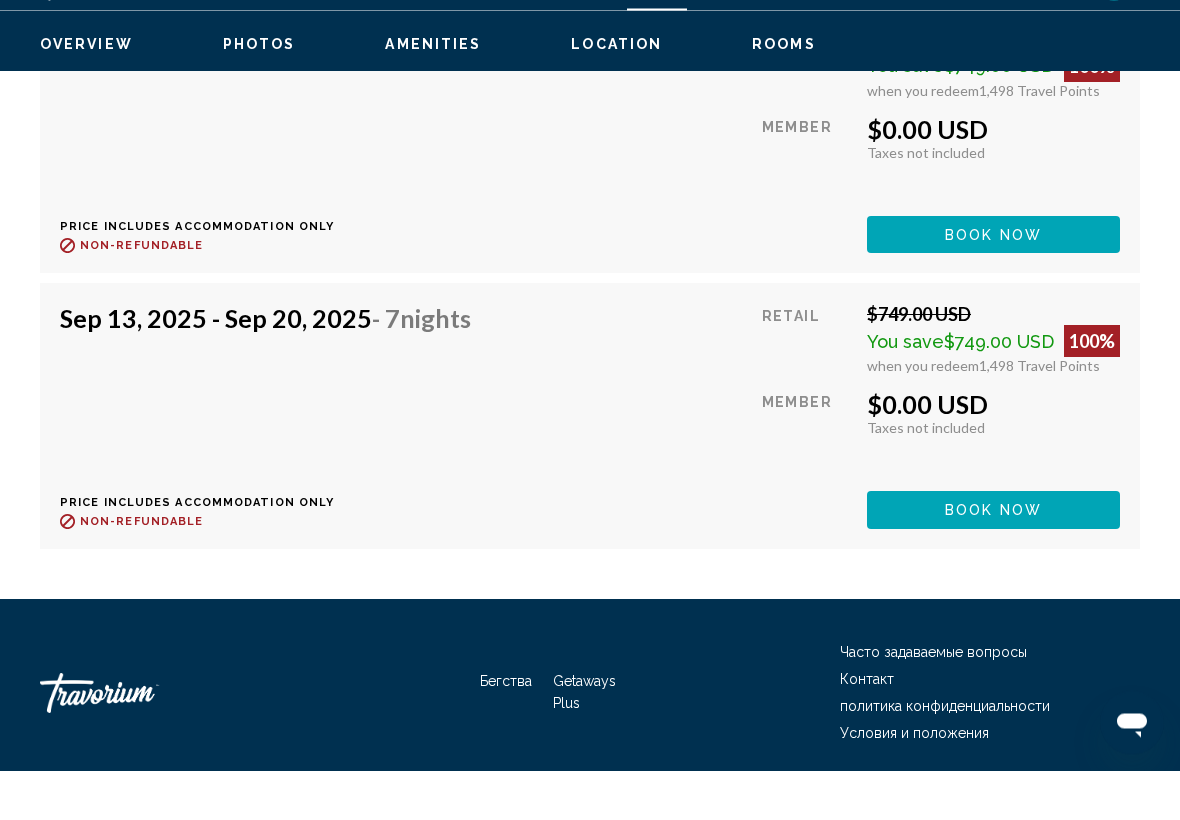 click on "© 2025 Все резервы." at bounding box center (590, 866) 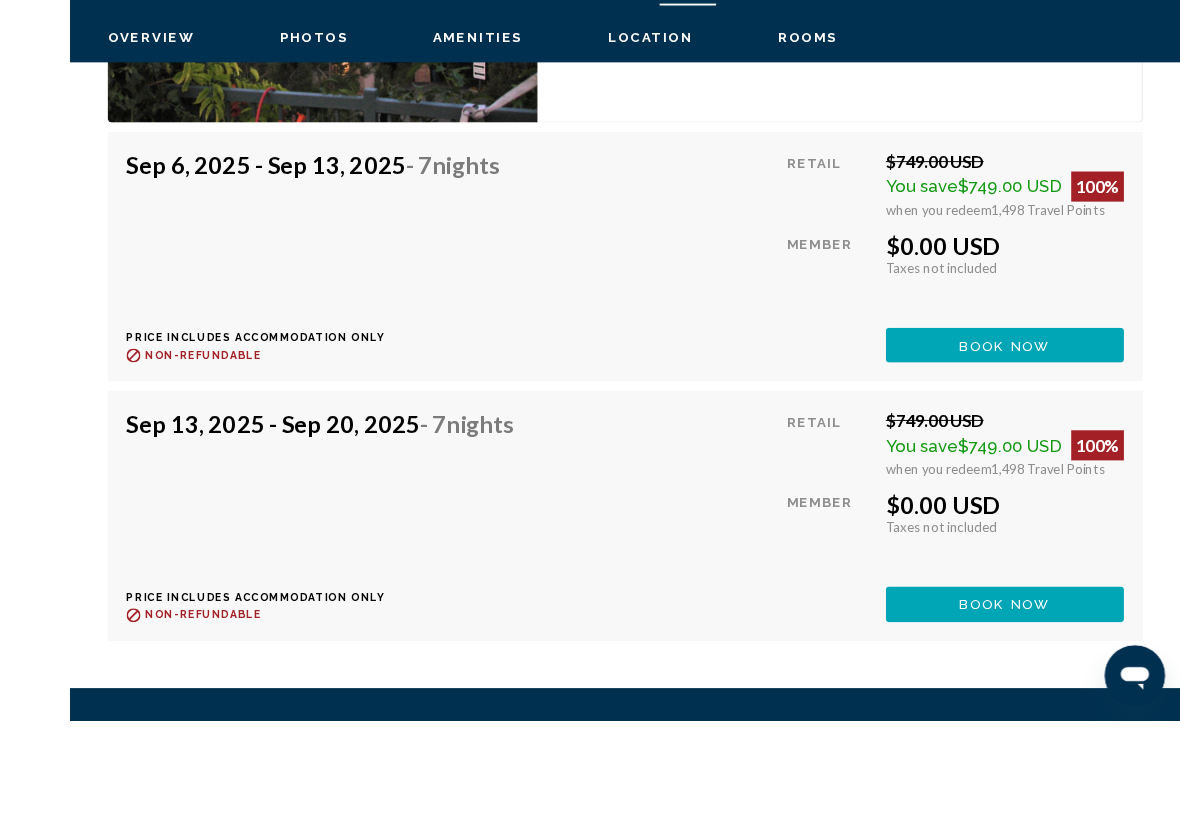 scroll, scrollTop: 3978, scrollLeft: 0, axis: vertical 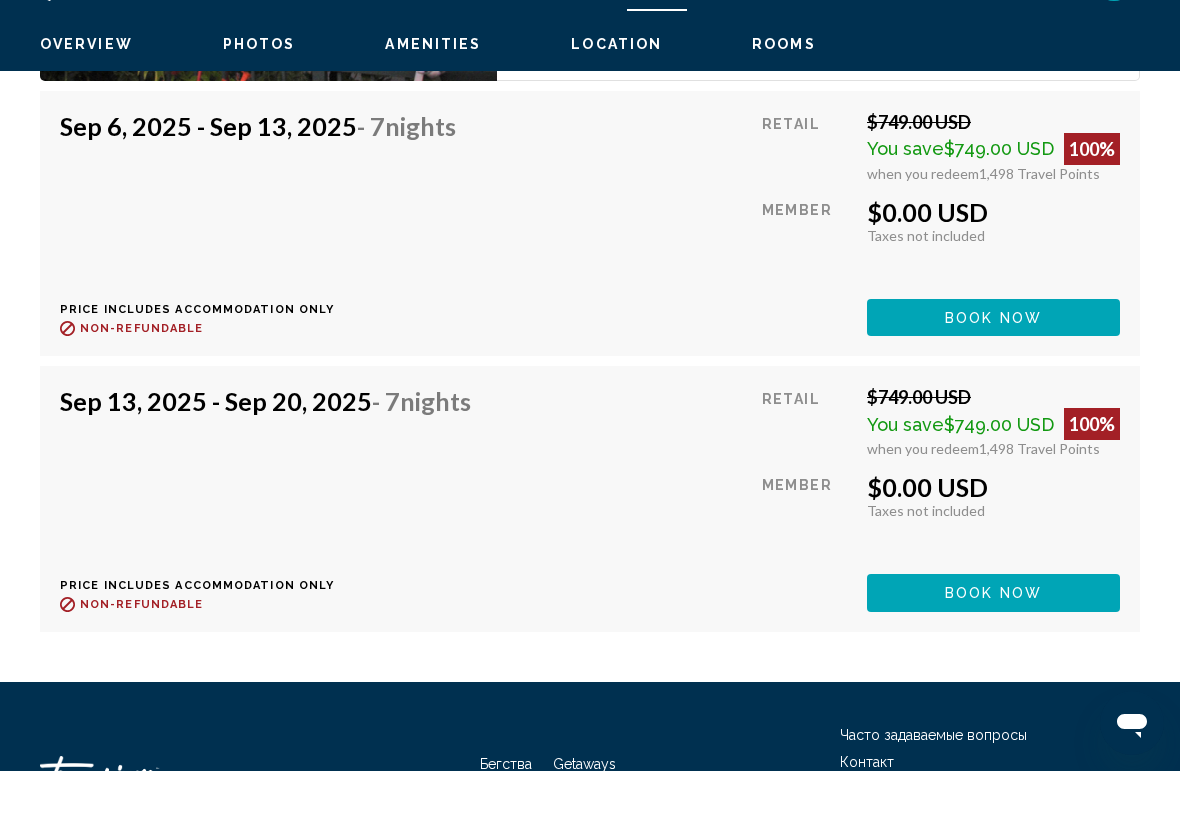 click on "Book now" at bounding box center (993, 366) 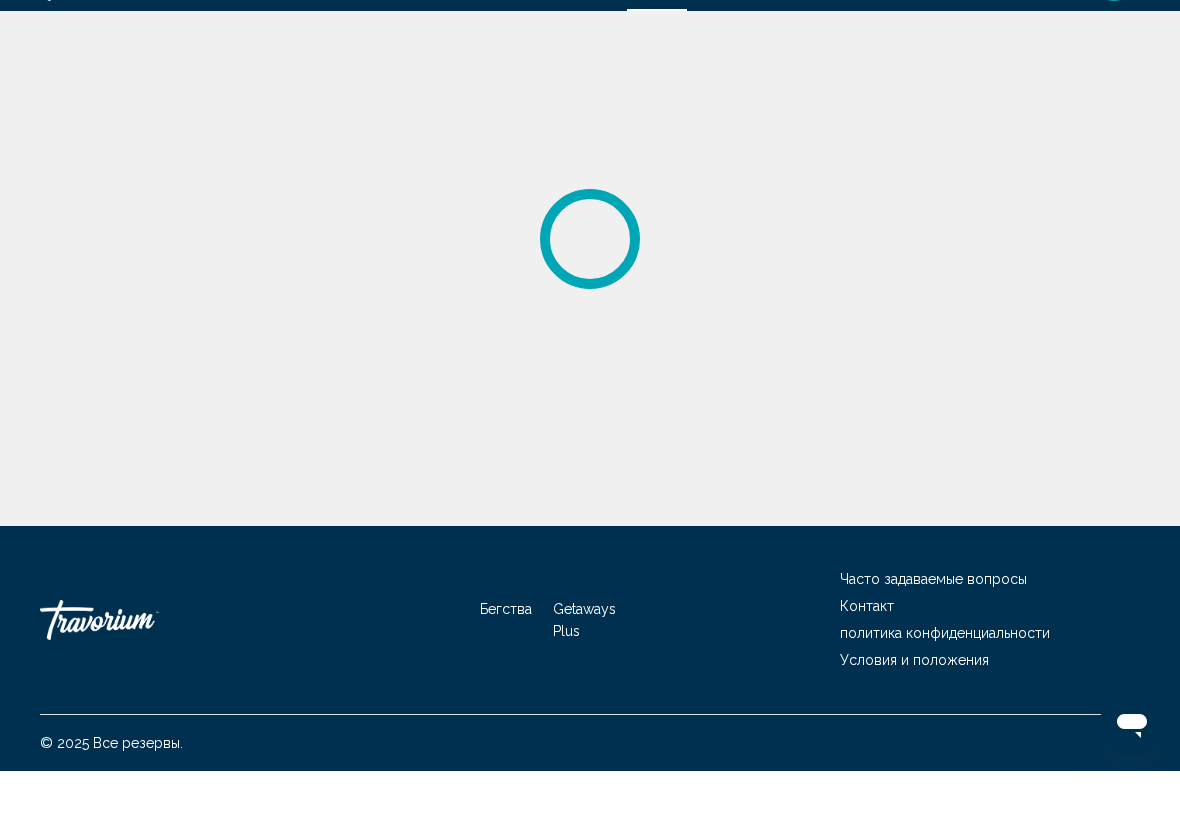 scroll, scrollTop: 0, scrollLeft: 0, axis: both 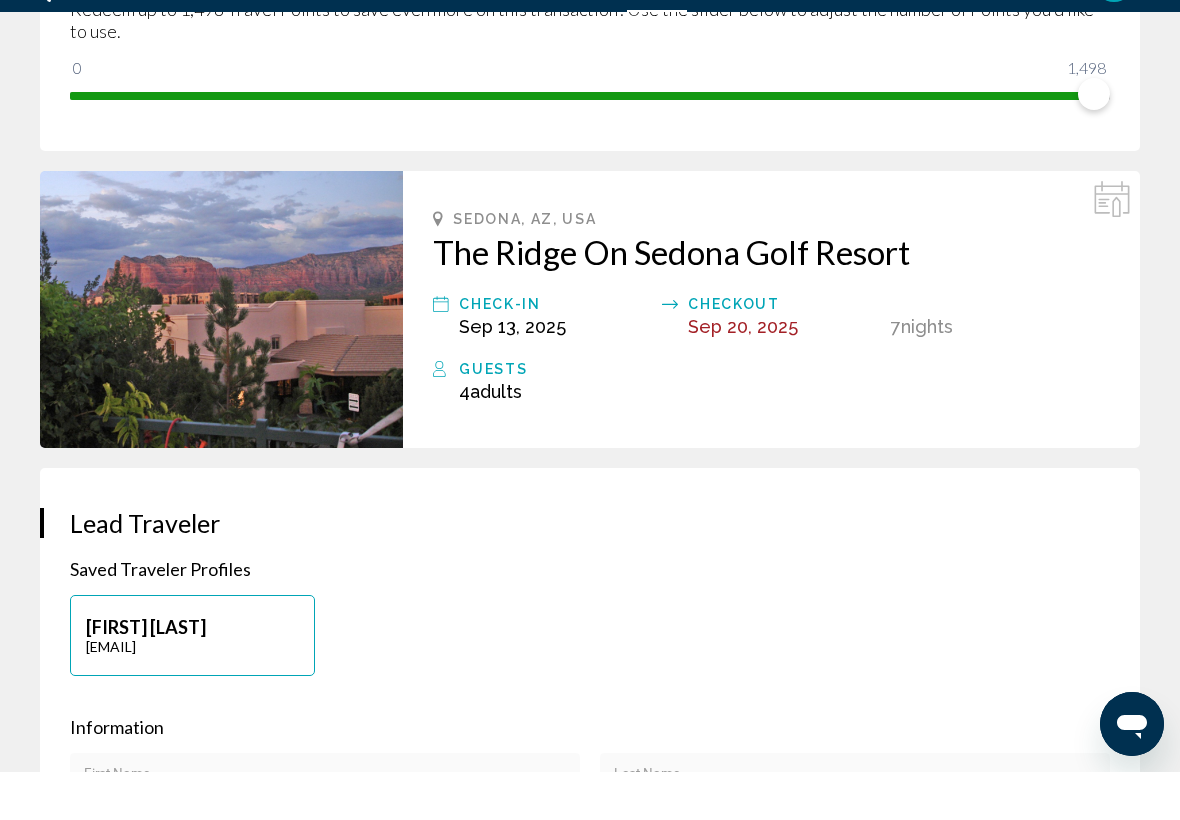 click at bounding box center (221, 357) 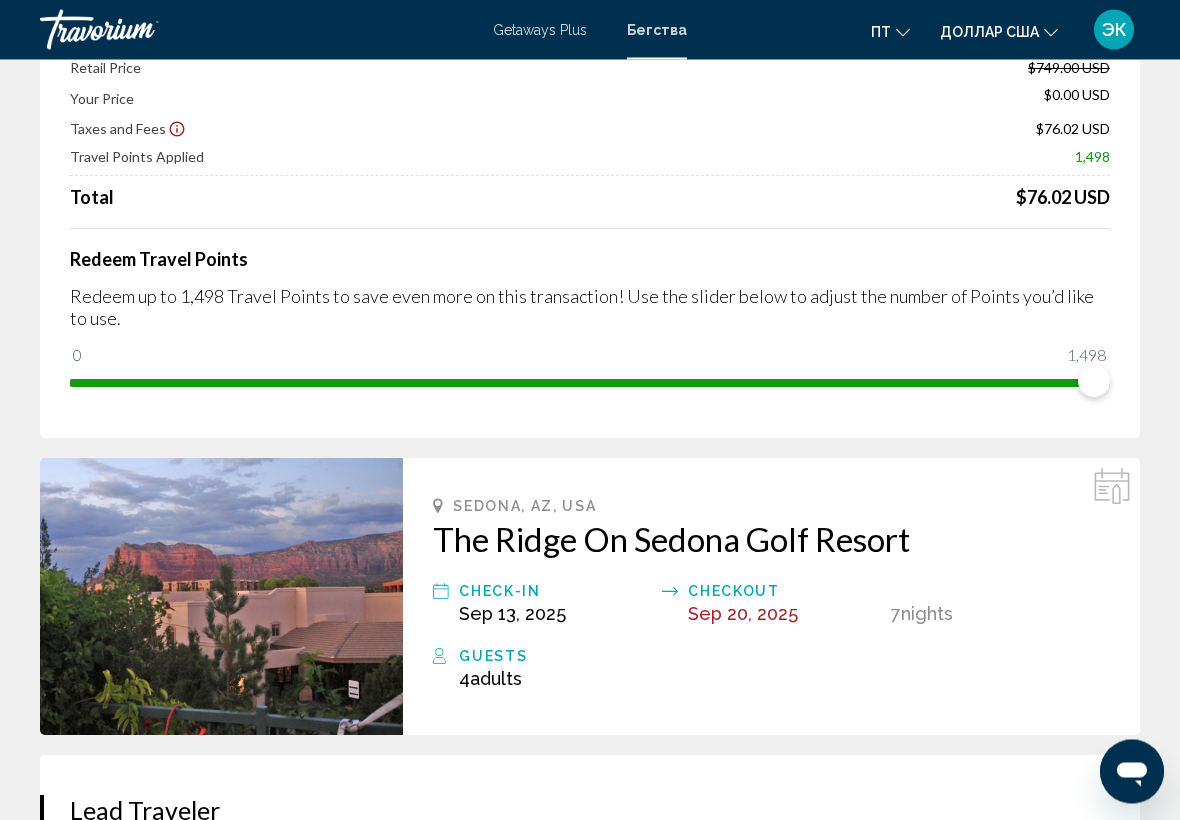 scroll, scrollTop: 0, scrollLeft: 0, axis: both 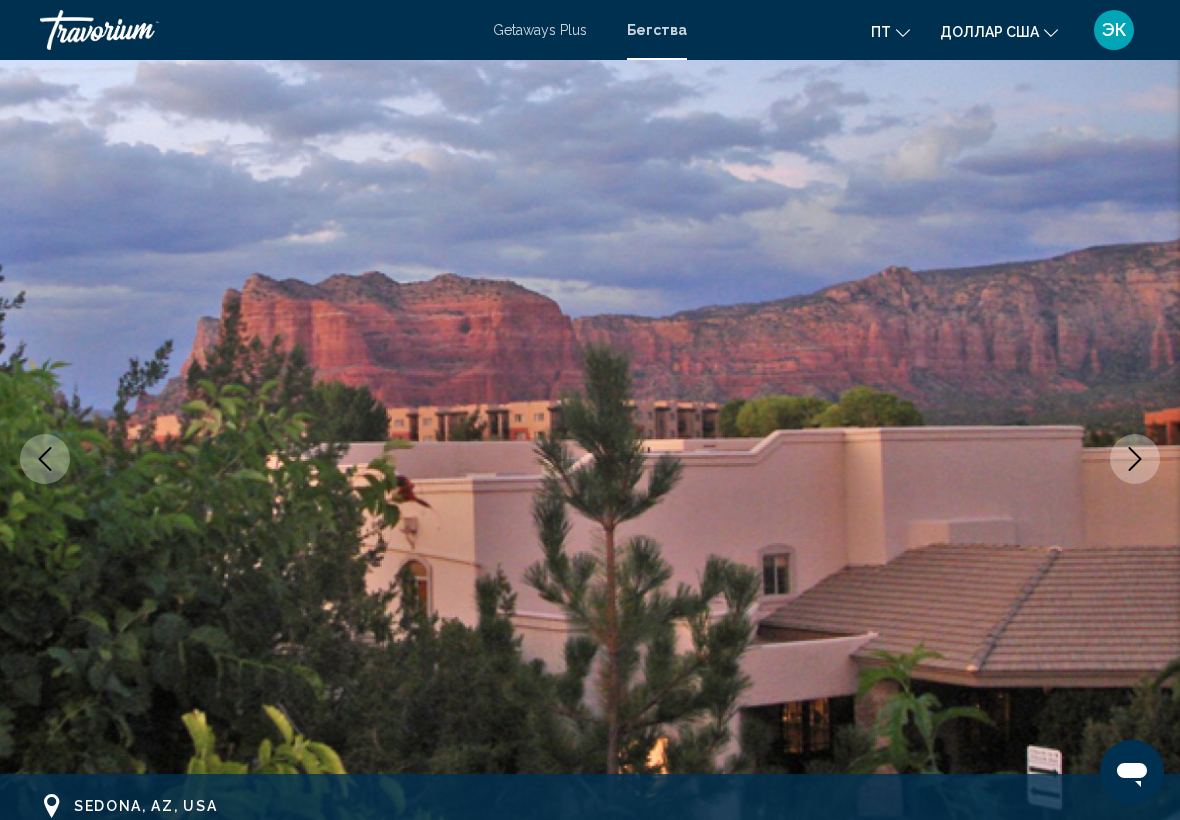 click at bounding box center (1135, 459) 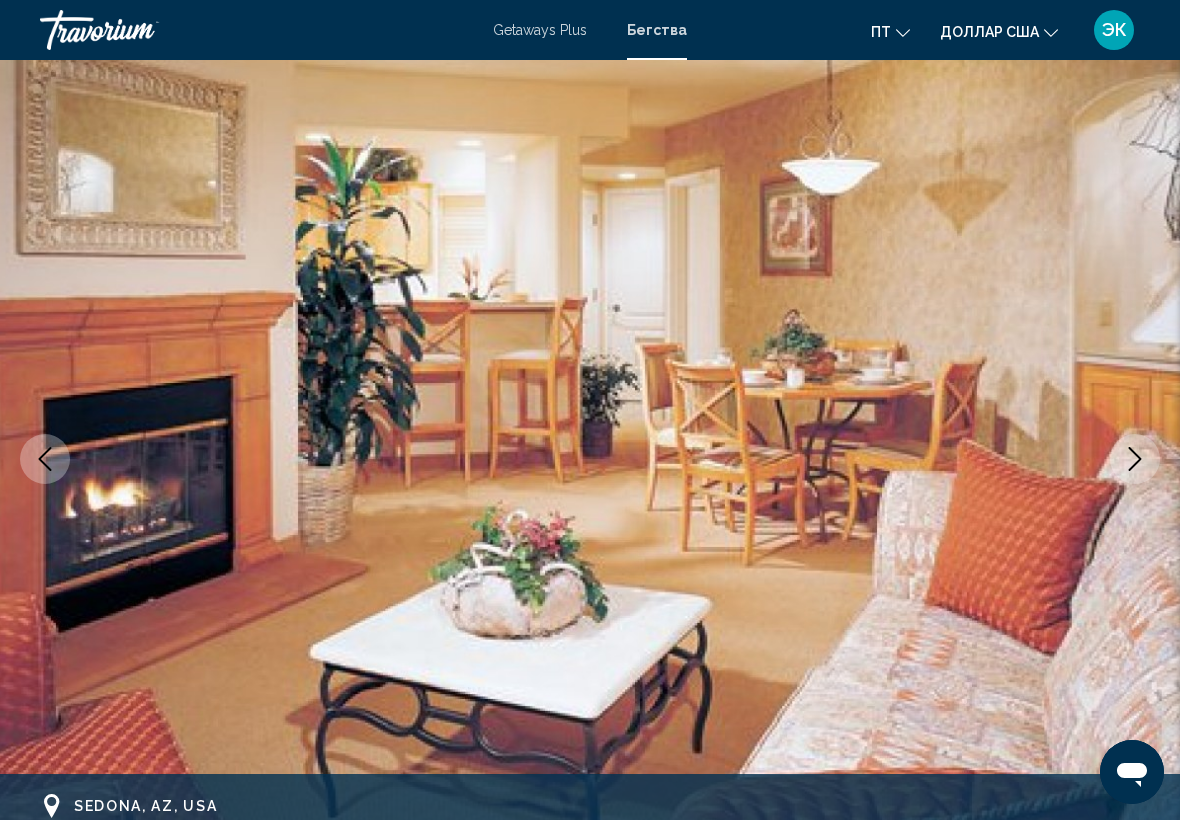 click at bounding box center (1135, 459) 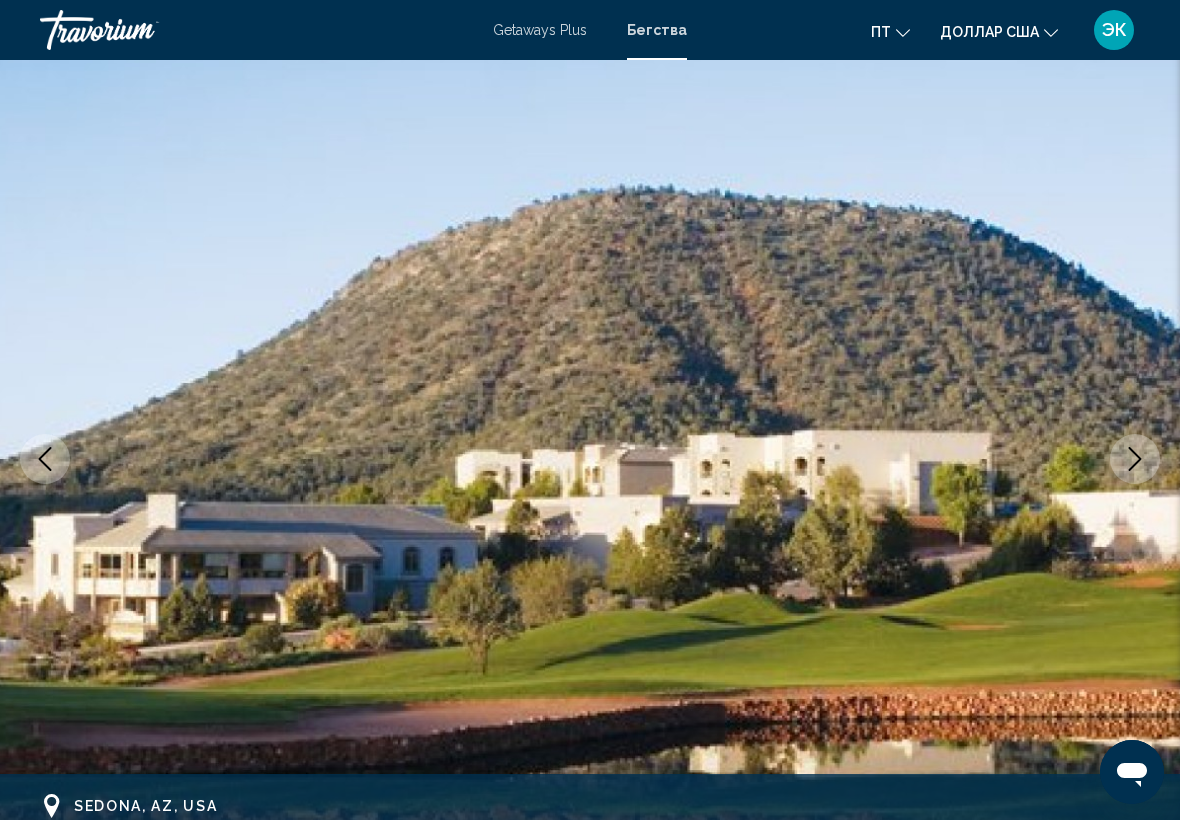 click at bounding box center (1135, 459) 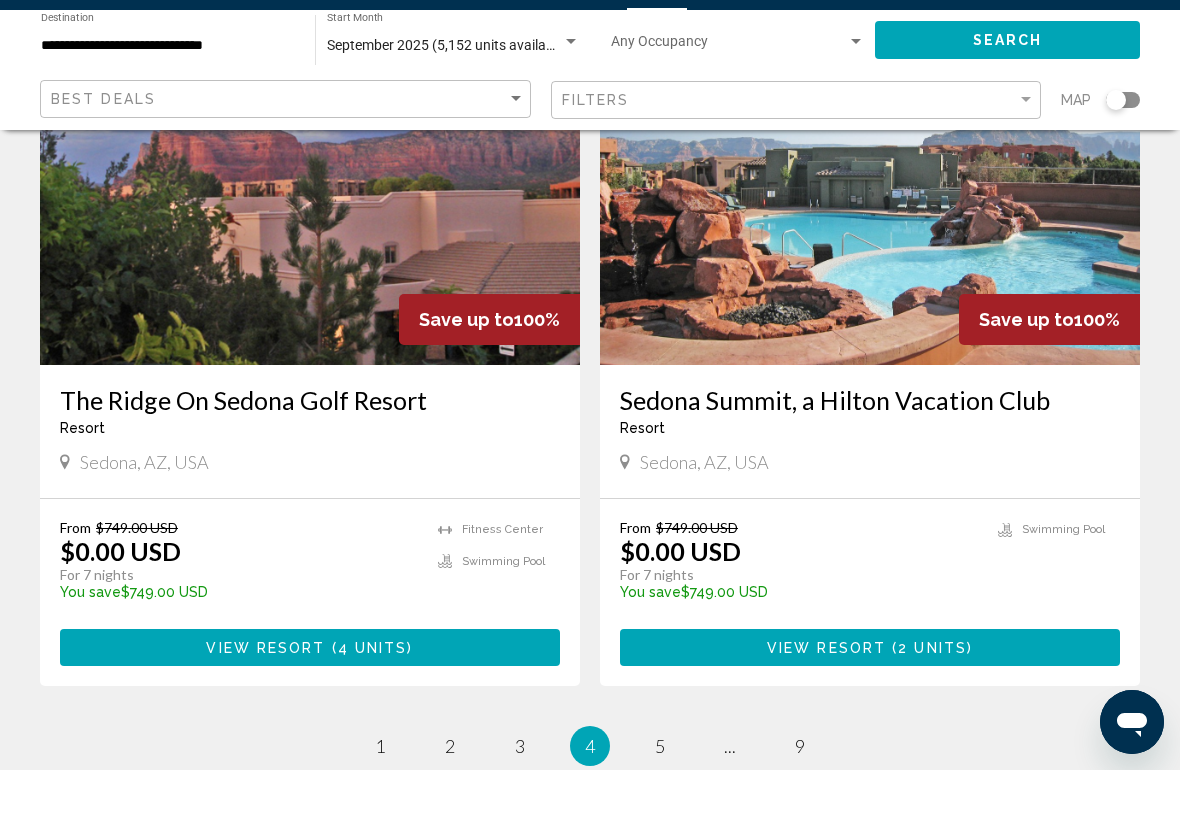 scroll, scrollTop: 3613, scrollLeft: 0, axis: vertical 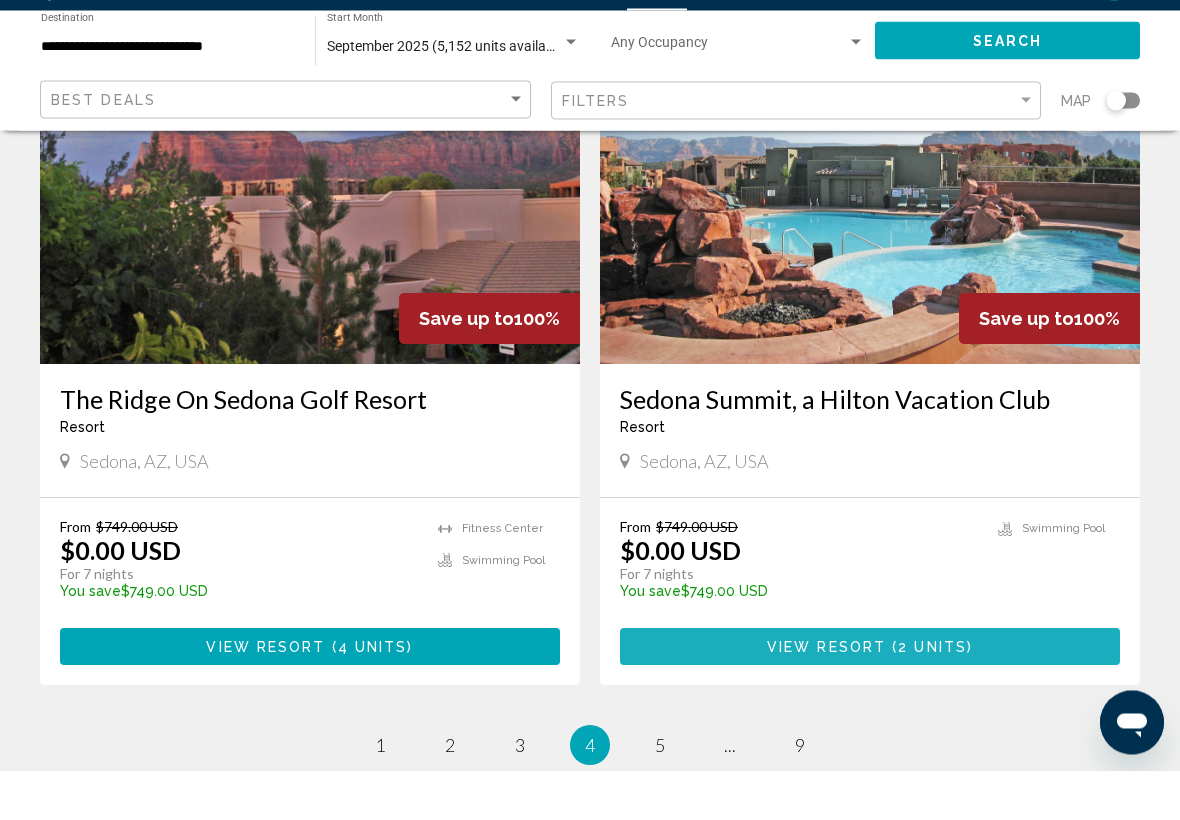 click on "View Resort    ( 2 units )" at bounding box center [870, 696] 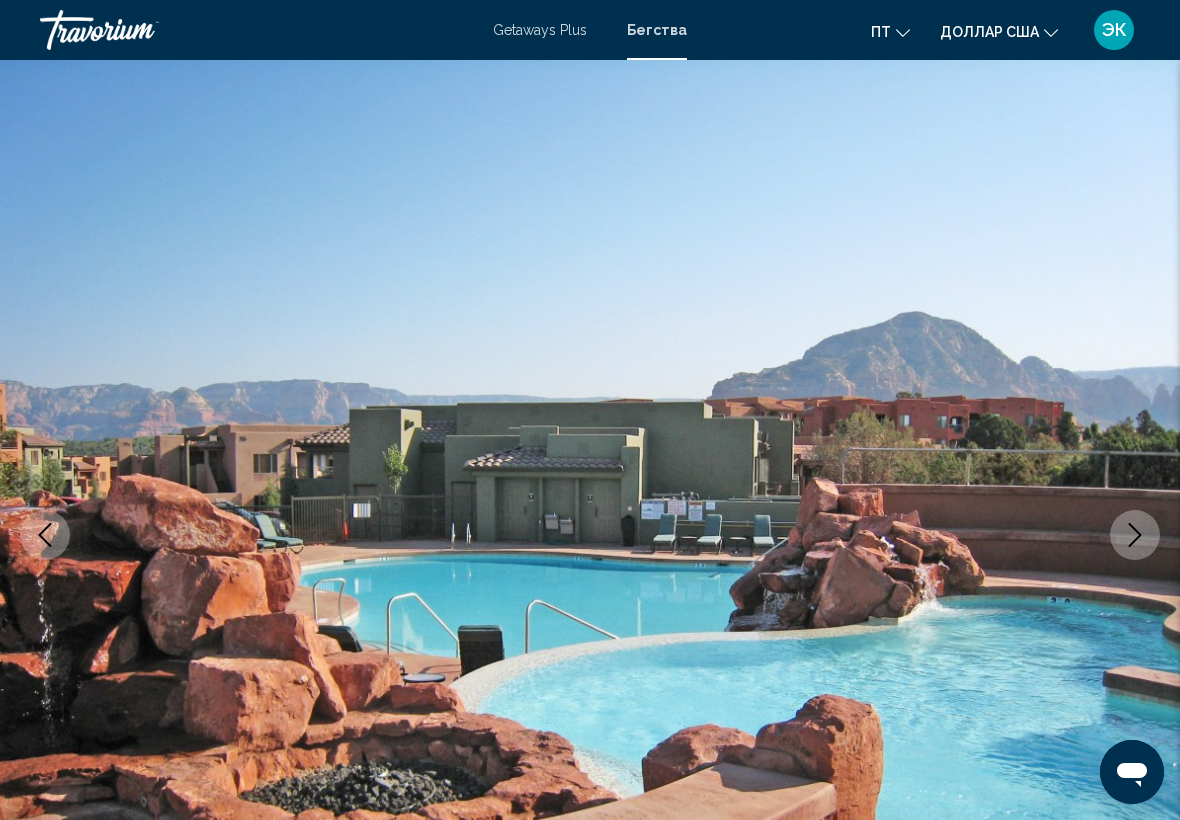 click at bounding box center (1135, 535) 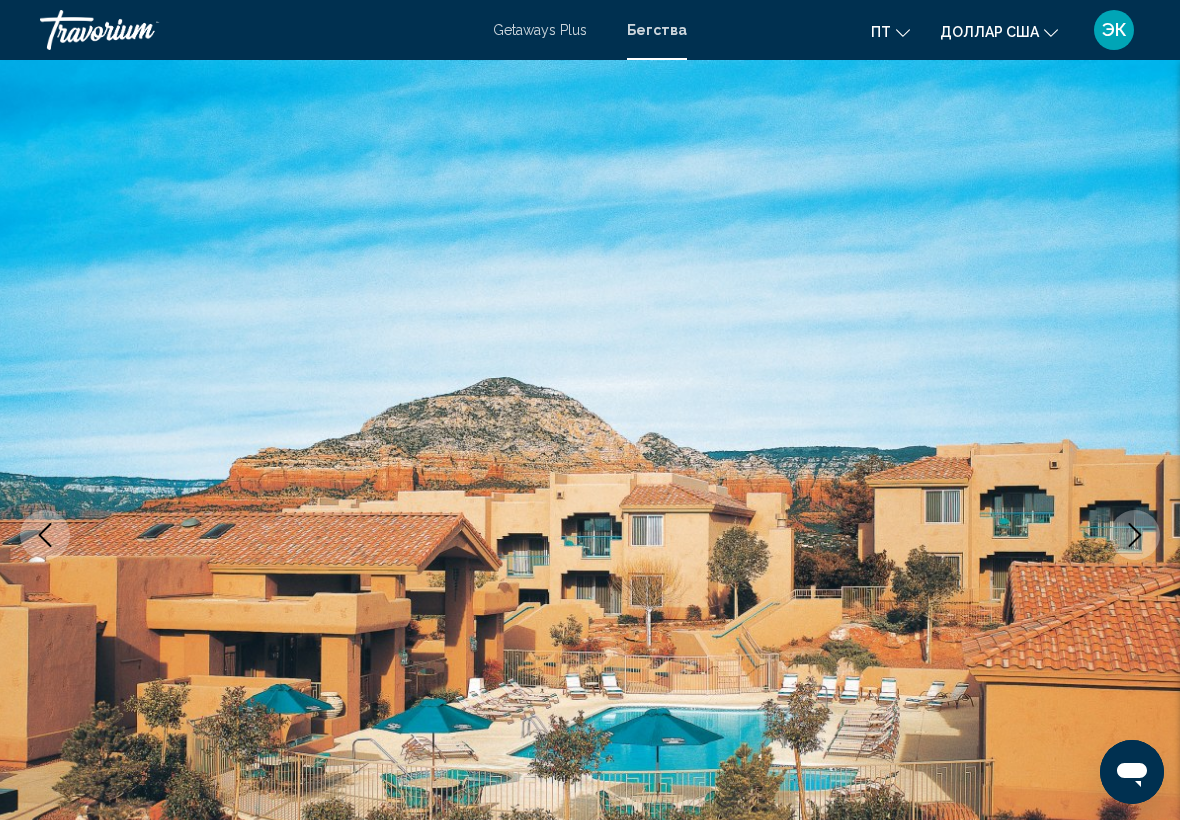 click at bounding box center [1135, 535] 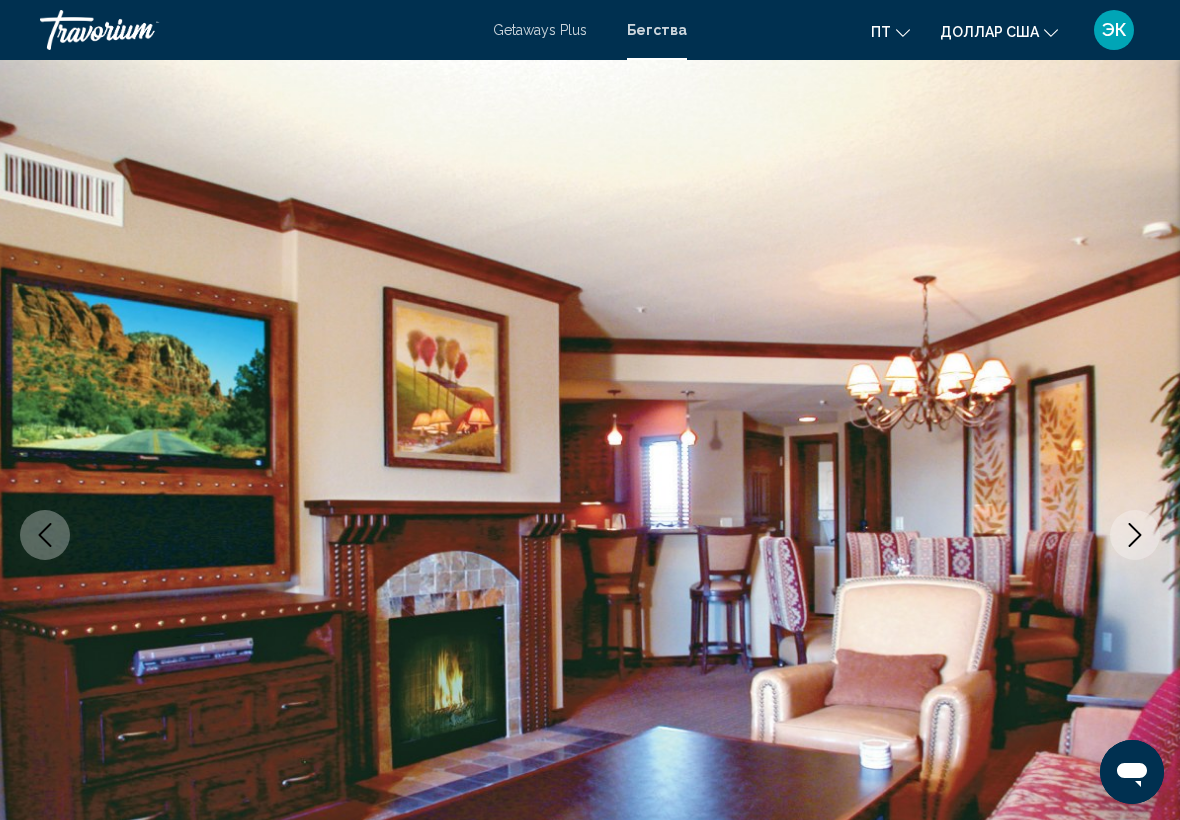 click at bounding box center [1135, 535] 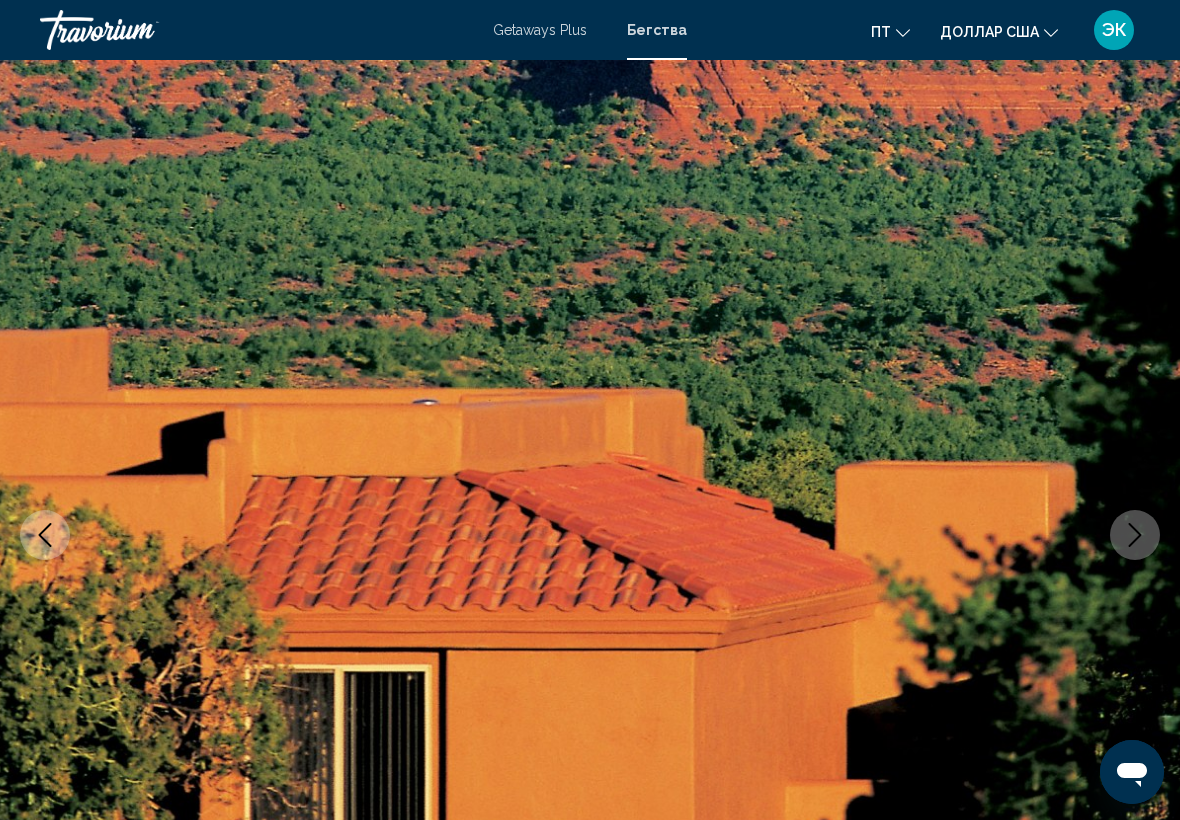 click at bounding box center (1135, 535) 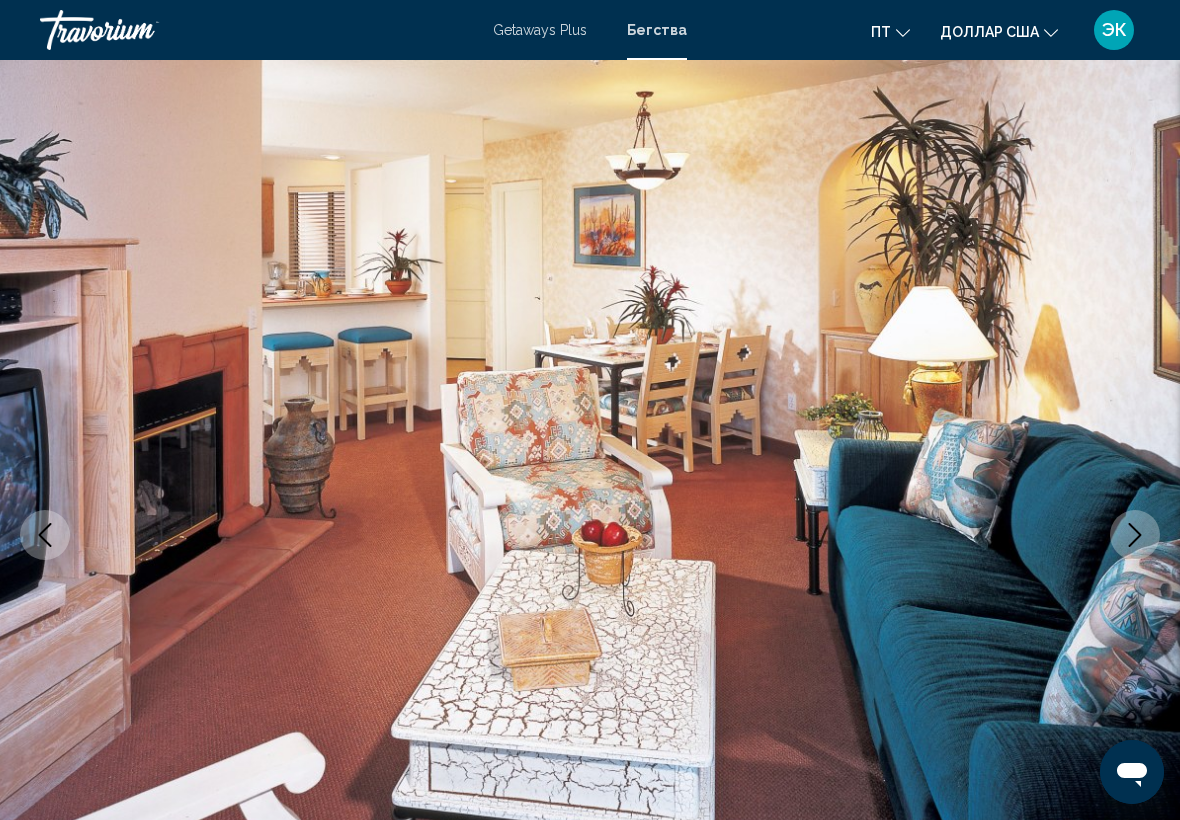 click at bounding box center [1135, 535] 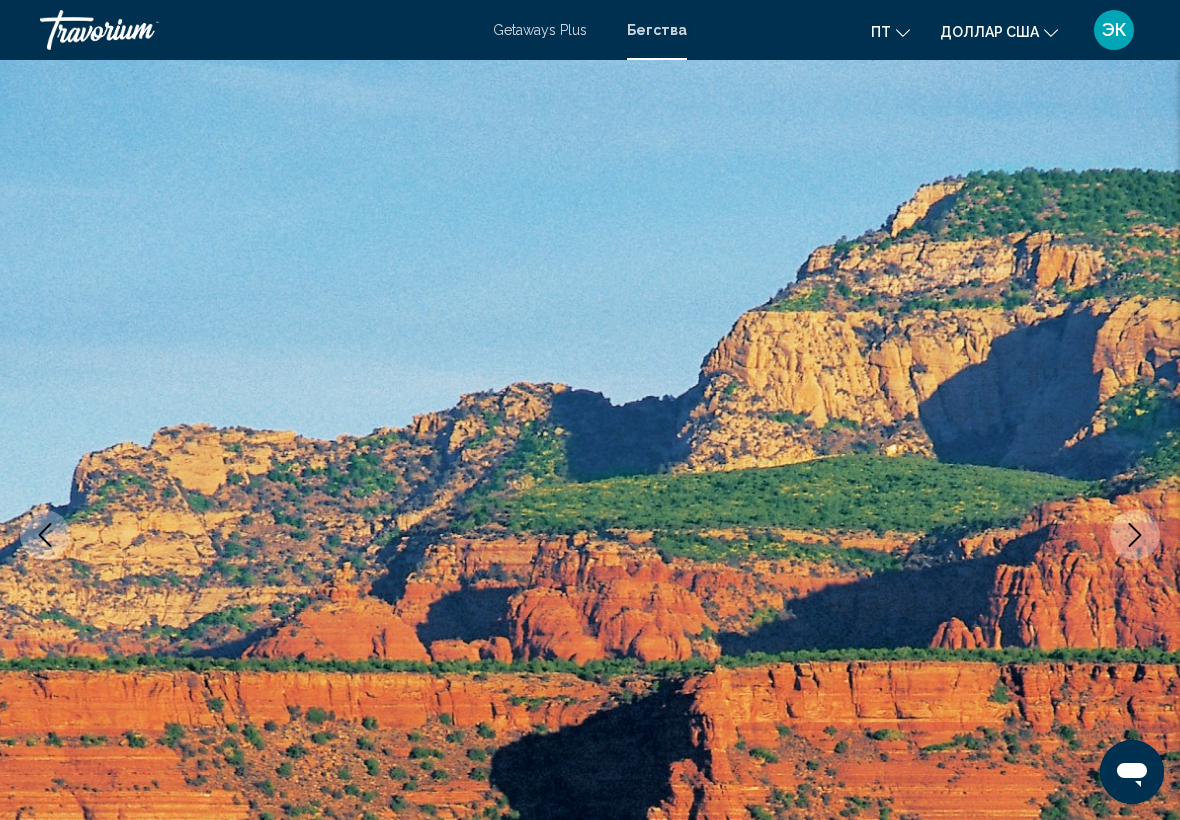 click at bounding box center [1135, 535] 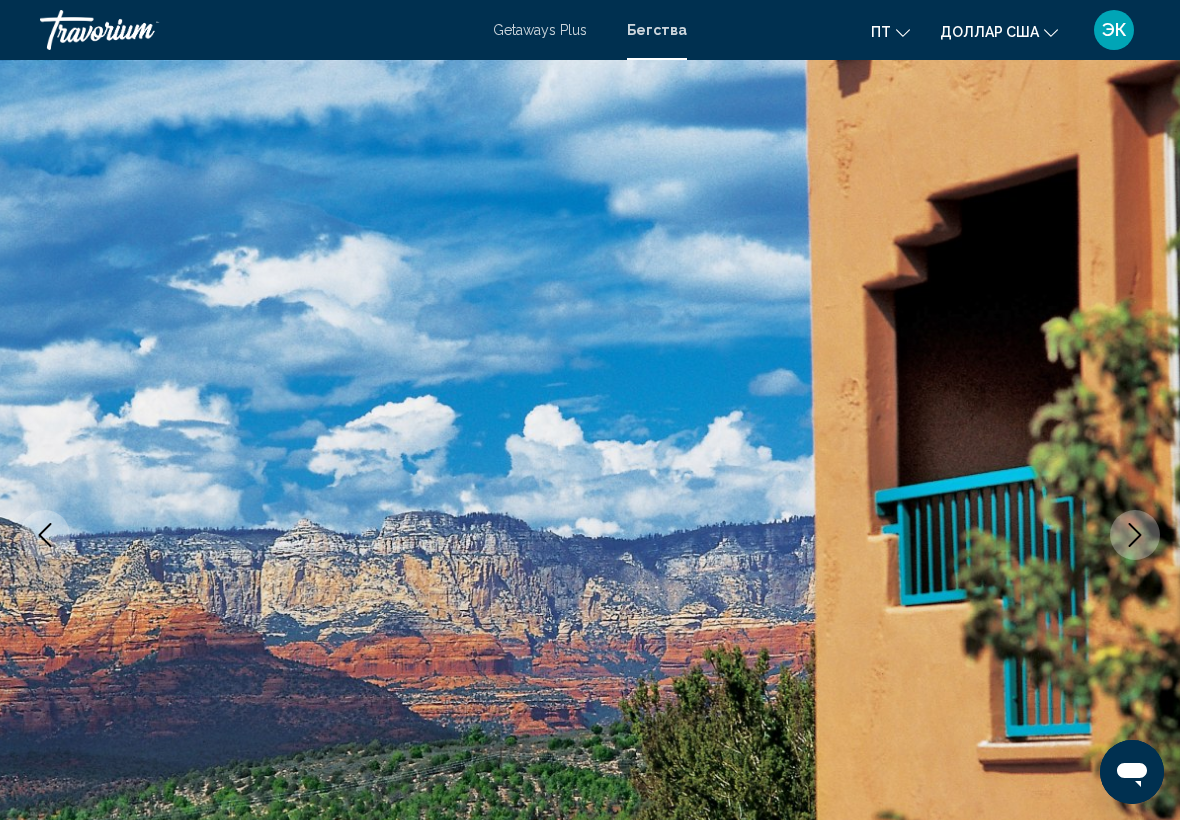 click at bounding box center [1135, 535] 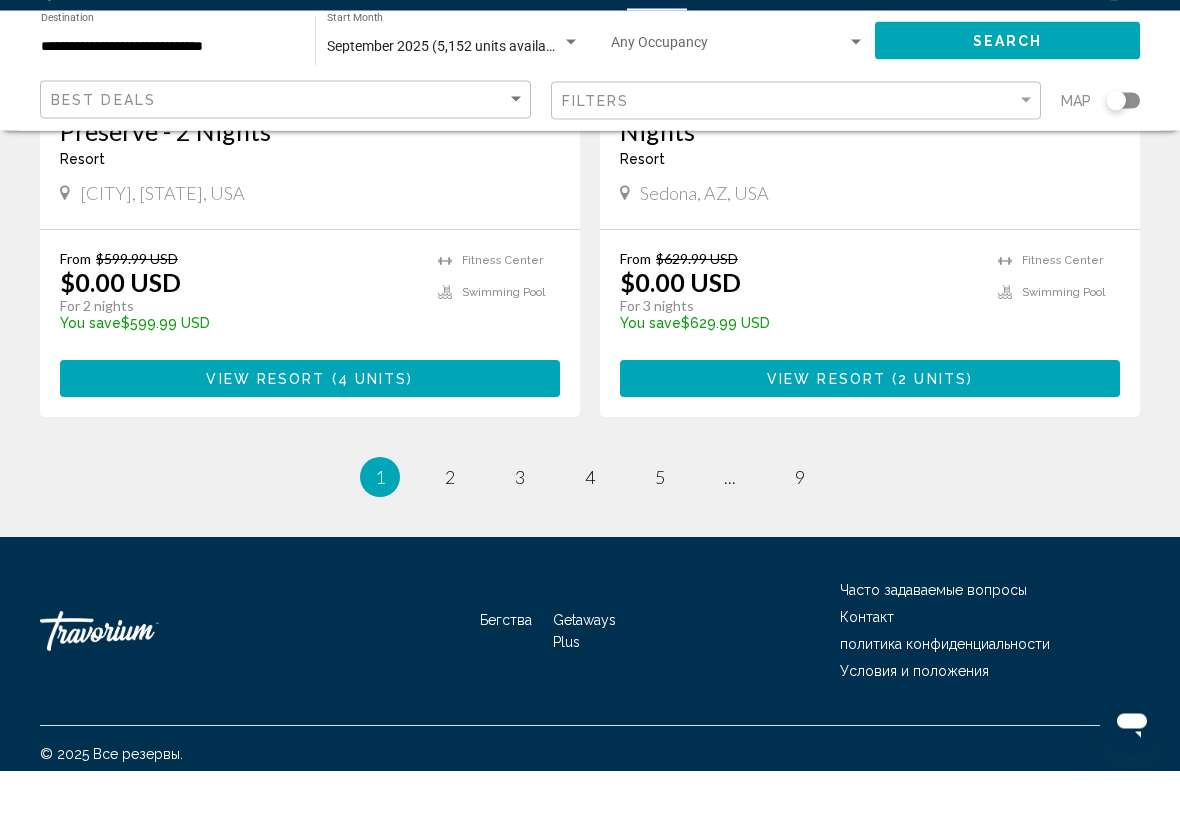 scroll, scrollTop: 4044, scrollLeft: 0, axis: vertical 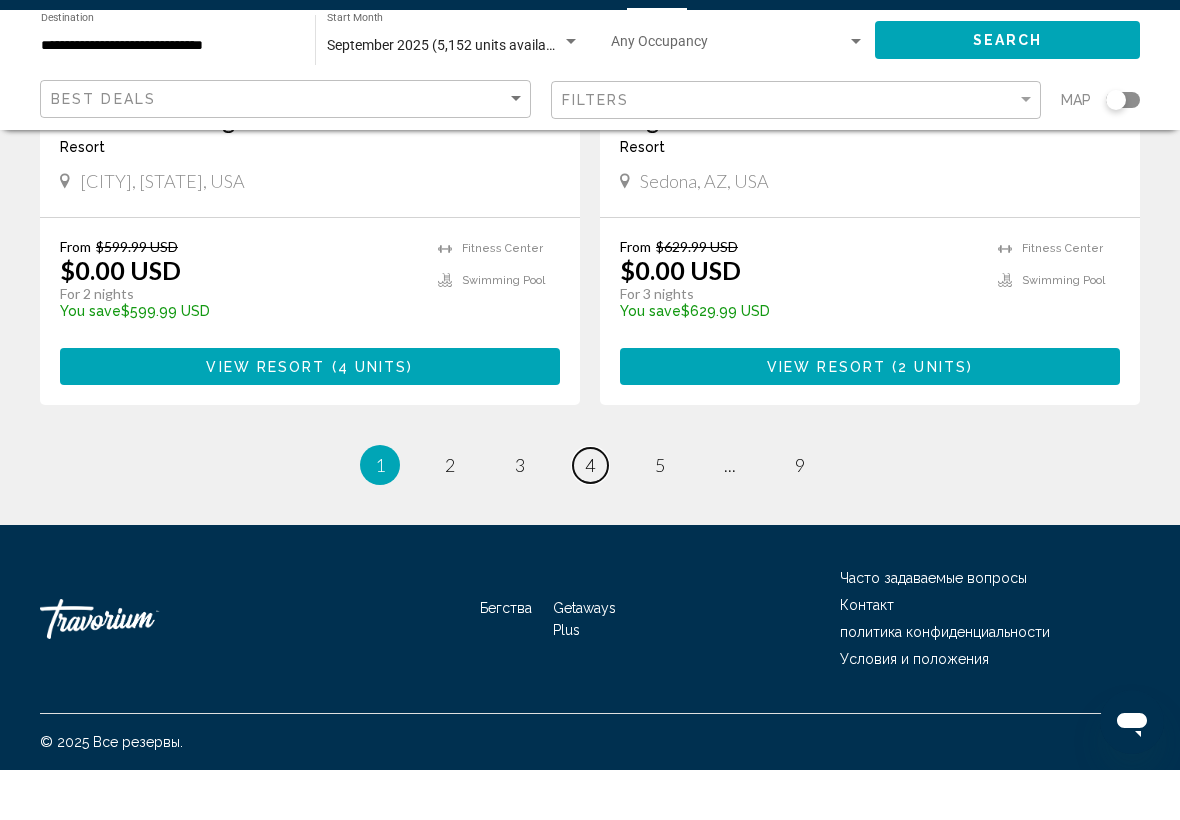 click on "page  4" at bounding box center [590, 515] 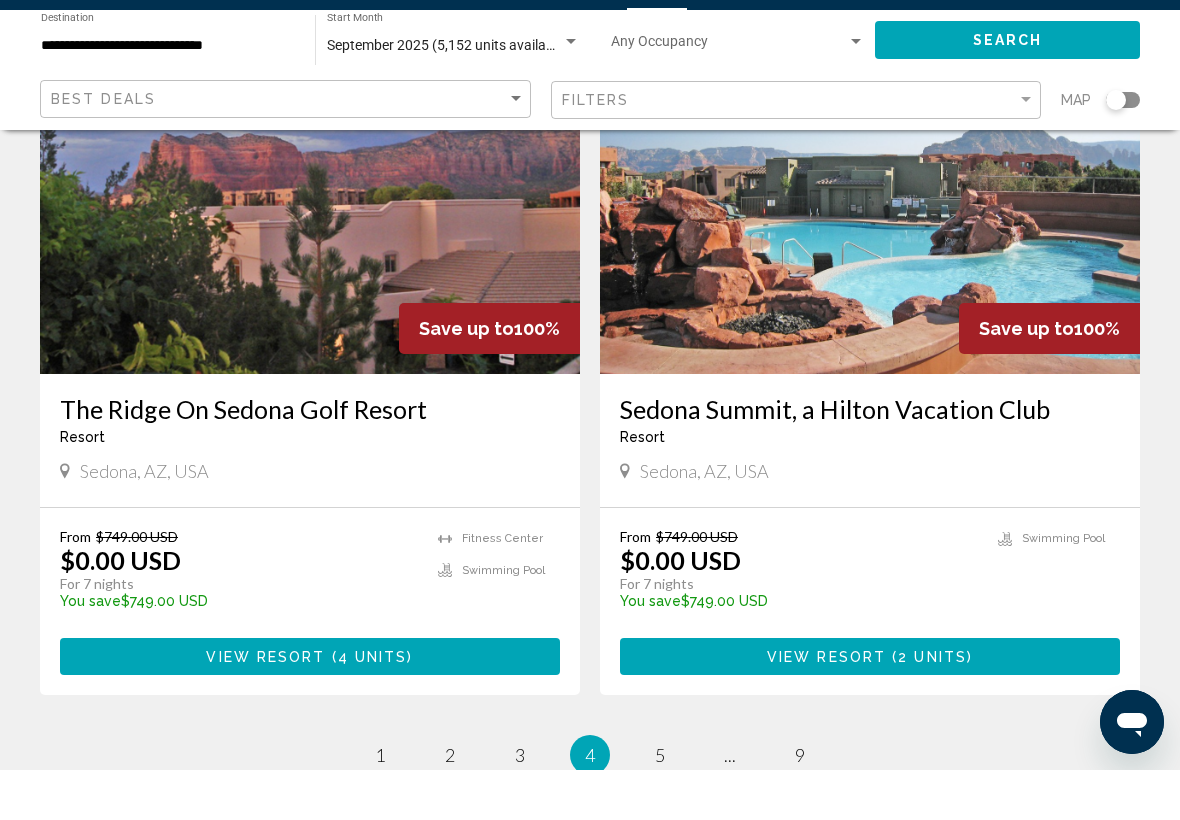 scroll, scrollTop: 3609, scrollLeft: 0, axis: vertical 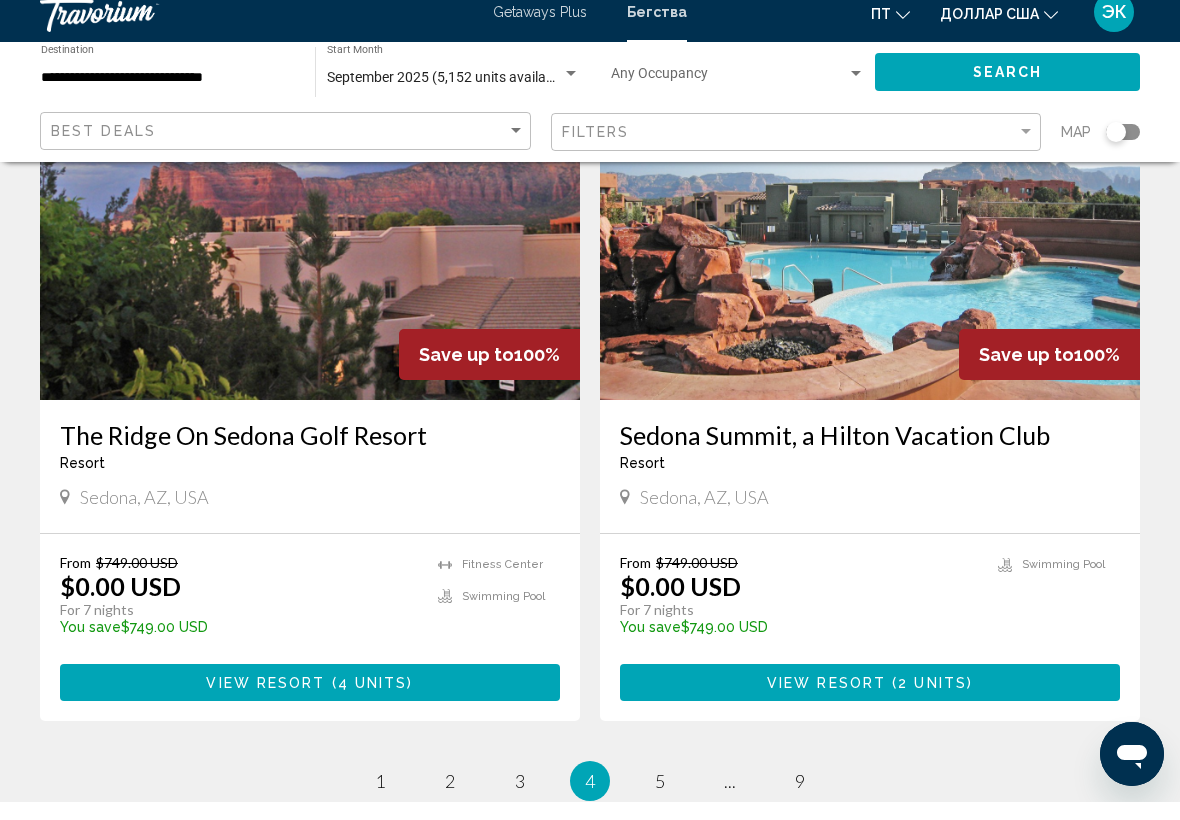 click on "From [PRICE] USD [PRICE] USD For [NUMBER] nights You save  [PRICE] USD   temp  4.3
Fitness Center
Swimming Pool View Resort    ( [NUMBER] units )" at bounding box center [310, 645] 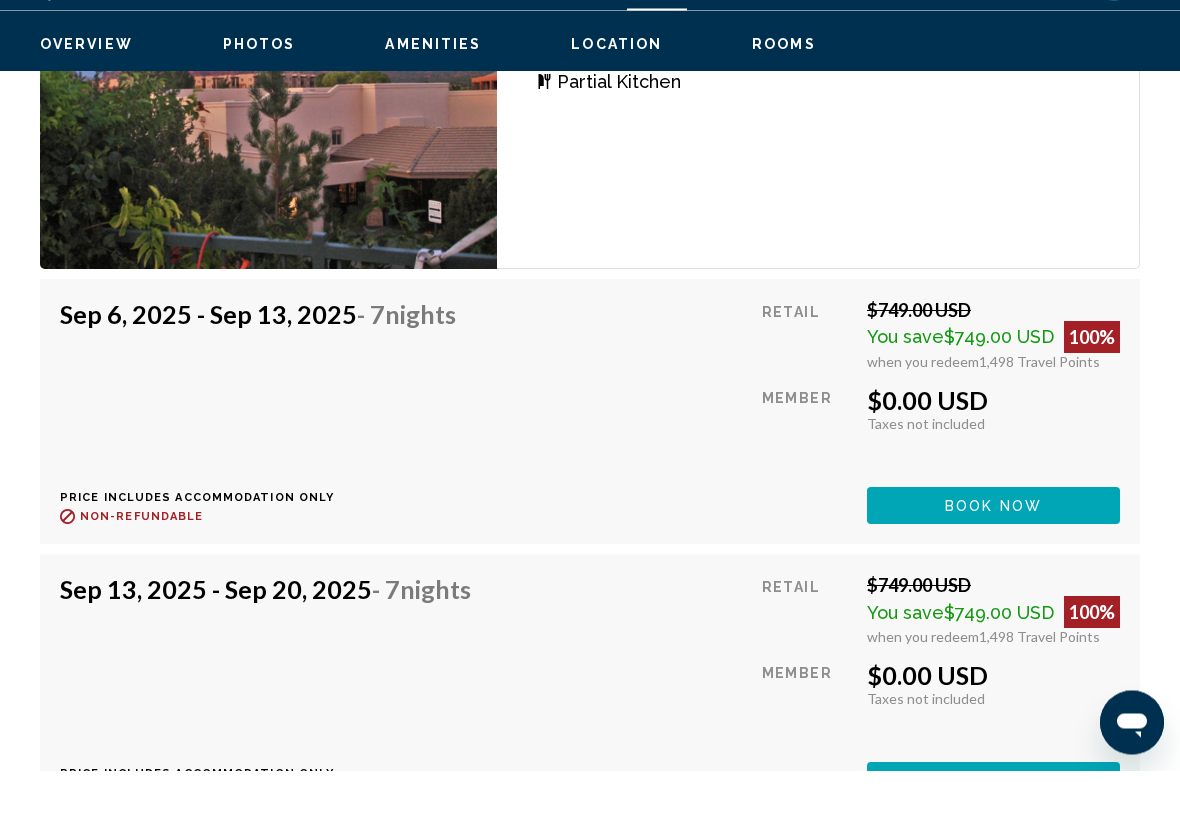 scroll, scrollTop: 3830, scrollLeft: 0, axis: vertical 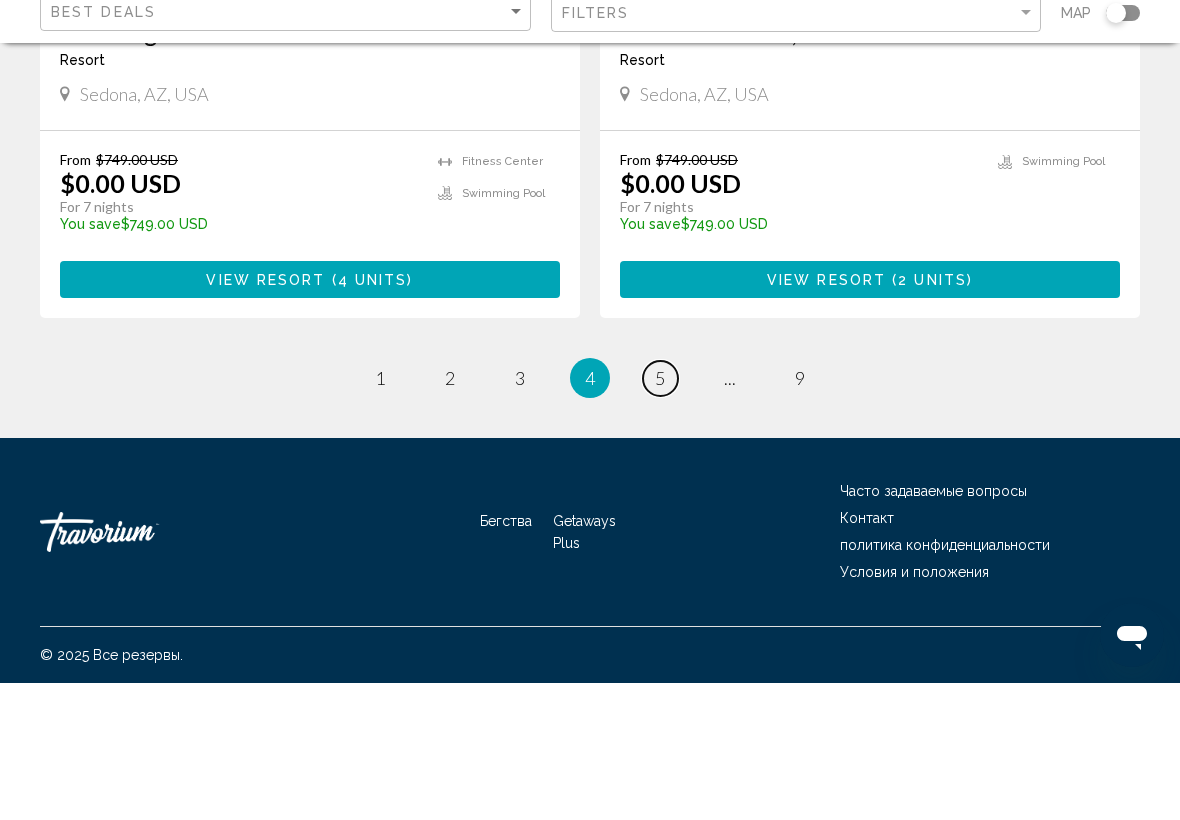 click on "page  5" at bounding box center [660, 515] 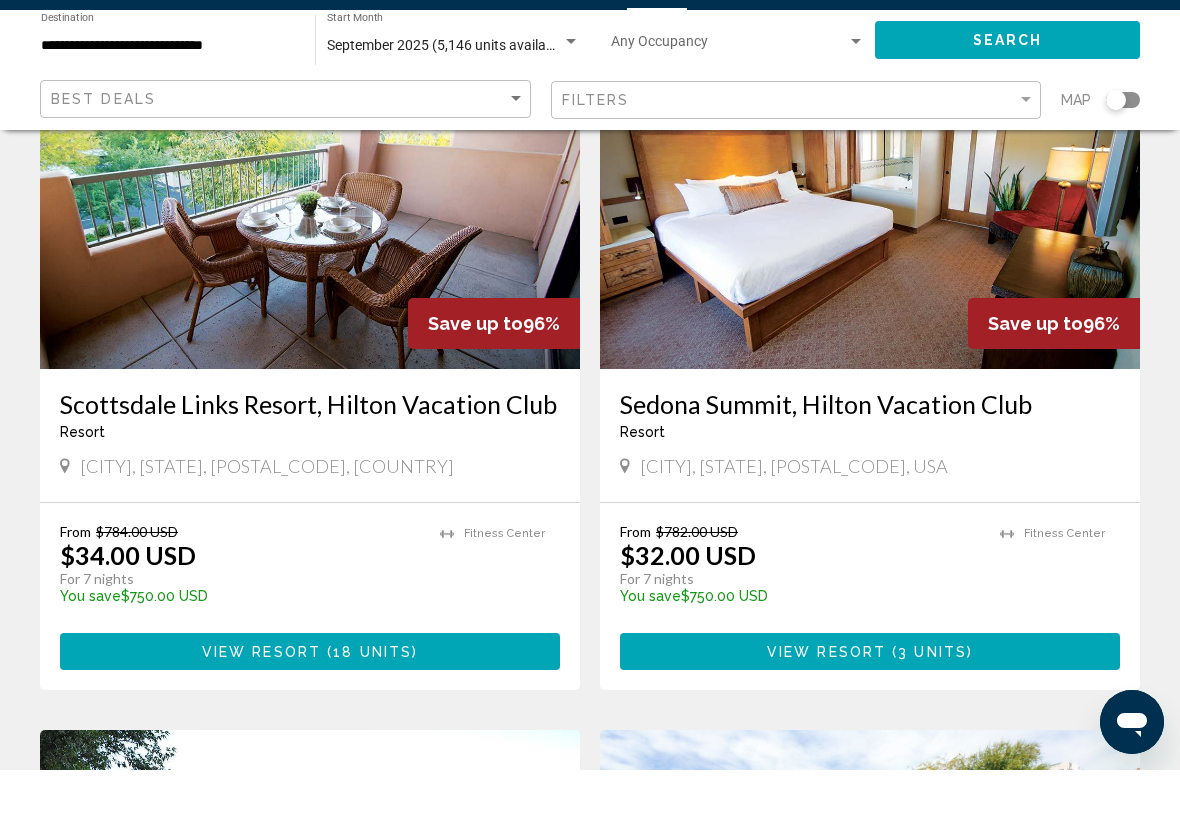 scroll, scrollTop: 1564, scrollLeft: 0, axis: vertical 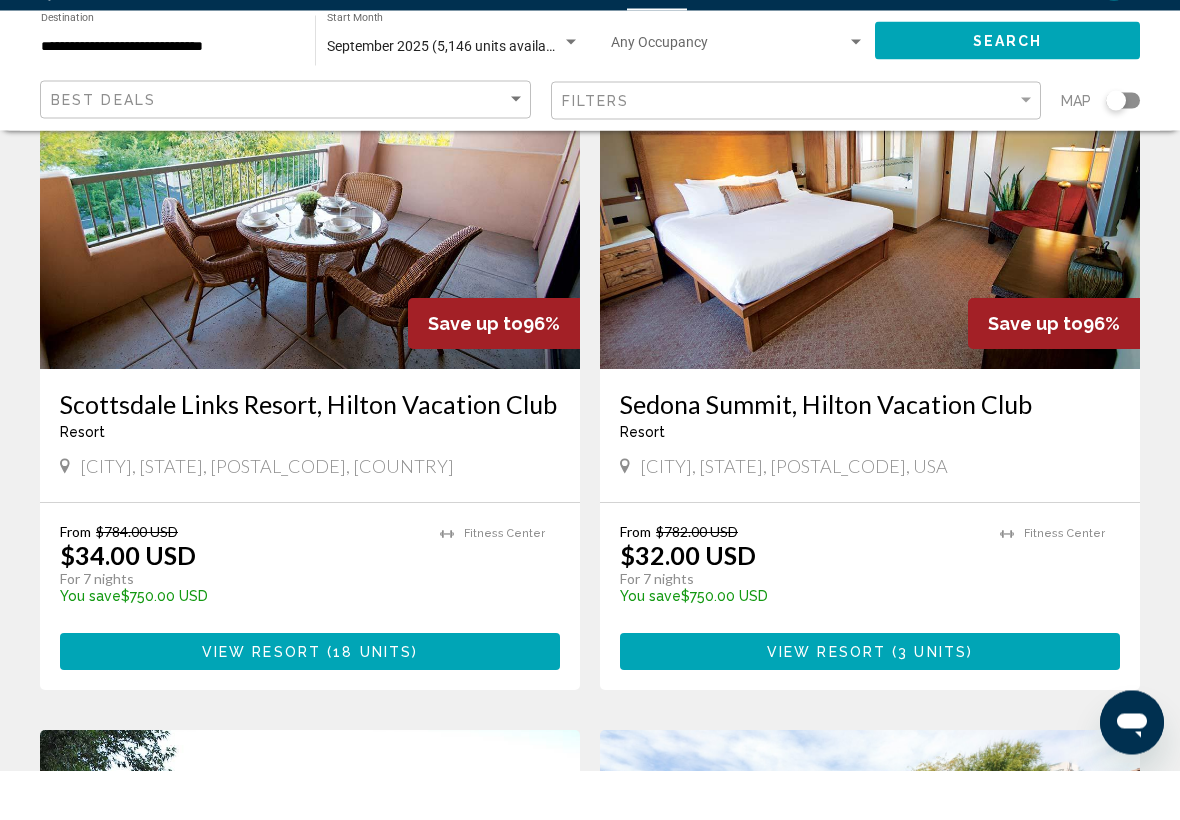 click on "3 units" at bounding box center (932, 702) 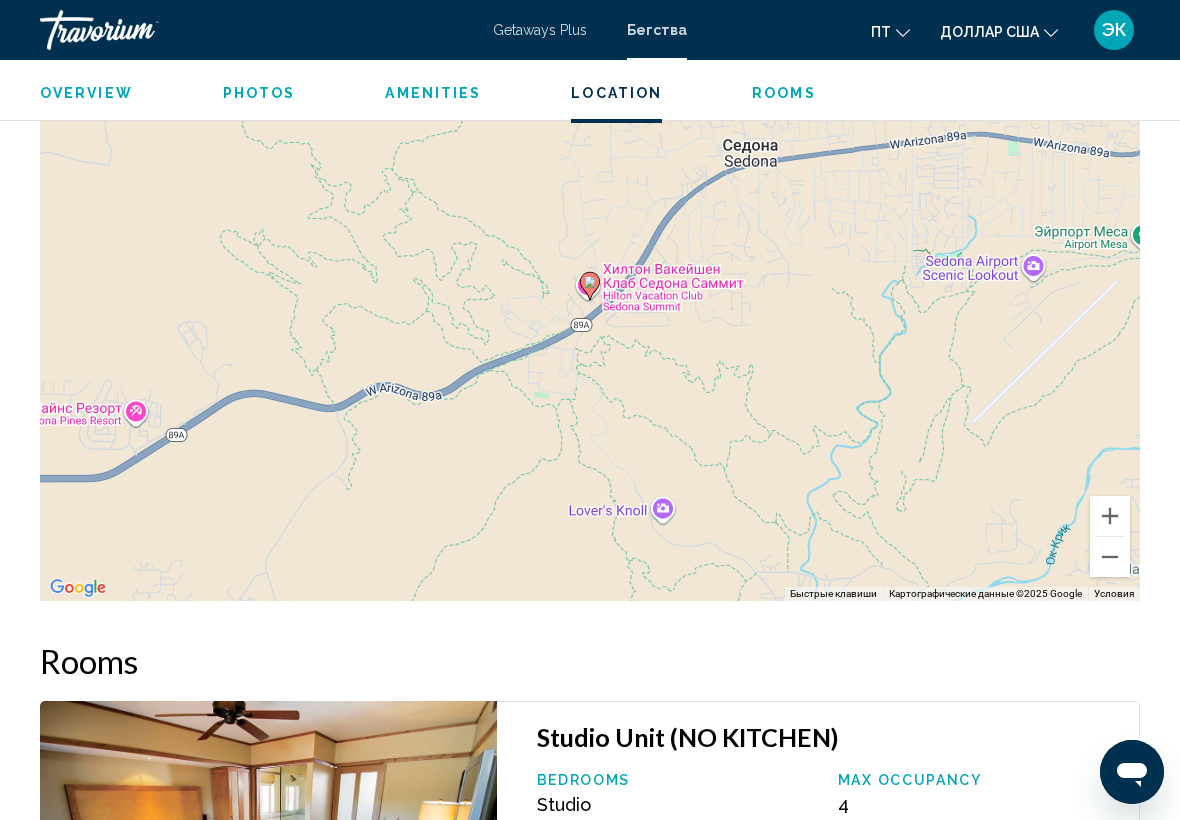 scroll, scrollTop: 0, scrollLeft: 0, axis: both 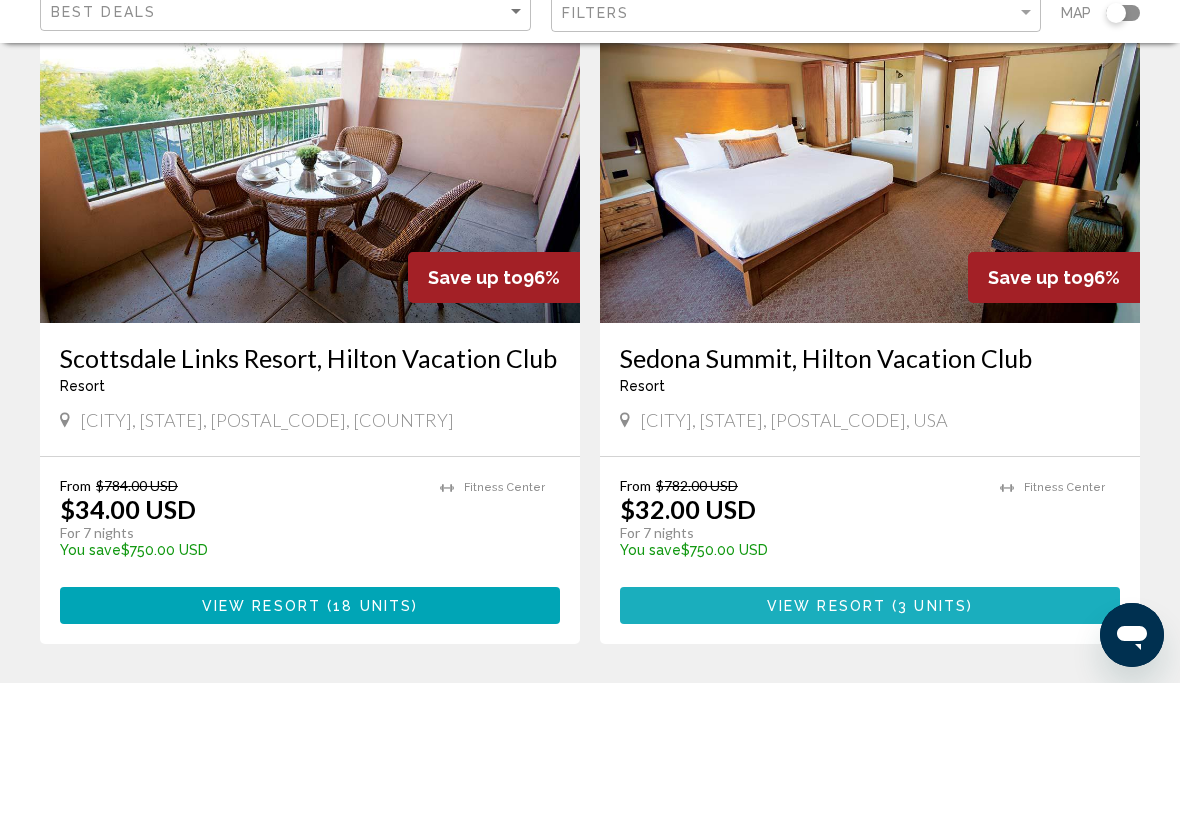 click on "View Resort    ( 3 units )" at bounding box center [870, 742] 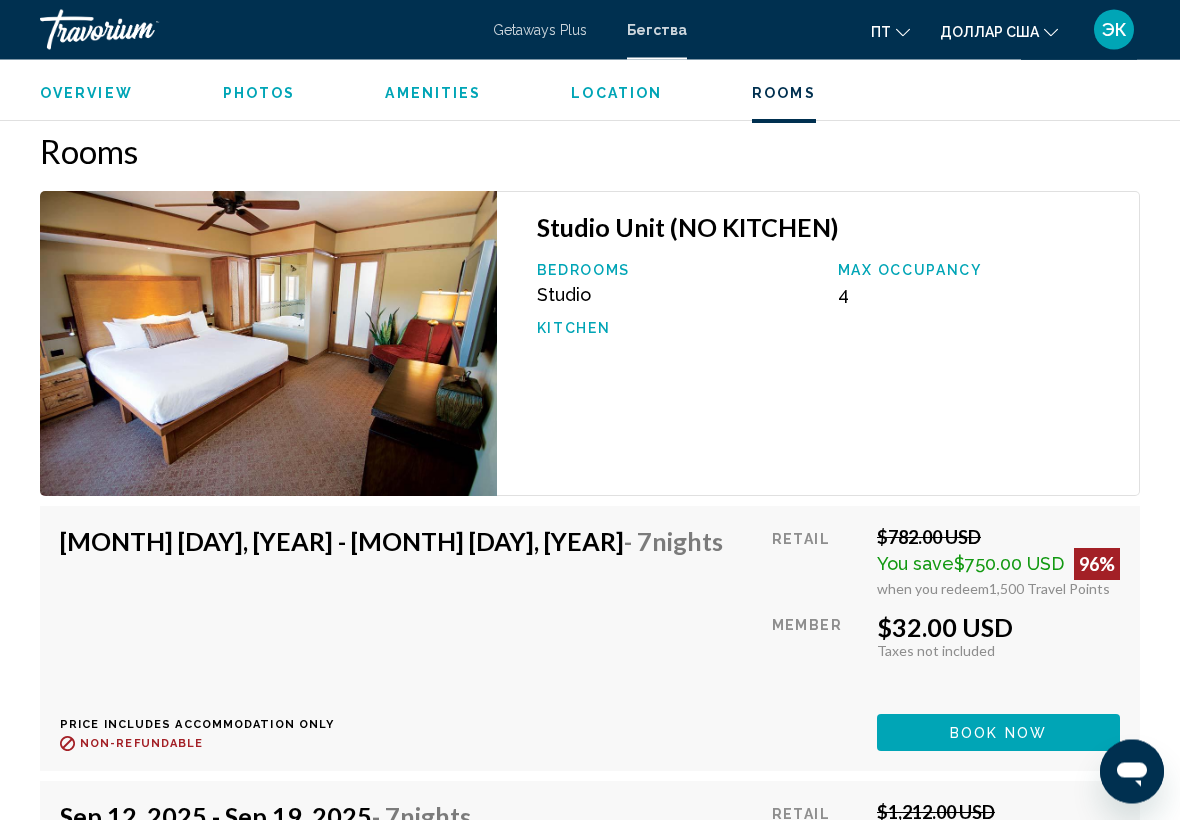 scroll, scrollTop: 3480, scrollLeft: 0, axis: vertical 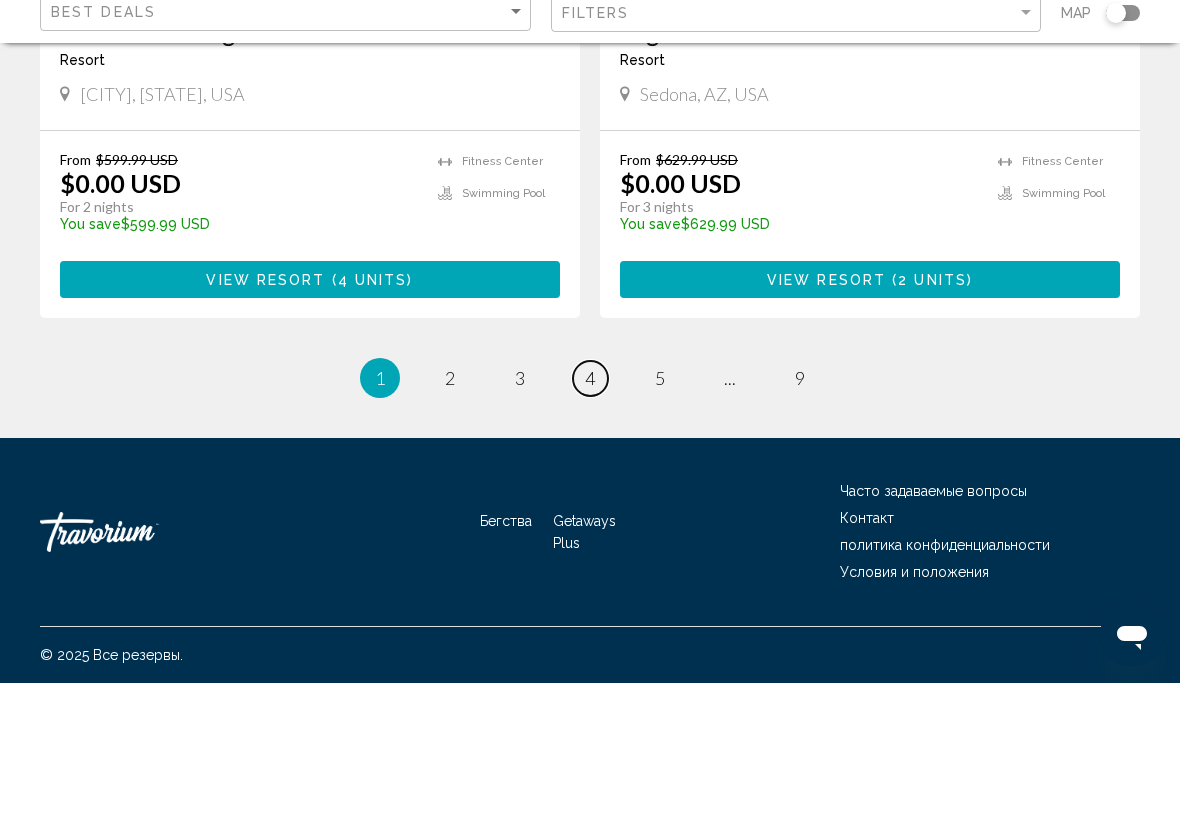 click on "page  4" at bounding box center (590, 515) 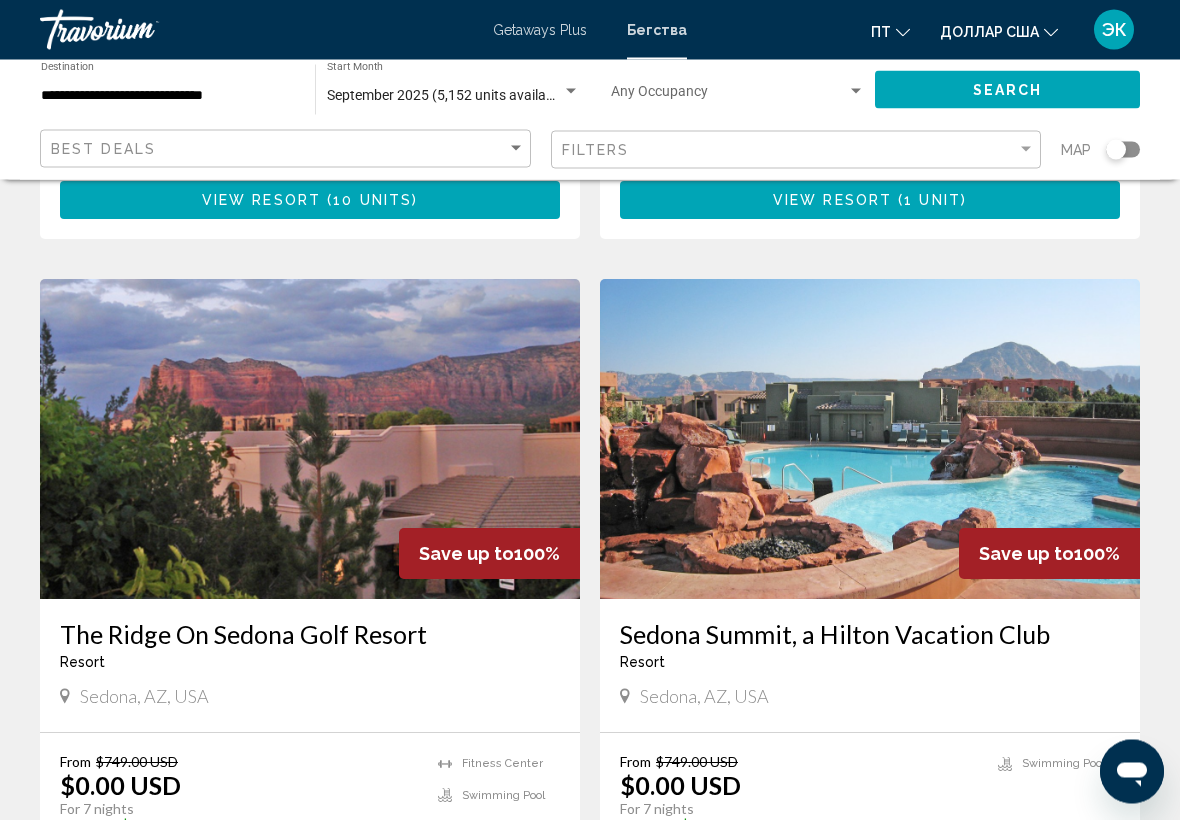 scroll, scrollTop: 3422, scrollLeft: 0, axis: vertical 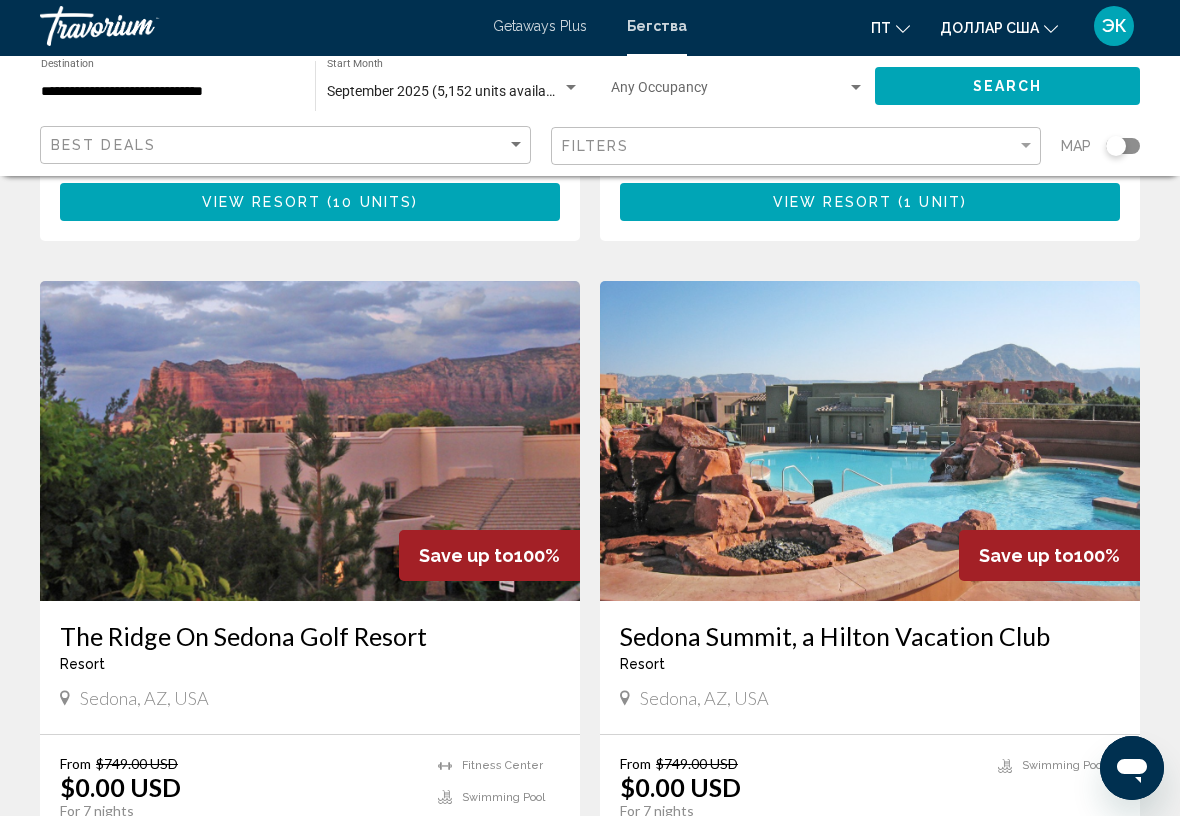 click at bounding box center [310, 445] 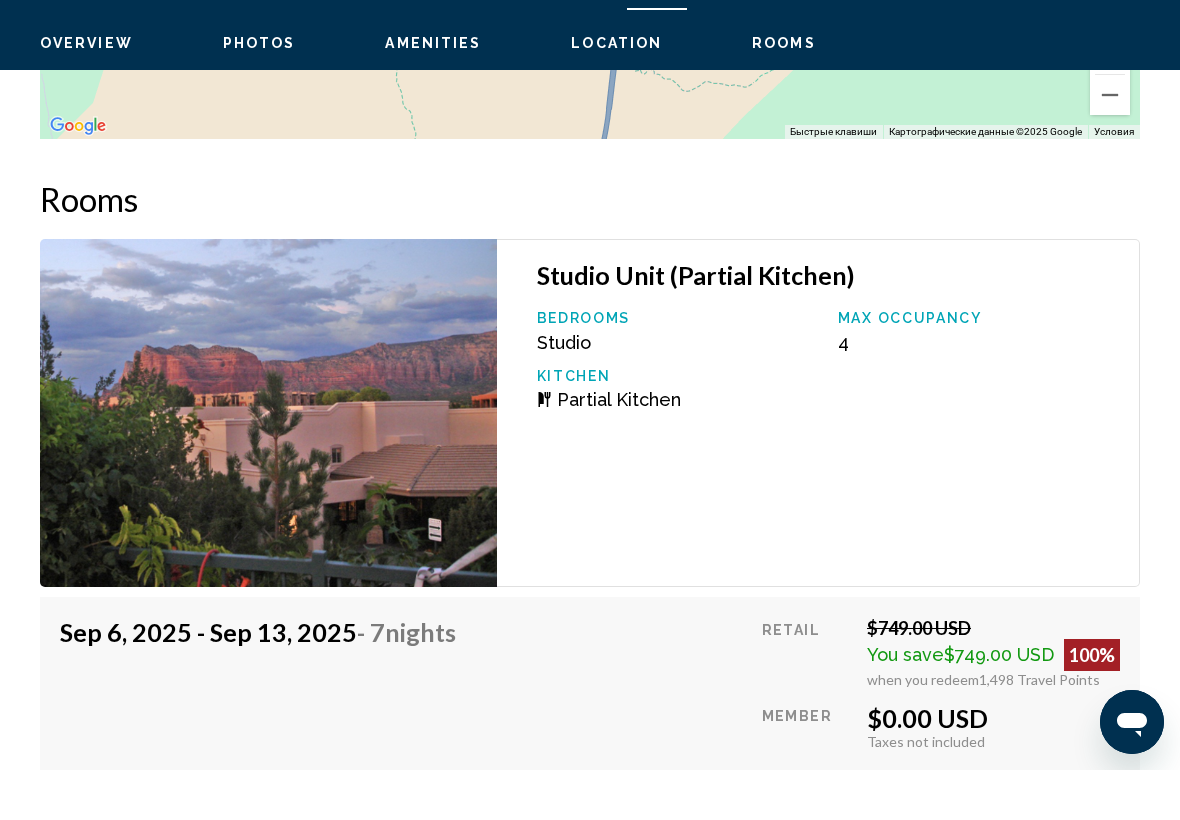 scroll, scrollTop: 3472, scrollLeft: 0, axis: vertical 